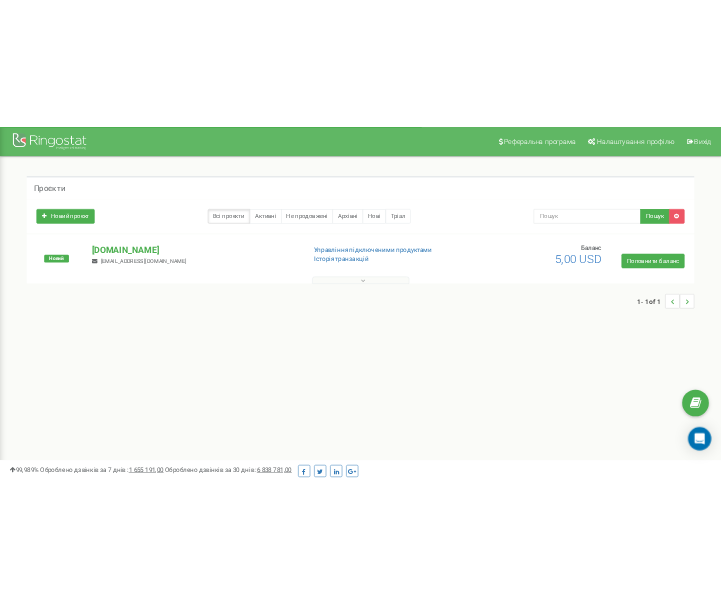 scroll, scrollTop: 0, scrollLeft: 0, axis: both 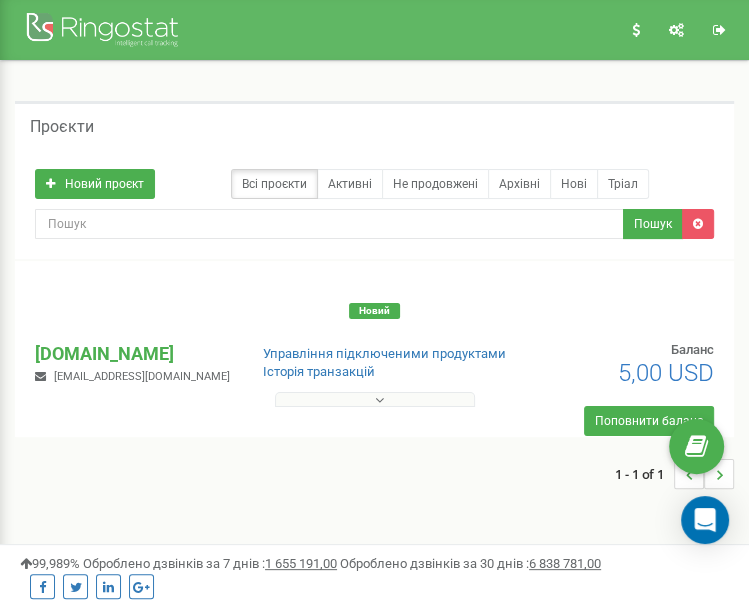 click at bounding box center (375, 399) 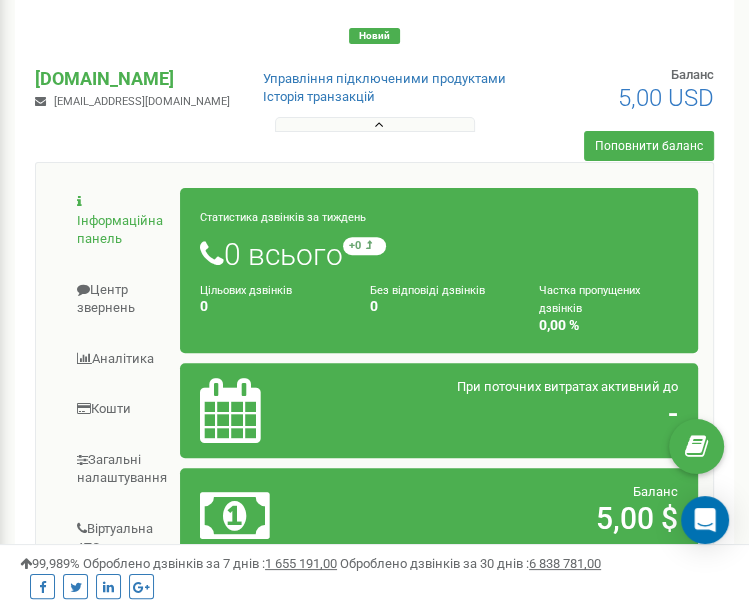 scroll, scrollTop: 316, scrollLeft: 0, axis: vertical 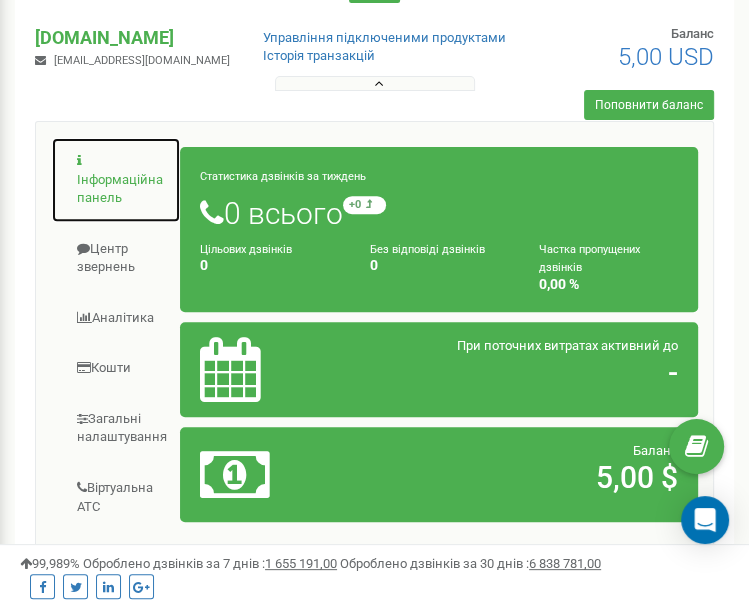 click on "Інформаційна панель" at bounding box center [116, 180] 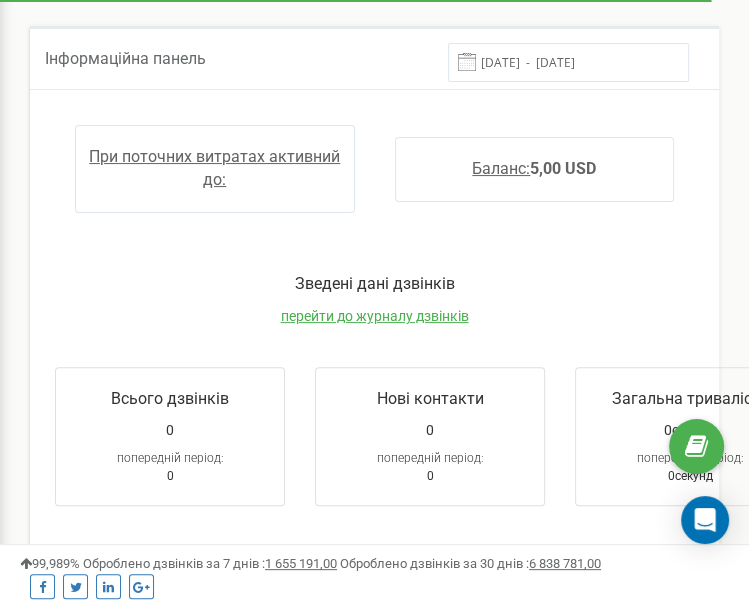 scroll, scrollTop: 0, scrollLeft: 0, axis: both 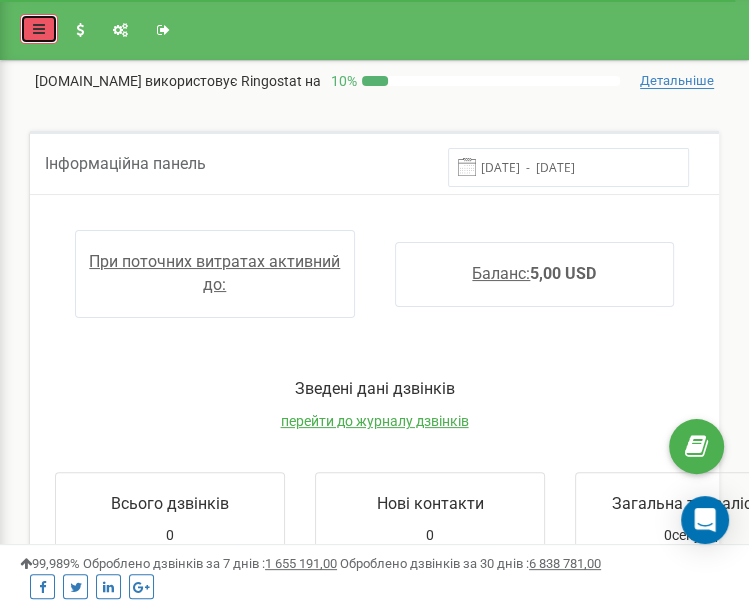 click at bounding box center [39, 29] 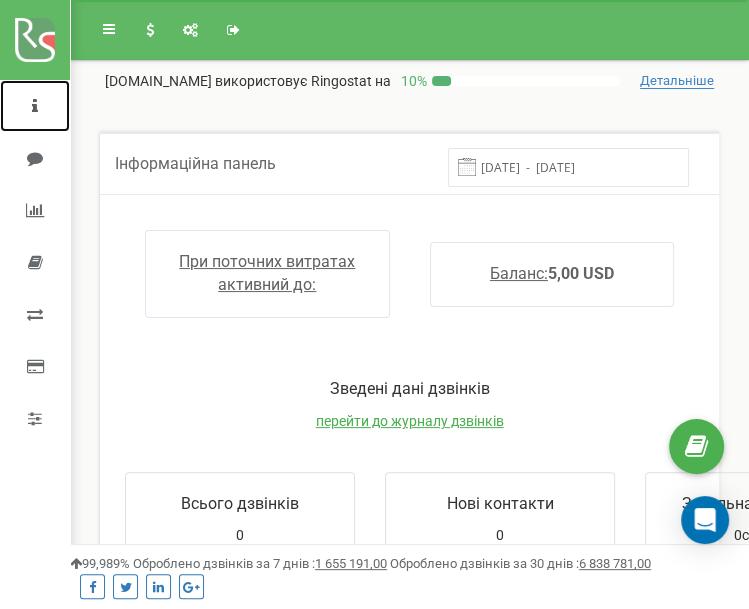 click at bounding box center (35, 106) 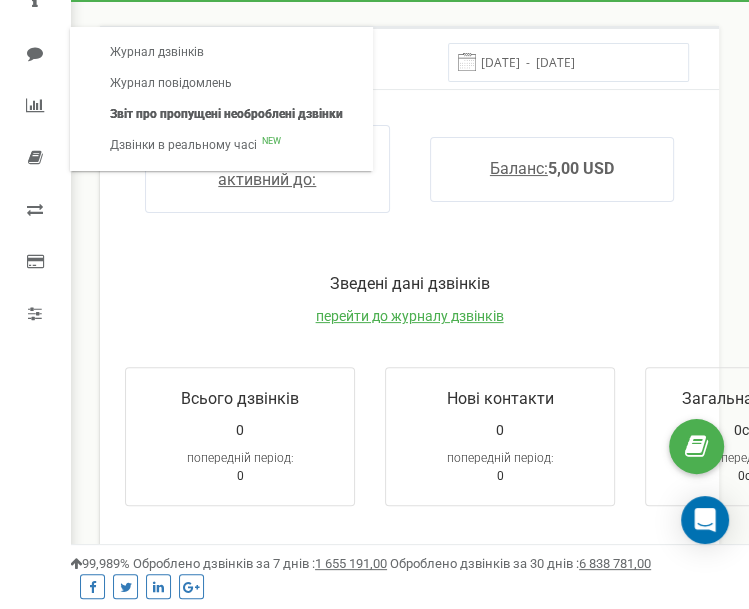scroll, scrollTop: 0, scrollLeft: 0, axis: both 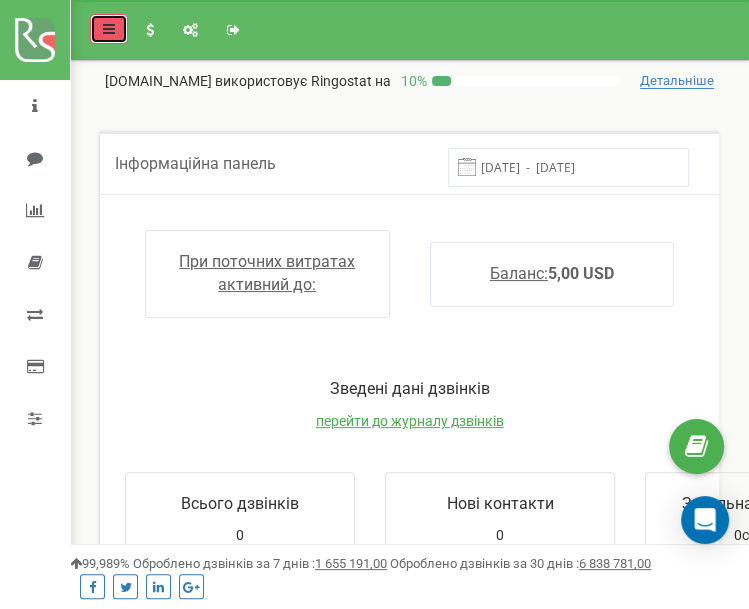 click at bounding box center (109, 29) 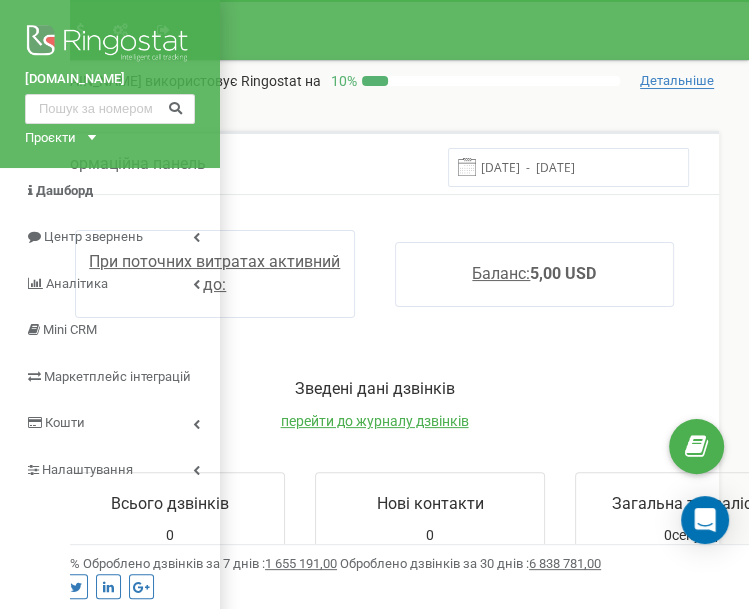click 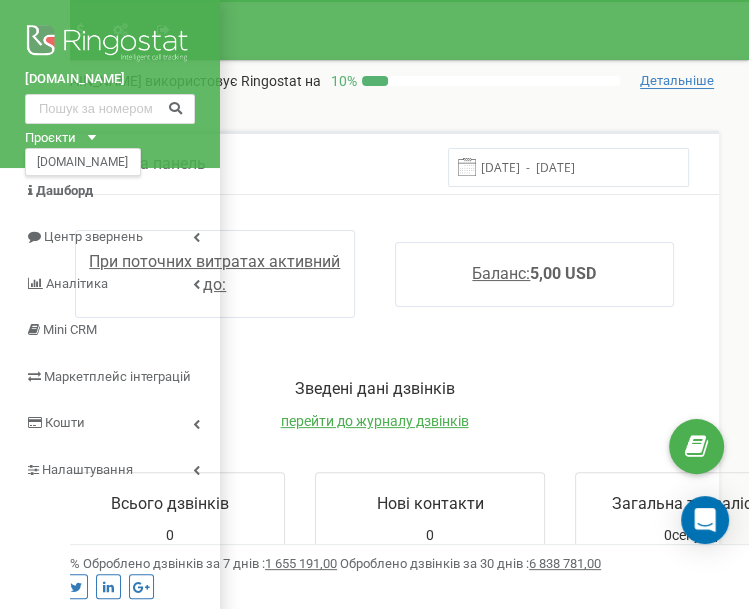 click on "Проєкти testproject.com.ua" at bounding box center [56, 138] 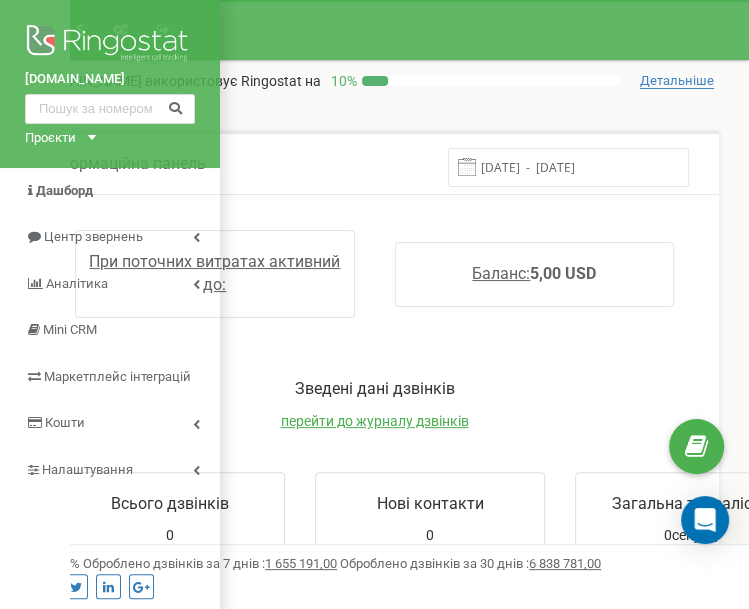 click on "Проєкти testproject.com.ua" at bounding box center [56, 138] 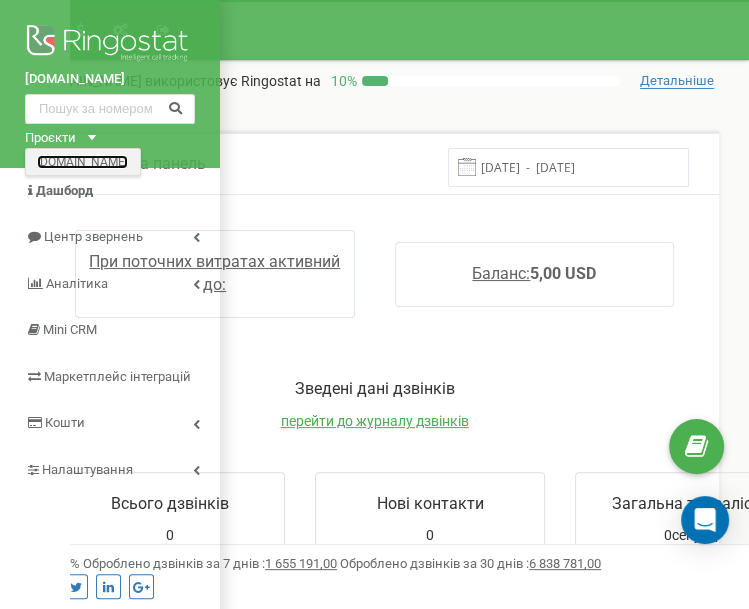 click on "[DOMAIN_NAME]" at bounding box center [82, 161] 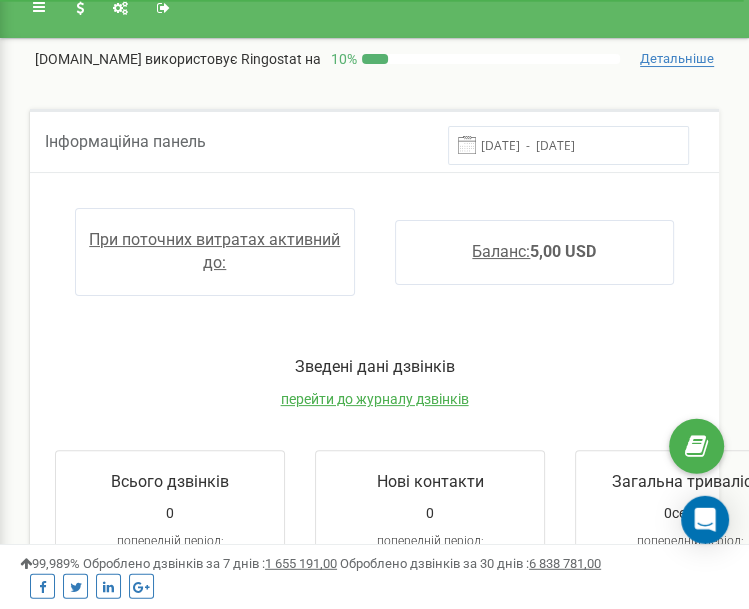 scroll, scrollTop: 0, scrollLeft: 0, axis: both 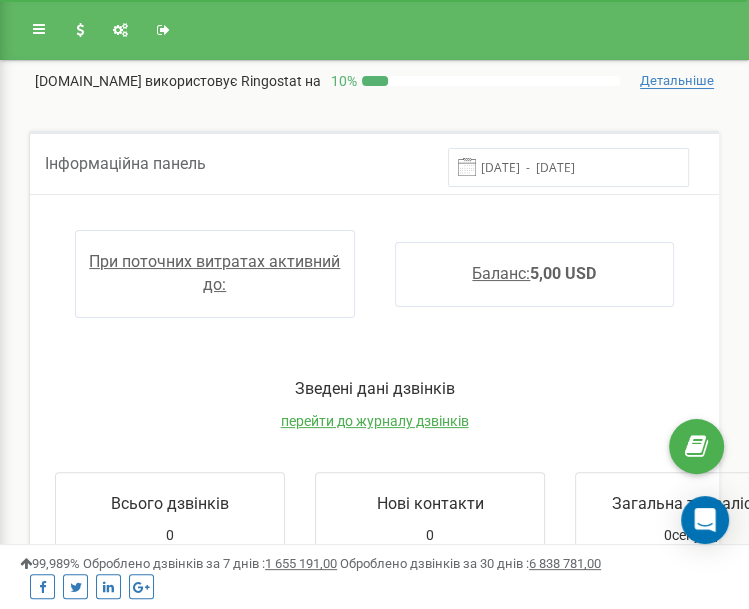 click on "Детальніше" at bounding box center [677, 81] 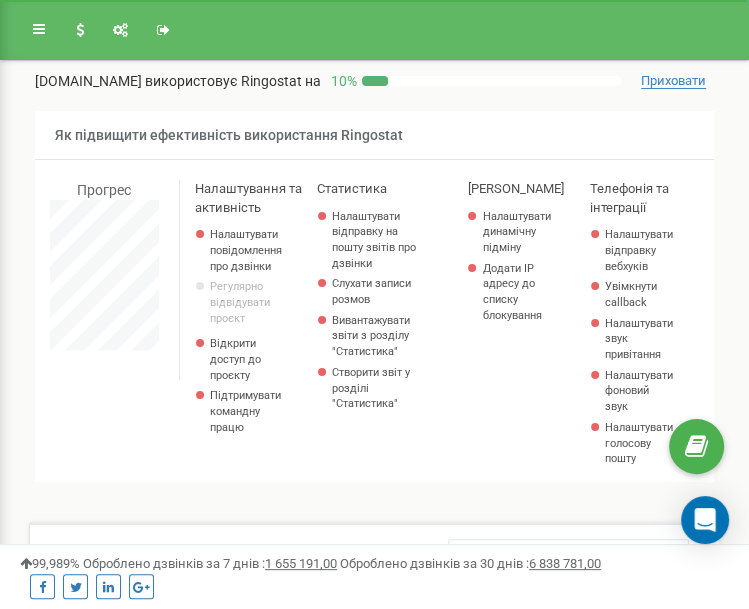 scroll, scrollTop: 998658, scrollLeft: 999251, axis: both 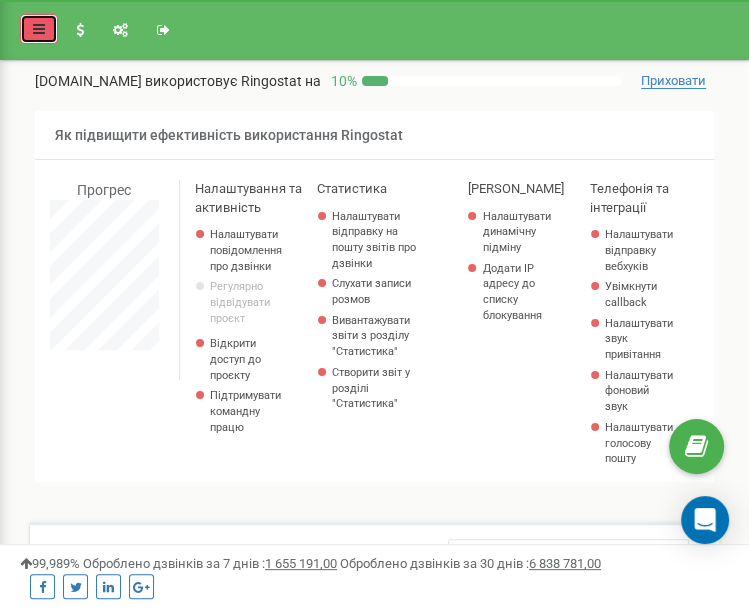 click at bounding box center [39, 29] 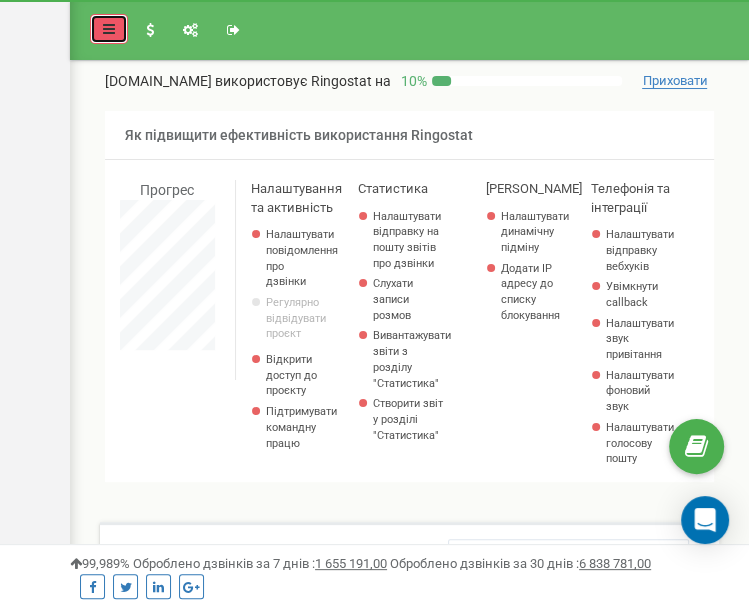 scroll, scrollTop: 1342, scrollLeft: 679, axis: both 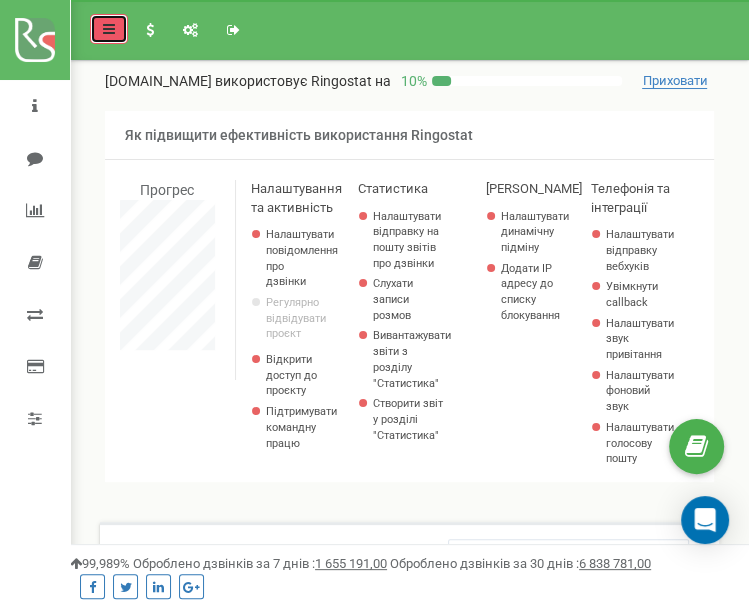 click at bounding box center [109, 29] 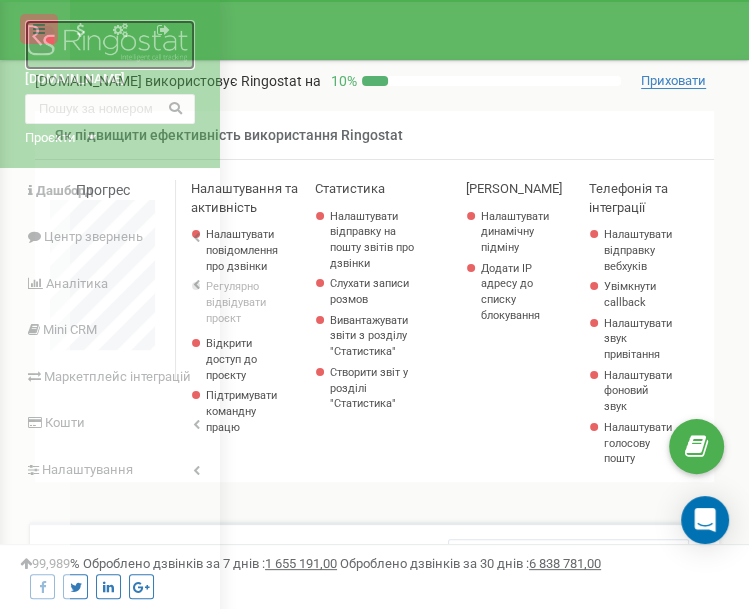 click at bounding box center (110, 45) 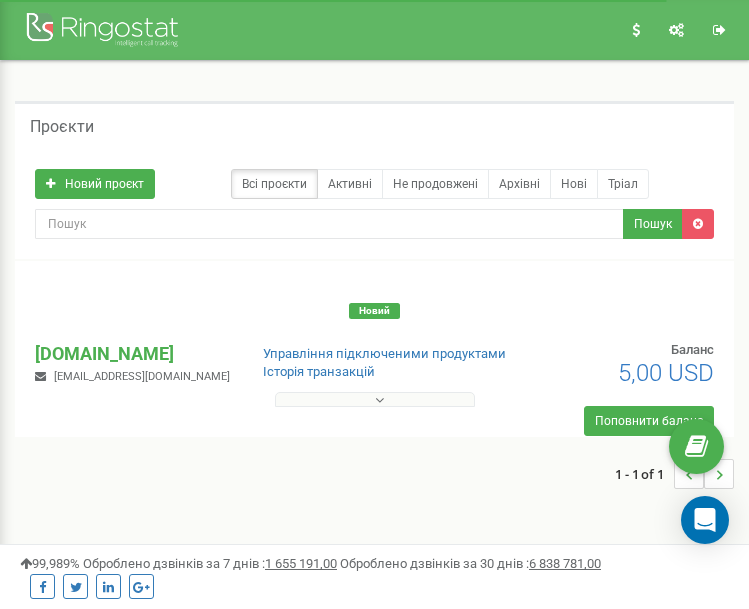 scroll, scrollTop: 0, scrollLeft: 0, axis: both 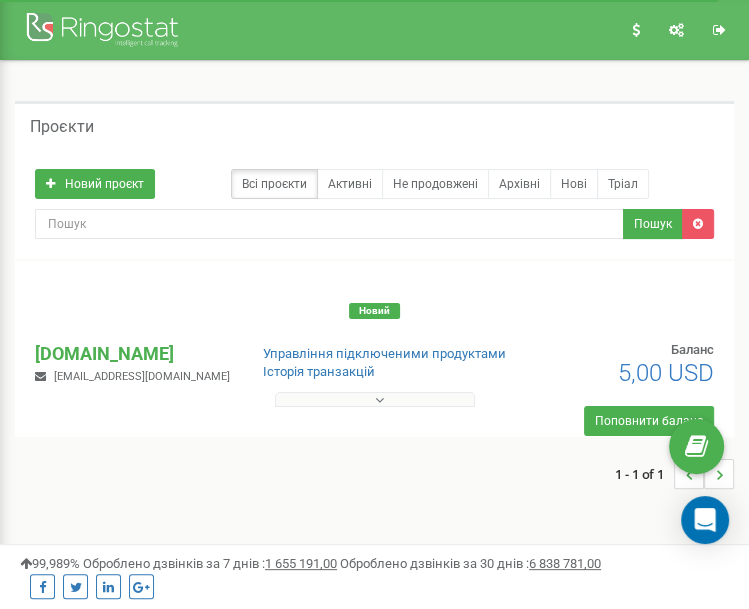 click at bounding box center [375, 399] 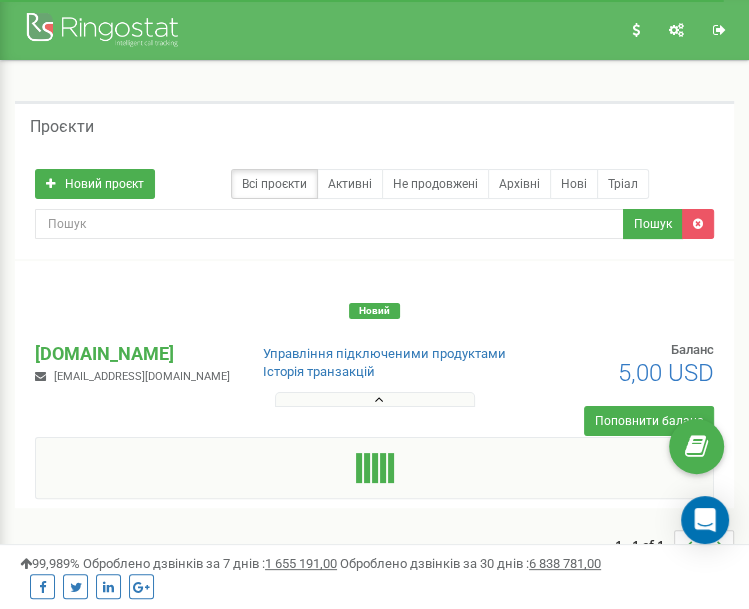 click at bounding box center (375, 399) 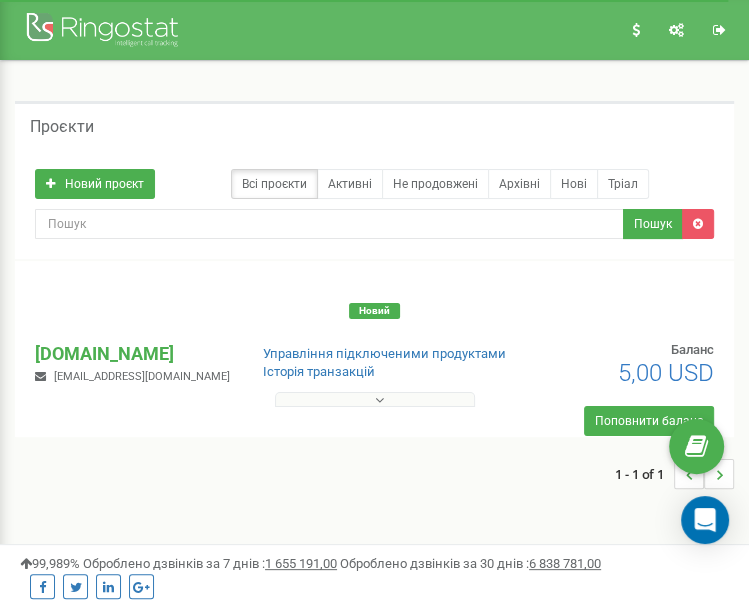click at bounding box center (375, 399) 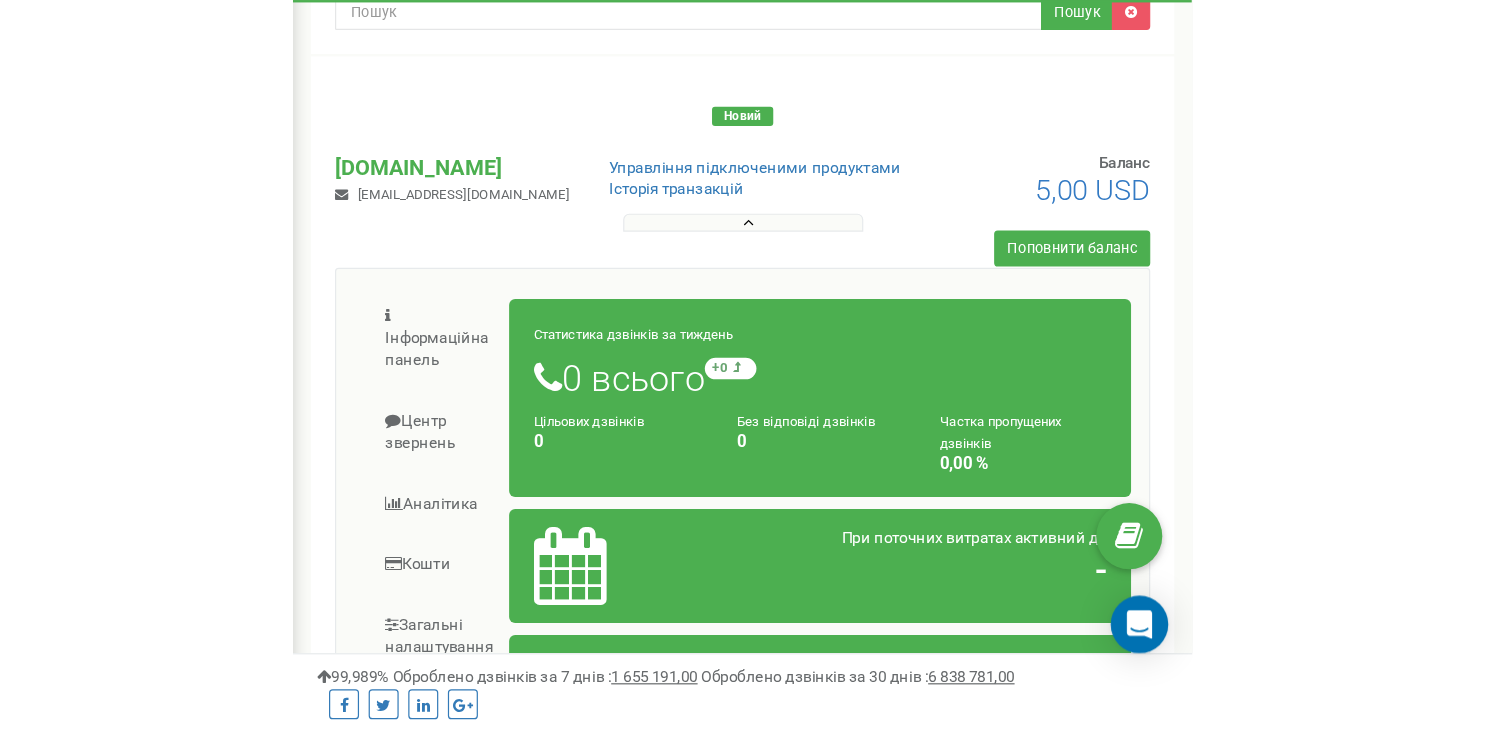 scroll, scrollTop: 135, scrollLeft: 0, axis: vertical 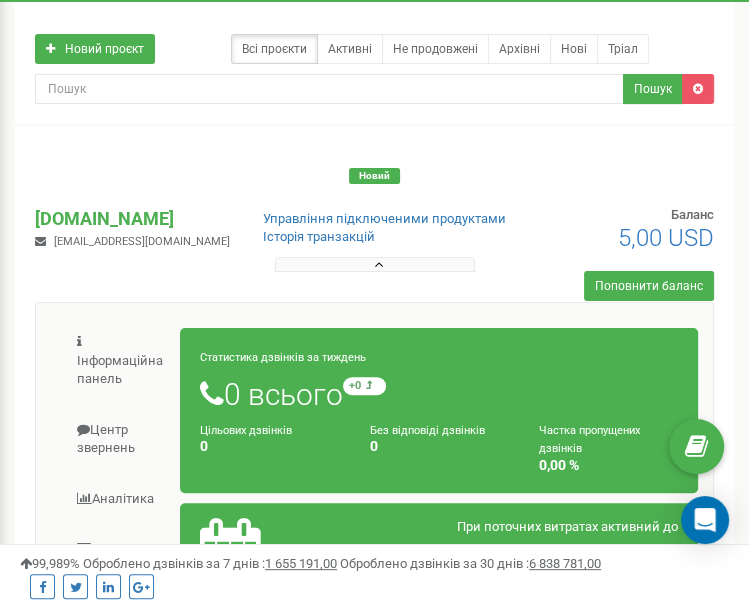 click on "anastasialahno55555@gmail.com" at bounding box center [142, 241] 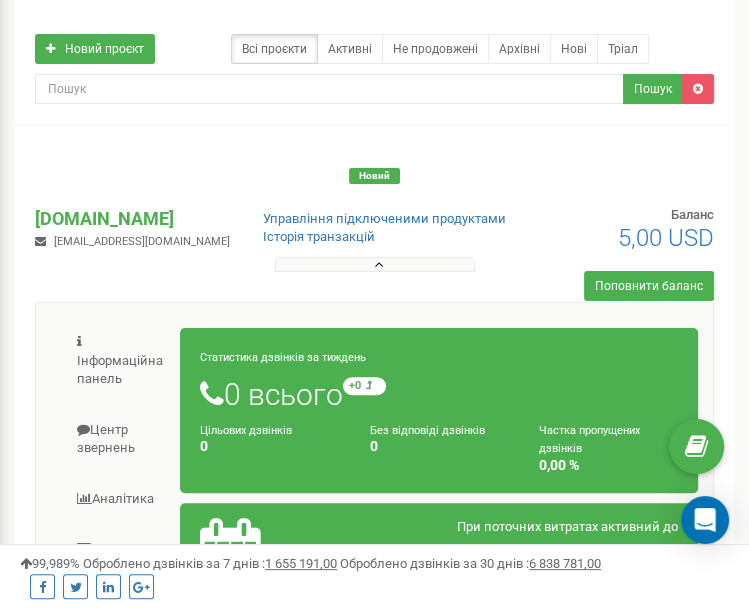 click on "Пошук" at bounding box center [374, 89] 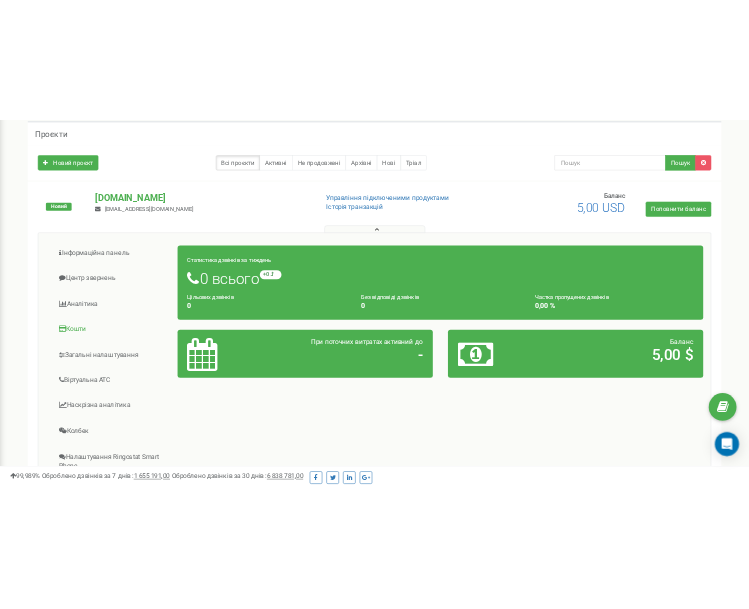 scroll, scrollTop: 135, scrollLeft: 0, axis: vertical 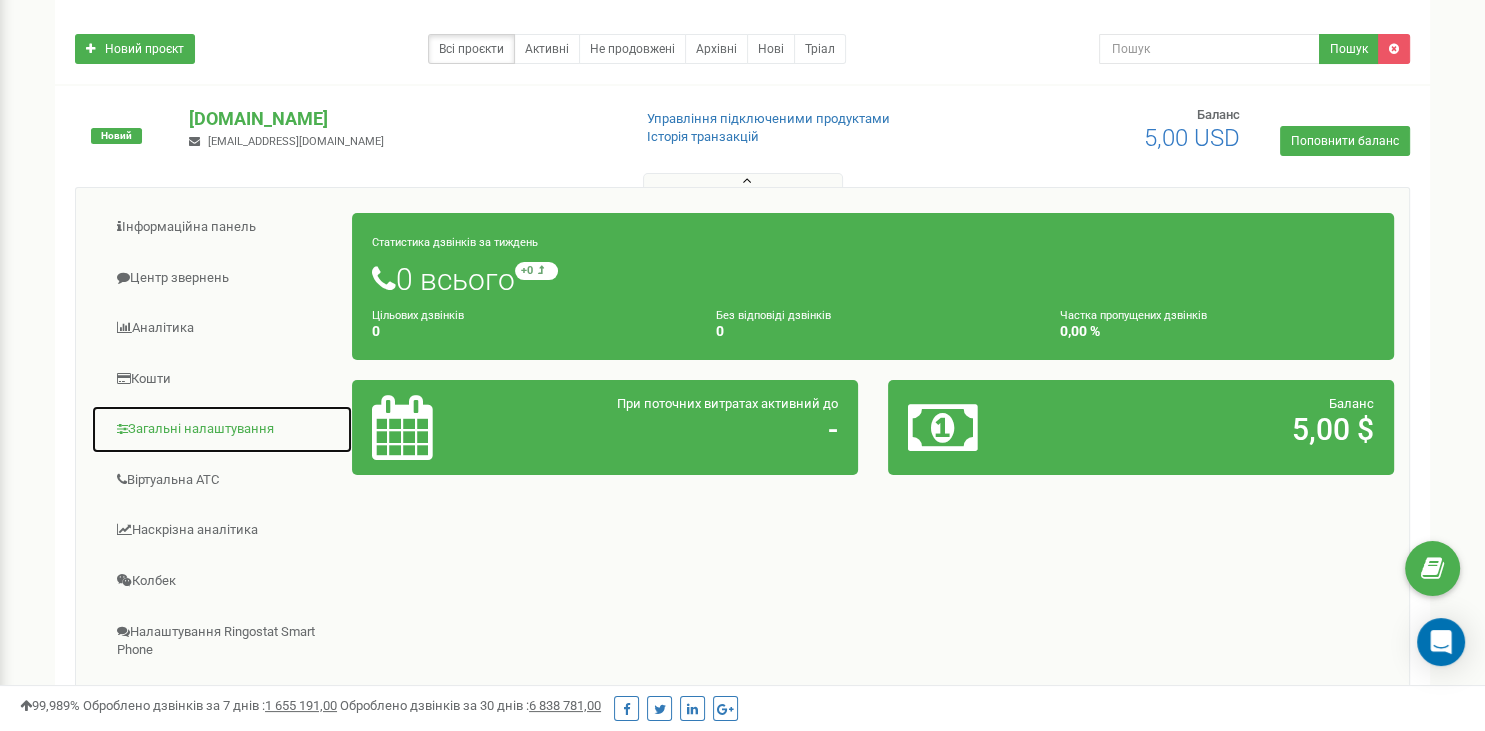 click on "Загальні налаштування" at bounding box center (222, 429) 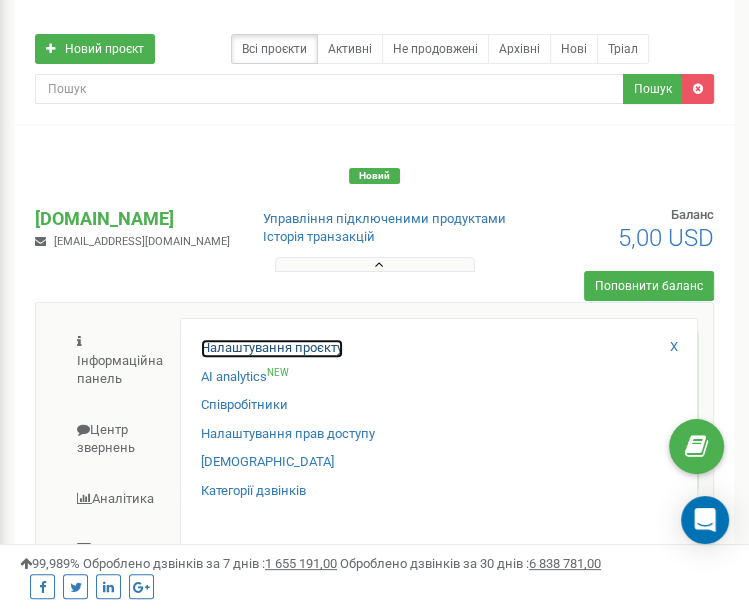 click on "Налаштування проєкту" at bounding box center [272, 348] 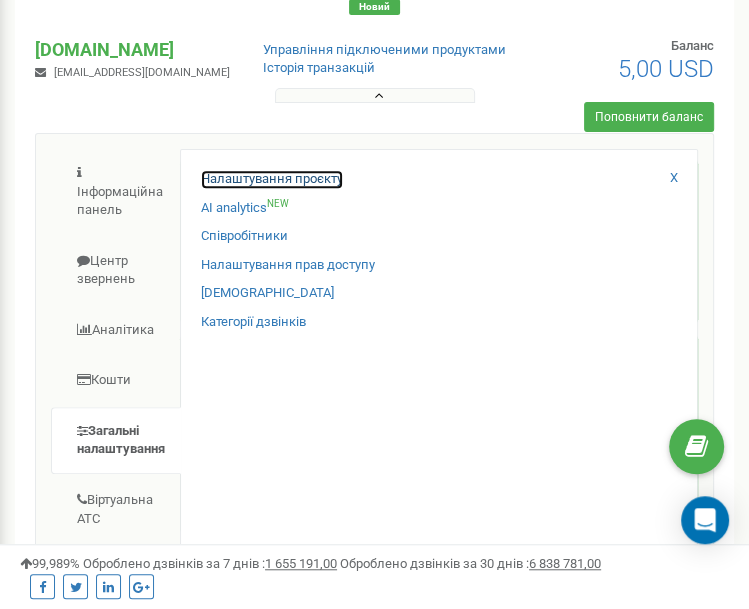 scroll, scrollTop: 346, scrollLeft: 0, axis: vertical 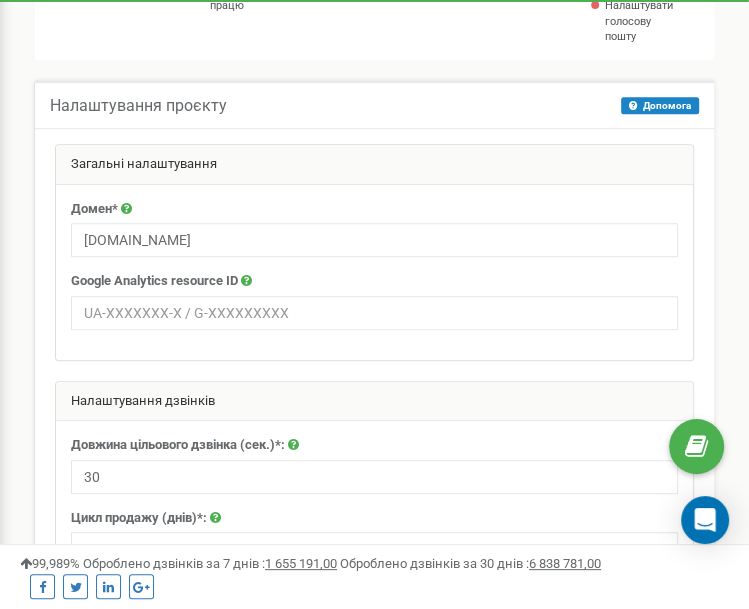 click on "Загальні налаштування" at bounding box center (374, 165) 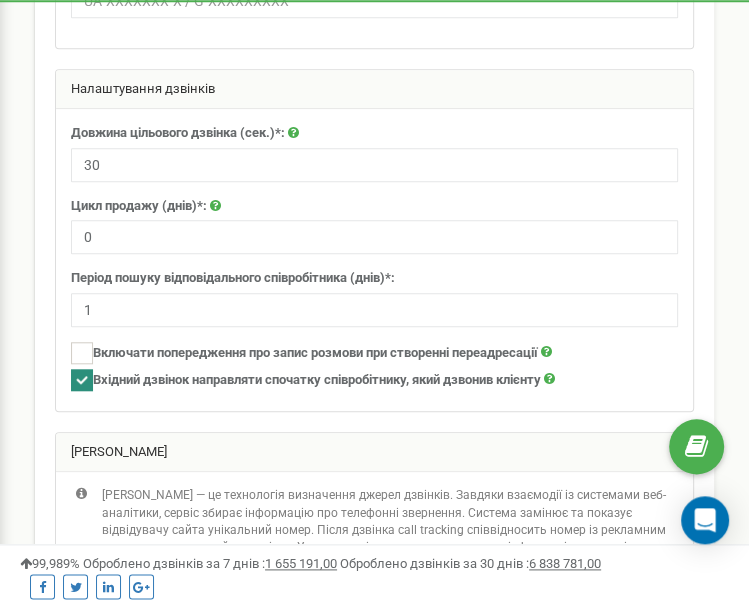 scroll, scrollTop: 739, scrollLeft: 0, axis: vertical 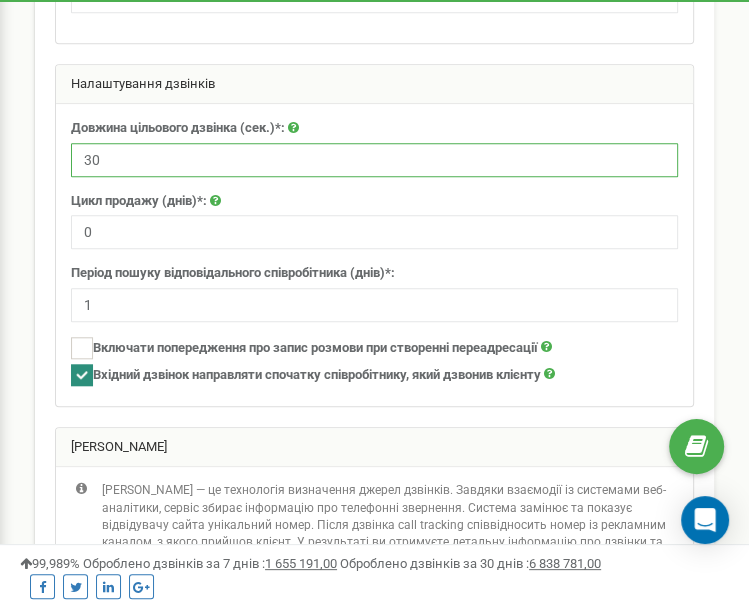 click on "30" at bounding box center (374, 160) 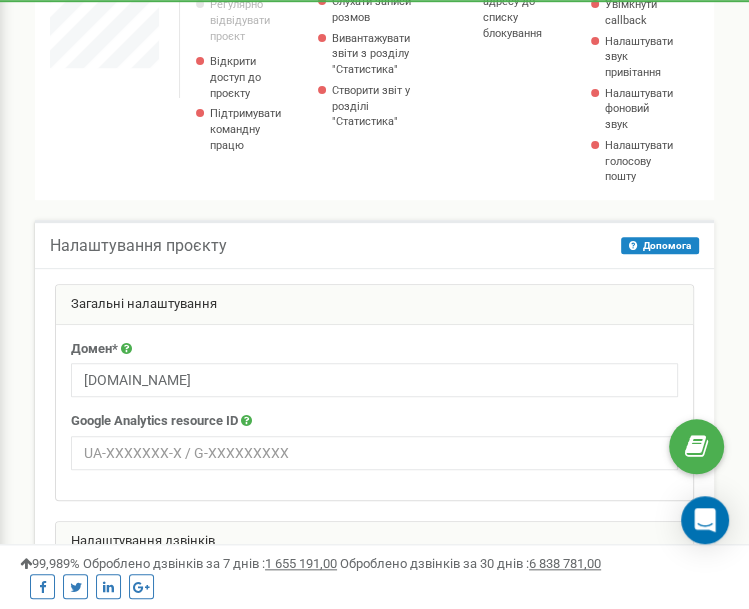 scroll, scrollTop: 316, scrollLeft: 0, axis: vertical 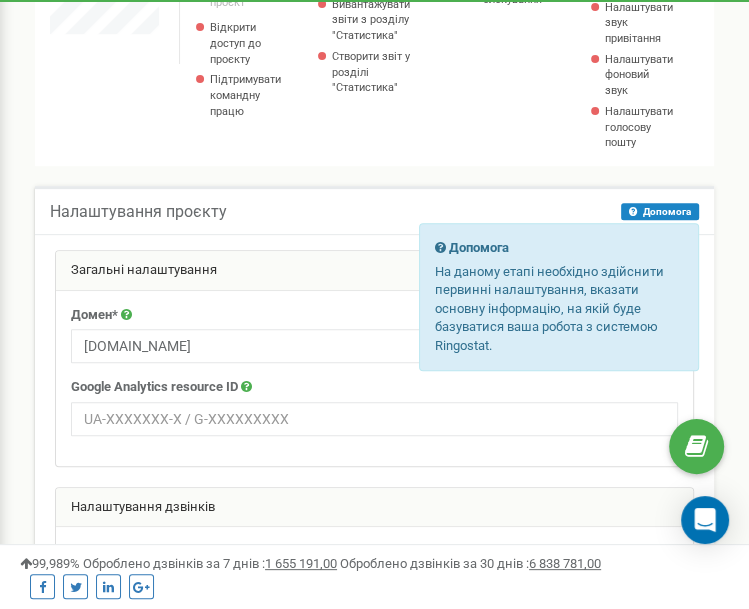 click on "Допомога" at bounding box center [660, 211] 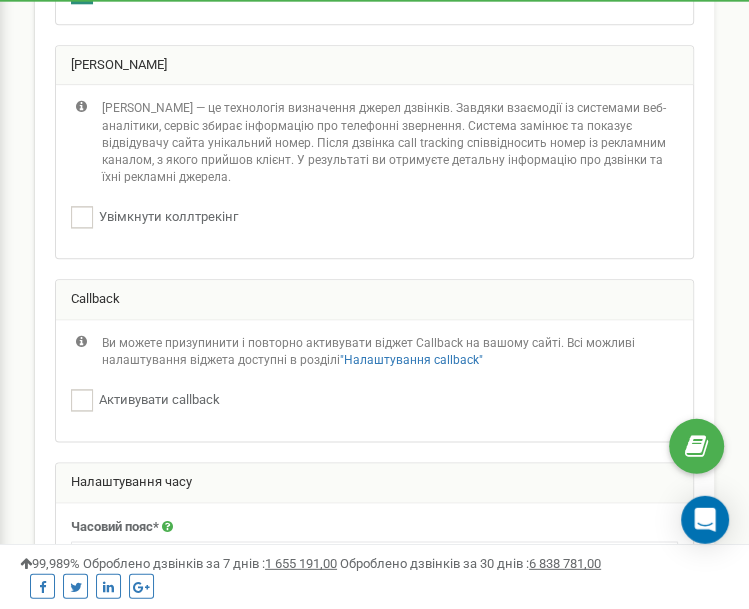 scroll, scrollTop: 1161, scrollLeft: 0, axis: vertical 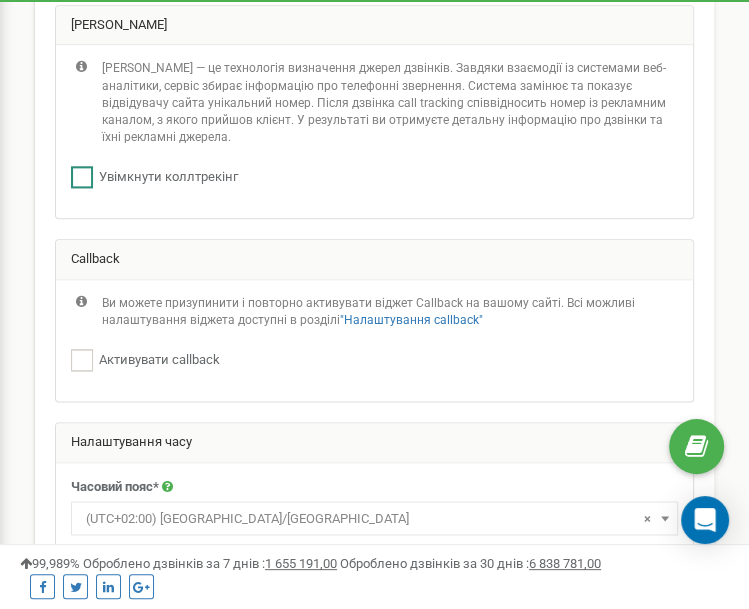 click at bounding box center [82, 177] 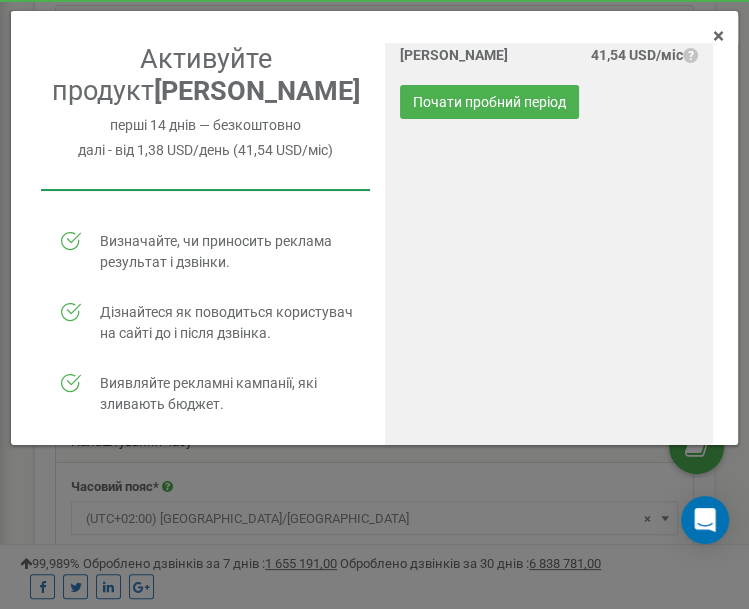 click on "×" at bounding box center (718, 36) 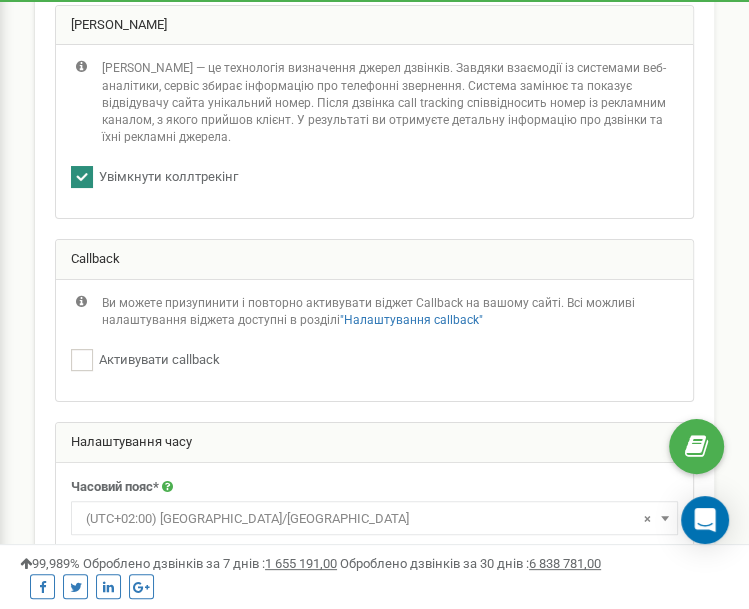 checkbox on "false" 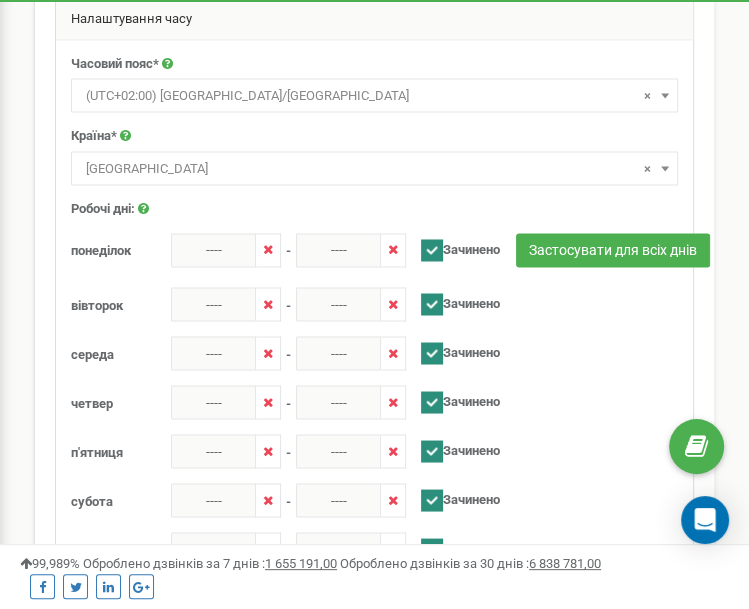 scroll, scrollTop: 1689, scrollLeft: 0, axis: vertical 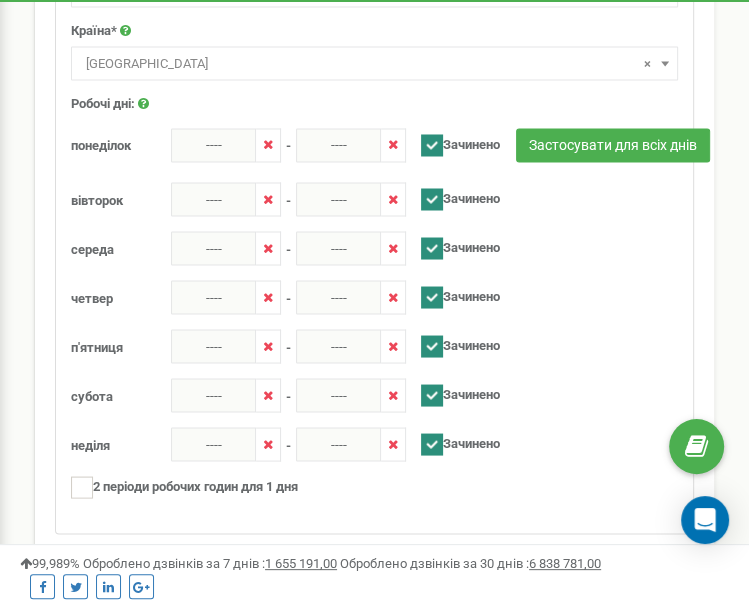click on "Застосувати для всіх днів" at bounding box center [506, 147] 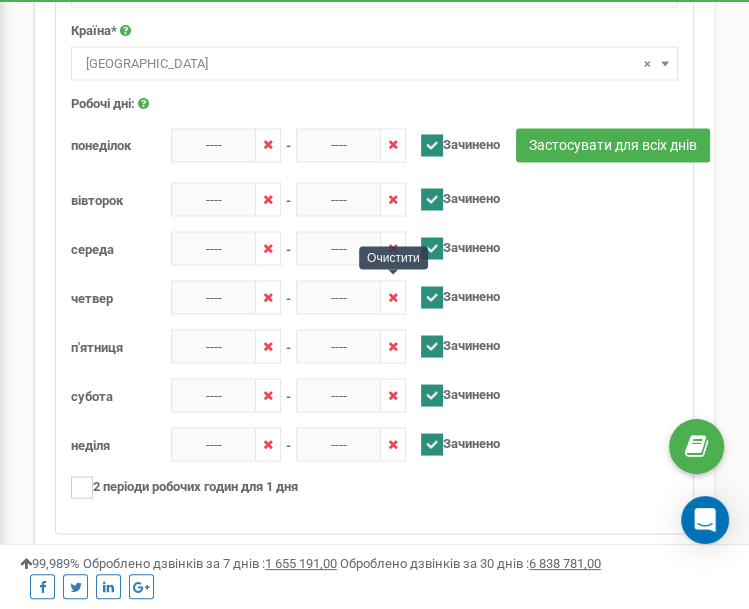 click at bounding box center [393, 296] 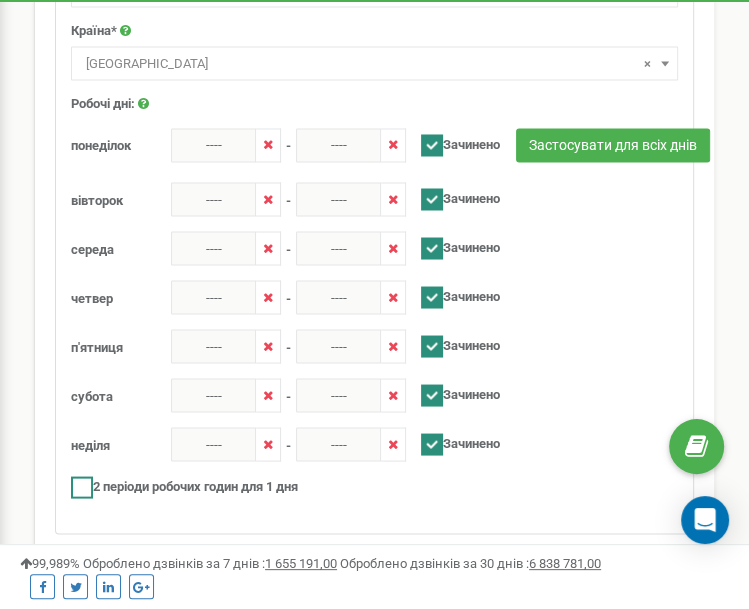 click at bounding box center (82, 487) 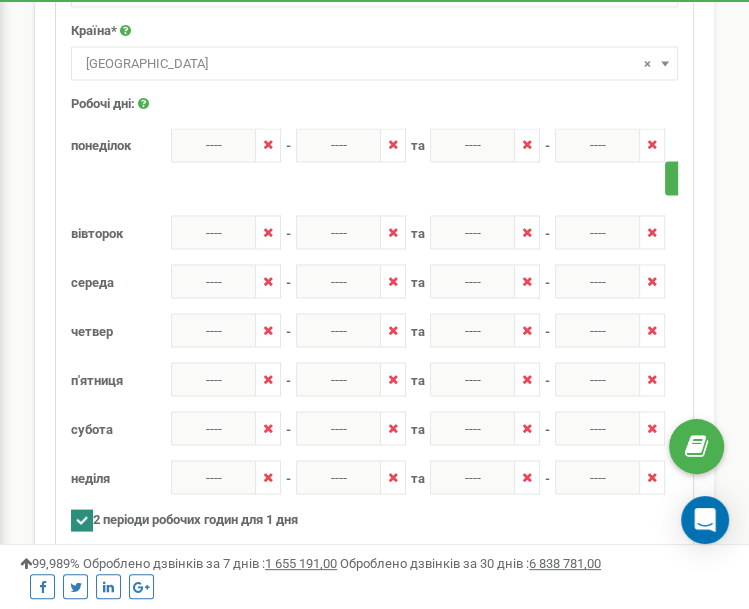 scroll, scrollTop: 997423, scrollLeft: 999251, axis: both 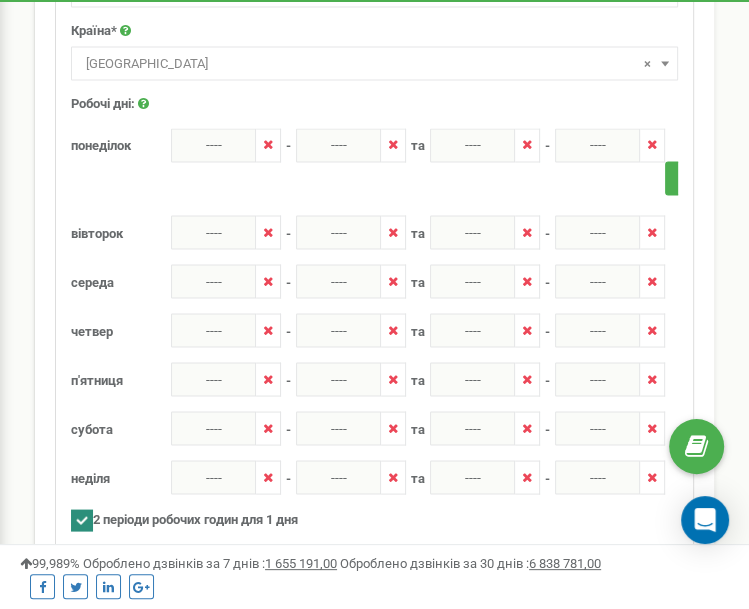 click at bounding box center [82, 520] 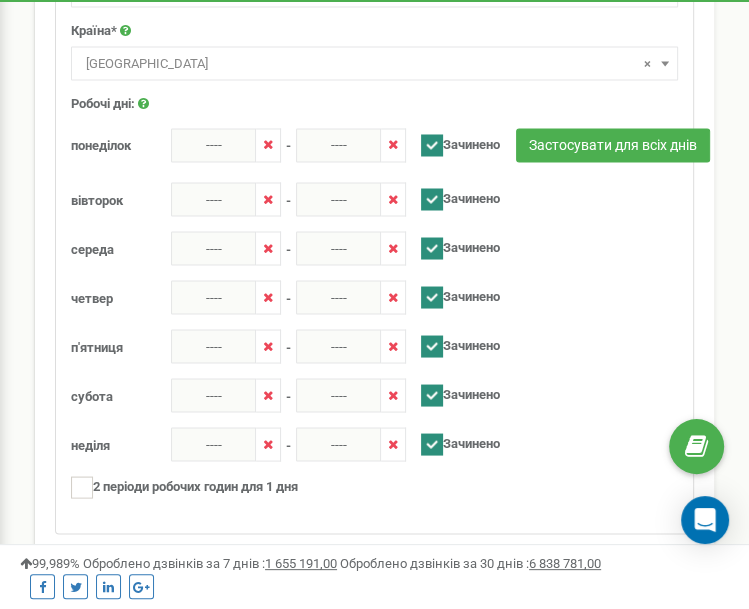 scroll, scrollTop: 2544, scrollLeft: 749, axis: both 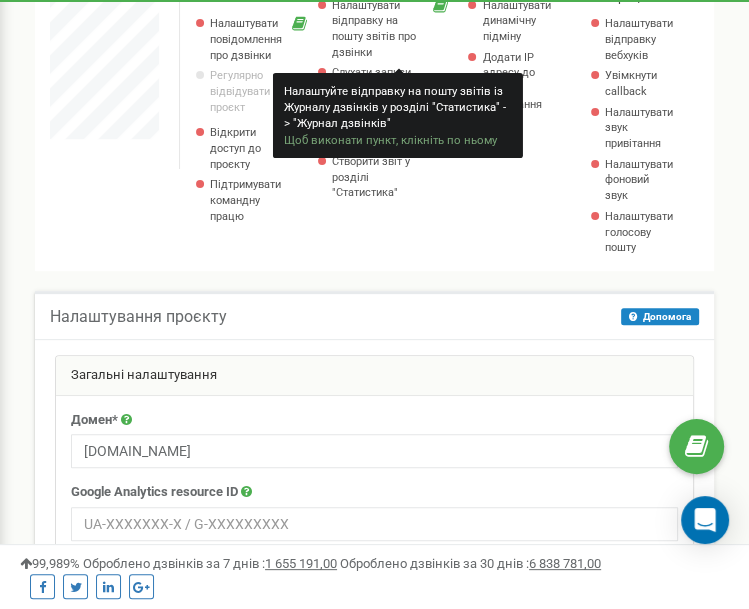click on "Налаштування та активність Налаштувати повідомлення про дзвінки Регулярно відвідувати проєкт Відкрити доступ до проєкту Підтримувати командну працю" at bounding box center [261, 120] 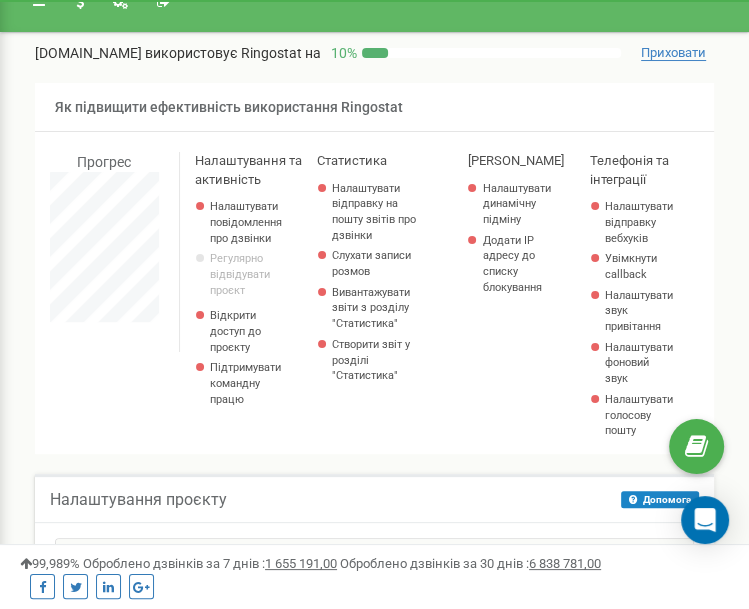 scroll, scrollTop: 0, scrollLeft: 0, axis: both 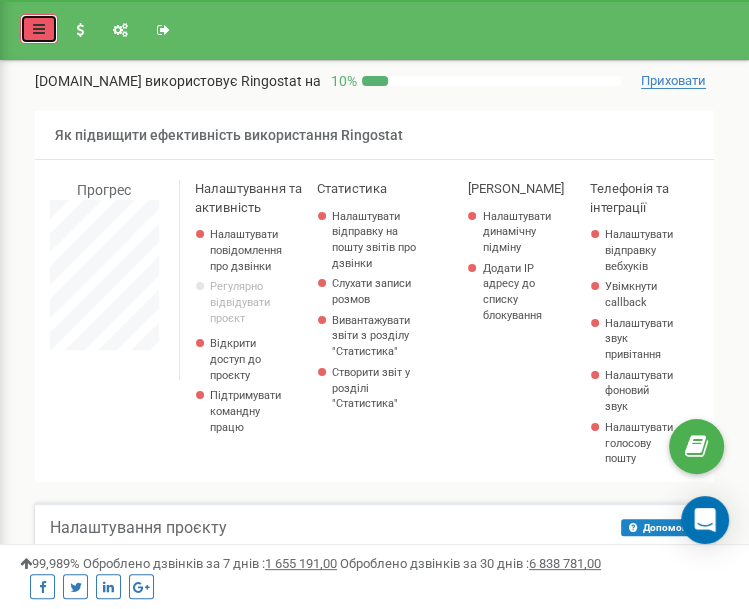 click at bounding box center (39, 29) 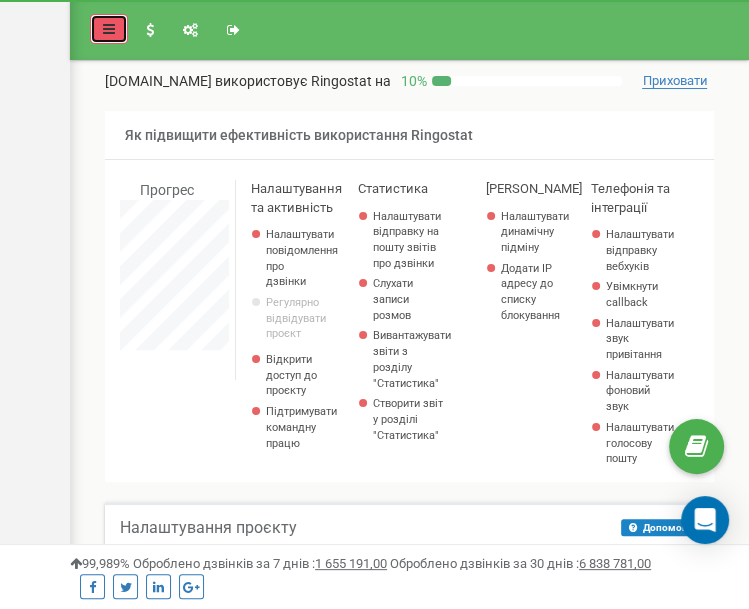 scroll, scrollTop: 2544, scrollLeft: 679, axis: both 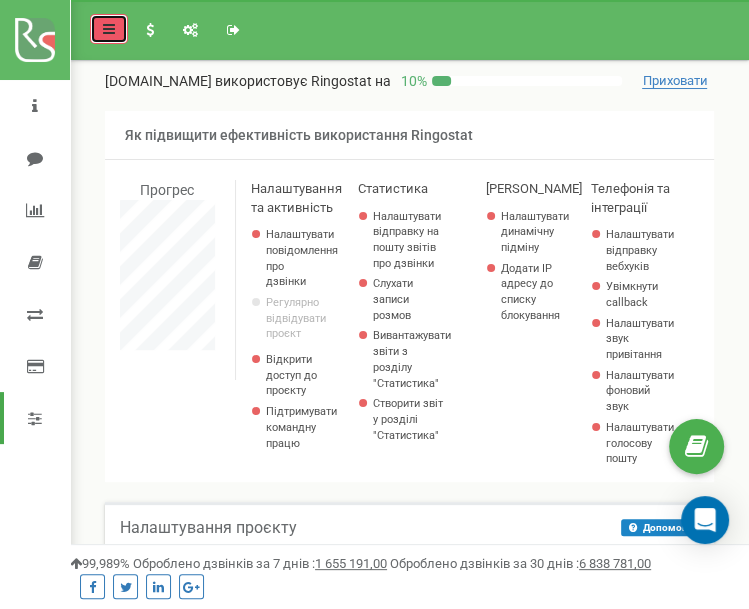 click at bounding box center [109, 29] 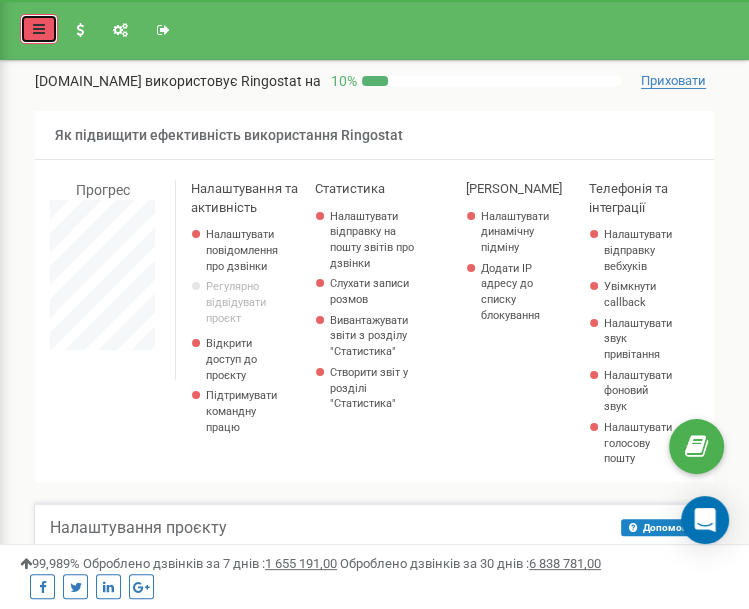 scroll, scrollTop: 997456, scrollLeft: 999251, axis: both 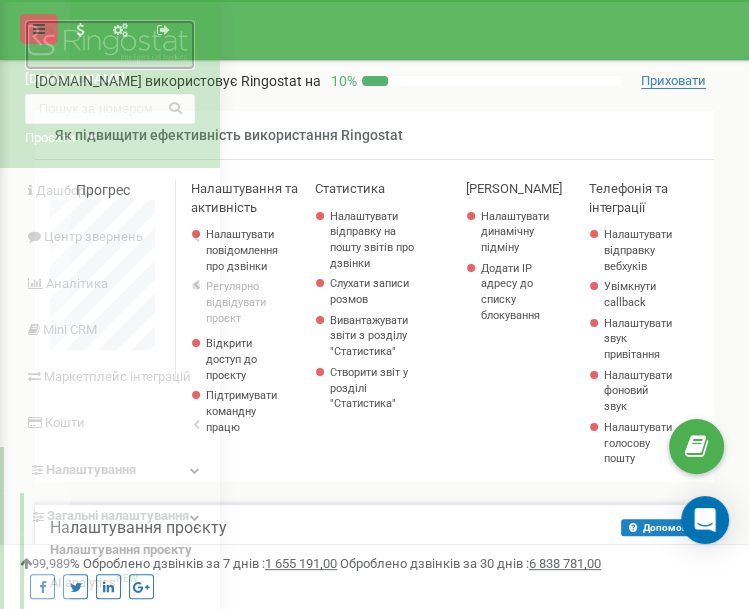 click at bounding box center [110, 45] 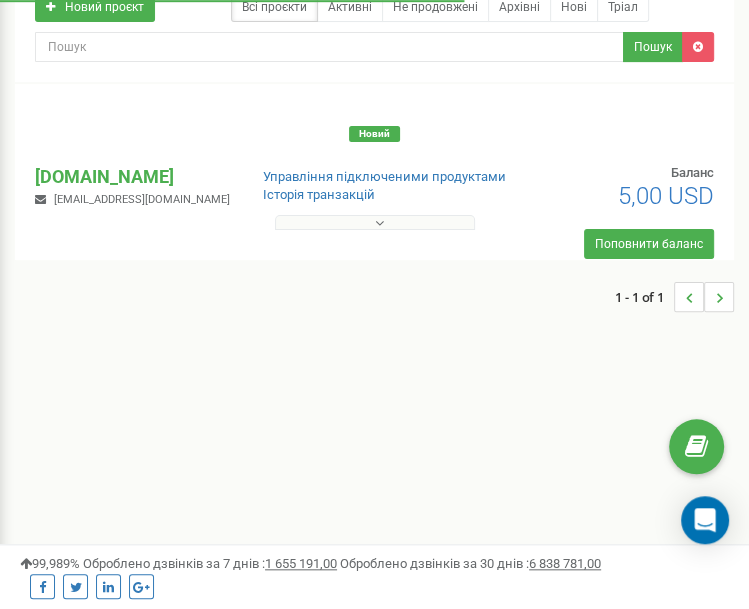 scroll, scrollTop: 211, scrollLeft: 0, axis: vertical 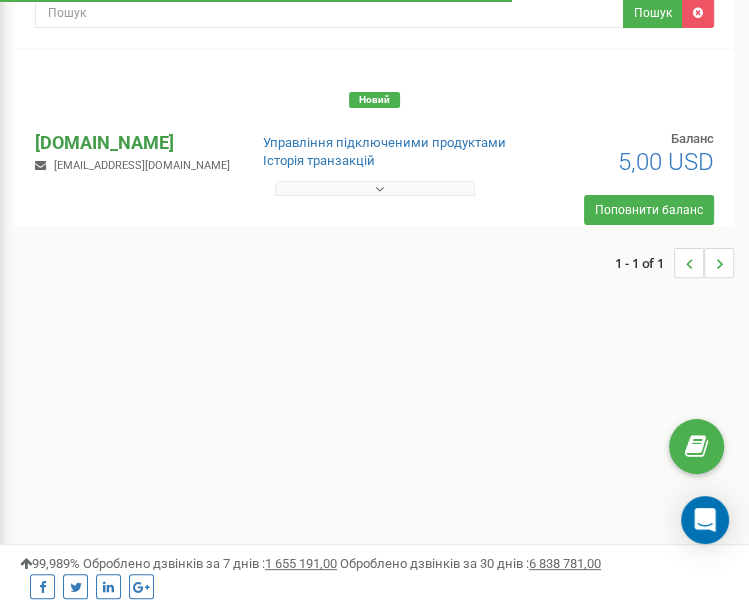 click on "[DOMAIN_NAME]" at bounding box center (132, 143) 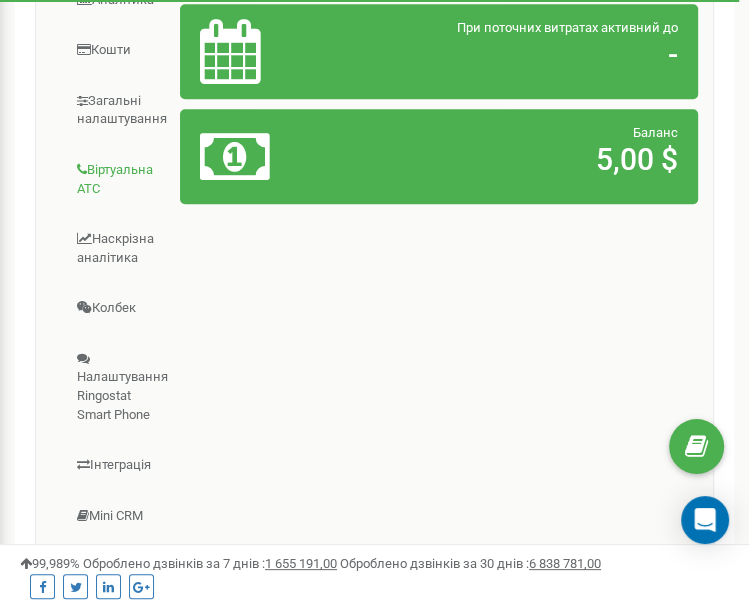 scroll, scrollTop: 633, scrollLeft: 0, axis: vertical 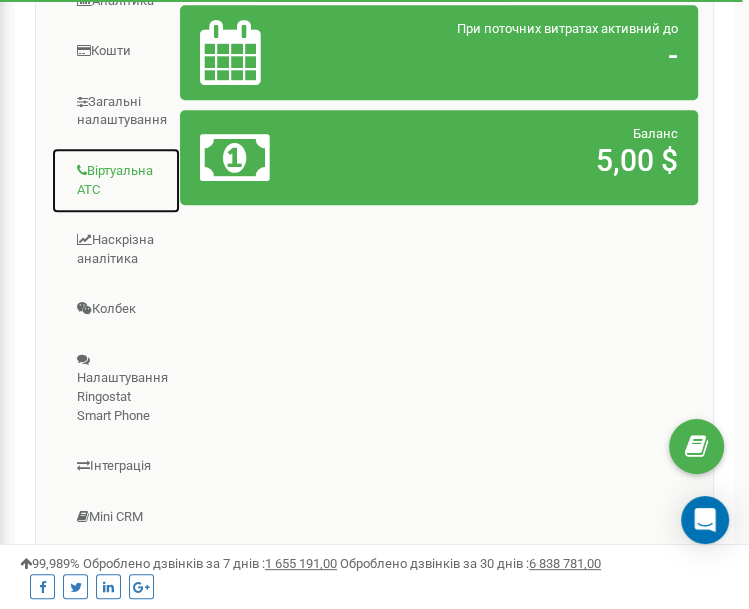 click on "Віртуальна АТС" at bounding box center (116, 180) 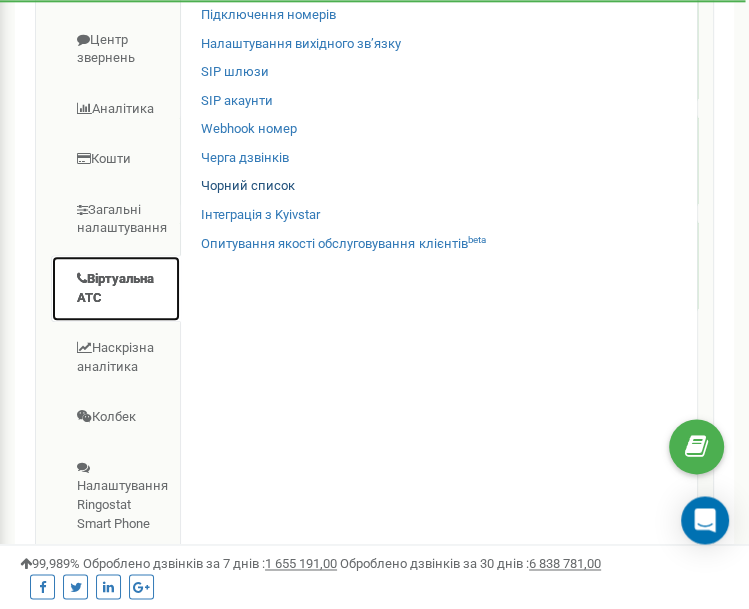 scroll, scrollTop: 422, scrollLeft: 0, axis: vertical 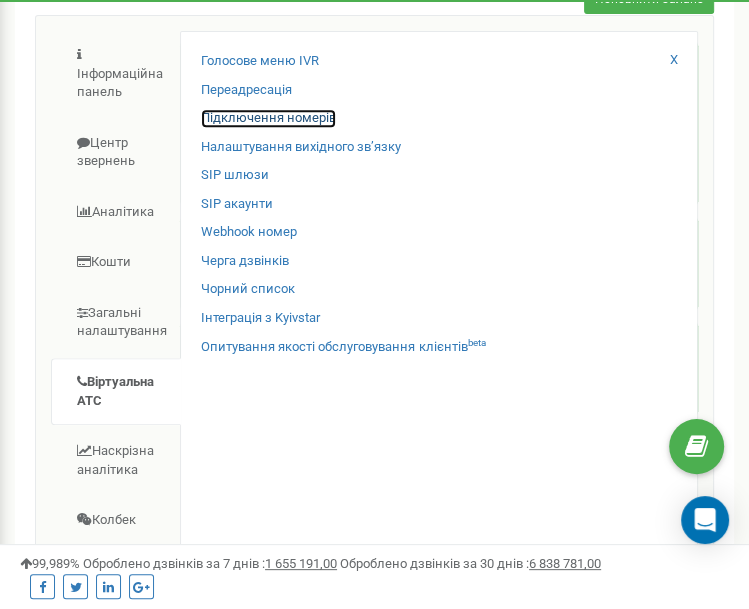 click on "Підключення номерів" at bounding box center [268, 118] 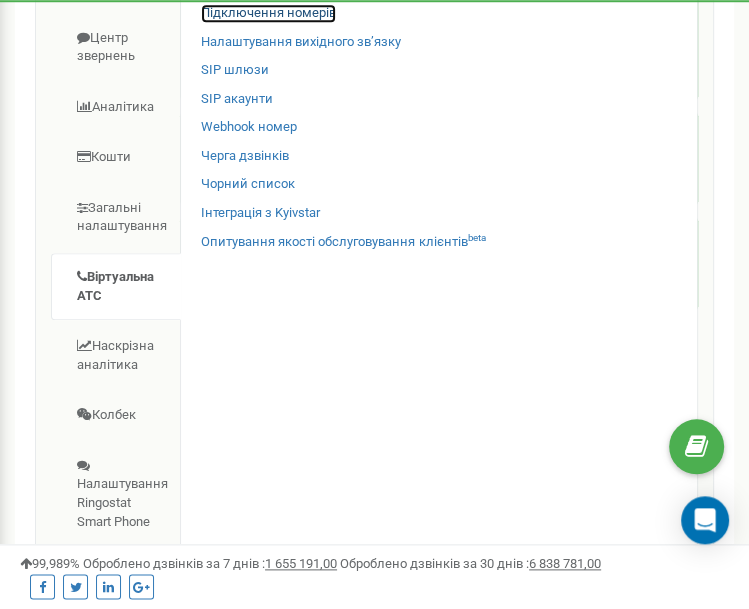 scroll, scrollTop: 528, scrollLeft: 0, axis: vertical 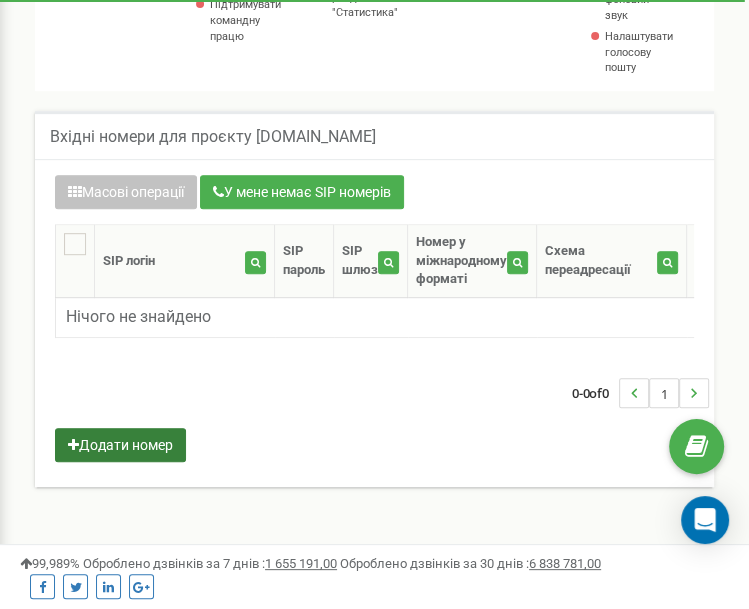 click on "Додати номер" at bounding box center (120, 445) 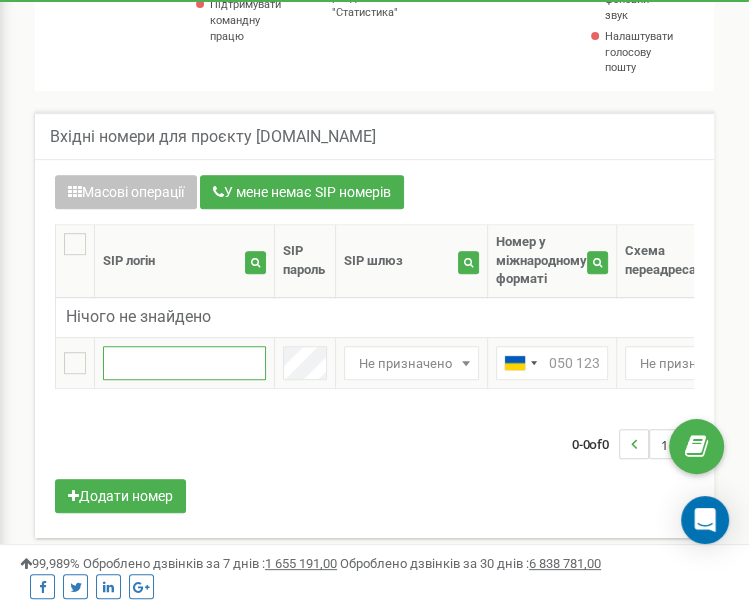 click at bounding box center [184, 363] 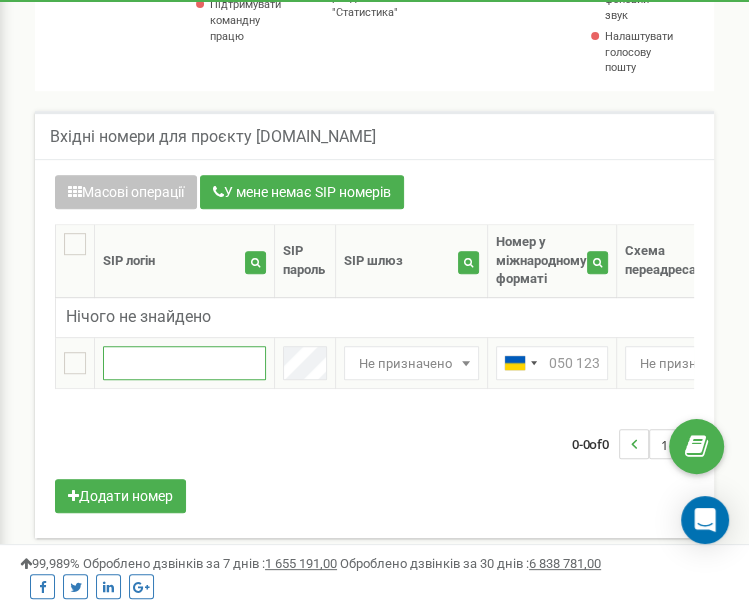 click at bounding box center (184, 363) 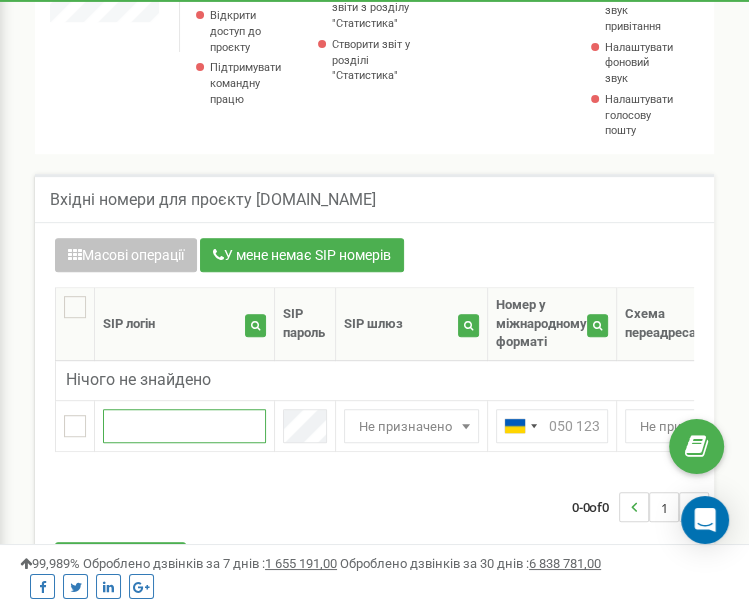 scroll, scrollTop: 285, scrollLeft: 0, axis: vertical 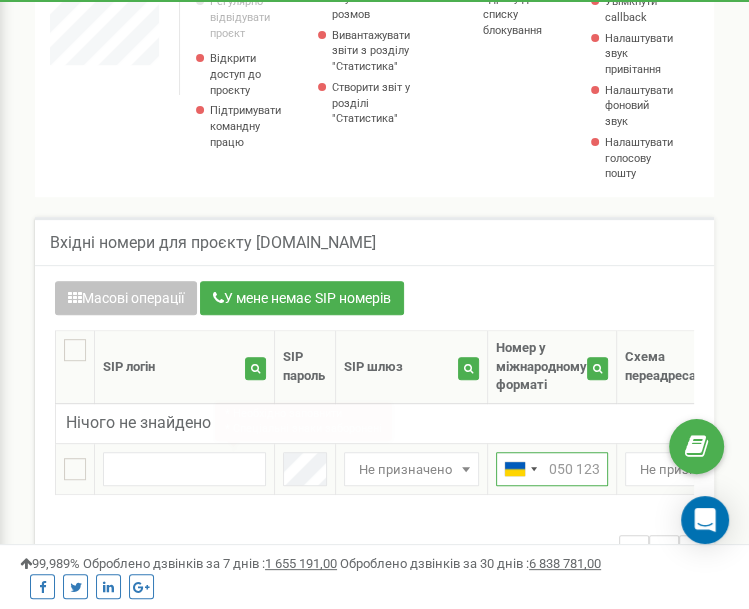 click at bounding box center [552, 469] 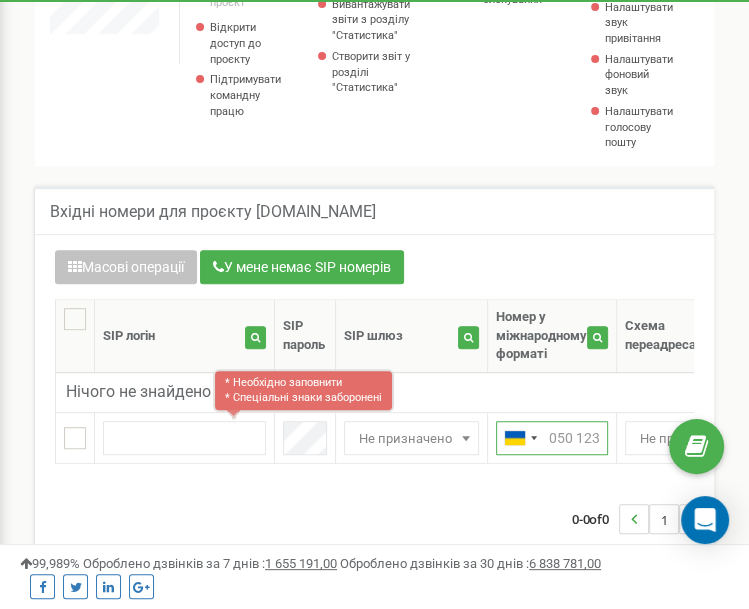 scroll, scrollTop: 391, scrollLeft: 0, axis: vertical 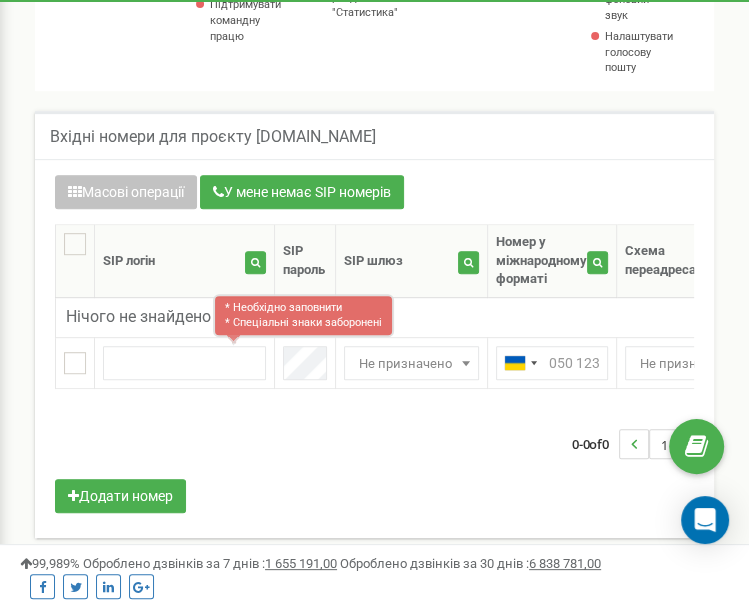 click on "0-0  of  0
1" at bounding box center [374, 444] 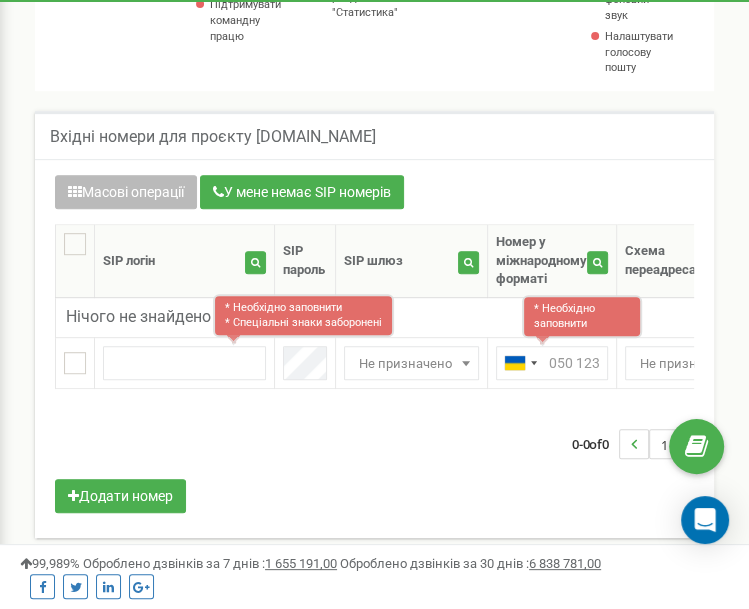 click on "Масові операції" at bounding box center [126, 192] 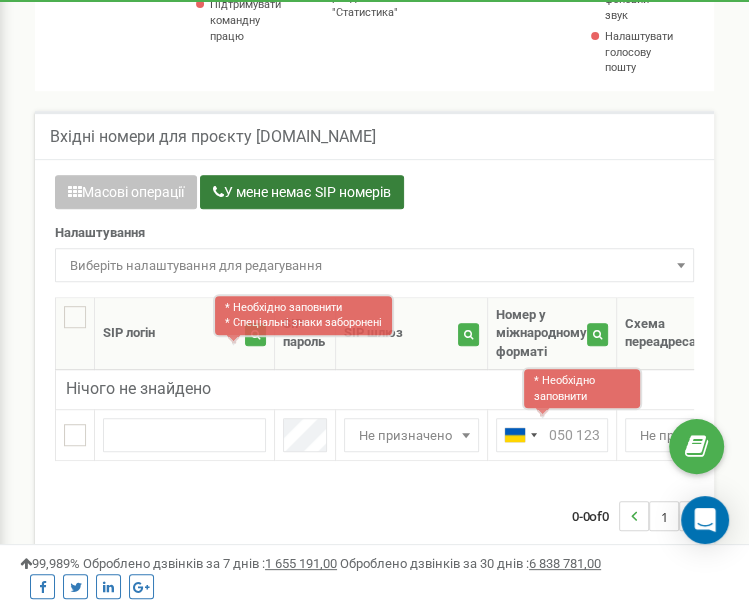 click on "У мене немає SIP номерів" at bounding box center (302, 192) 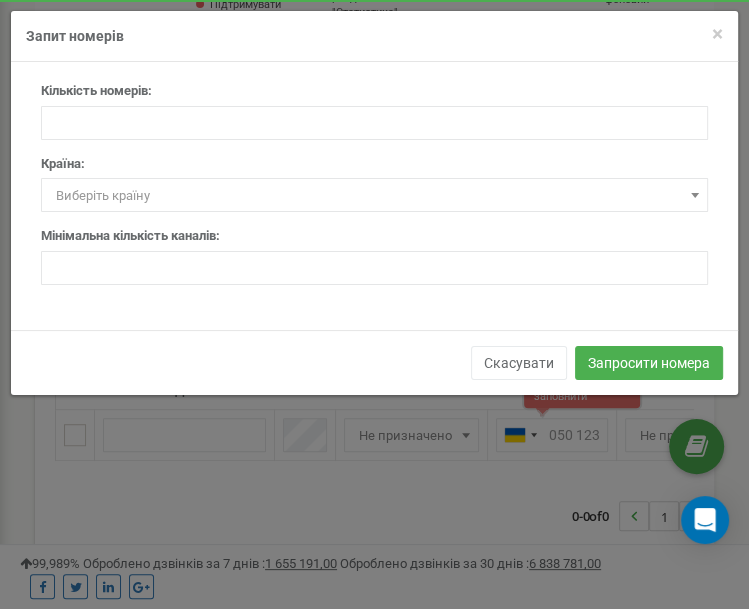 click on "× Close
Запит номерів
Кількість номерів:
Країна:
Виберіть країну
[GEOGRAPHIC_DATA]
[GEOGRAPHIC_DATA]
[GEOGRAPHIC_DATA]
[US_STATE]
[GEOGRAPHIC_DATA]
[GEOGRAPHIC_DATA]
[GEOGRAPHIC_DATA]
[GEOGRAPHIC_DATA]
[GEOGRAPHIC_DATA]
[GEOGRAPHIC_DATA]
[GEOGRAPHIC_DATA]
[GEOGRAPHIC_DATA]
[GEOGRAPHIC_DATA]
[GEOGRAPHIC_DATA]
[GEOGRAPHIC_DATA]
[GEOGRAPHIC_DATA]
[GEOGRAPHIC_DATA]
[GEOGRAPHIC_DATA]
[GEOGRAPHIC_DATA]
[GEOGRAPHIC_DATA]
[GEOGRAPHIC_DATA]
[GEOGRAPHIC_DATA]
[GEOGRAPHIC_DATA]
[GEOGRAPHIC_DATA]
[GEOGRAPHIC_DATA]
[GEOGRAPHIC_DATA]
[GEOGRAPHIC_DATA], [GEOGRAPHIC_DATA]
[GEOGRAPHIC_DATA]
[GEOGRAPHIC_DATA]
[GEOGRAPHIC_DATA]
[GEOGRAPHIC_DATA]
[GEOGRAPHIC_DATA]
[GEOGRAPHIC_DATA]
[GEOGRAPHIC_DATA]
[GEOGRAPHIC_DATA]
[GEOGRAPHIC_DATA]
[GEOGRAPHIC_DATA]
[GEOGRAPHIC_DATA]
[GEOGRAPHIC_DATA]
[GEOGRAPHIC_DATA]
[GEOGRAPHIC_DATA]
[GEOGRAPHIC_DATA]
[GEOGRAPHIC_DATA]
[GEOGRAPHIC_DATA]
[GEOGRAPHIC_DATA]
[GEOGRAPHIC_DATA]
[GEOGRAPHIC_DATA]" at bounding box center (374, 304) 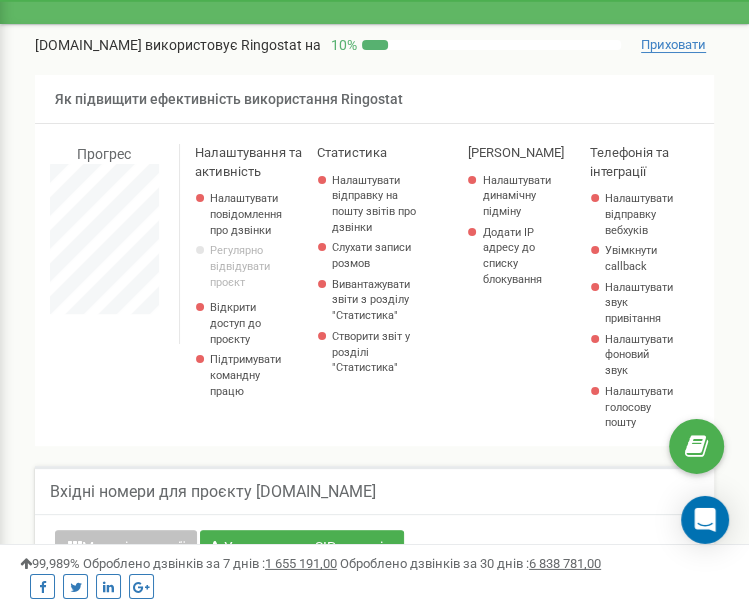 scroll, scrollTop: 0, scrollLeft: 0, axis: both 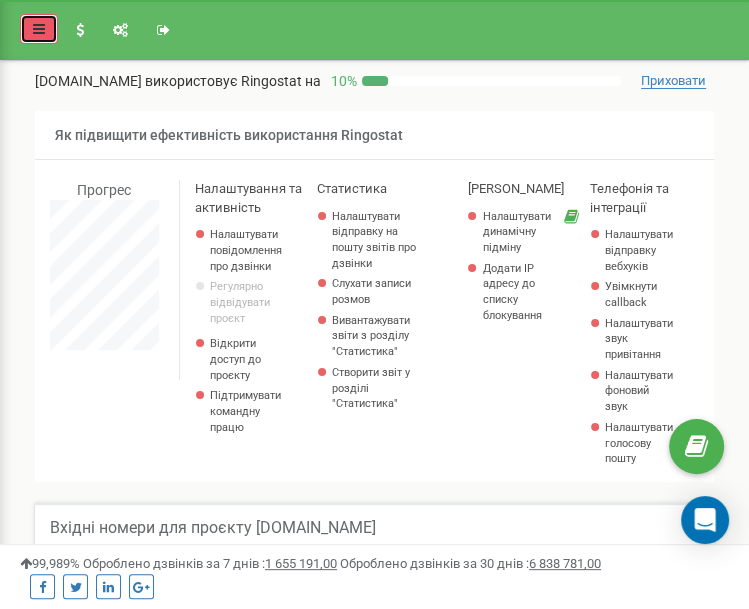 click at bounding box center [39, 29] 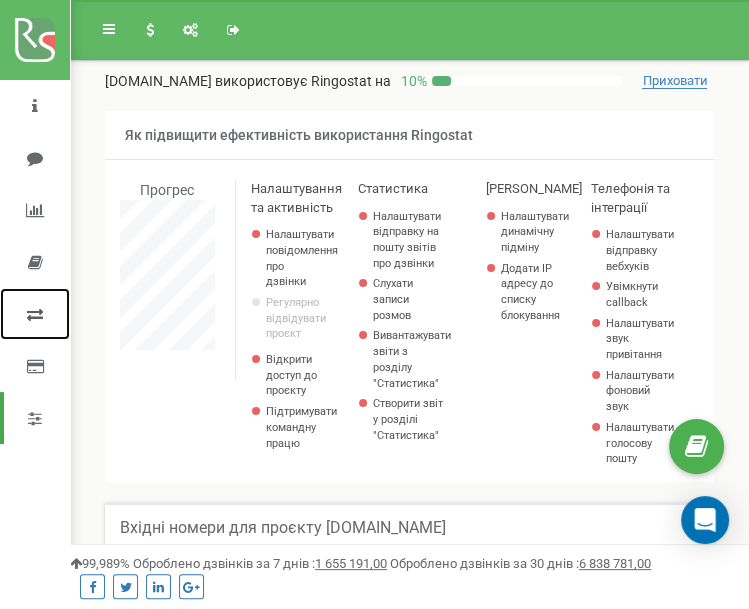 click at bounding box center (35, 314) 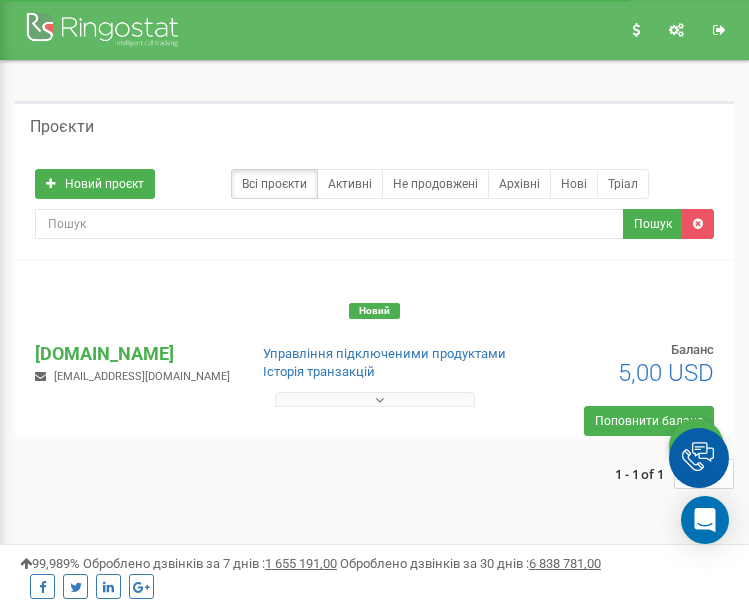 click on "[DOMAIN_NAME]" at bounding box center (132, 354) 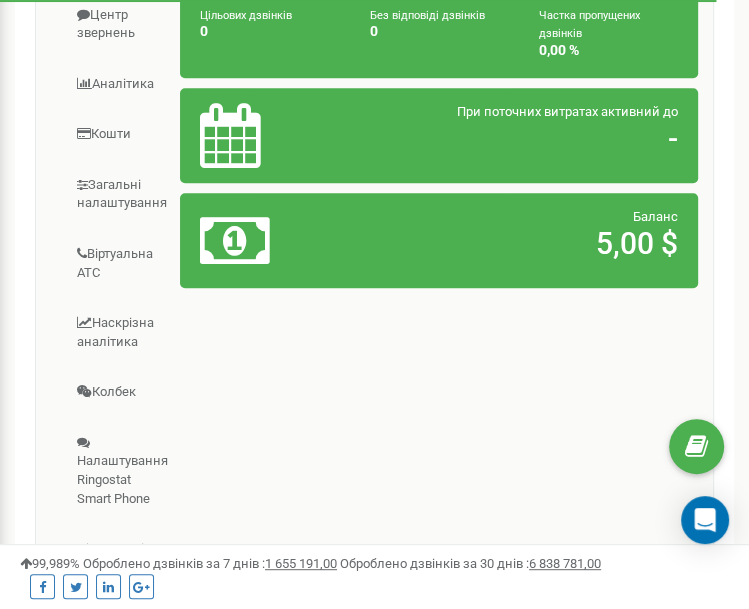 scroll, scrollTop: 528, scrollLeft: 0, axis: vertical 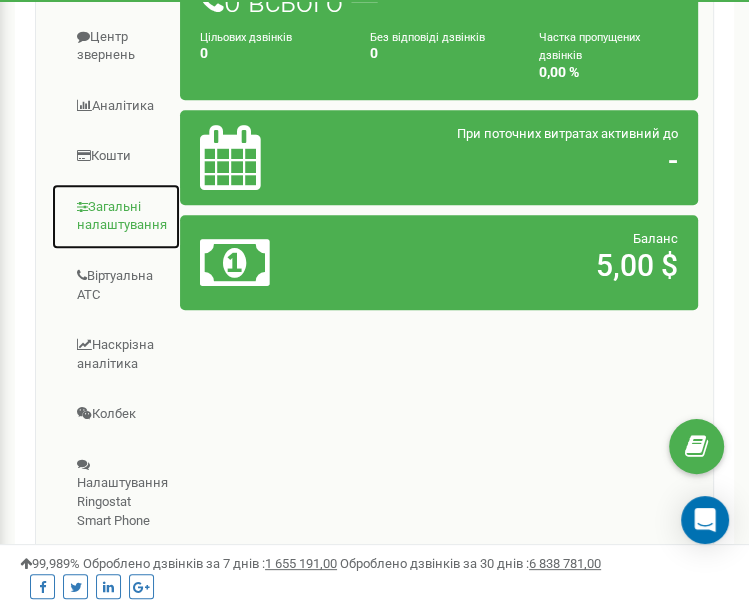 click on "Загальні налаштування" at bounding box center (116, 216) 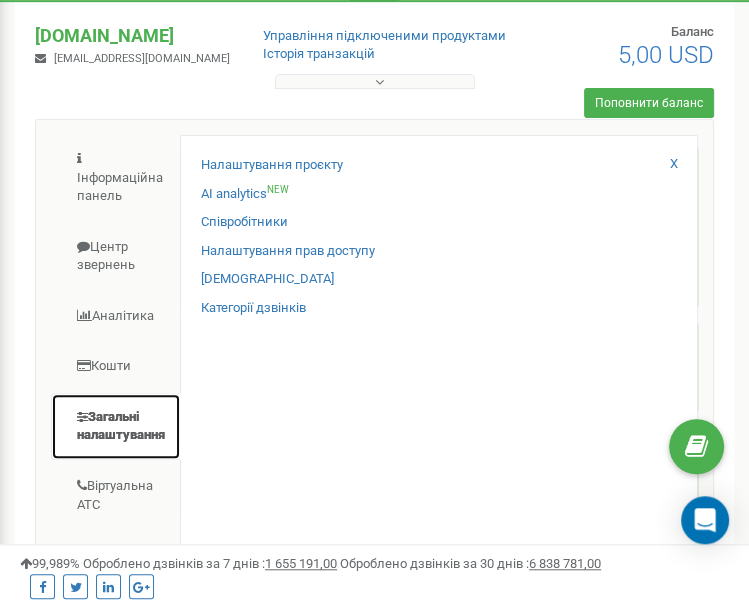 scroll, scrollTop: 316, scrollLeft: 0, axis: vertical 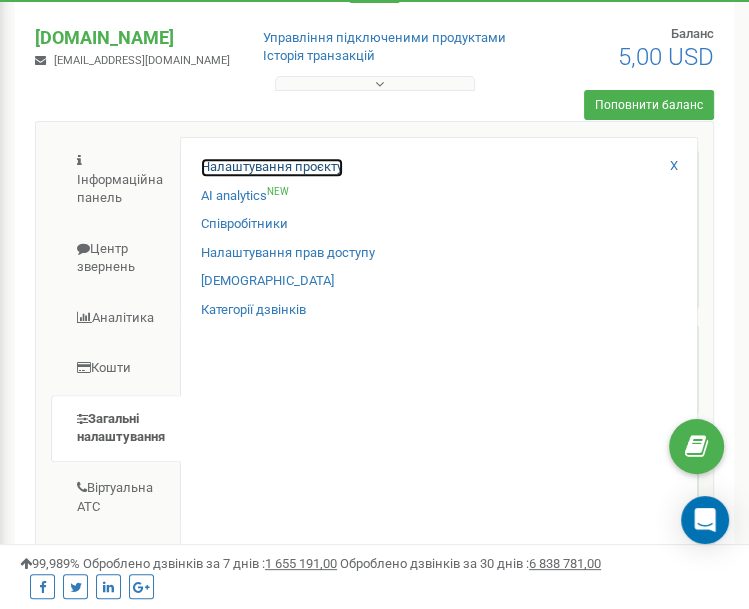 click on "Налаштування проєкту" at bounding box center (272, 167) 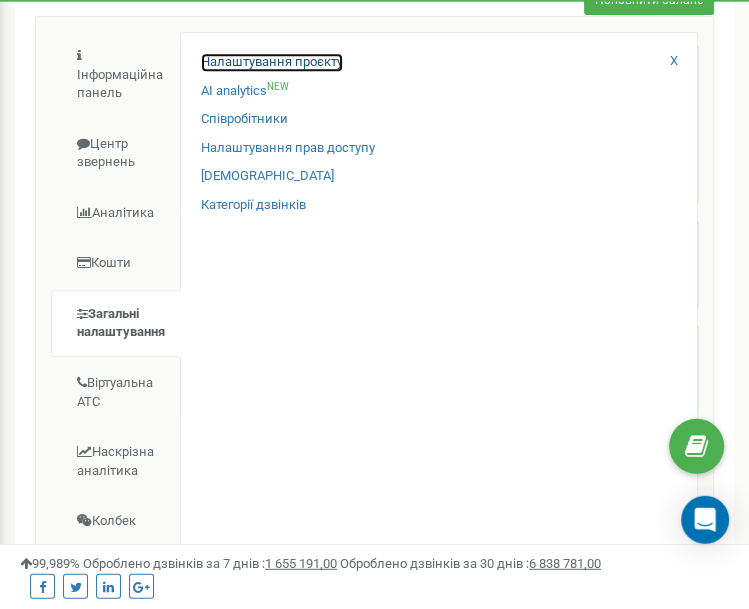 scroll, scrollTop: 422, scrollLeft: 0, axis: vertical 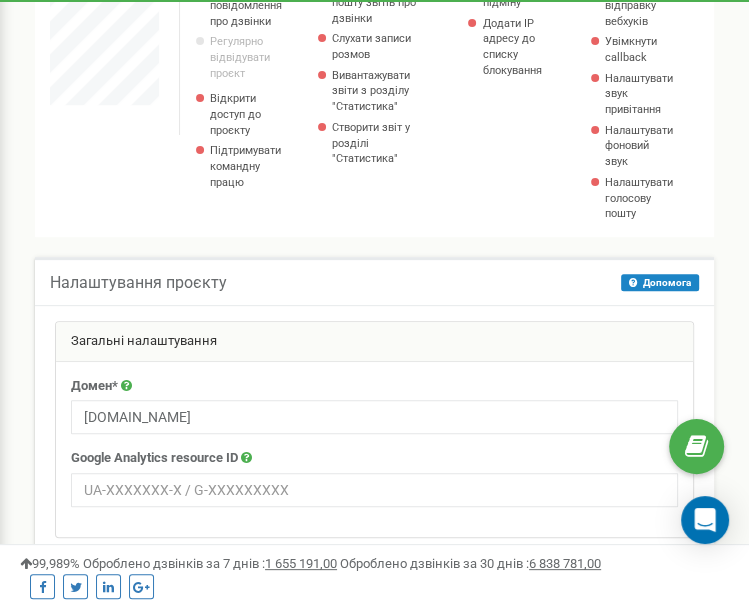 click on "Домен*
testproject.com.ua
Google Analytics resource ID" at bounding box center (374, 449) 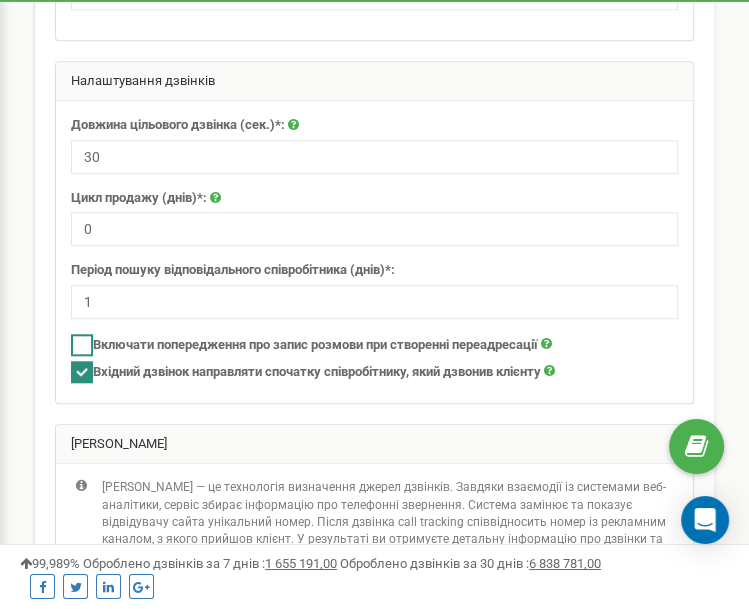 scroll, scrollTop: 773, scrollLeft: 0, axis: vertical 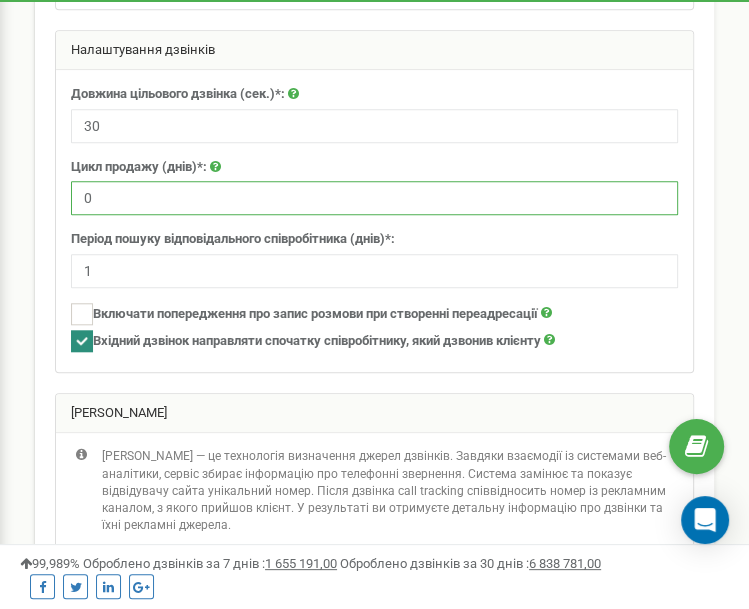 drag, startPoint x: 98, startPoint y: 198, endPoint x: 73, endPoint y: 198, distance: 25 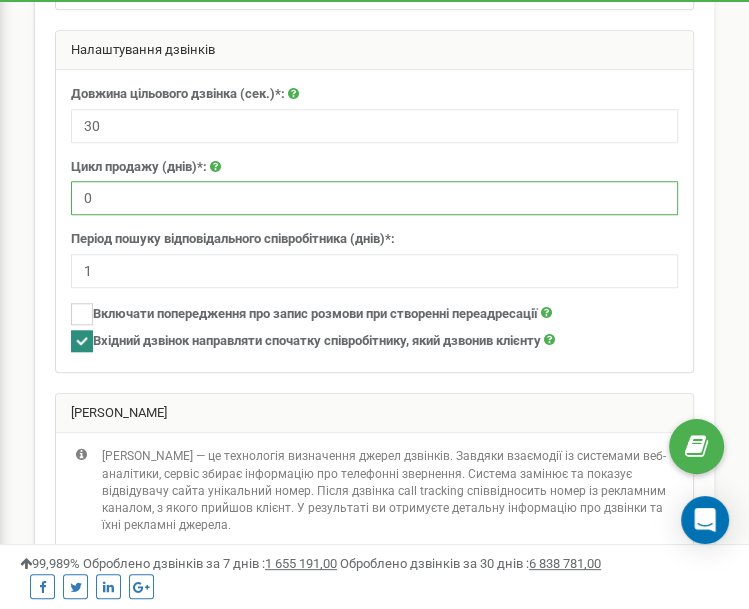 click on "0" at bounding box center [374, 198] 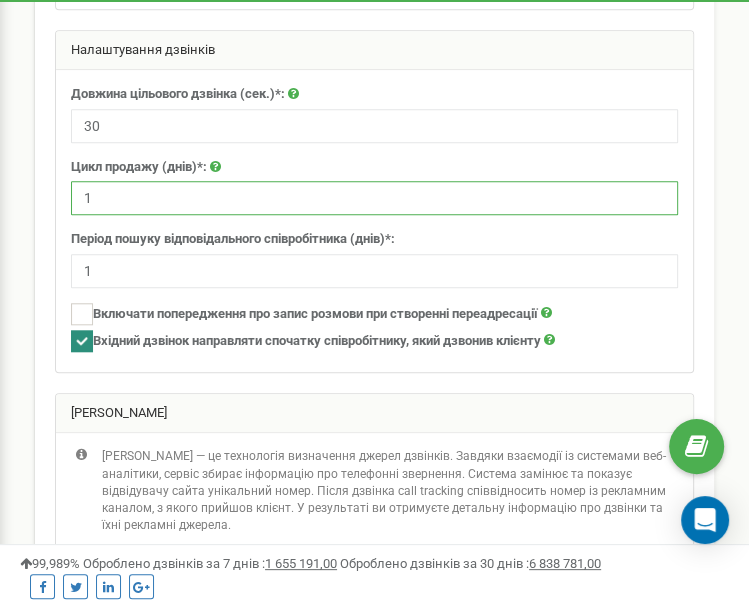 click on "1" at bounding box center (374, 198) 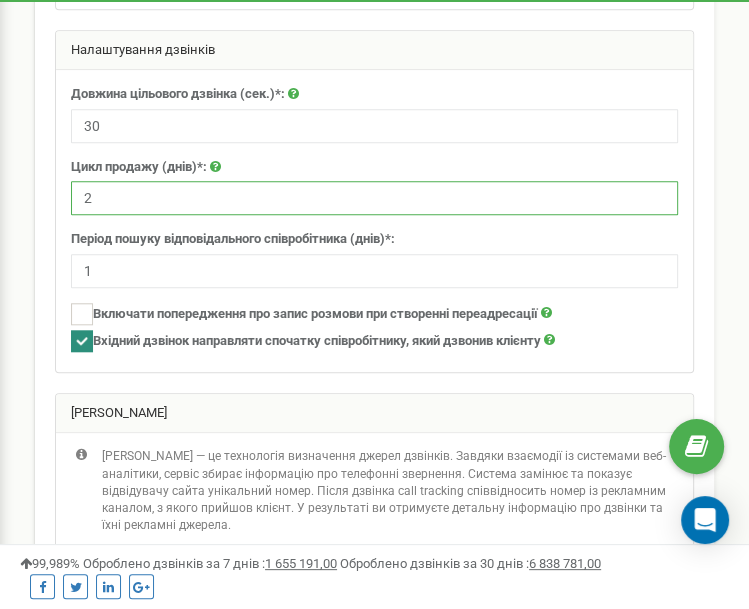 click on "2" at bounding box center (374, 198) 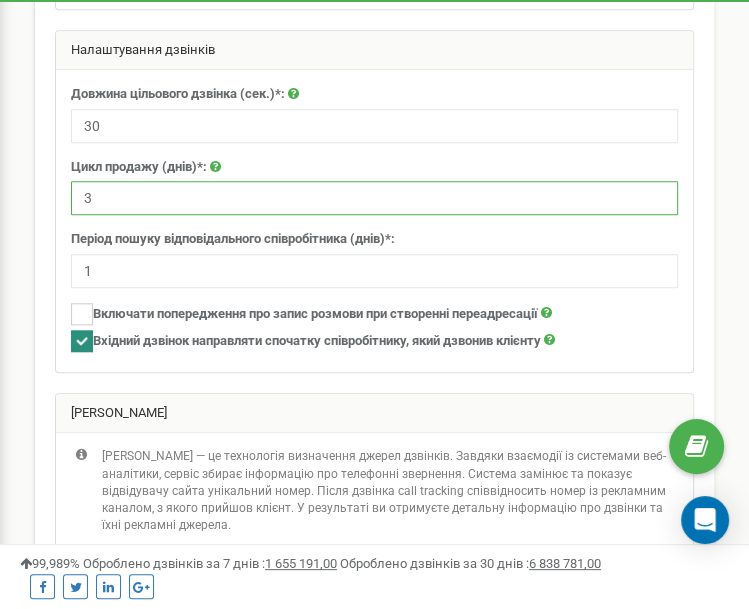 click on "3" at bounding box center (374, 198) 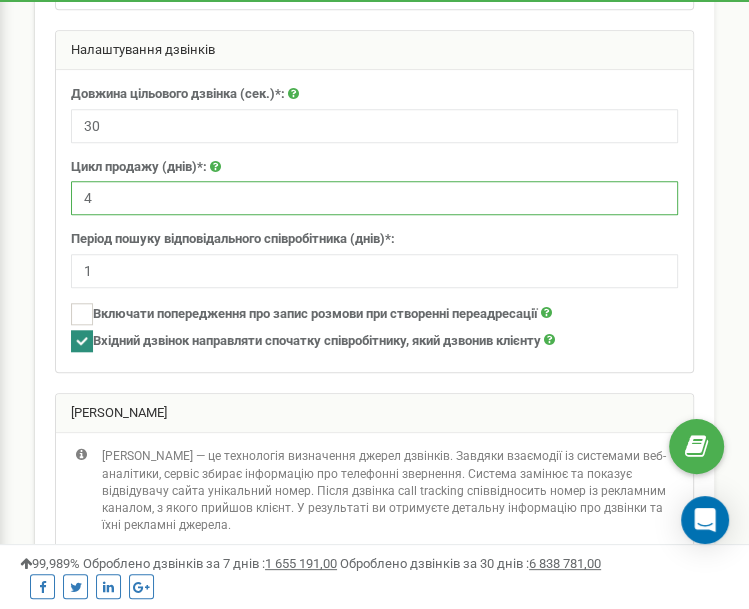 click on "4" at bounding box center [374, 198] 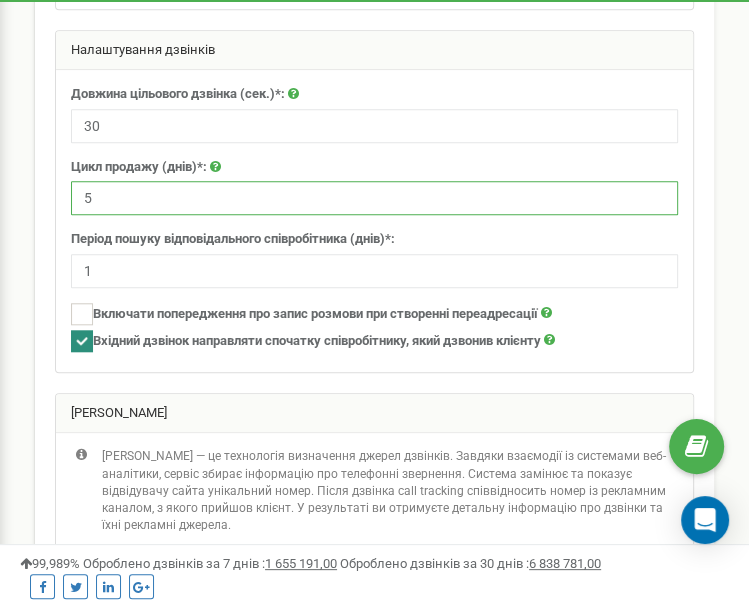 click on "5" at bounding box center [374, 198] 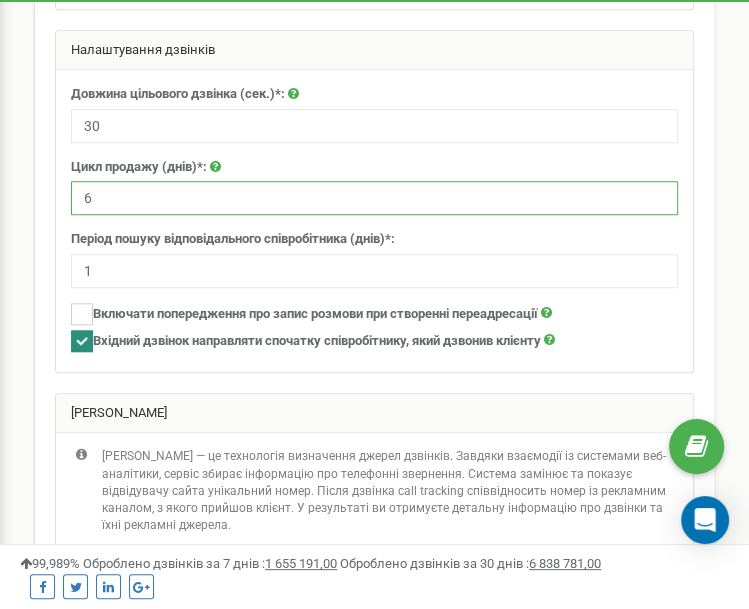 click on "6" at bounding box center [374, 198] 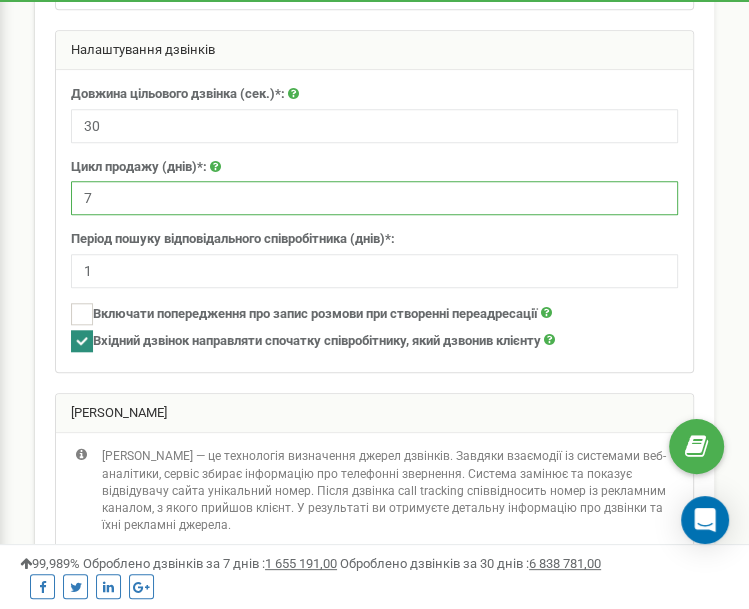 type on "7" 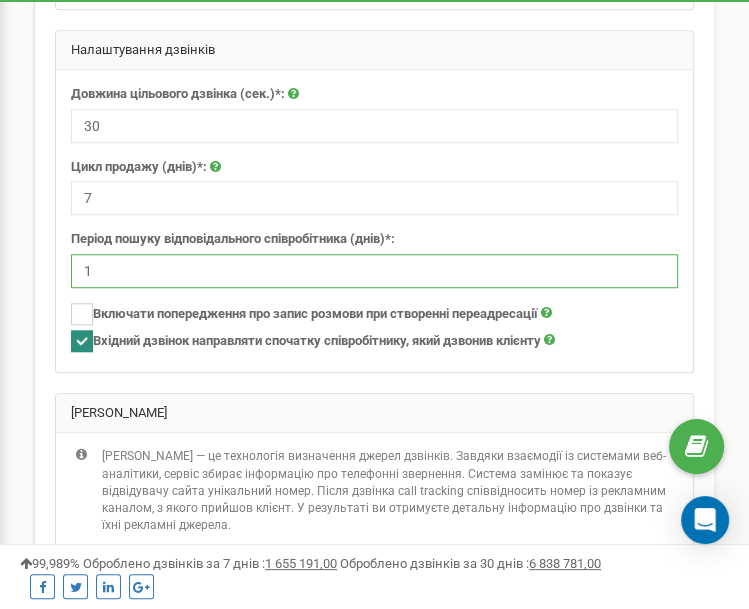 click on "1" at bounding box center [374, 271] 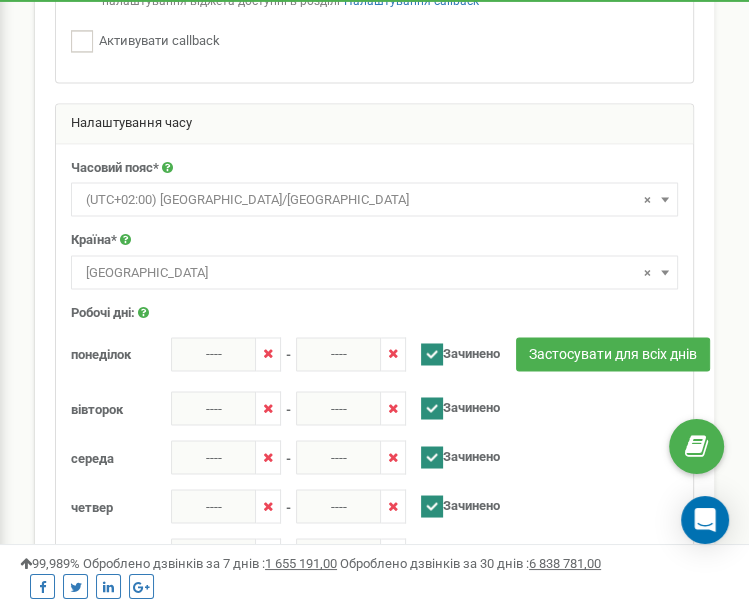 scroll, scrollTop: 1618, scrollLeft: 0, axis: vertical 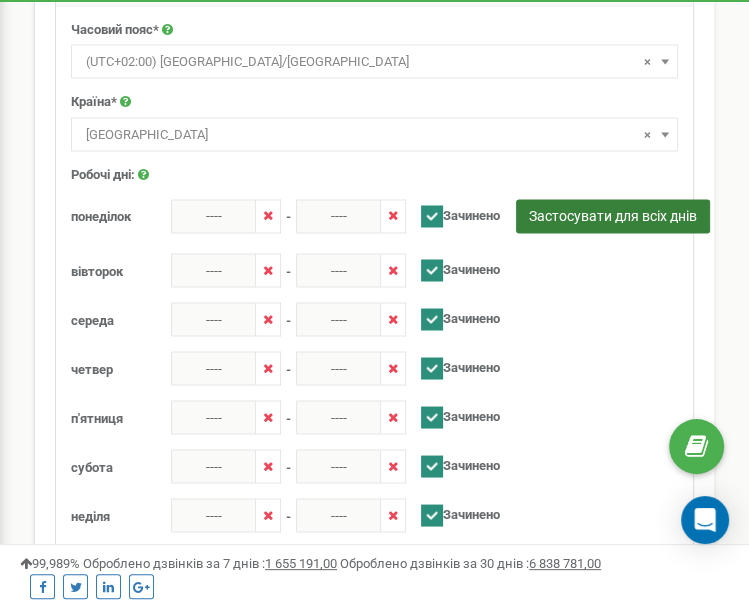 click on "Застосувати для всіх днів" at bounding box center (613, 216) 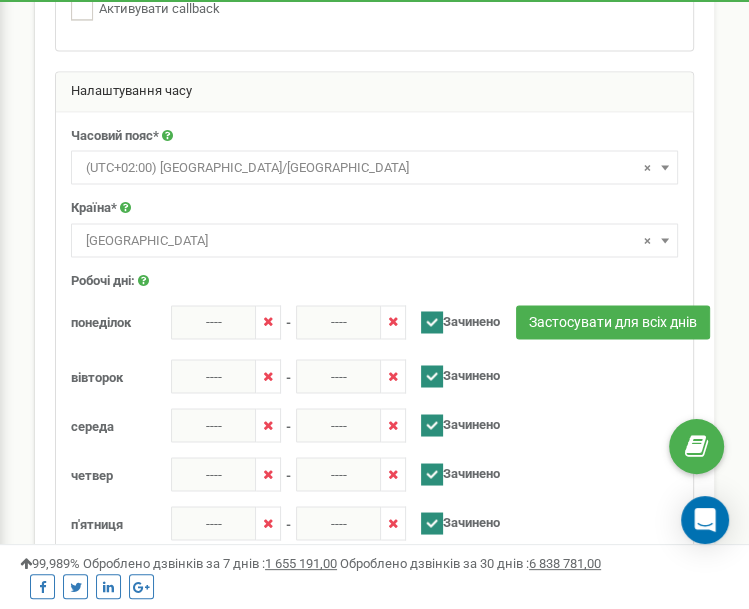 click on "Робочі дні:" at bounding box center [374, 284] 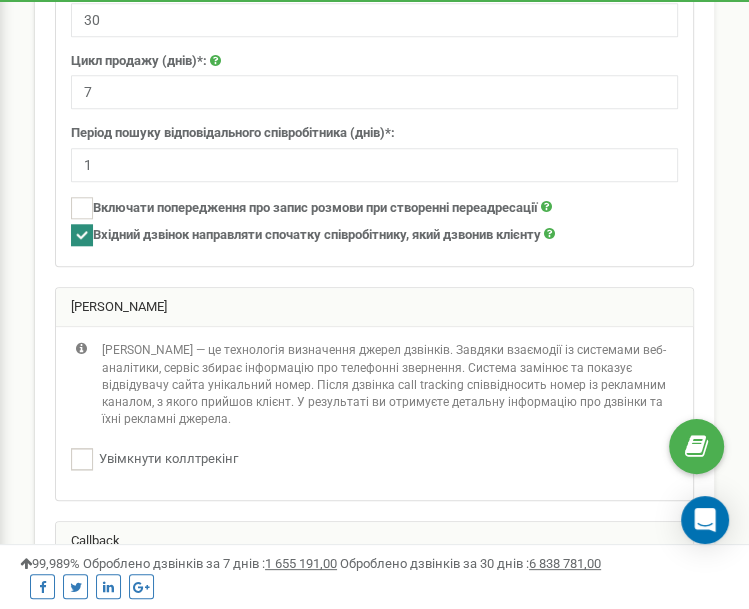 scroll, scrollTop: 668, scrollLeft: 0, axis: vertical 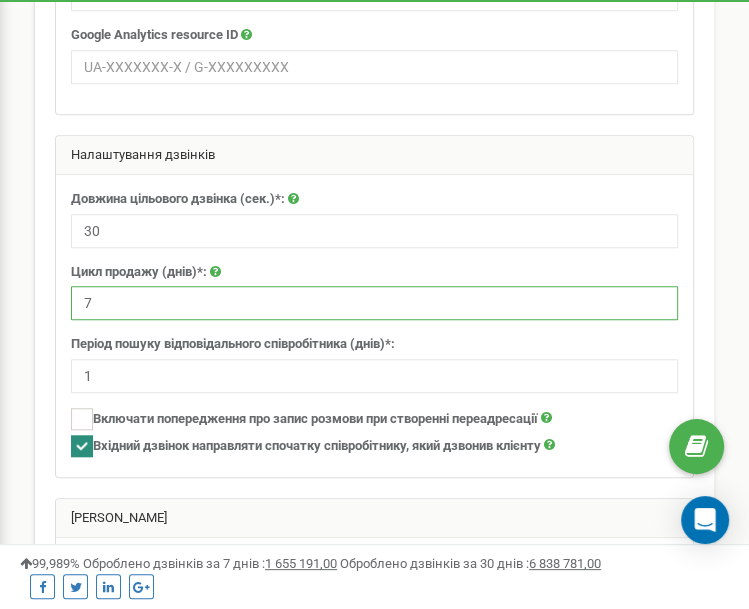 click on "7" at bounding box center (374, 303) 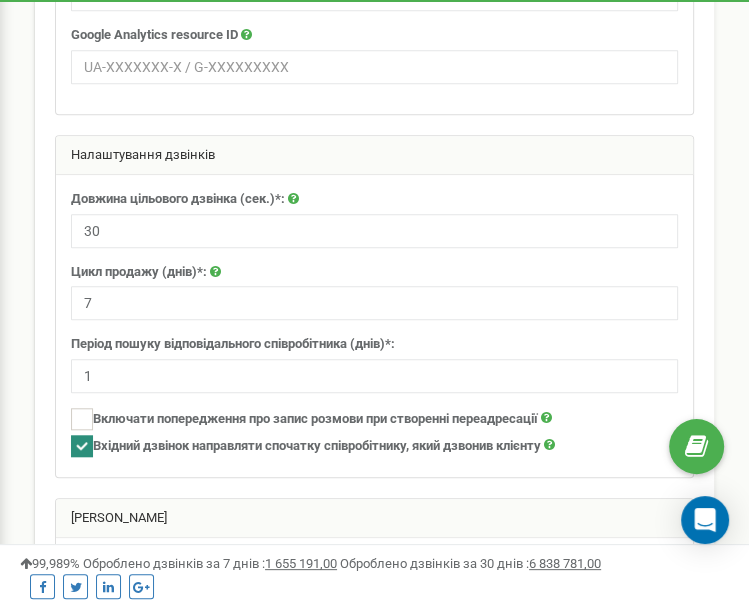 click on "Період пошуку відповідального співробітника (днів)*:
1" at bounding box center (374, 364) 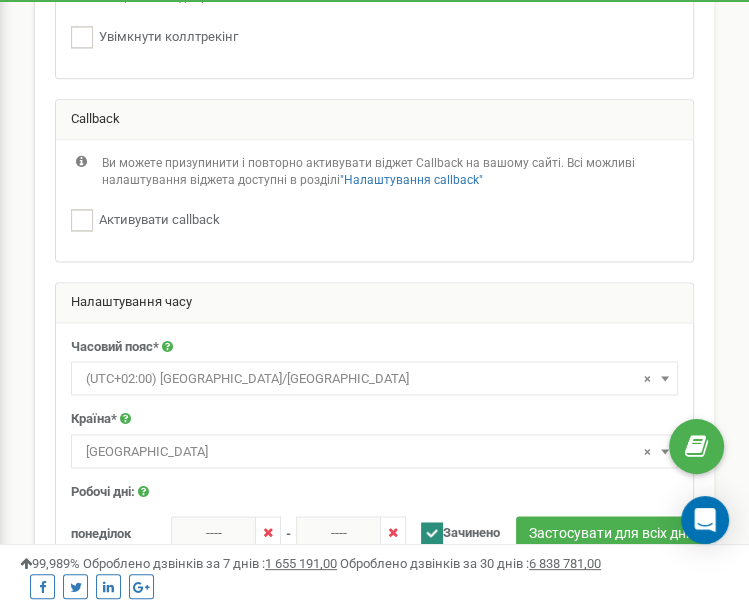 scroll, scrollTop: 1512, scrollLeft: 0, axis: vertical 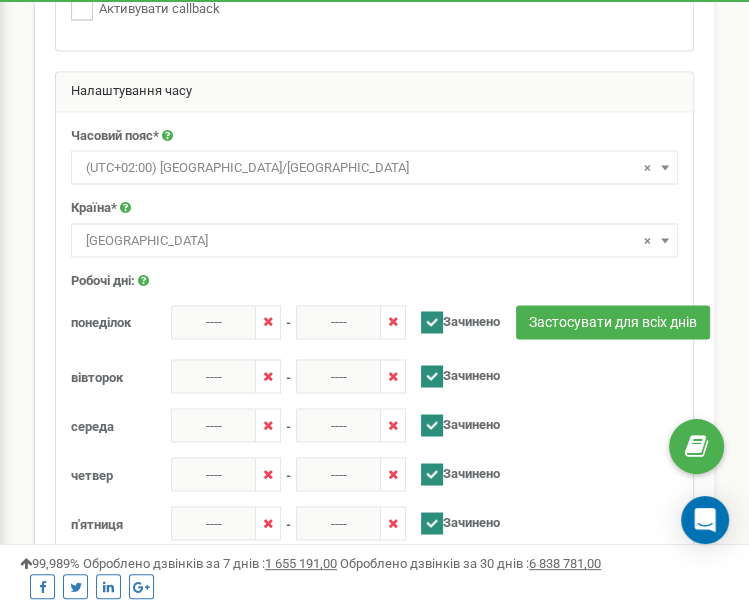 click on "Застосувати для всіх днів" at bounding box center (506, 324) 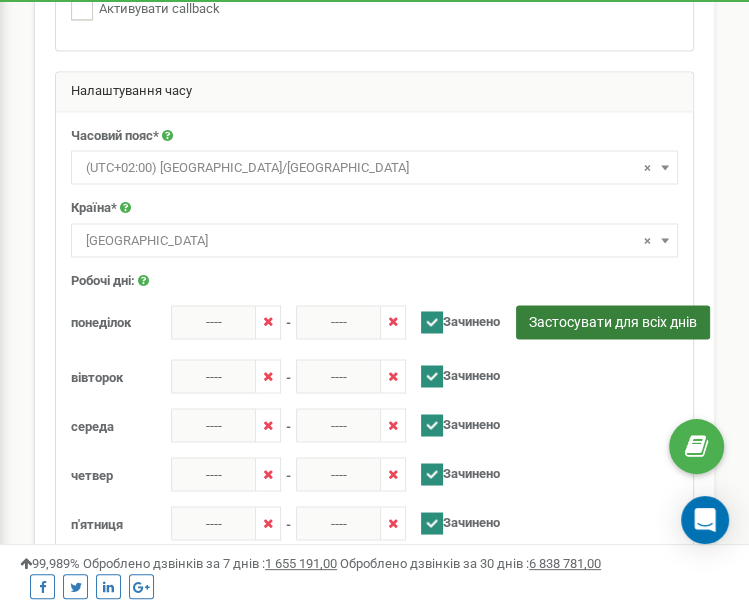 click on "Застосувати для всіх днів" at bounding box center [613, 322] 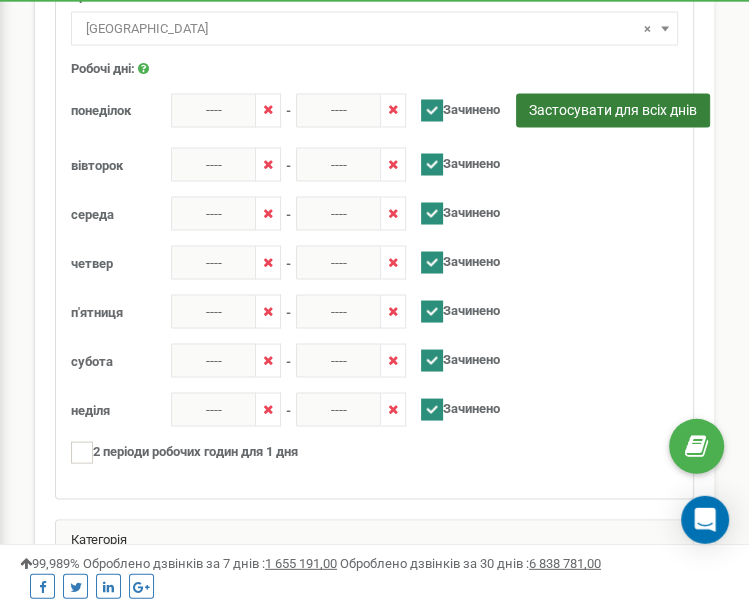 scroll, scrollTop: 1724, scrollLeft: 0, axis: vertical 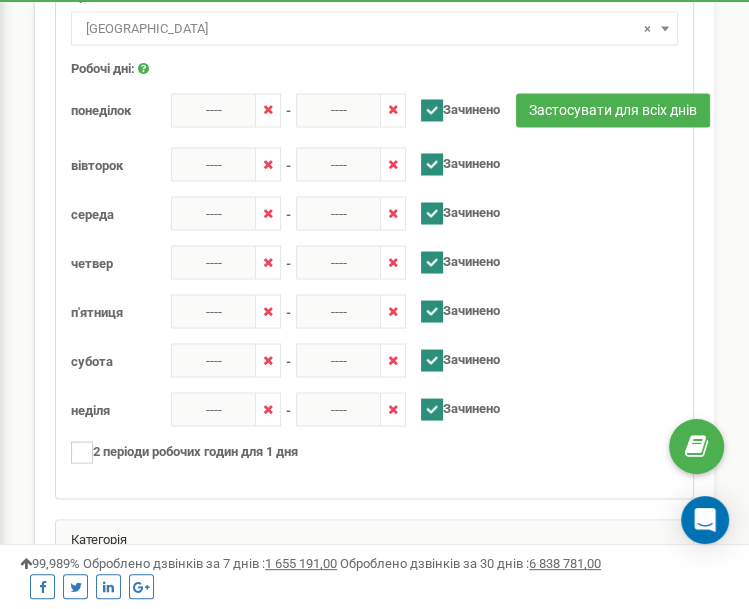 click on "Застосувати для всіх днів" at bounding box center [506, 112] 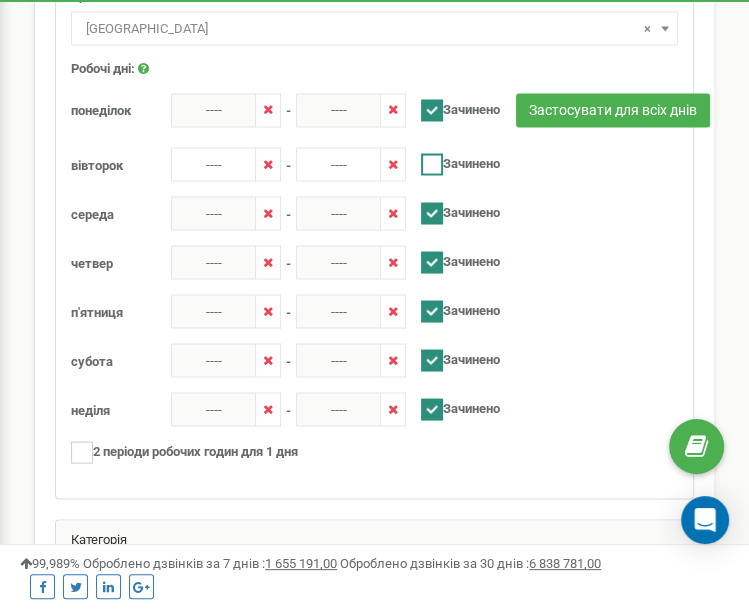 click at bounding box center (432, 164) 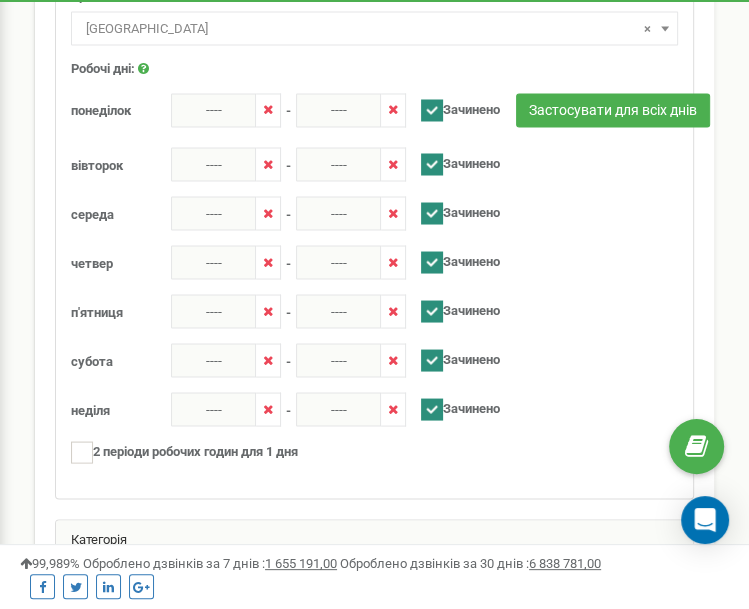 click at bounding box center (432, 164) 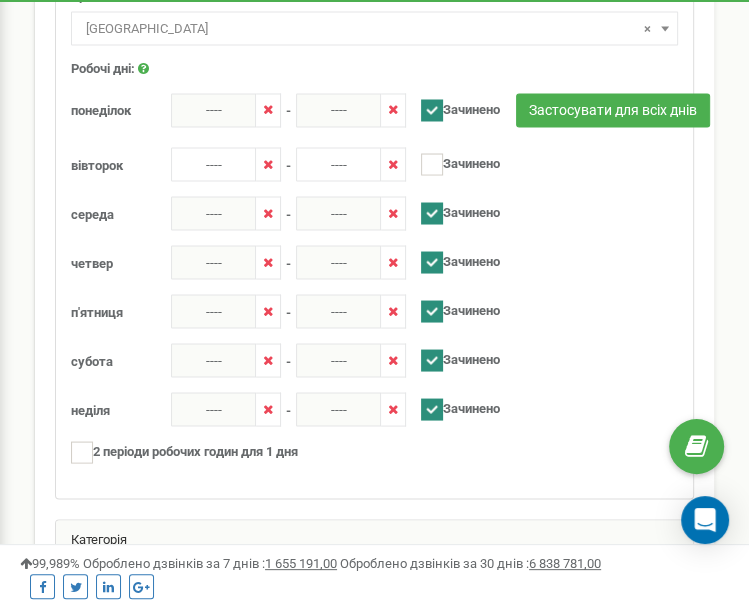 click on "Застосувати для всіх днів" at bounding box center [506, 112] 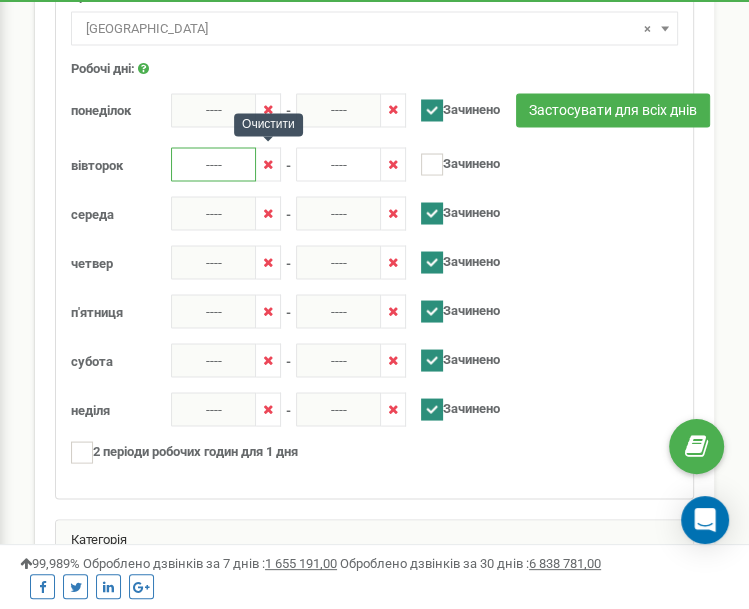 click on "----" at bounding box center (213, 164) 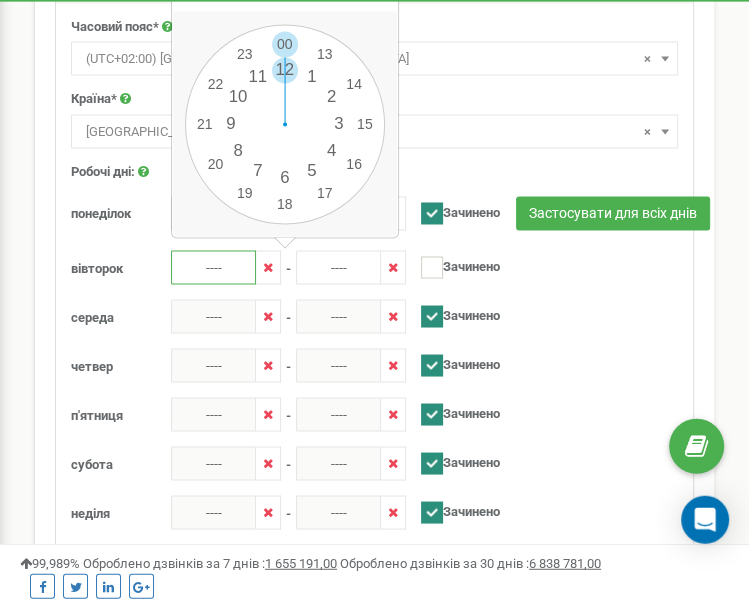 scroll, scrollTop: 1618, scrollLeft: 0, axis: vertical 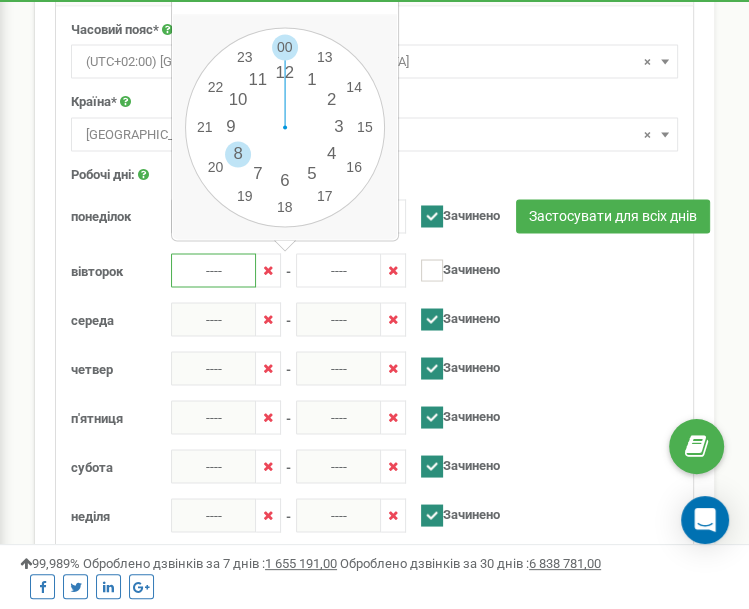 click on "00 1 2 3 4 5 6 7 8 9 10 11 12 13 14 15 16 17 18 19 20 21 22 23 00 05 10 15 20 25 30 35 40 45 50 55" at bounding box center (285, 127) 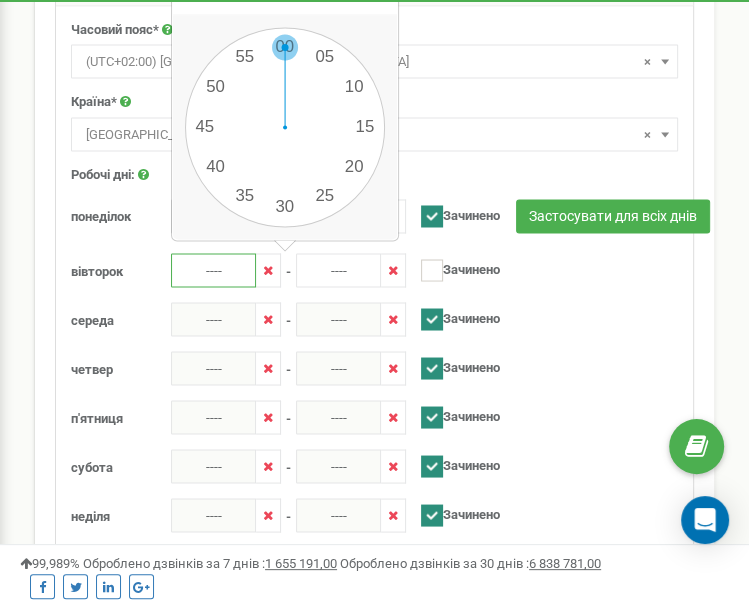 click on "00 1 2 3 4 5 6 7 8 9 10 11 12 13 14 15 16 17 18 19 20 21 22 23 00 05 10 15 20 25 30 35 40 45 50 55" at bounding box center [285, 127] 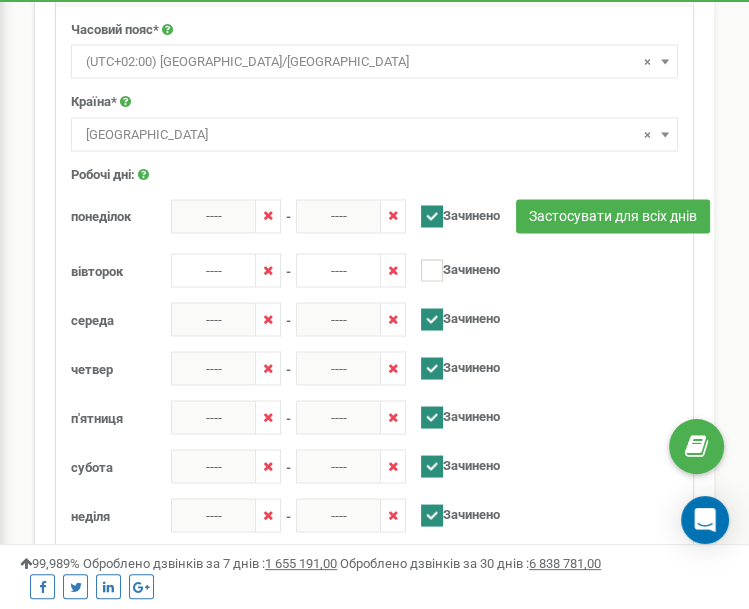 type on "08:00" 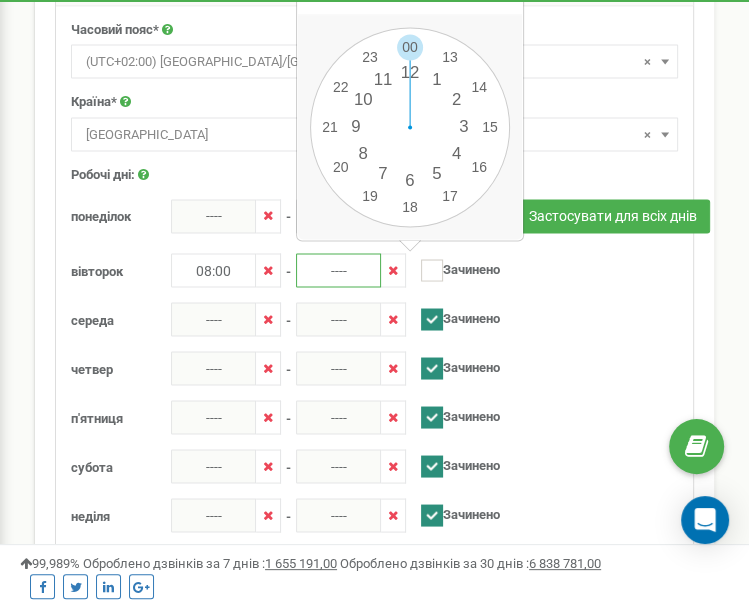 click on "----" at bounding box center (338, 270) 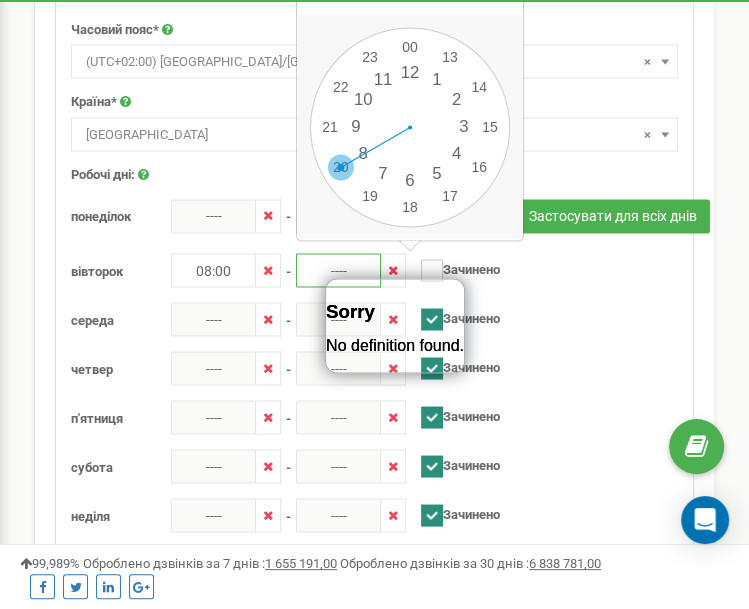 click on "00 1 2 3 4 5 6 7 8 9 10 11 12 13 14 15 16 17 18 19 20 21 22 23 00 05 10 15 20 25 30 35 40 45 50 55" at bounding box center [410, 127] 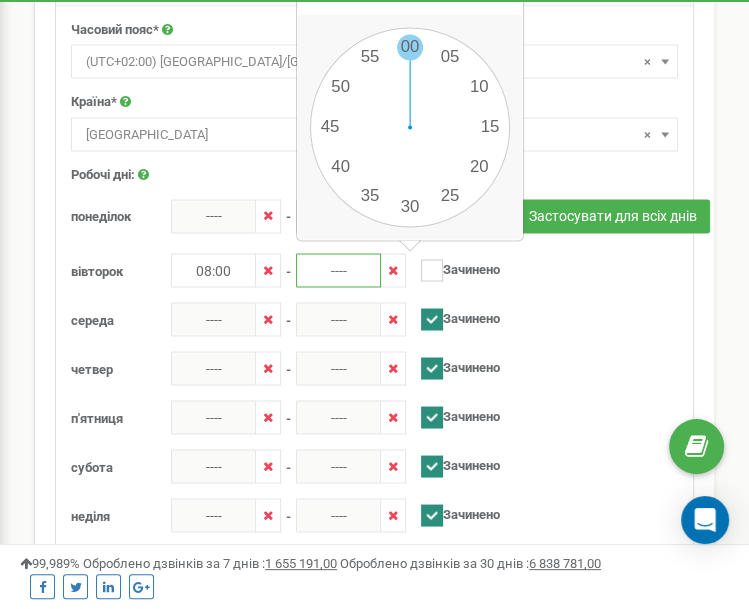 click on "00 1 2 3 4 5 6 7 8 9 10 11 12 13 14 15 16 17 18 19 20 21 22 23 00 05 10 15 20 25 30 35 40 45 50 55" at bounding box center [410, 127] 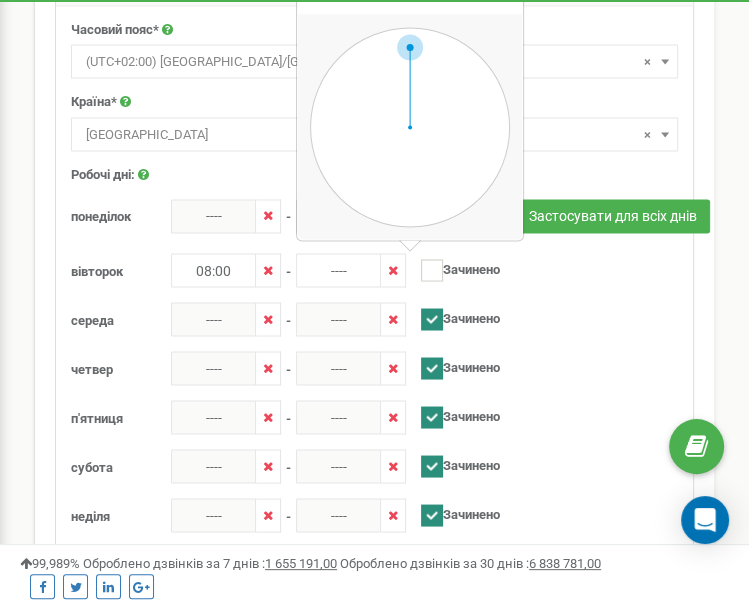 type on "20:00" 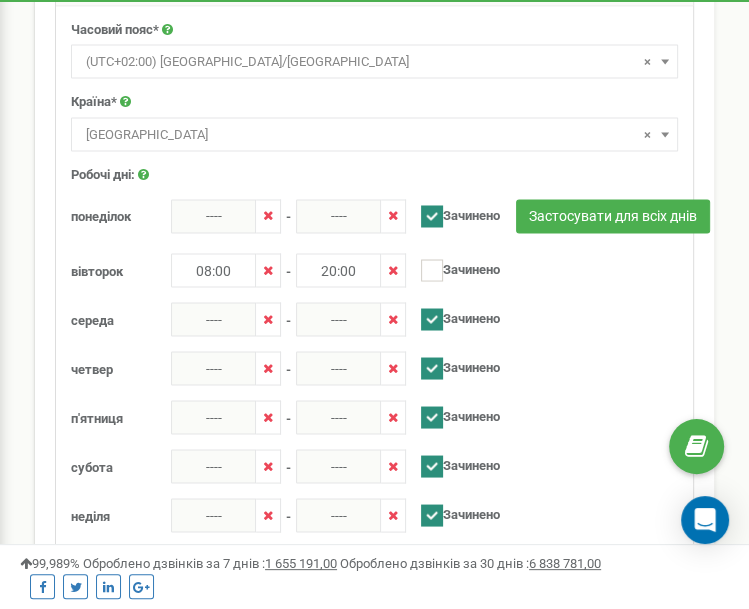 click at bounding box center [432, 319] 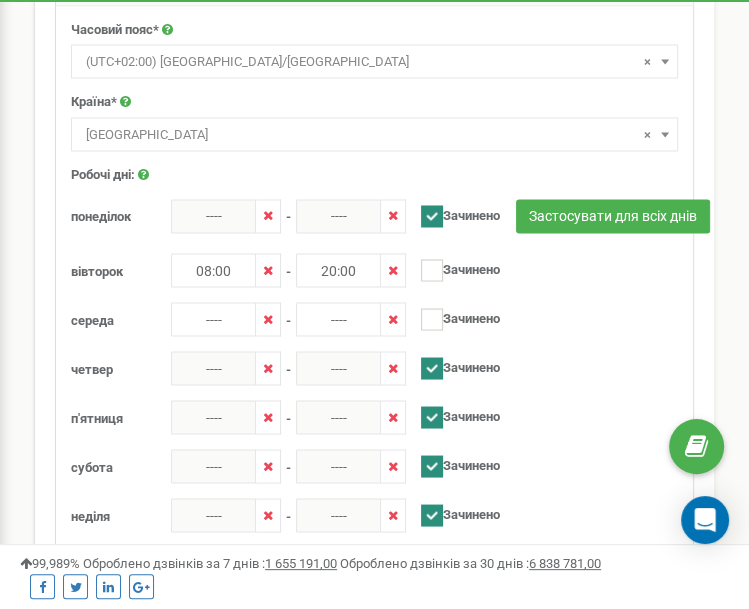 click on "Застосувати для всіх днів" at bounding box center [506, 218] 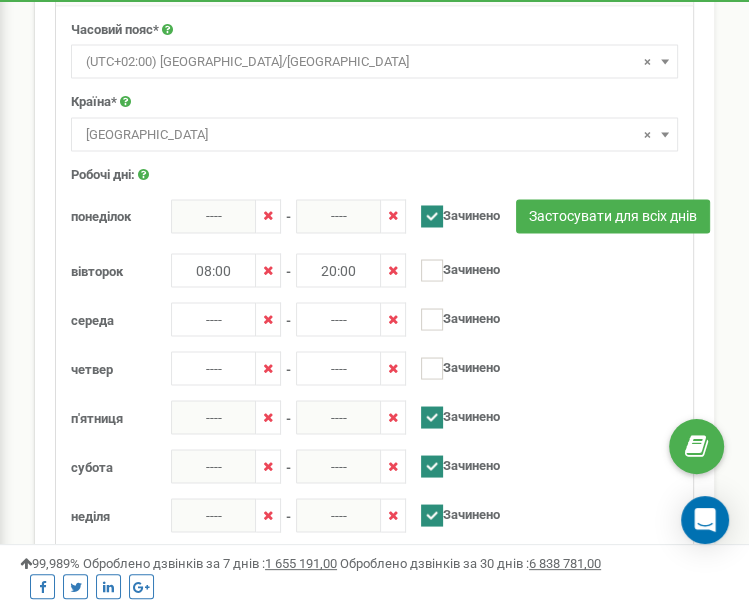 click at bounding box center [432, 417] 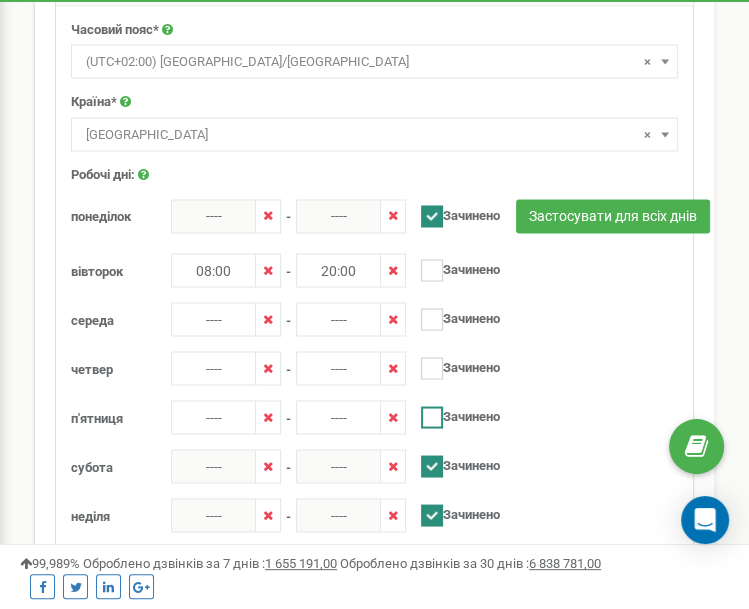 checkbox on "false" 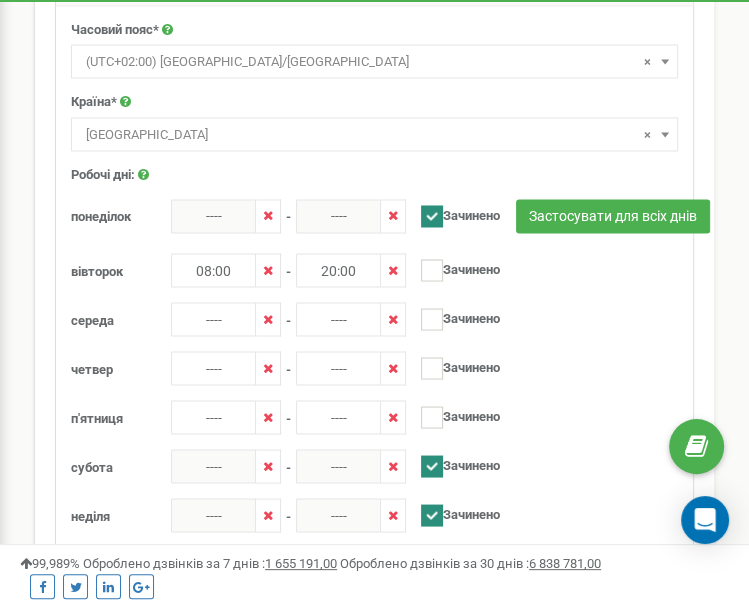 click at bounding box center [432, 466] 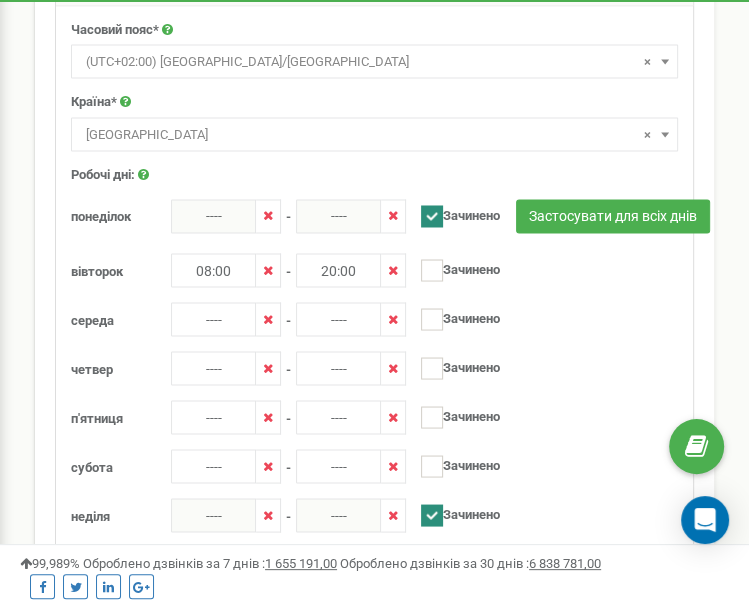 click at bounding box center [432, 515] 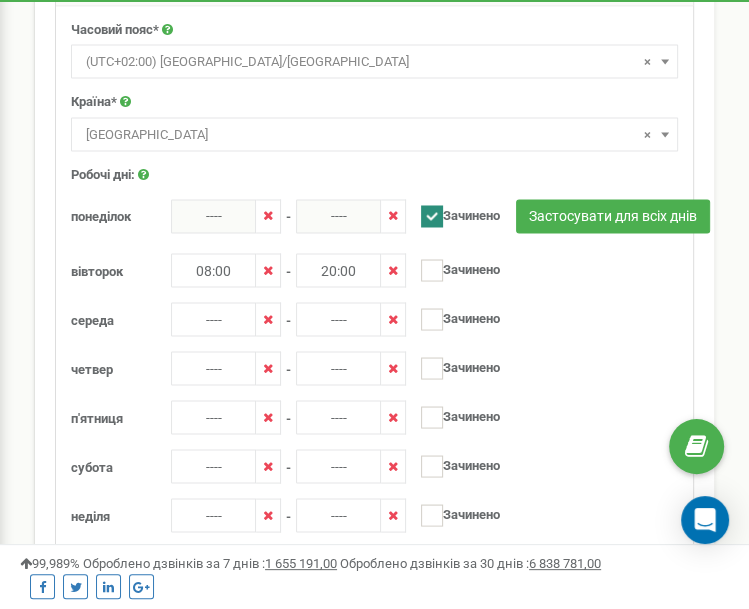 click on "Застосувати для всіх днів" at bounding box center (506, 218) 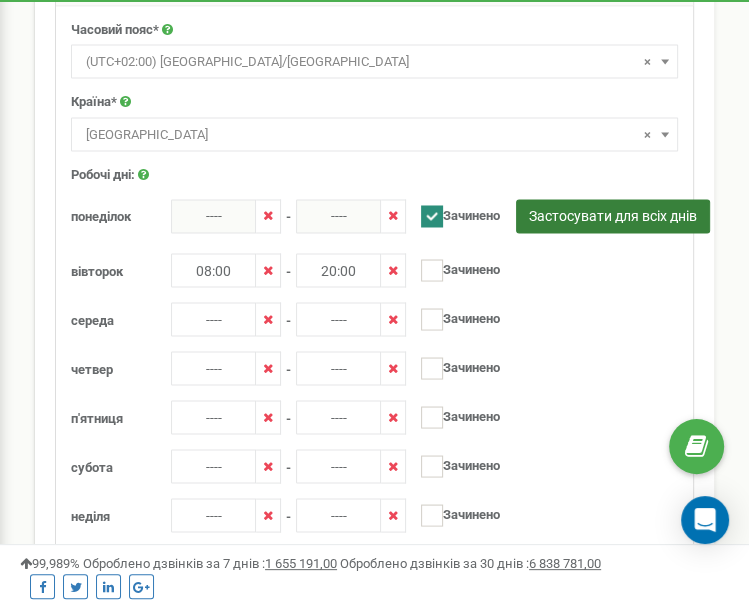 click on "Застосувати для всіх днів" at bounding box center [613, 216] 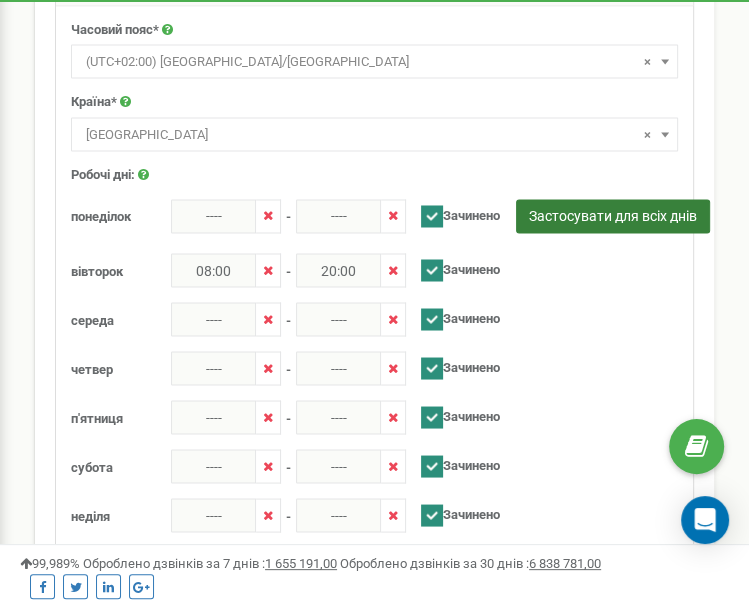 type on "----" 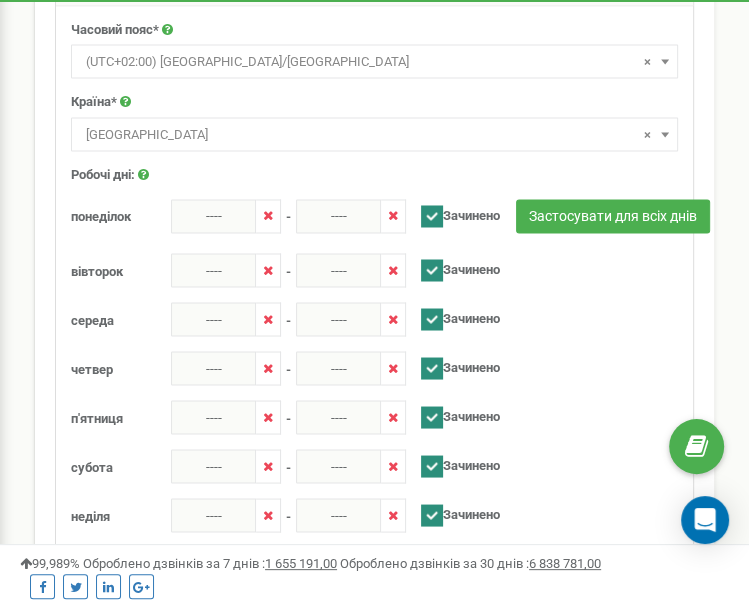 click on "Застосувати для всіх днів" at bounding box center [506, 218] 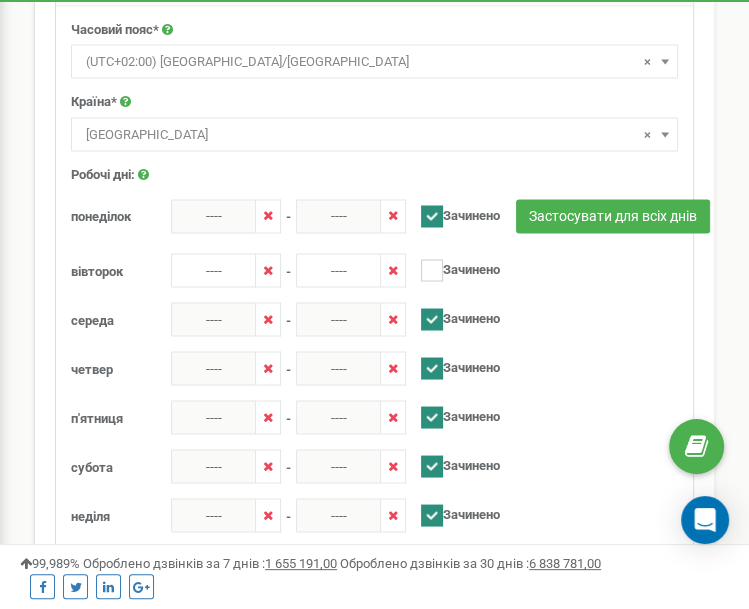 click at bounding box center [432, 319] 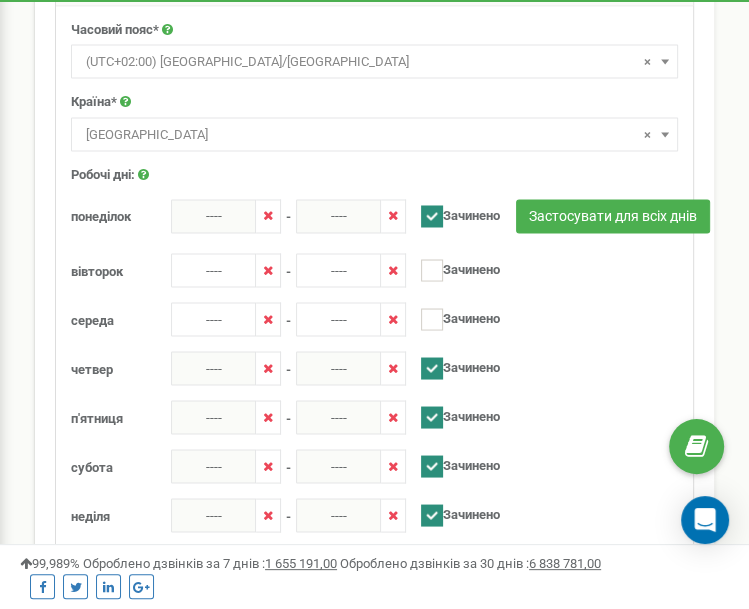 click at bounding box center (432, 368) 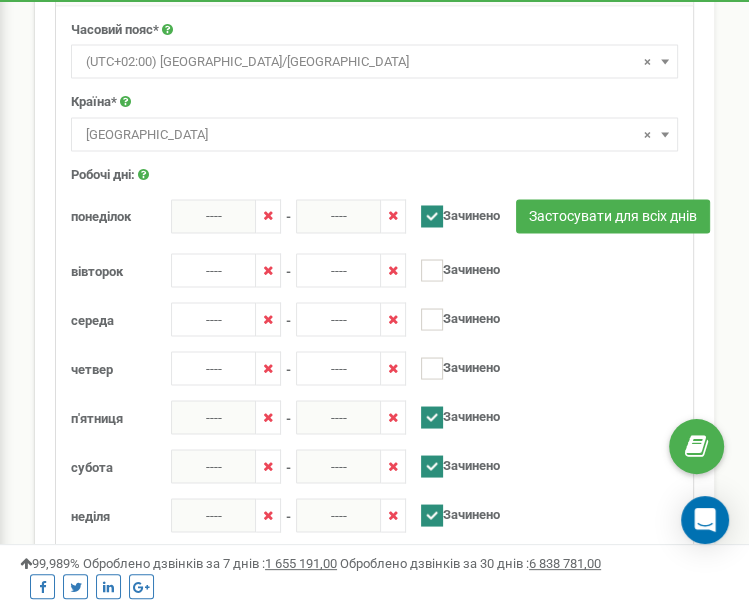 click at bounding box center [432, 417] 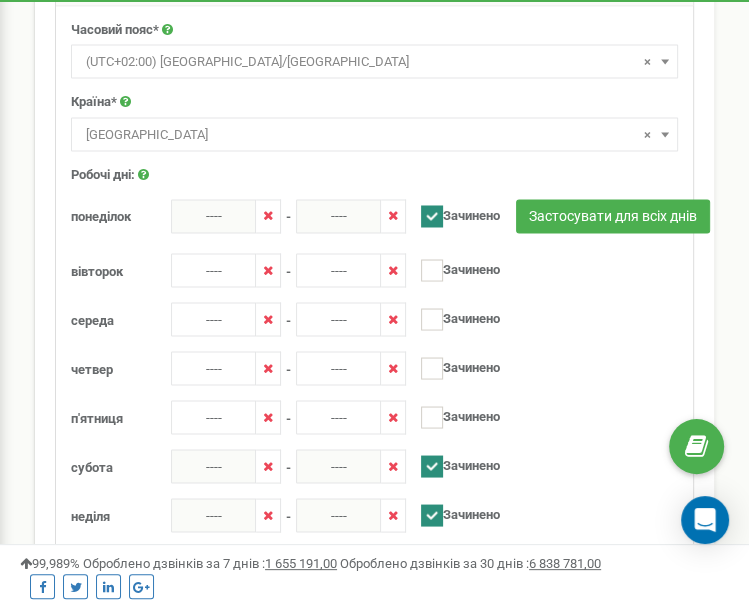 click at bounding box center (432, 466) 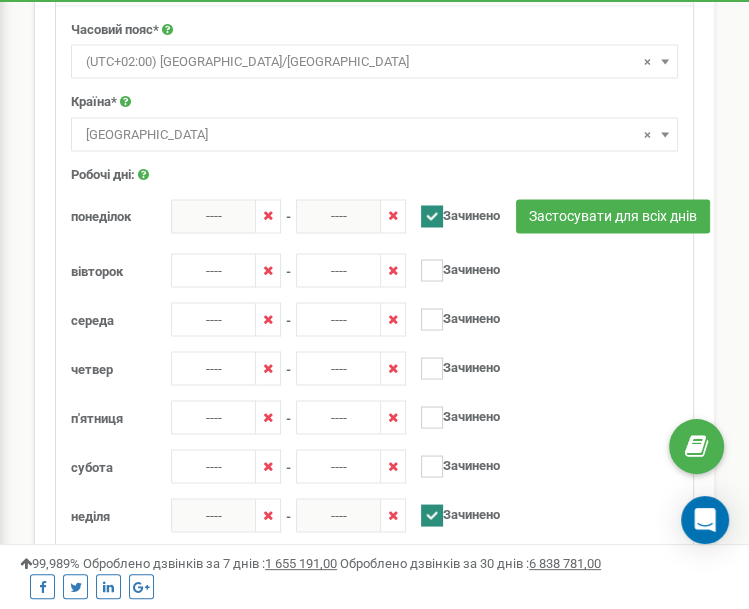 click on "Зачинено" at bounding box center (453, 512) 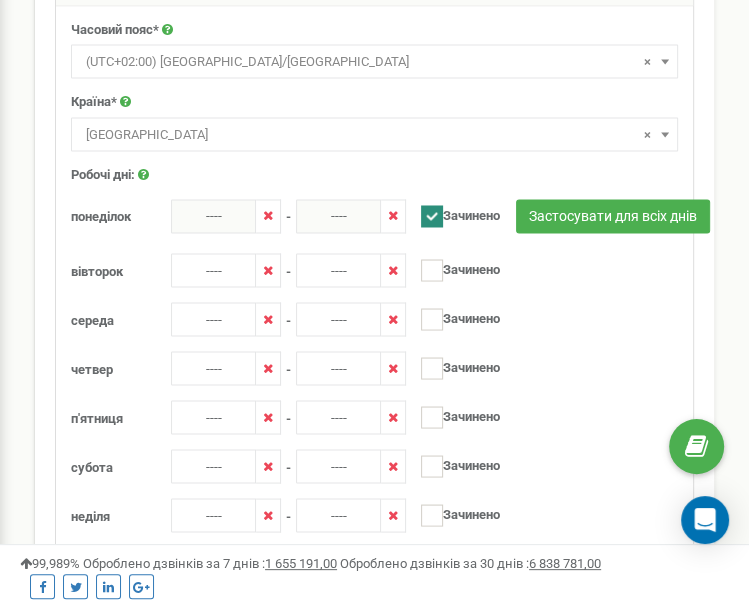 click on "Застосувати для всіх днів" at bounding box center [506, 218] 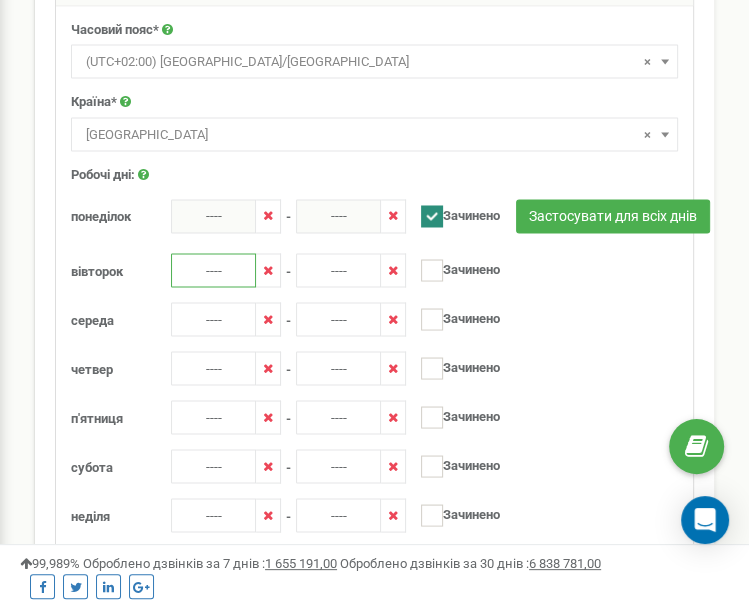 click on "----" at bounding box center [213, 270] 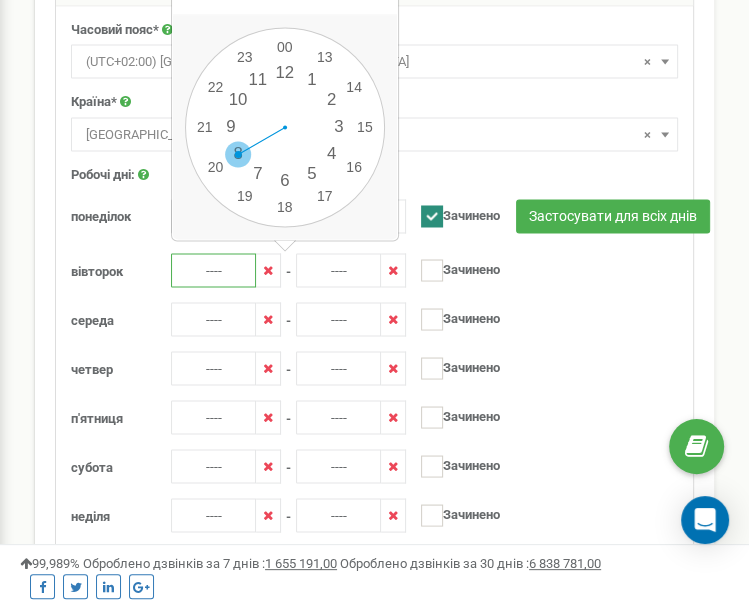 click on "00 1 2 3 4 5 6 7 8 9 10 11 12 13 14 15 16 17 18 19 20 21 22 23 00 05 10 15 20 25 30 35 40 45 50 55" at bounding box center (285, 127) 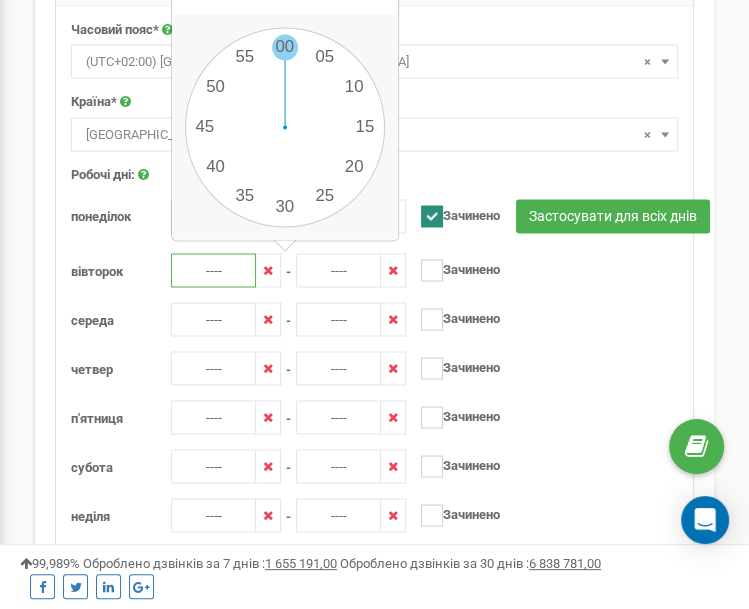 click on "00 1 2 3 4 5 6 7 8 9 10 11 12 13 14 15 16 17 18 19 20 21 22 23 00 05 10 15 20 25 30 35 40 45 50 55" at bounding box center (285, 127) 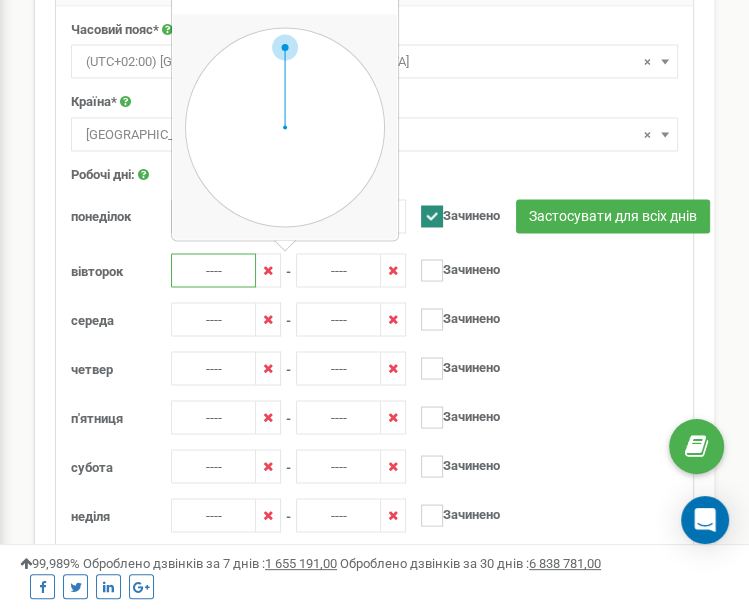 type on "08:00" 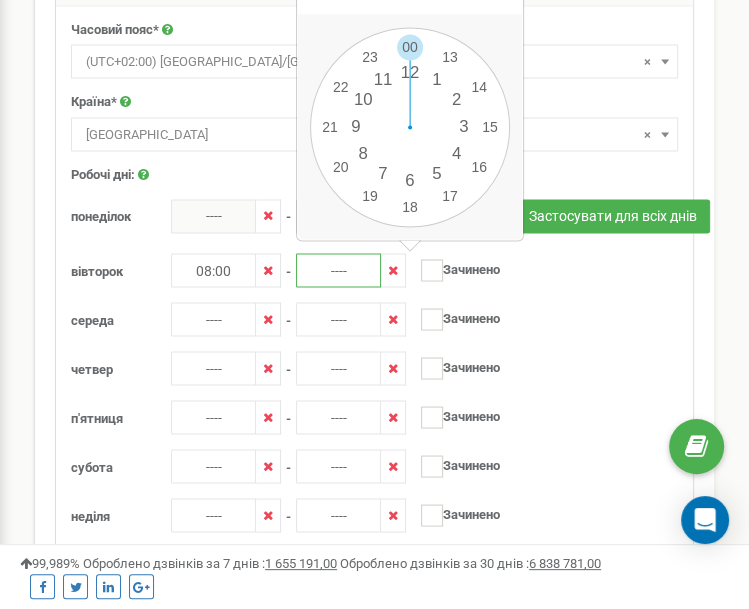 click on "----" at bounding box center (338, 270) 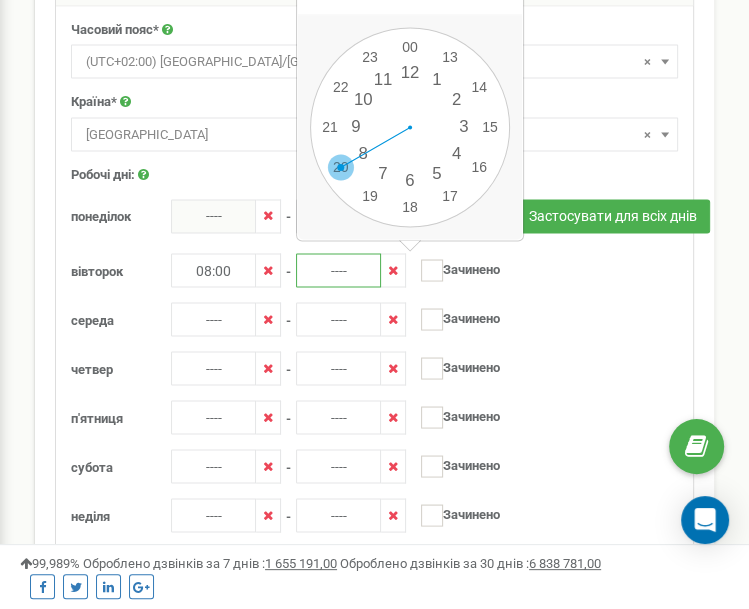 click on "00 1 2 3 4 5 6 7 8 9 10 11 12 13 14 15 16 17 18 19 20 21 22 23 00 05 10 15 20 25 30 35 40 45 50 55" at bounding box center [410, 127] 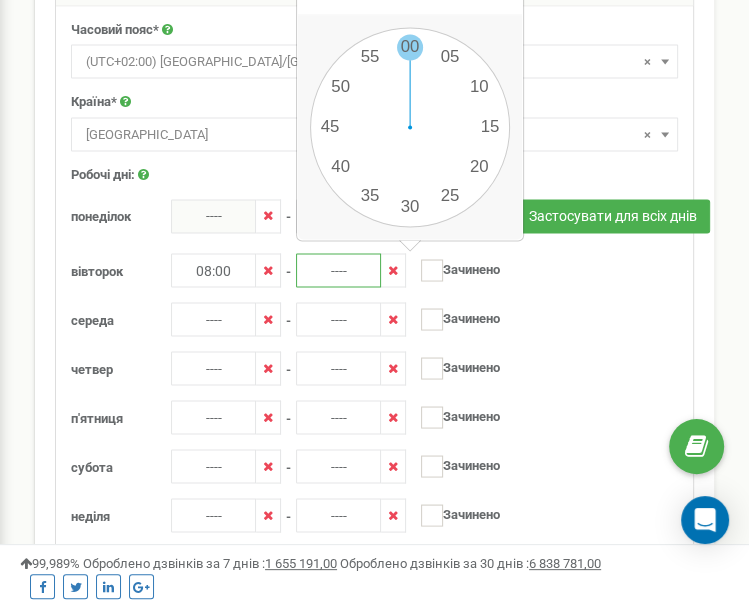 click on "00 1 2 3 4 5 6 7 8 9 10 11 12 13 14 15 16 17 18 19 20 21 22 23 00 05 10 15 20 25 30 35 40 45 50 55" at bounding box center [410, 127] 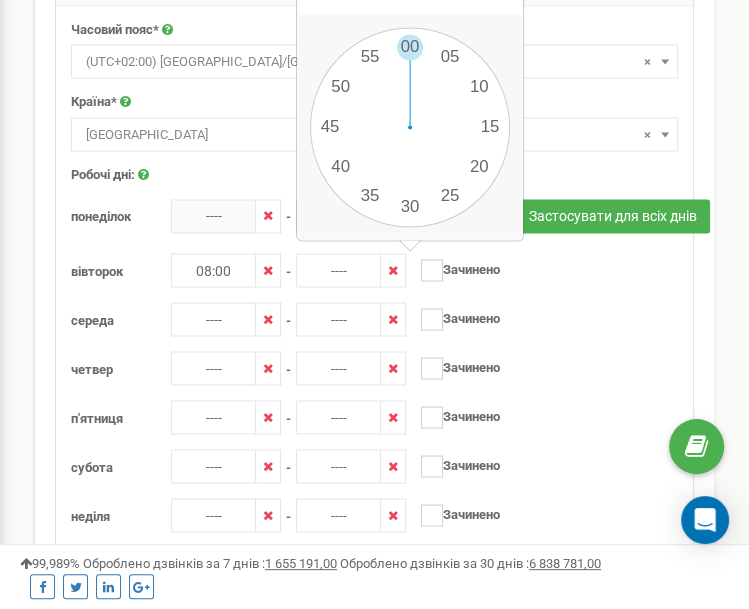 type on "20:00" 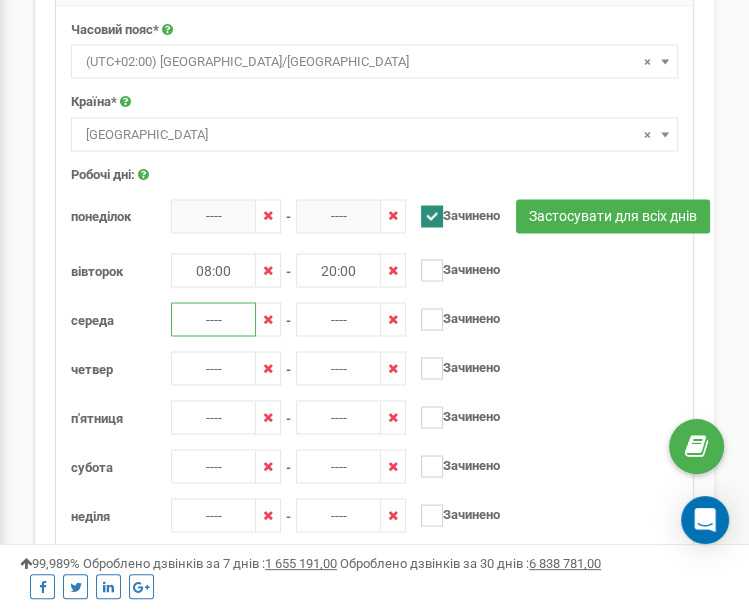 click on "----" at bounding box center [213, 319] 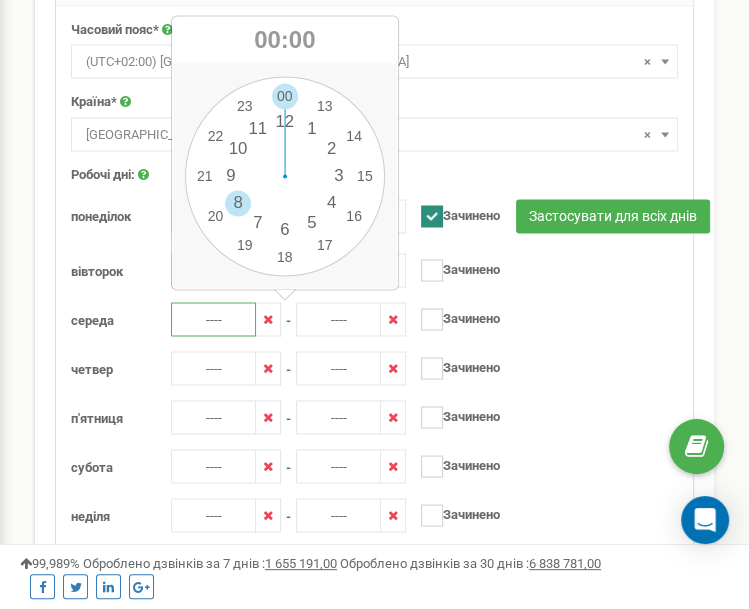 click on "00 1 2 3 4 5 6 7 8 9 10 11 12 13 14 15 16 17 18 19 20 21 22 23 00 05 10 15 20 25 30 35 40 45 50 55" at bounding box center [285, 176] 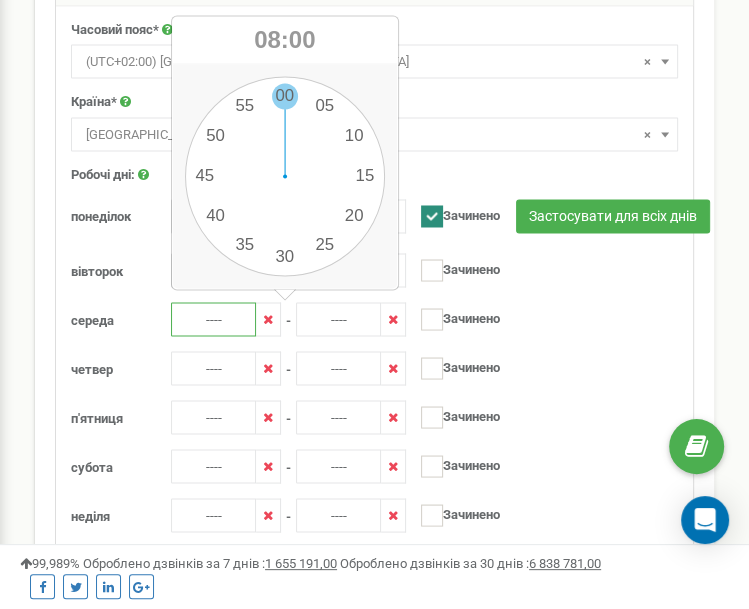 click on "00 1 2 3 4 5 6 7 8 9 10 11 12 13 14 15 16 17 18 19 20 21 22 23 00 05 10 15 20 25 30 35 40 45 50 55" at bounding box center [285, 176] 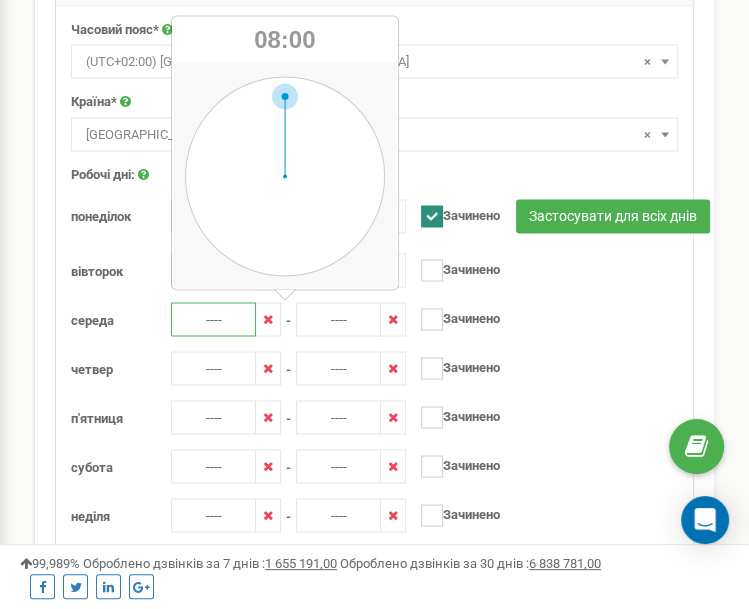 type on "08:00" 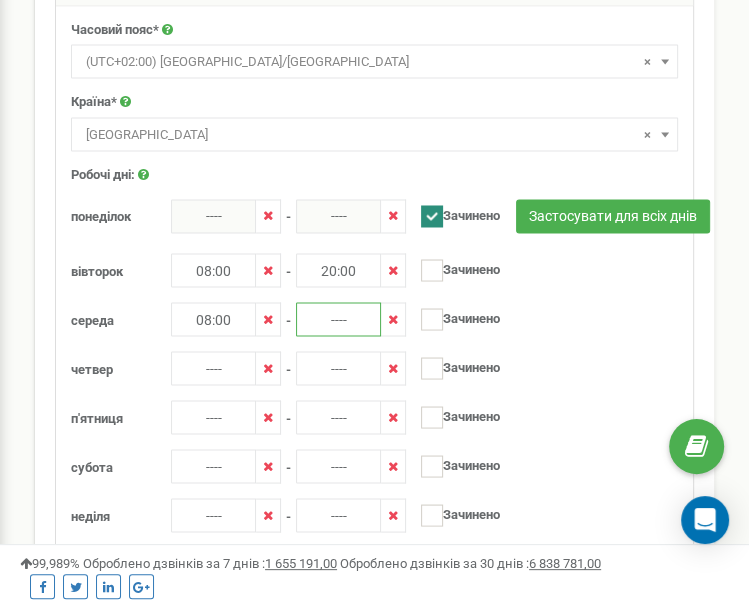 click on "----" at bounding box center (338, 319) 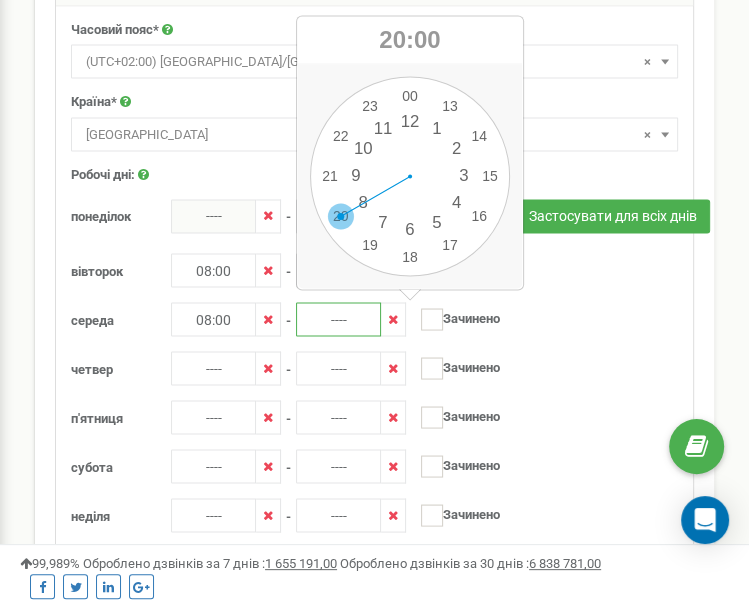 click on "00 1 2 3 4 5 6 7 8 9 10 11 12 13 14 15 16 17 18 19 20 21 22 23 00 05 10 15 20 25 30 35 40 45 50 55" at bounding box center [410, 176] 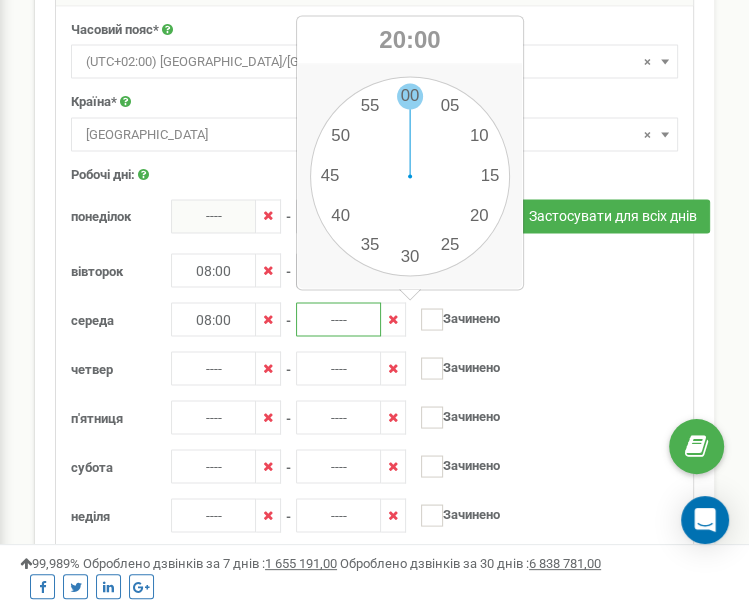 click on "00 1 2 3 4 5 6 7 8 9 10 11 12 13 14 15 16 17 18 19 20 21 22 23 00 05 10 15 20 25 30 35 40 45 50 55" at bounding box center [410, 176] 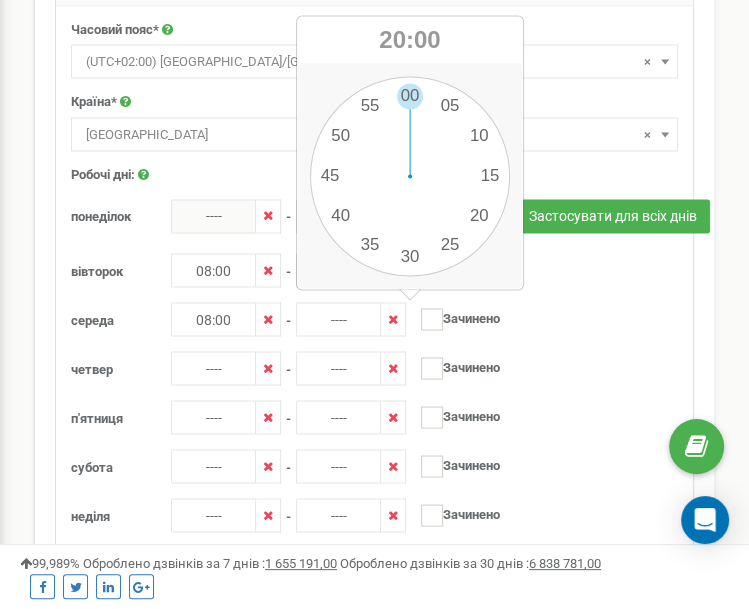 type on "20:59" 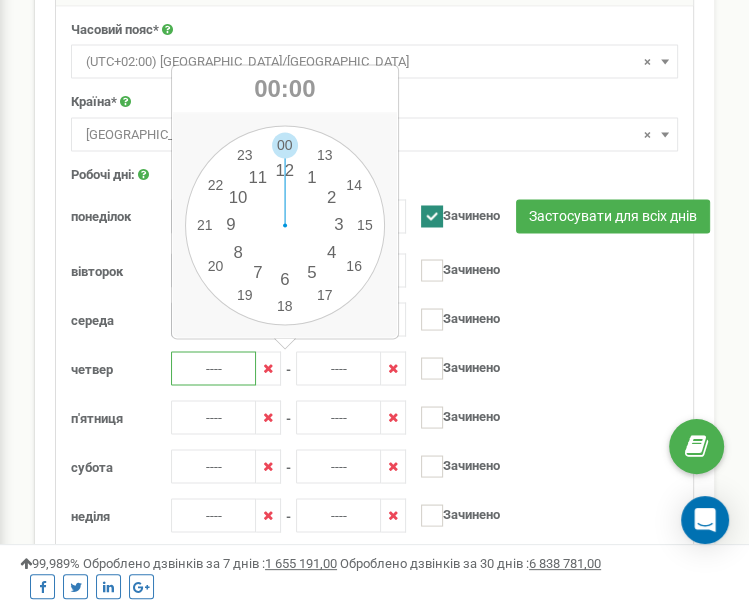 click on "----" at bounding box center (213, 368) 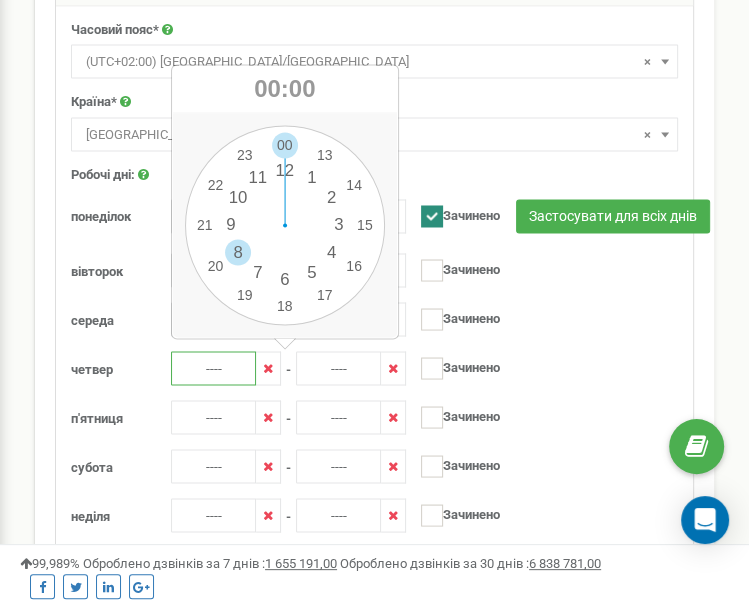 click on "00 1 2 3 4 5 6 7 8 9 10 11 12 13 14 15 16 17 18 19 20 21 22 23 00 05 10 15 20 25 30 35 40 45 50 55" at bounding box center (285, 225) 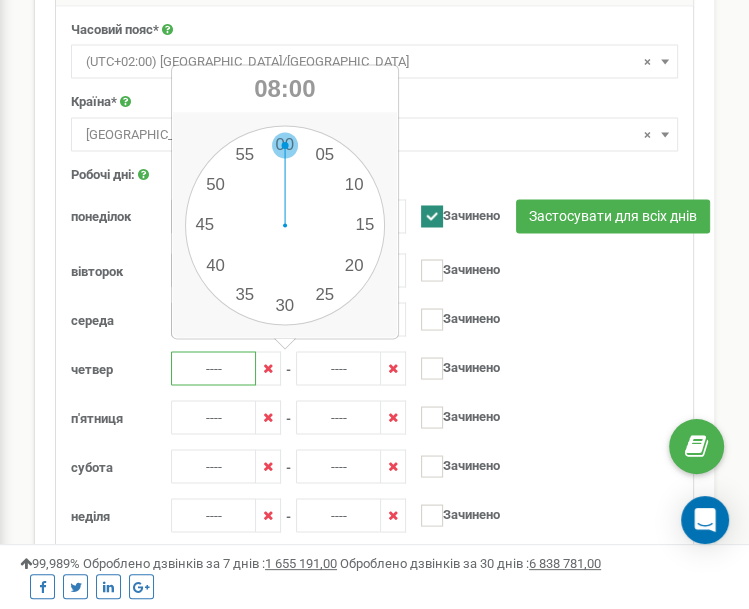 click on "00 1 2 3 4 5 6 7 8 9 10 11 12 13 14 15 16 17 18 19 20 21 22 23 00 05 10 15 20 25 30 35 40 45 50 55" at bounding box center [285, 225] 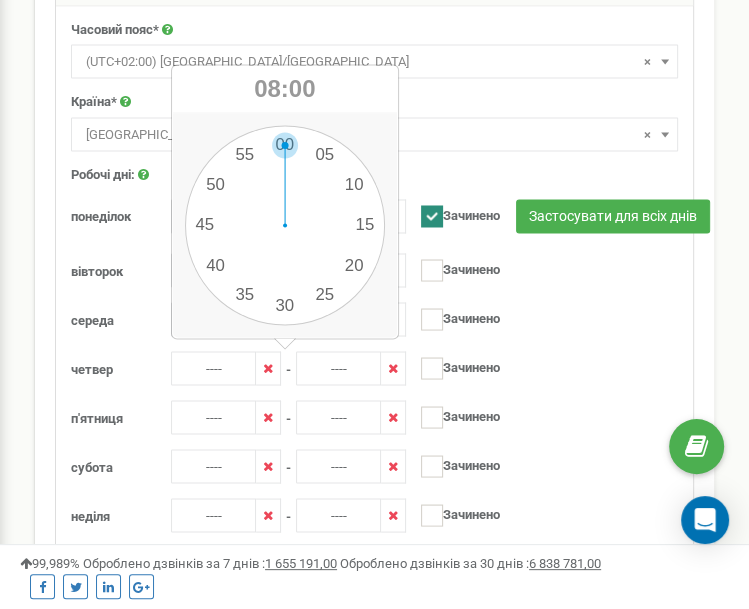 type on "08:00" 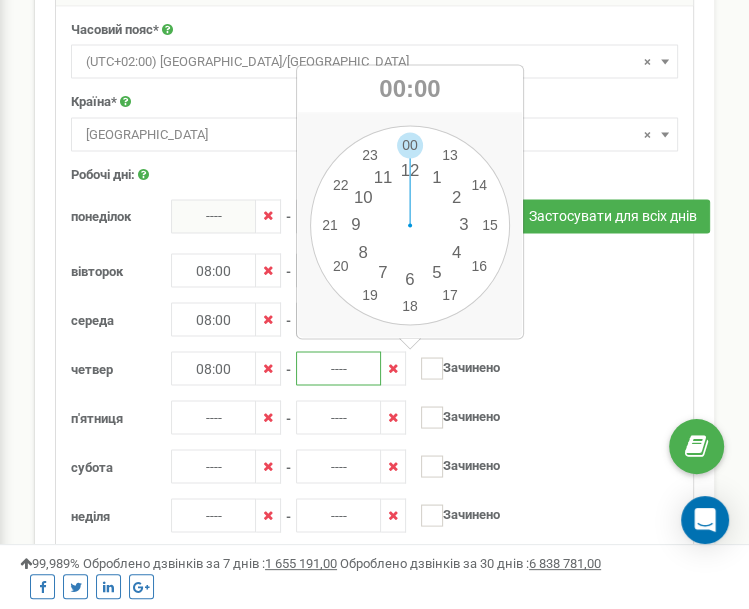 click on "----" at bounding box center [338, 368] 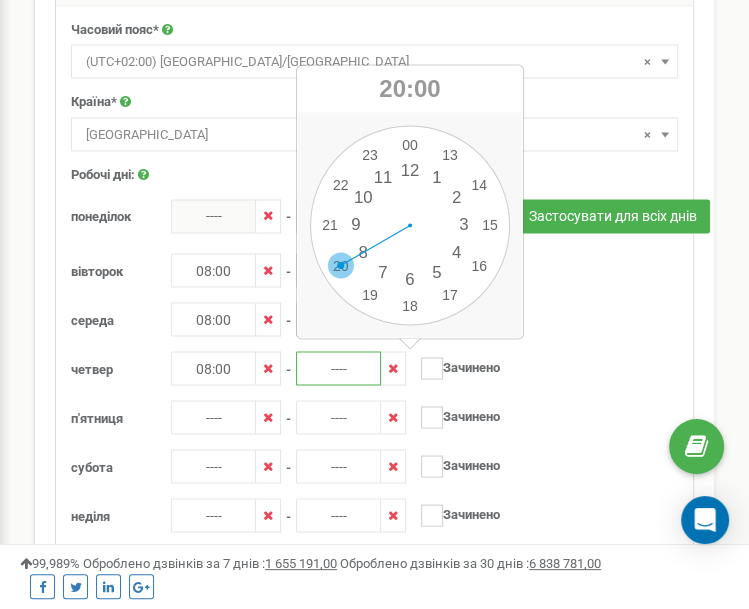 click on "00 1 2 3 4 5 6 7 8 9 10 11 12 13 14 15 16 17 18 19 20 21 22 23 00 05 10 15 20 25 30 35 40 45 50 55" at bounding box center [410, 225] 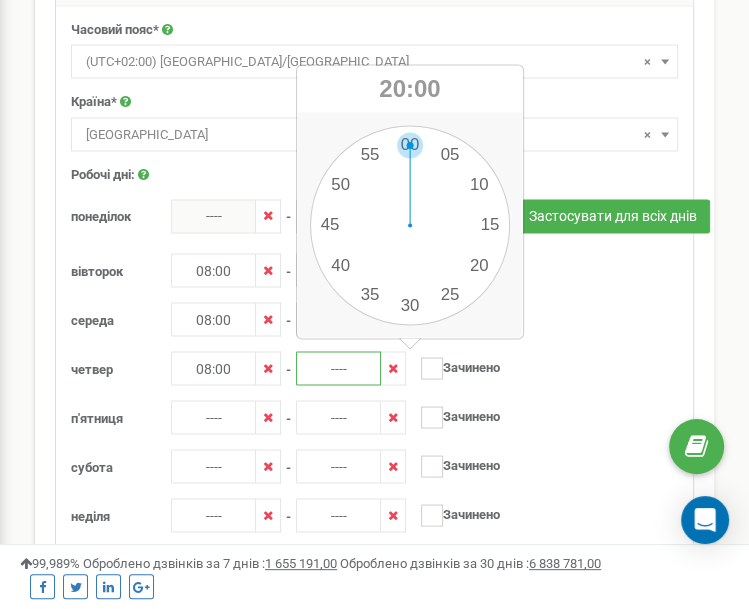 click on "00 1 2 3 4 5 6 7 8 9 10 11 12 13 14 15 16 17 18 19 20 21 22 23 00 05 10 15 20 25 30 35 40 45 50 55" at bounding box center (410, 225) 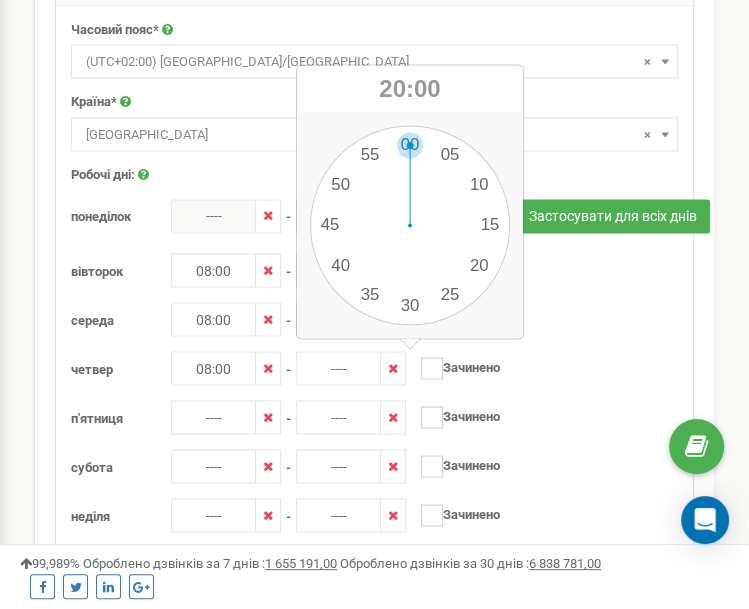 type on "20:00" 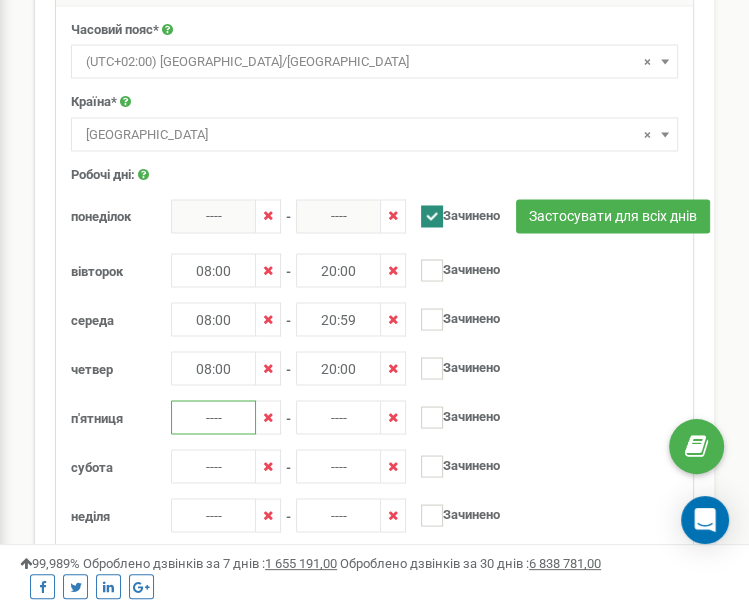 click on "----" at bounding box center [213, 417] 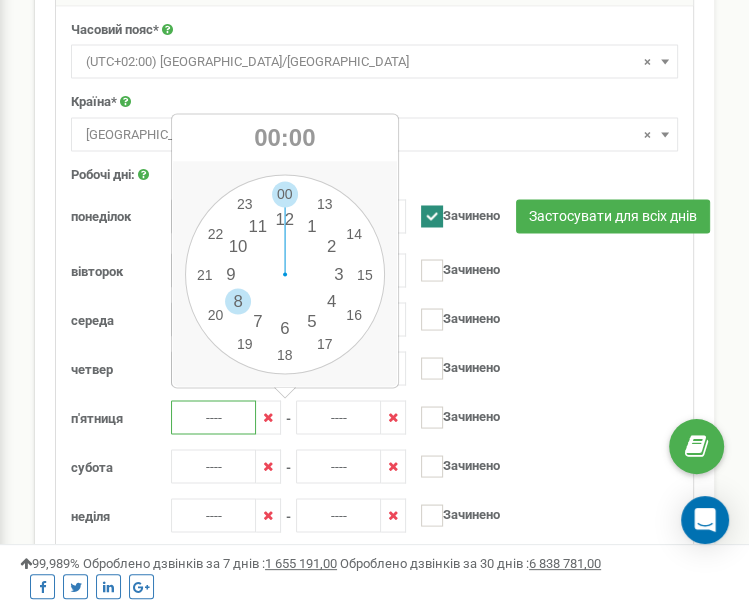click on "00 1 2 3 4 5 6 7 8 9 10 11 12 13 14 15 16 17 18 19 20 21 22 23 00 05 10 15 20 25 30 35 40 45 50 55" at bounding box center (285, 274) 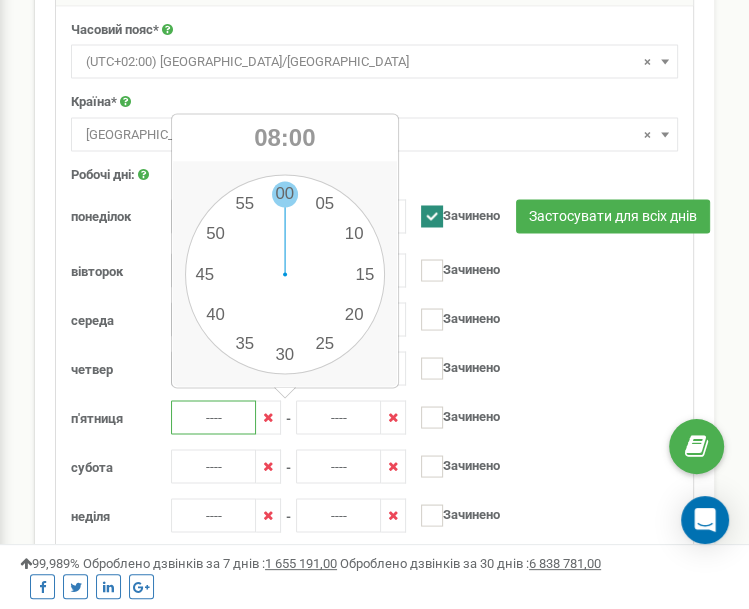 click on "00 1 2 3 4 5 6 7 8 9 10 11 12 13 14 15 16 17 18 19 20 21 22 23 00 05 10 15 20 25 30 35 40 45 50 55" at bounding box center [285, 274] 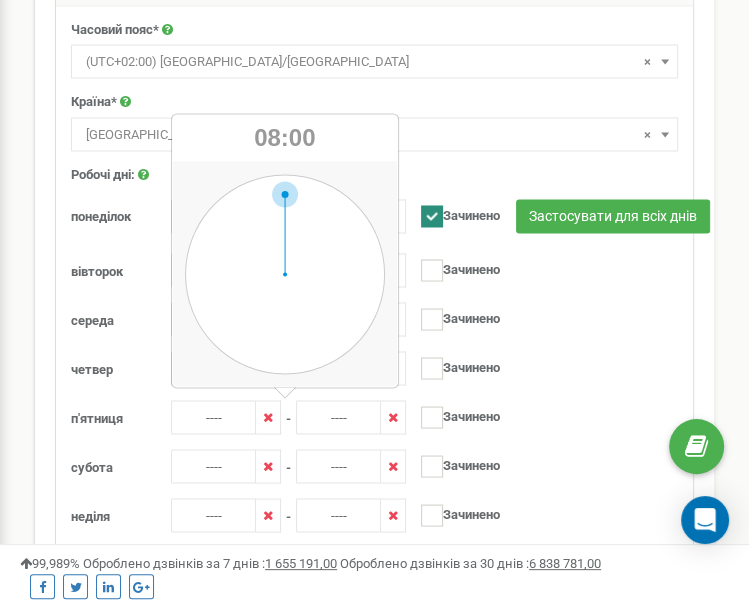 type on "08:00" 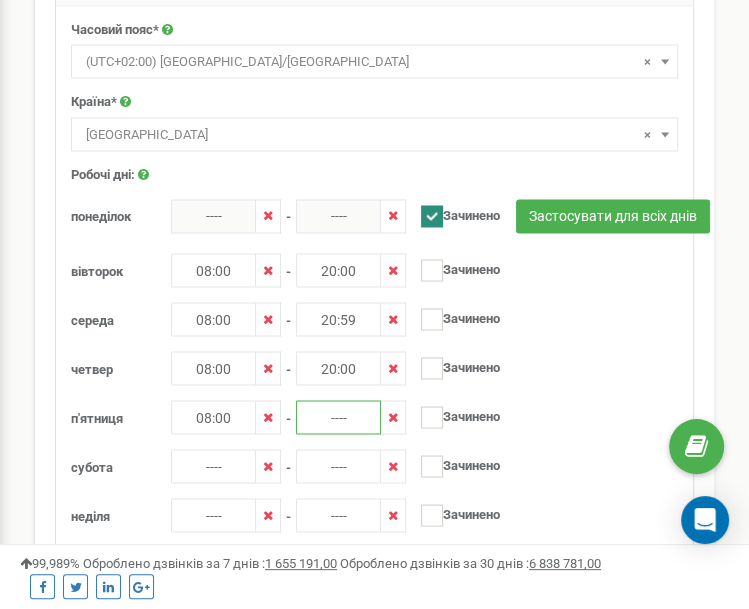 click on "----" at bounding box center (338, 417) 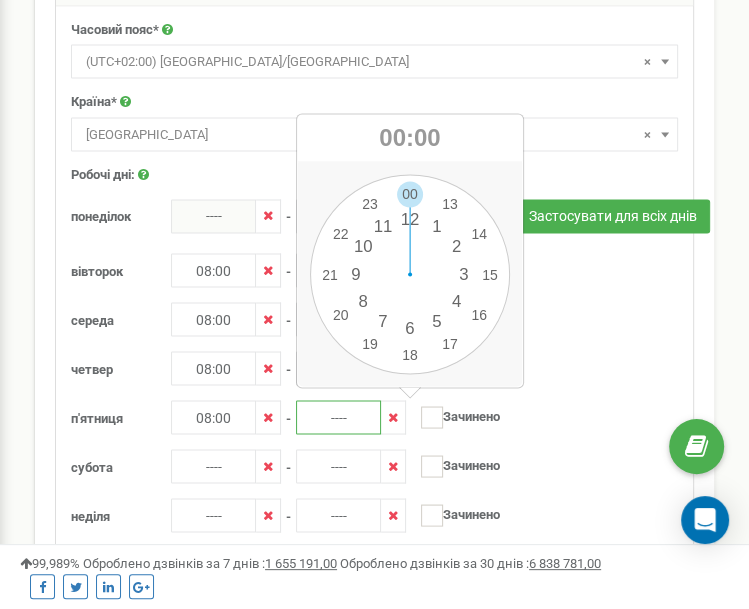 click on "00 1 2 3 4 5 6 7 8 9 10 11 12 13 14 15 16 17 18 19 20 21 22 23 00 05 10 15 20 25 30 35 40 45 50 55" at bounding box center (410, 274) 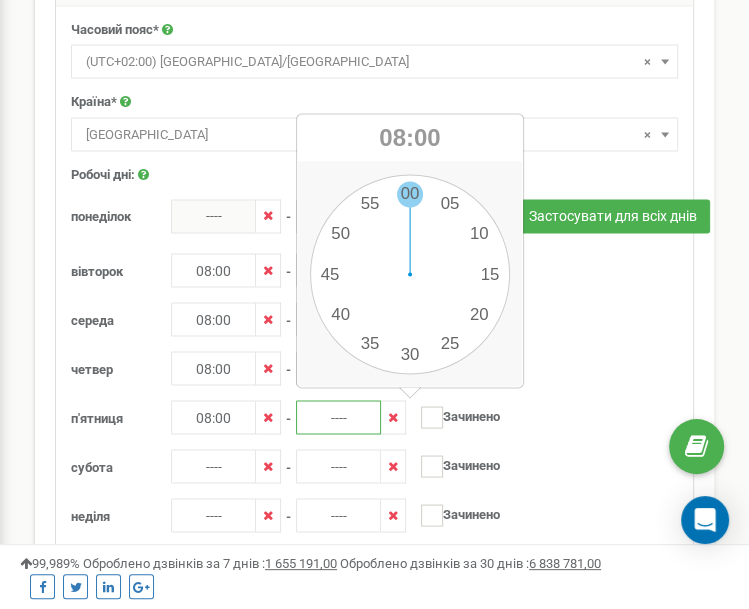 click on "00 1 2 3 4 5 6 7 8 9 10 11 12 13 14 15 16 17 18 19 20 21 22 23 00 05 10 15 20 25 30 35 40 45 50 55" at bounding box center [410, 274] 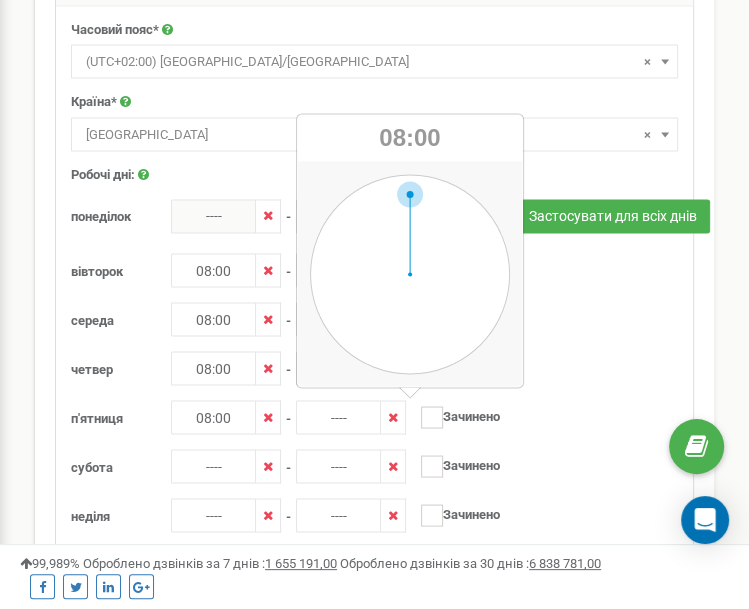 type on "08:00" 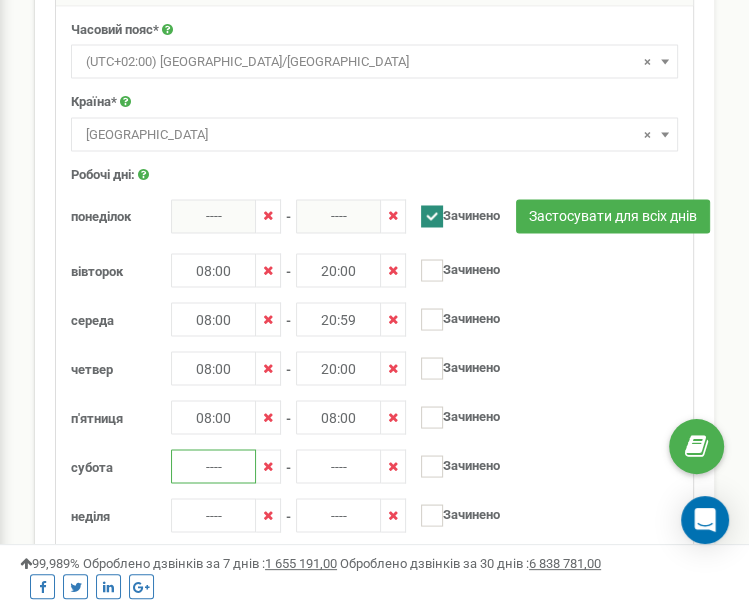 click on "----" at bounding box center (213, 466) 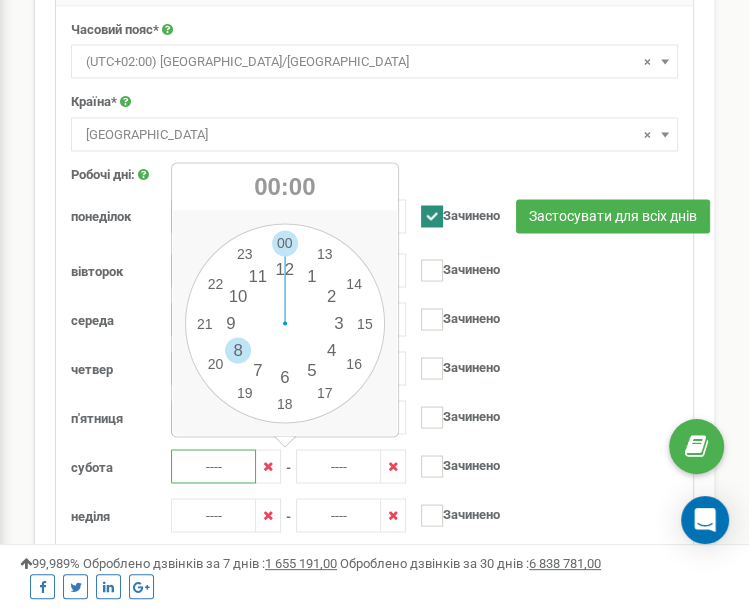 click on "00 1 2 3 4 5 6 7 8 9 10 11 12 13 14 15 16 17 18 19 20 21 22 23 00 05 10 15 20 25 30 35 40 45 50 55" at bounding box center [285, 323] 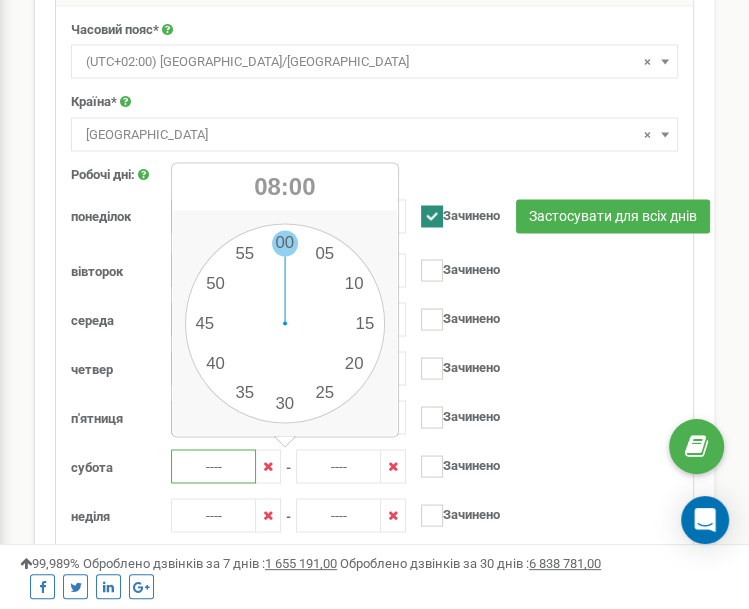 click on "00 1 2 3 4 5 6 7 8 9 10 11 12 13 14 15 16 17 18 19 20 21 22 23 00 05 10 15 20 25 30 35 40 45 50 55" at bounding box center (285, 323) 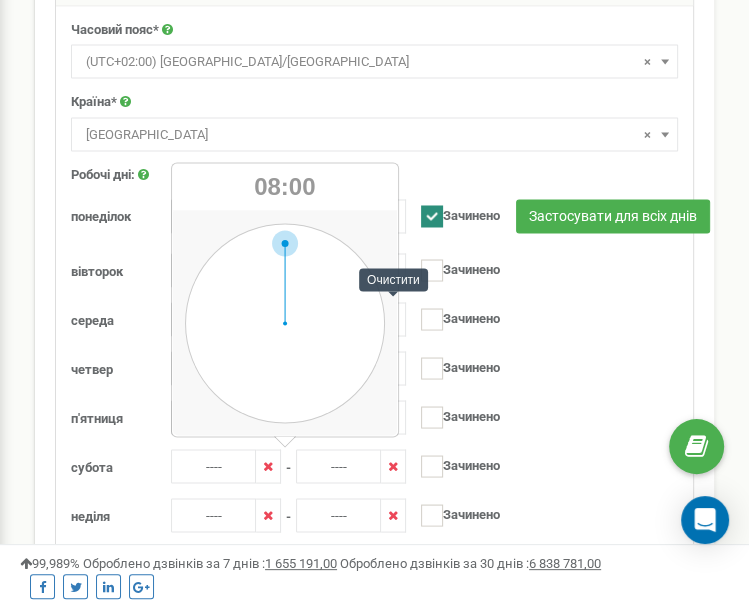 type on "08:00" 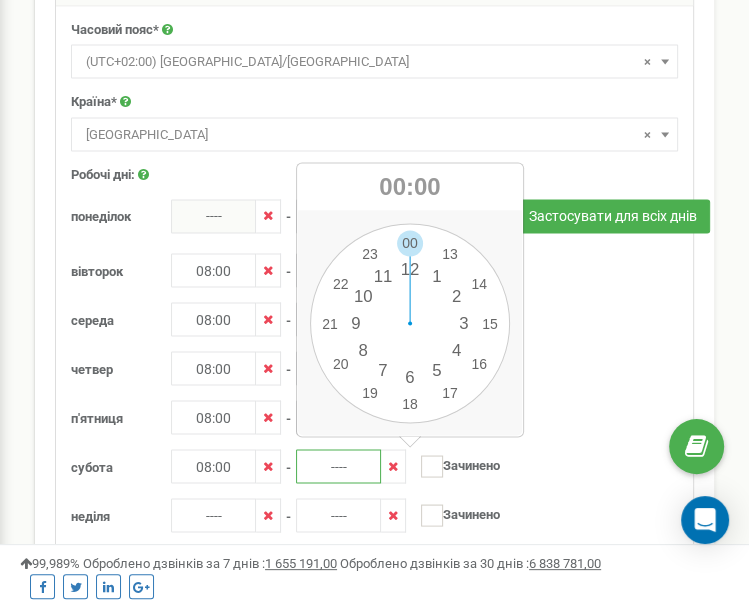 click on "----" at bounding box center [338, 466] 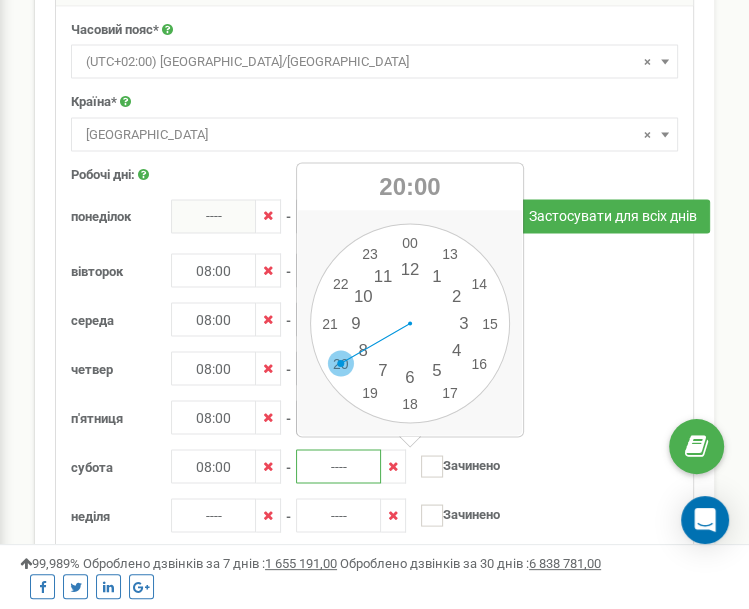 click on "00 1 2 3 4 5 6 7 8 9 10 11 12 13 14 15 16 17 18 19 20 21 22 23 00 05 10 15 20 25 30 35 40 45 50 55" at bounding box center (410, 323) 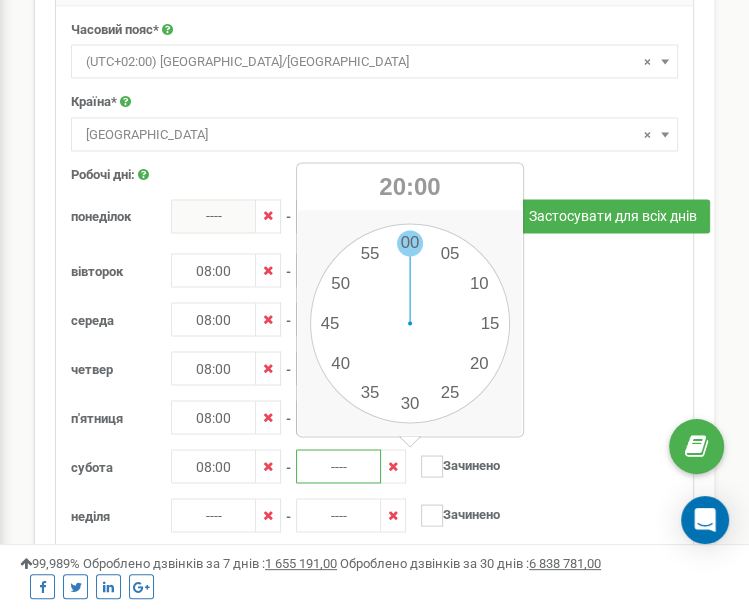 click on "00 1 2 3 4 5 6 7 8 9 10 11 12 13 14 15 16 17 18 19 20 21 22 23 00 05 10 15 20 25 30 35 40 45 50 55" at bounding box center (410, 323) 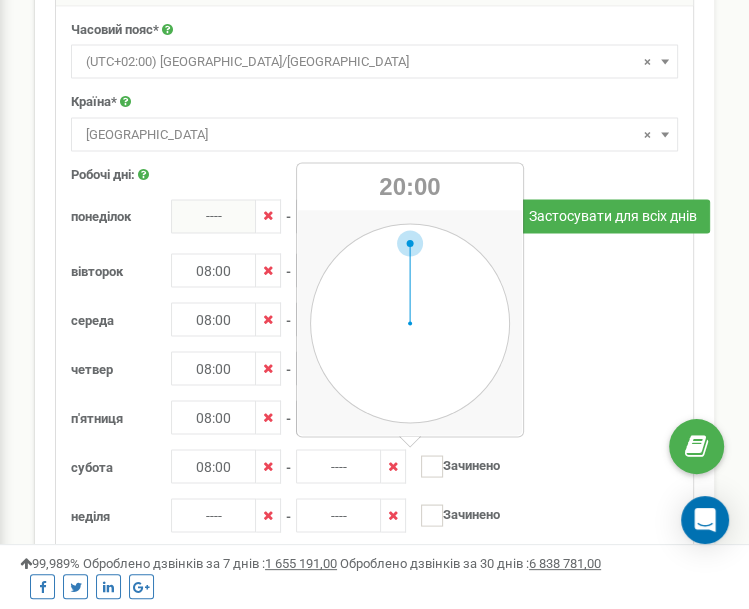 type on "20:00" 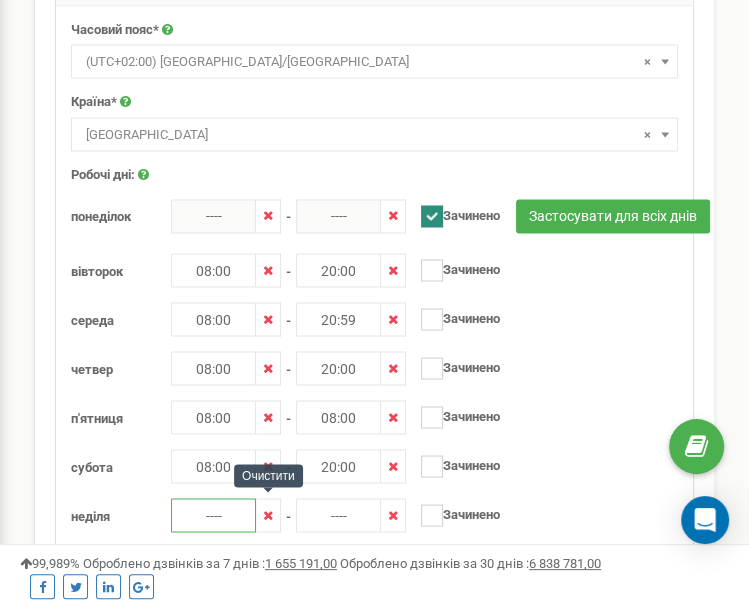 click on "----" at bounding box center (213, 515) 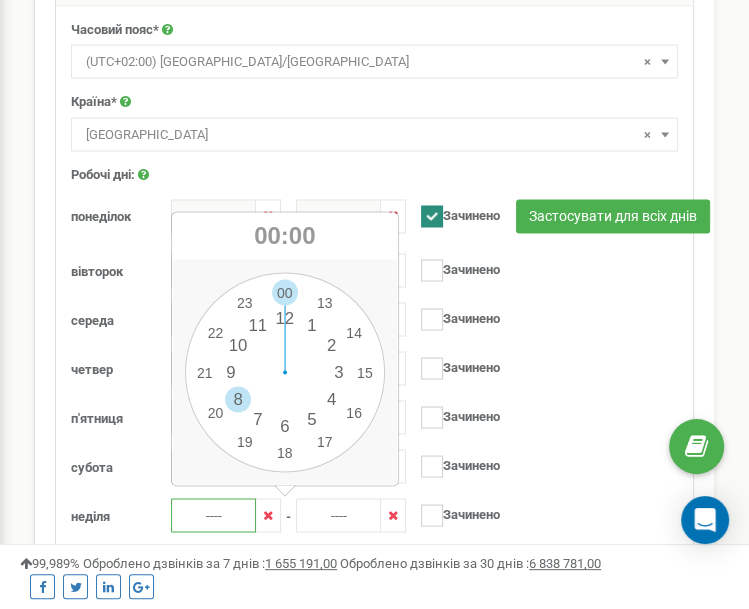 click on "00 1 2 3 4 5 6 7 8 9 10 11 12 13 14 15 16 17 18 19 20 21 22 23 00 05 10 15 20 25 30 35 40 45 50 55" at bounding box center (285, 372) 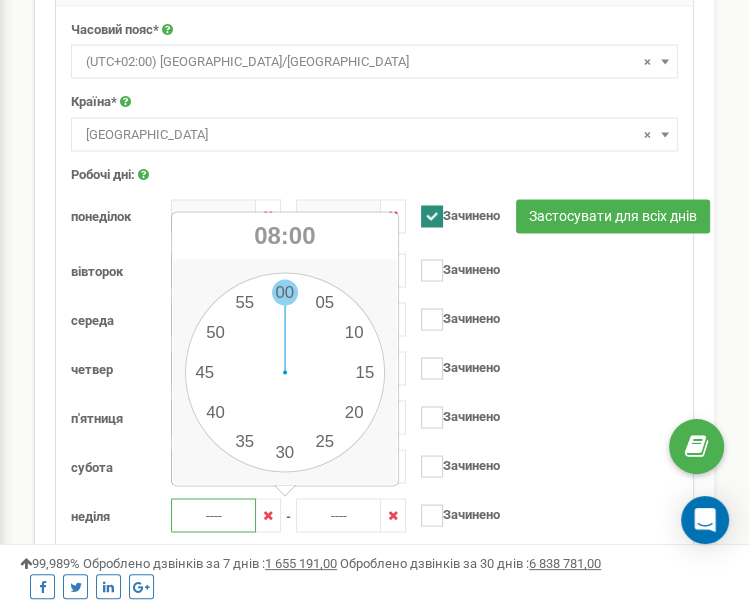 click on "00 1 2 3 4 5 6 7 8 9 10 11 12 13 14 15 16 17 18 19 20 21 22 23 00 05 10 15 20 25 30 35 40 45 50 55" at bounding box center [285, 372] 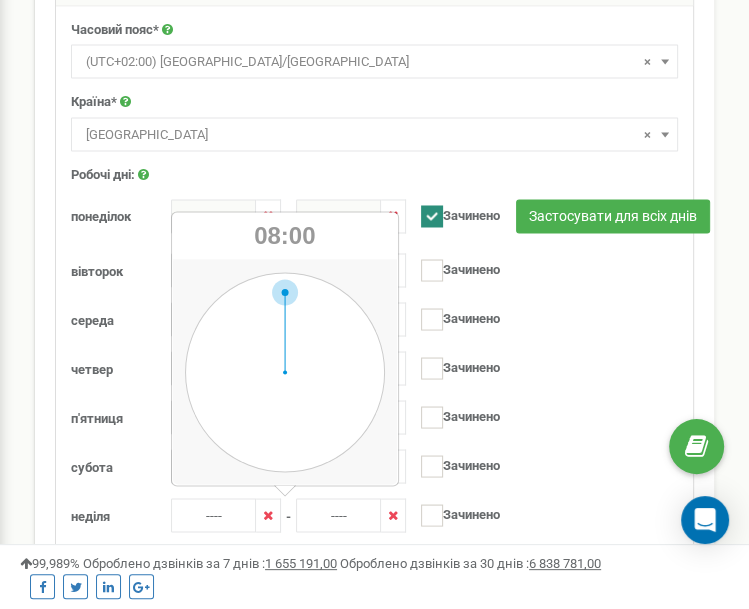 type on "08:00" 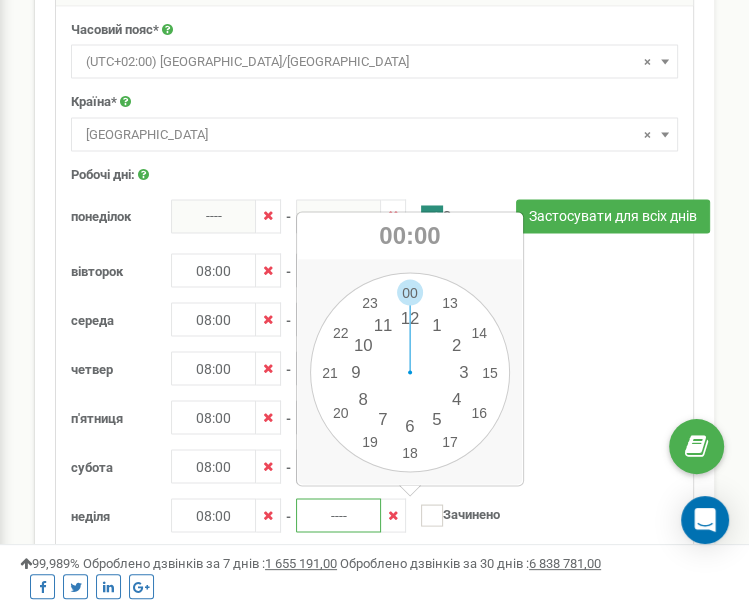 click on "----" at bounding box center [338, 515] 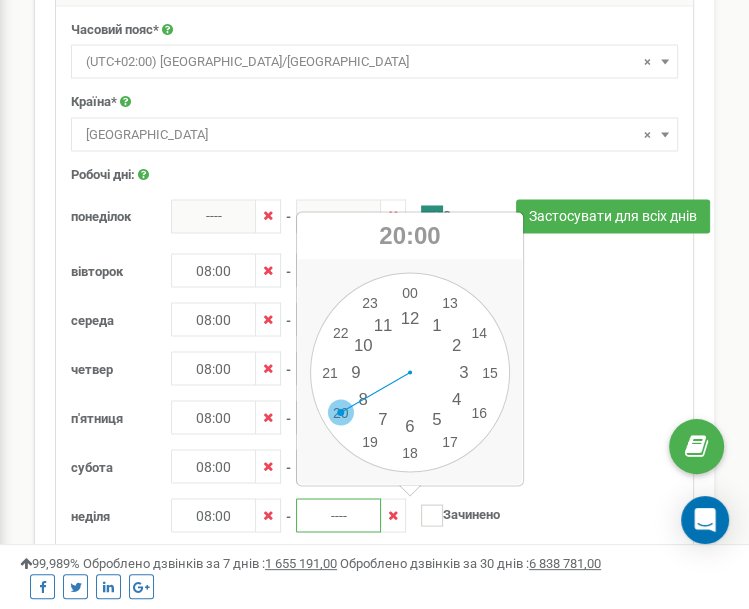click on "00 1 2 3 4 5 6 7 8 9 10 11 12 13 14 15 16 17 18 19 20 21 22 23 00 05 10 15 20 25 30 35 40 45 50 55" at bounding box center (410, 372) 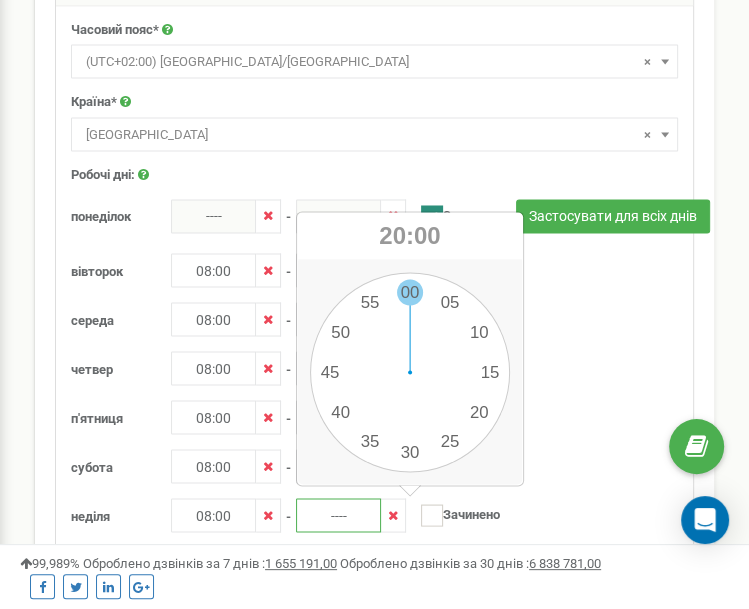 click on "00 1 2 3 4 5 6 7 8 9 10 11 12 13 14 15 16 17 18 19 20 21 22 23 00 05 10 15 20 25 30 35 40 45 50 55" at bounding box center (410, 372) 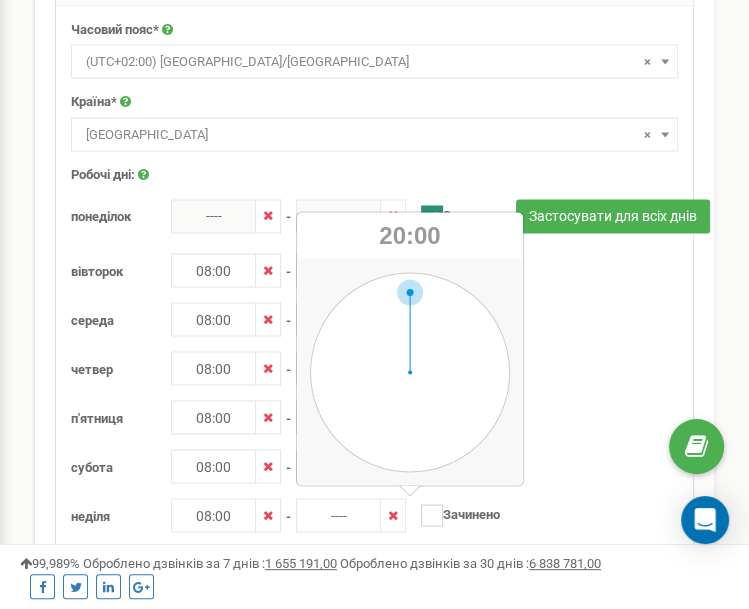 type on "20:00" 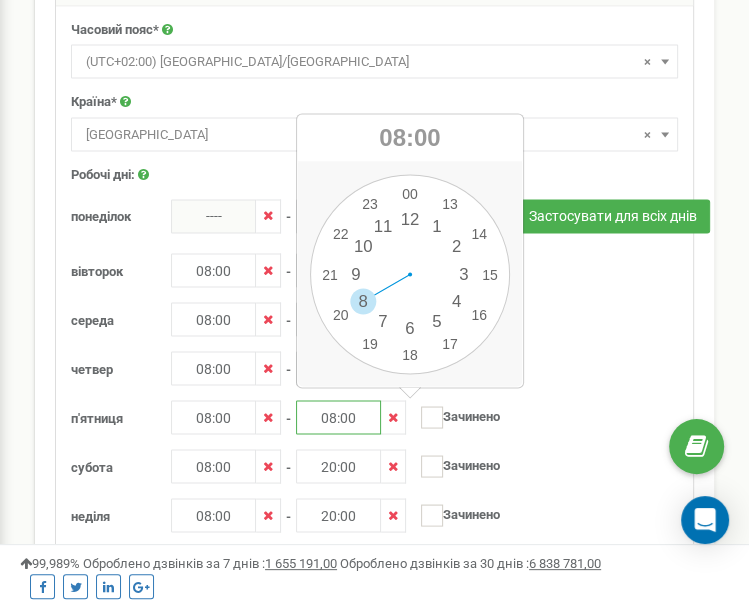 click on "08:00" at bounding box center [338, 417] 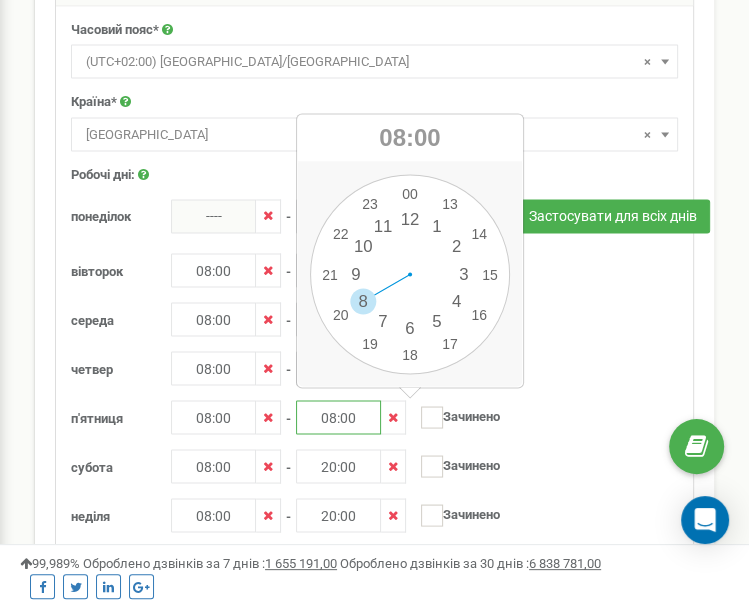 click on "00 1 2 3 4 5 6 7 8 9 10 11 12 13 14 15 16 17 18 19 20 21 22 23 00 05 10 15 20 25 30 35 40 45 50 55" at bounding box center (410, 274) 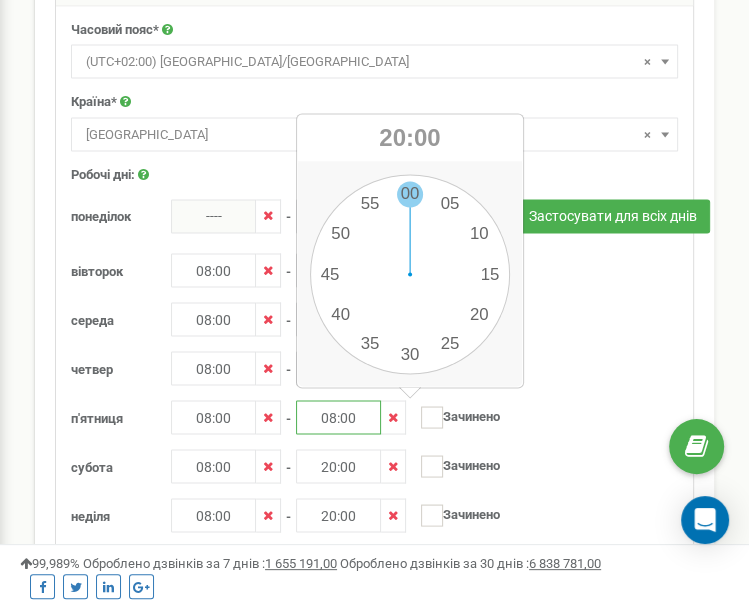 click on "00 1 2 3 4 5 6 7 8 9 10 11 12 13 14 15 16 17 18 19 20 21 22 23 00 05 10 15 20 25 30 35 40 45 50 55" at bounding box center (410, 274) 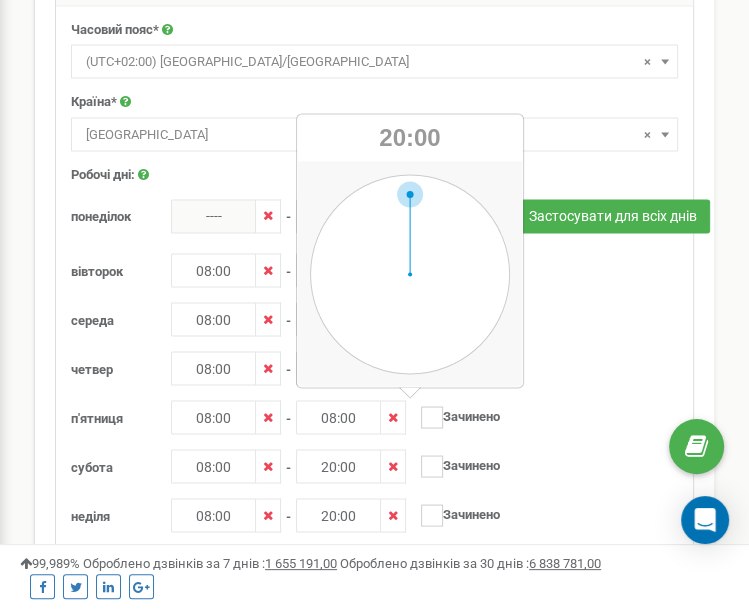 type on "20:00" 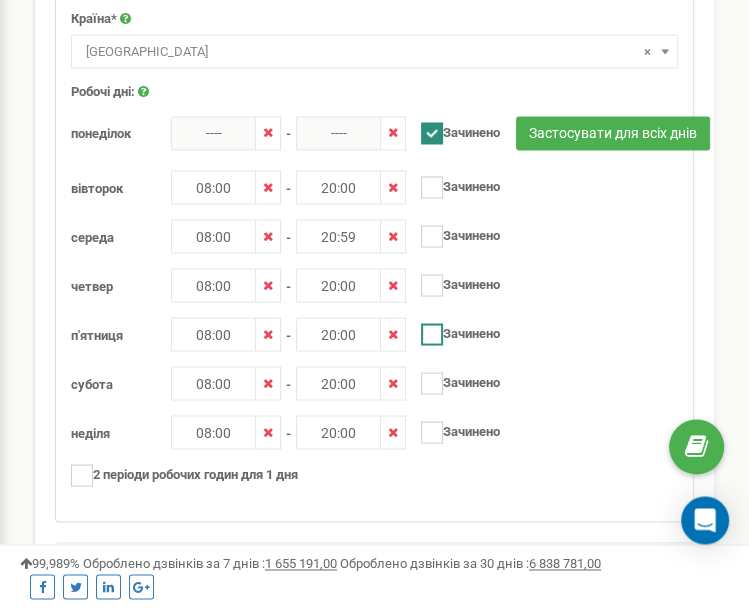 scroll, scrollTop: 1724, scrollLeft: 0, axis: vertical 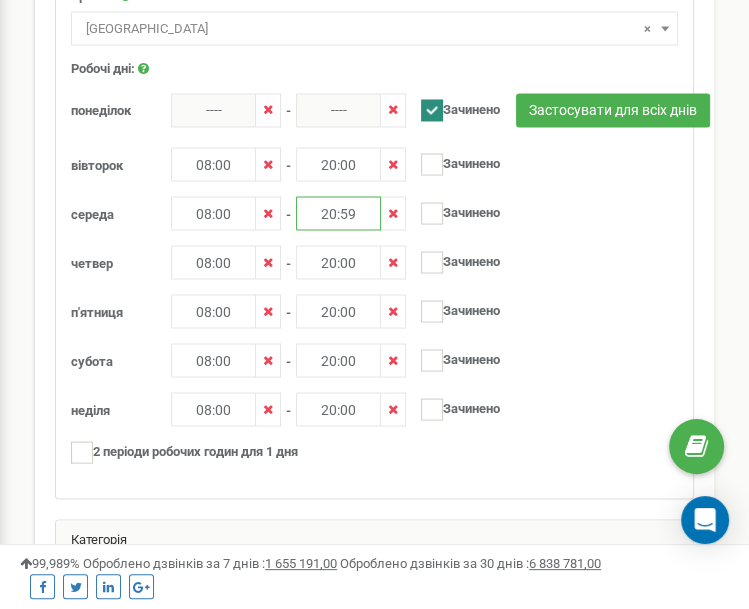 click on "20:59" at bounding box center (338, 213) 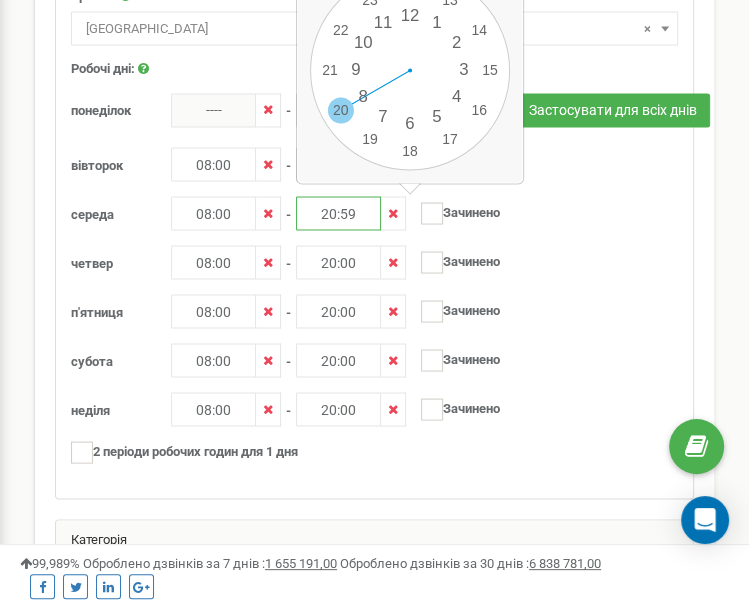 click on "00 1 2 3 4 5 6 7 8 9 10 11 12 13 14 15 16 17 18 19 20 21 22 23 00 05 10 15 20 25 30 35 40 45 50 55" at bounding box center [410, 70] 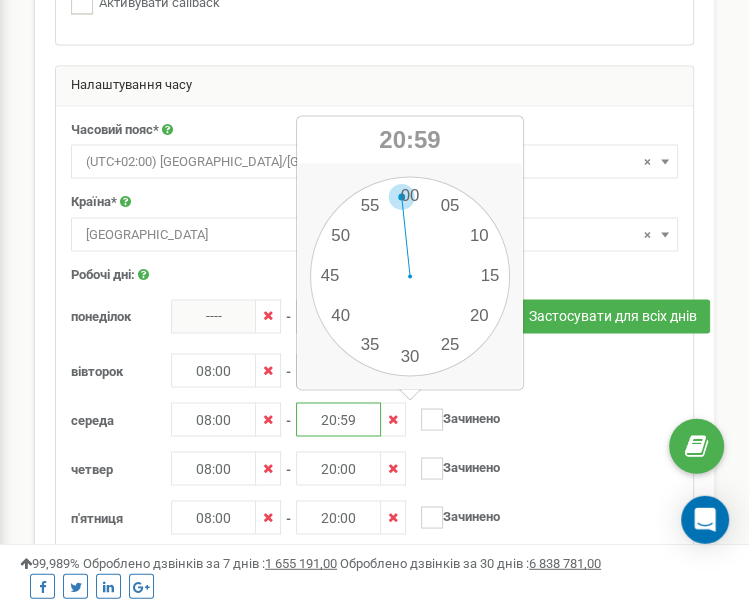 scroll, scrollTop: 1512, scrollLeft: 0, axis: vertical 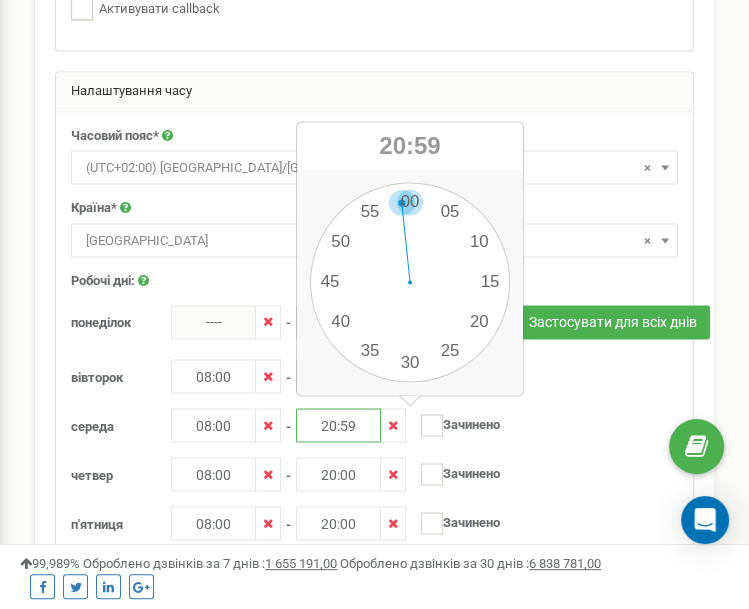 click on "00 1 2 3 4 5 6 7 8 9 10 11 12 13 14 15 16 17 18 19 20 21 22 23 00 05 10 15 20 25 30 35 40 45 50 55" at bounding box center [410, 282] 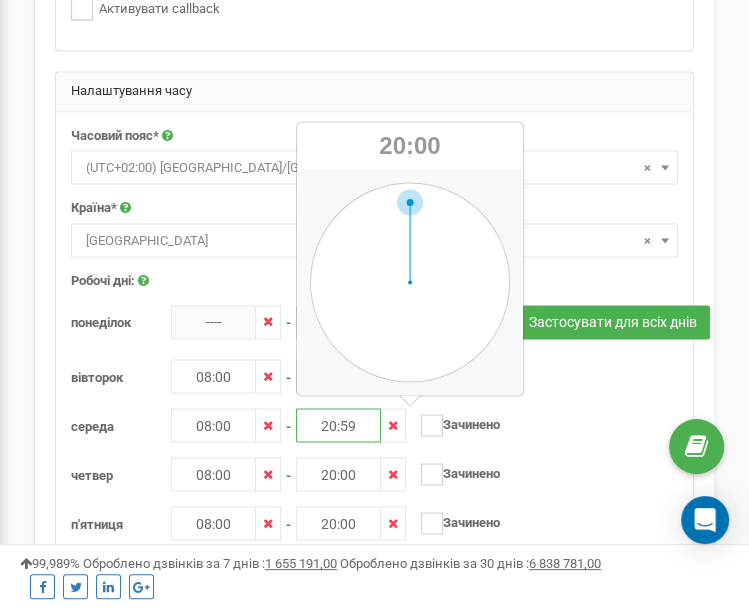 type on "20:00" 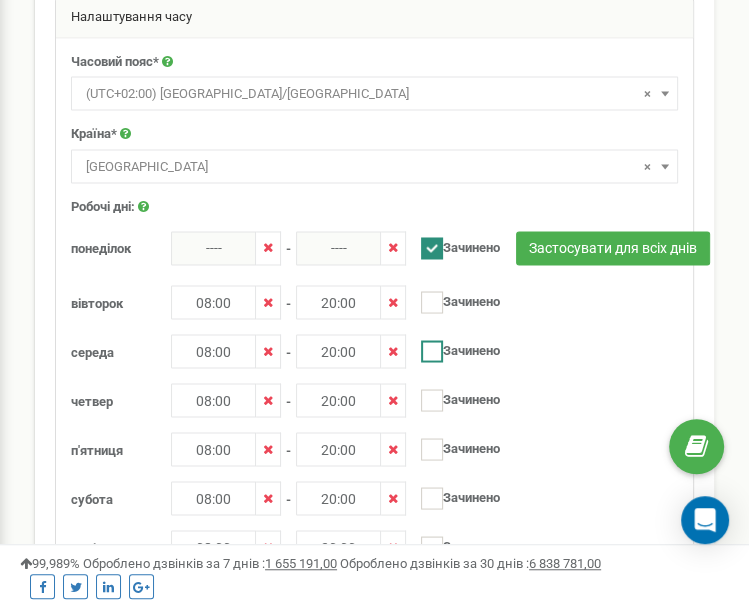 scroll, scrollTop: 1618, scrollLeft: 0, axis: vertical 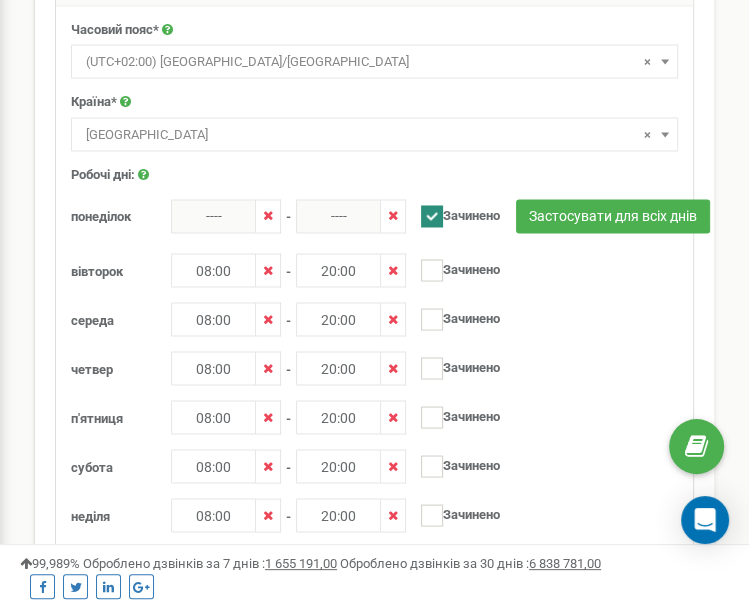 click on "Застосувати для всіх днів" at bounding box center (506, 218) 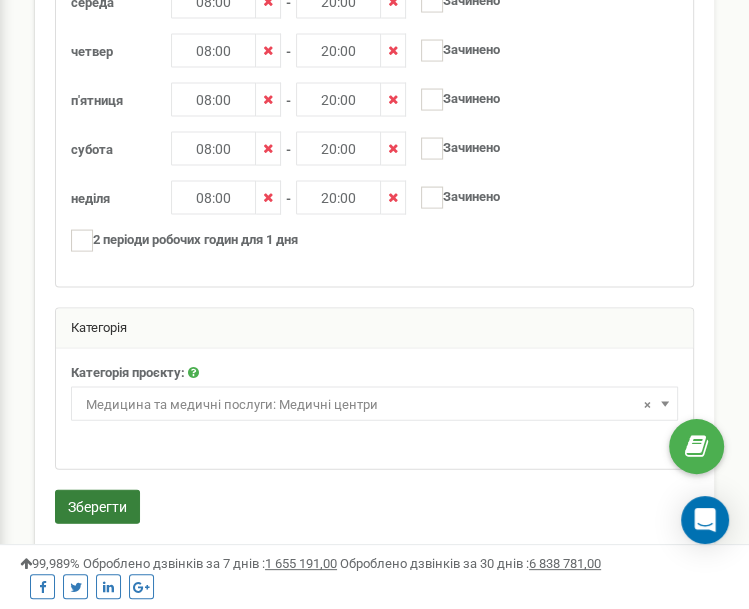 click on "Зберегти" at bounding box center (97, 507) 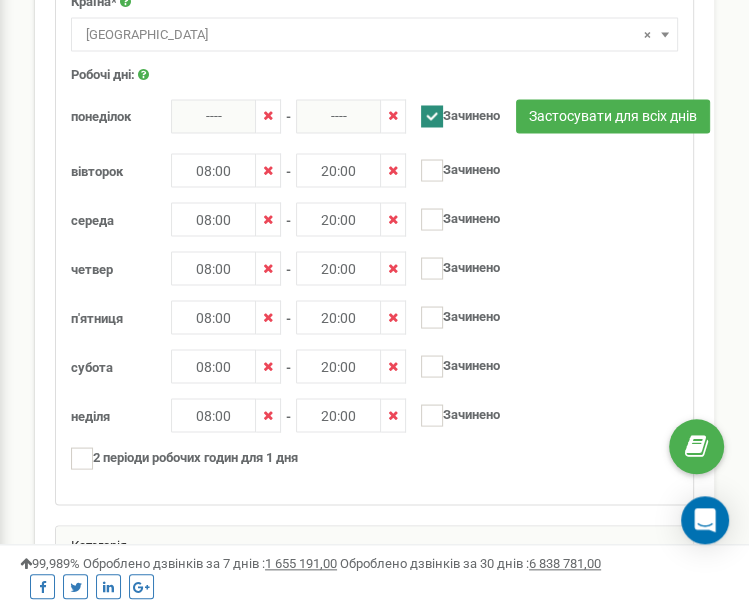 scroll, scrollTop: 1618, scrollLeft: 0, axis: vertical 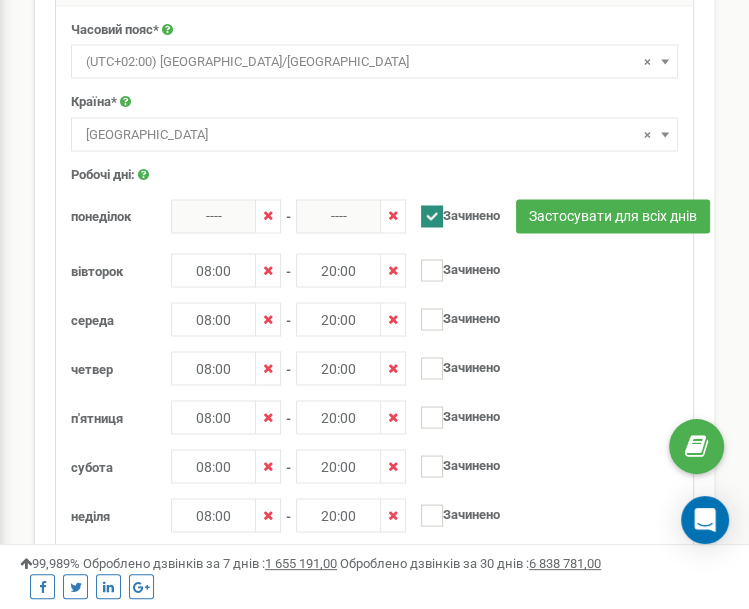 click on "Застосувати для всіх днів" at bounding box center (506, 218) 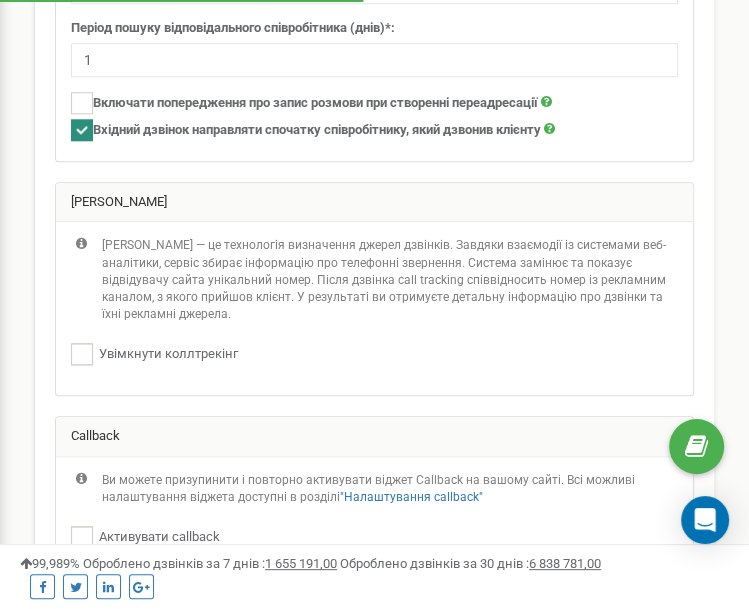 scroll, scrollTop: 879, scrollLeft: 0, axis: vertical 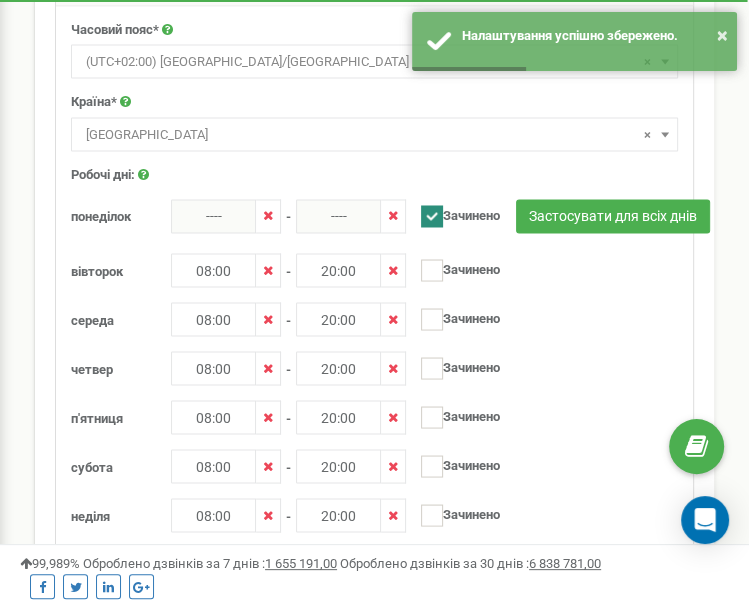 click on "Застосувати для всіх днів" at bounding box center (506, 218) 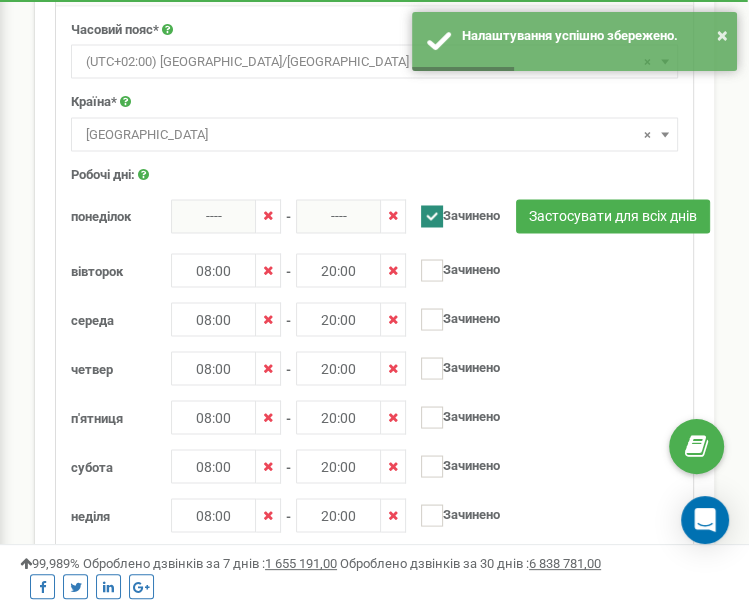 click on "Застосувати для всіх днів" at bounding box center [506, 218] 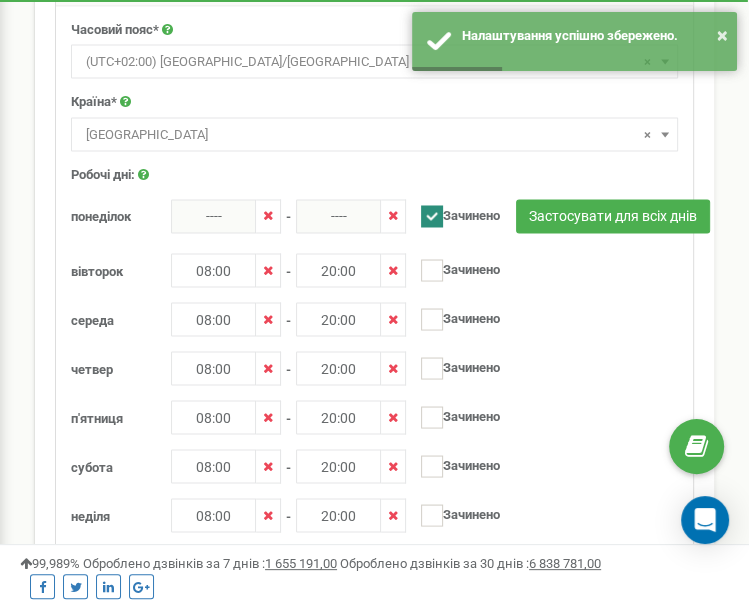 click on "Застосувати для всіх днів" at bounding box center [506, 218] 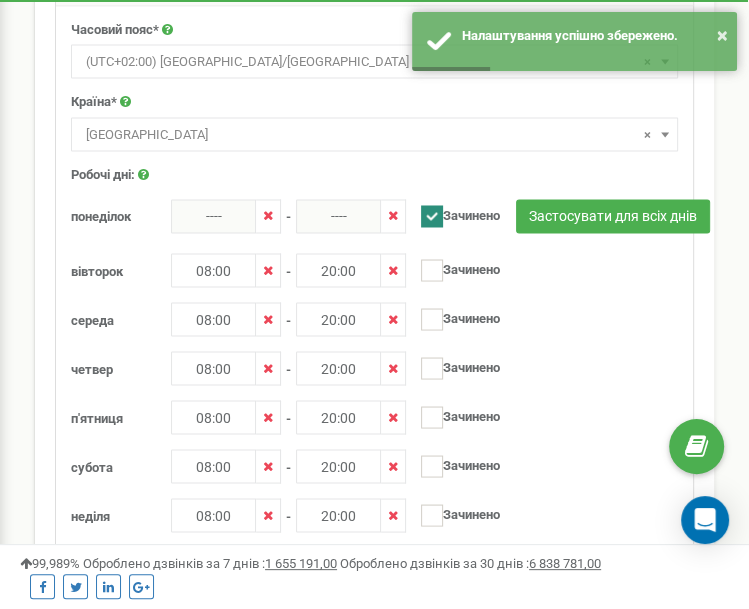click on "Застосувати для всіх днів" at bounding box center [506, 218] 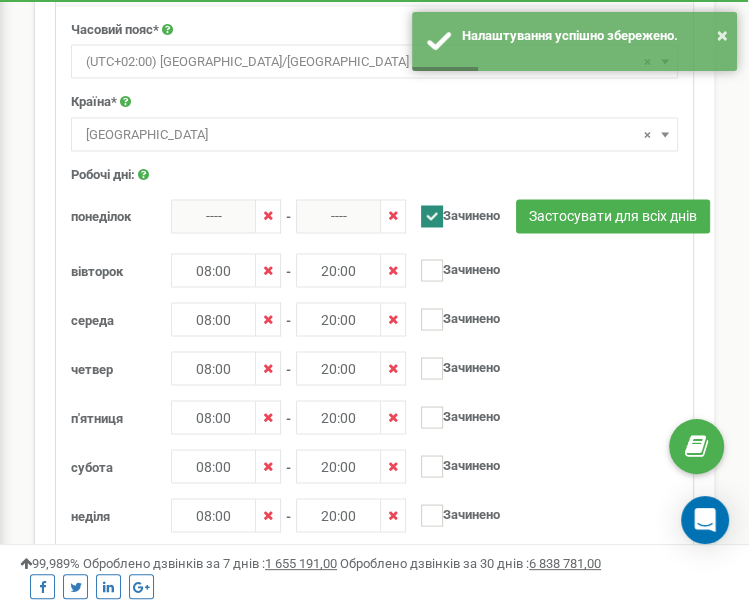 click on "Застосувати для всіх днів" at bounding box center [506, 218] 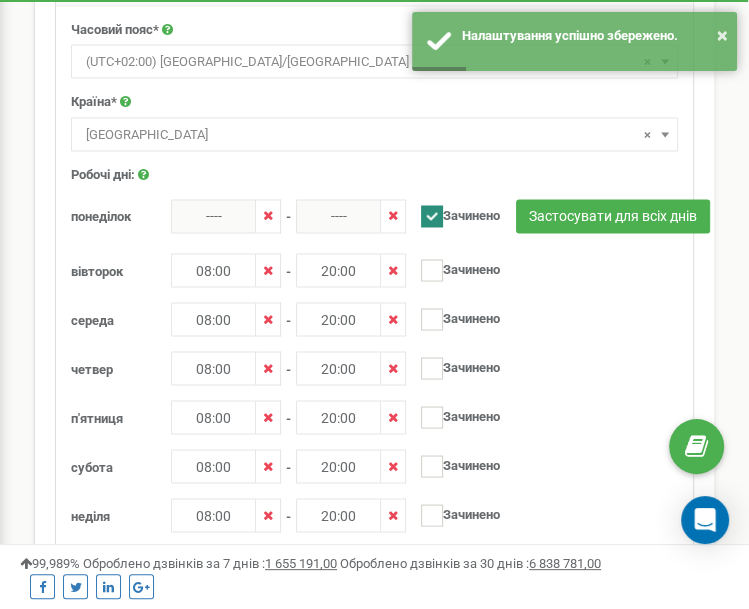click on "Застосувати для всіх днів" at bounding box center [506, 218] 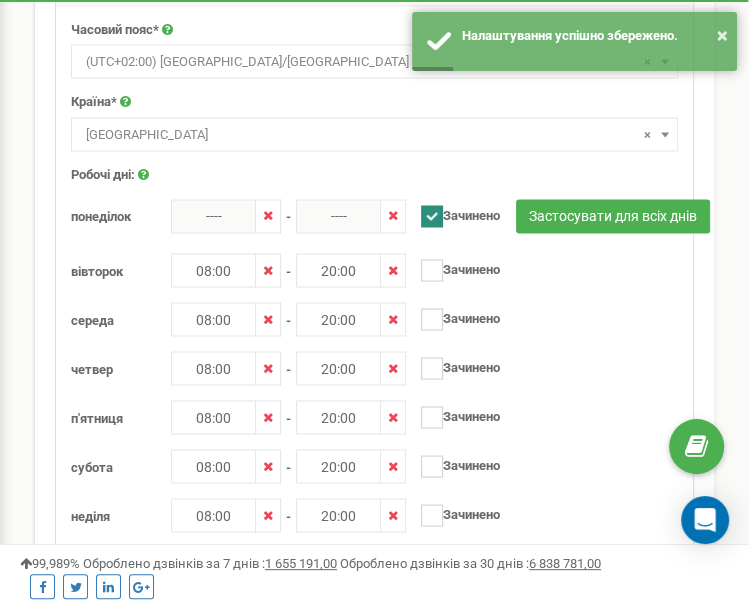 click on "Застосувати для всіх днів" at bounding box center [506, 218] 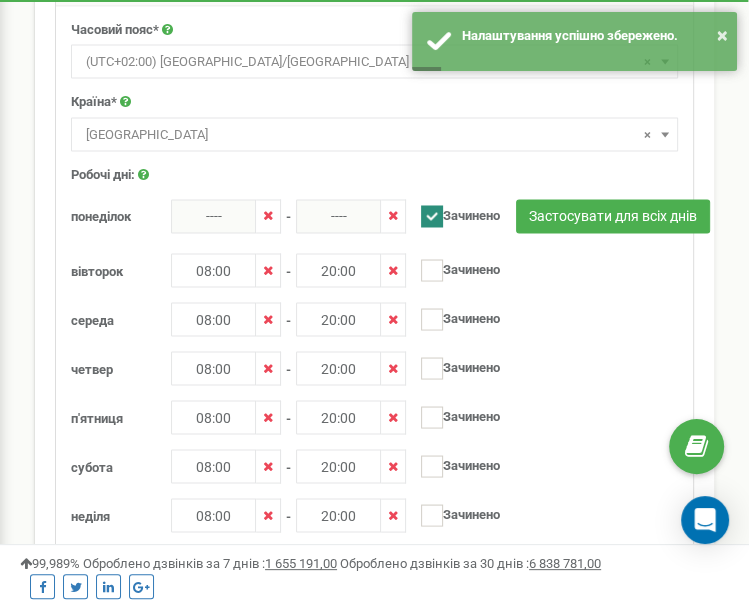 click on "Застосувати для всіх днів" at bounding box center [506, 218] 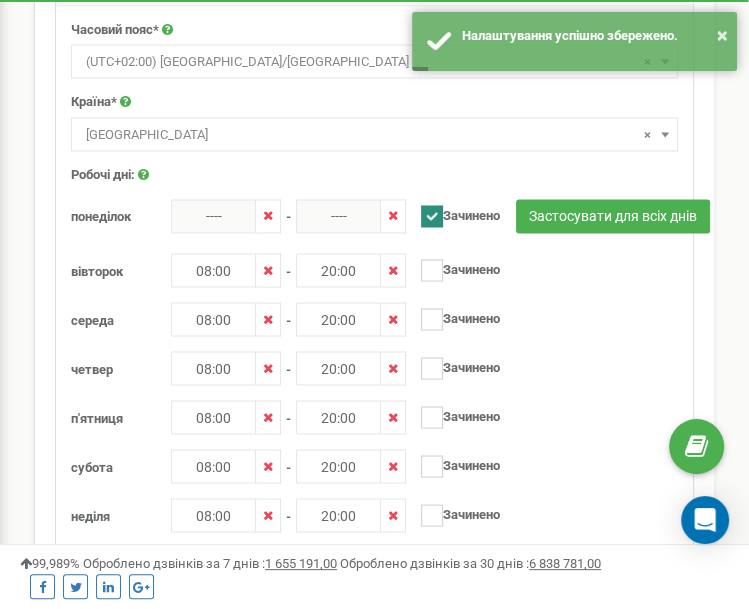 click on "Застосувати для всіх днів" at bounding box center (506, 218) 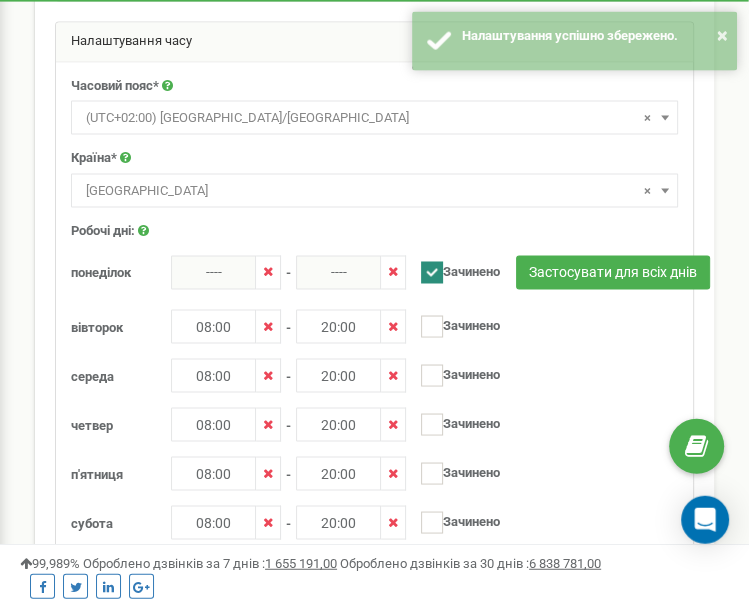 scroll, scrollTop: 1512, scrollLeft: 0, axis: vertical 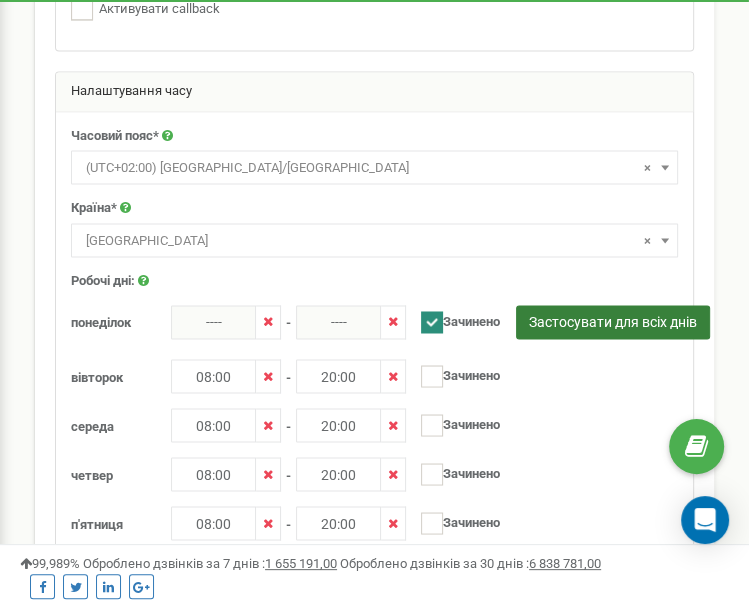 drag, startPoint x: 574, startPoint y: 349, endPoint x: 558, endPoint y: 528, distance: 179.71365 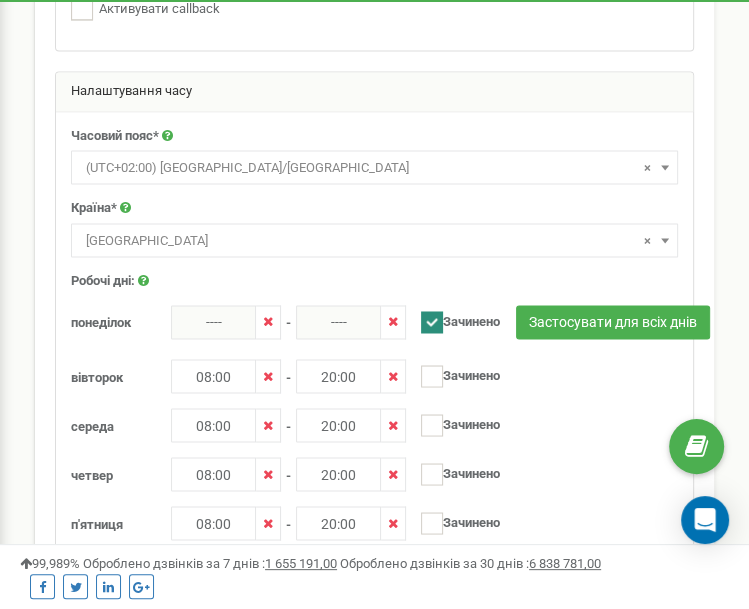 click on "Застосувати для всіх днів" at bounding box center (506, 324) 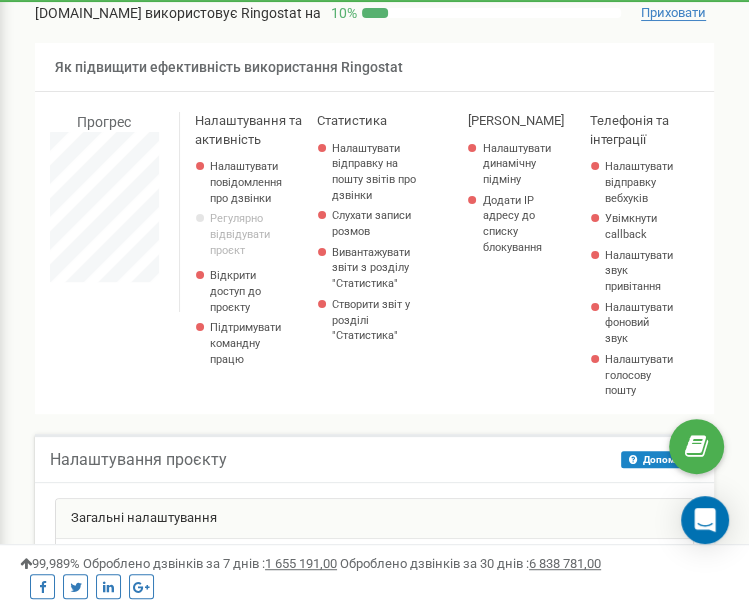 scroll, scrollTop: 34, scrollLeft: 0, axis: vertical 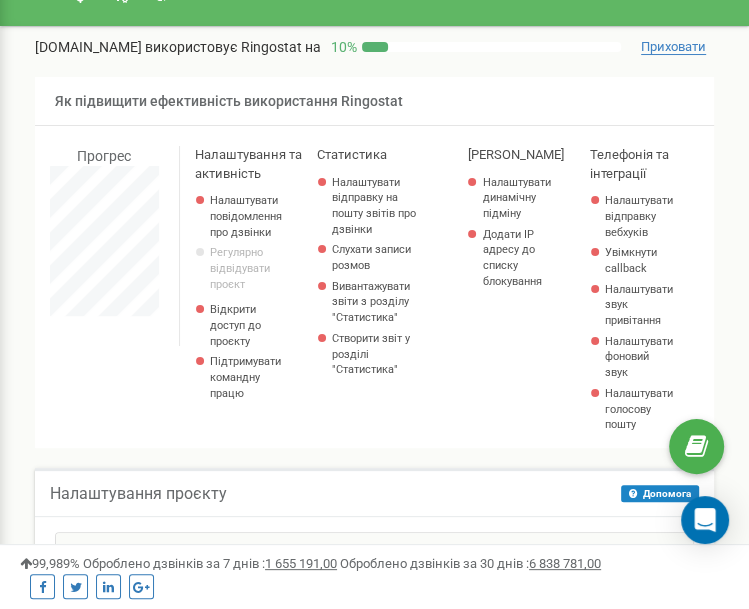 click on "Прогрес Налаштування та активність Налаштувати повідомлення про дзвінки Регулярно відвідувати проєкт Відкрити доступ до проєкту Підтримувати командну працю Статистика Налаштувати відправку на пошту звітів про дзвінки Слухати записи розмов Вивантажувати звіти з розділу "Статистика" Створити звіт у розділі "Статистика" Колтрекінг Налаштувати динамічну підміну Додати IP адресу до списку блокування Телефонія та інтеграції Налаштувати відправку вебхуків Увімкнути callback Налаштувати звук привітання Налаштувати фоновий звук Налаштувати голосову пошту" at bounding box center (374, 297) 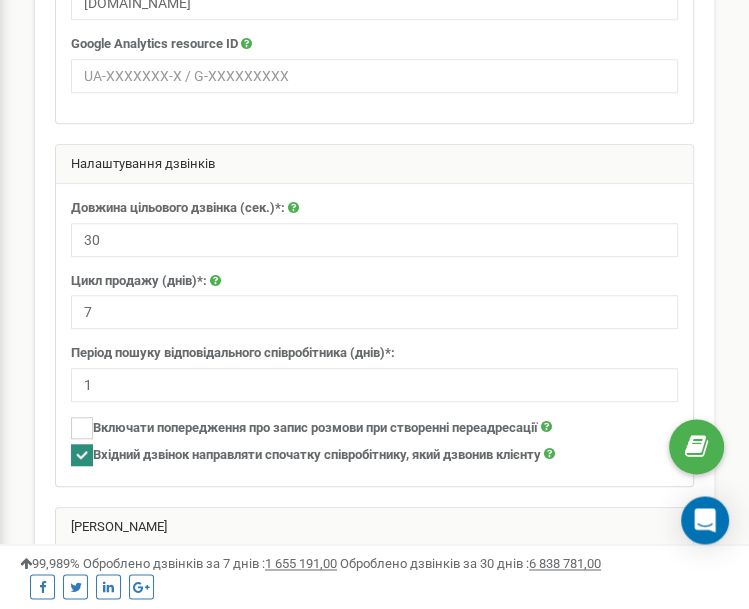 scroll, scrollTop: 528, scrollLeft: 0, axis: vertical 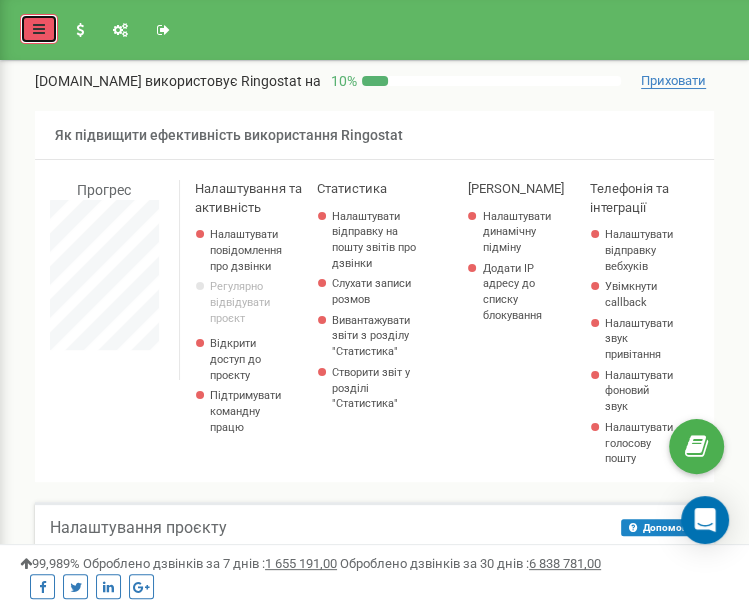 click at bounding box center (39, 29) 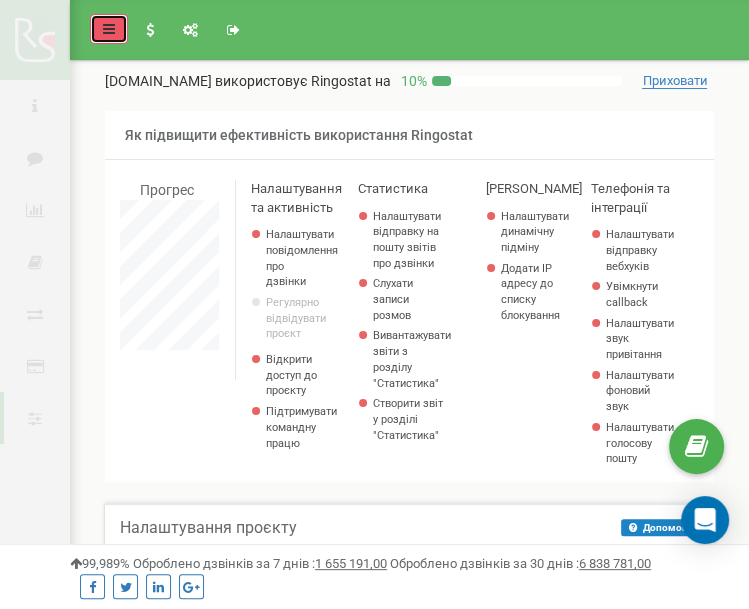 scroll, scrollTop: 997456, scrollLeft: 999305, axis: both 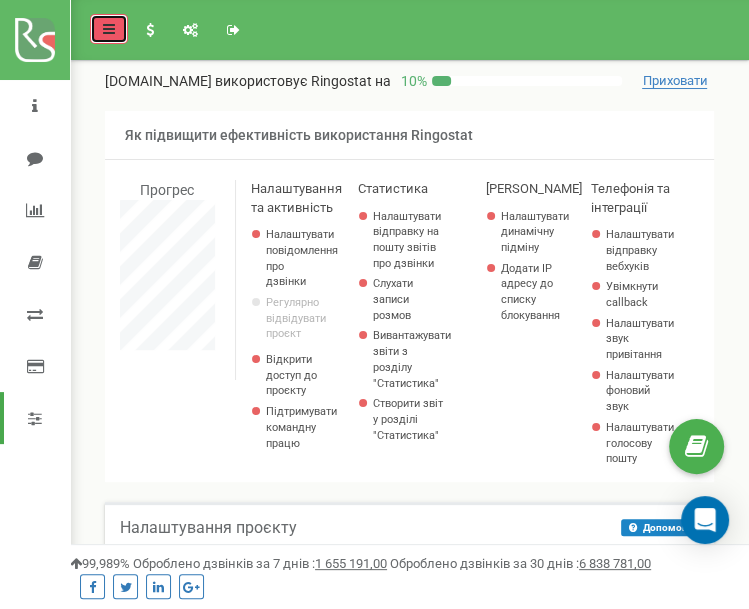 click at bounding box center (109, 29) 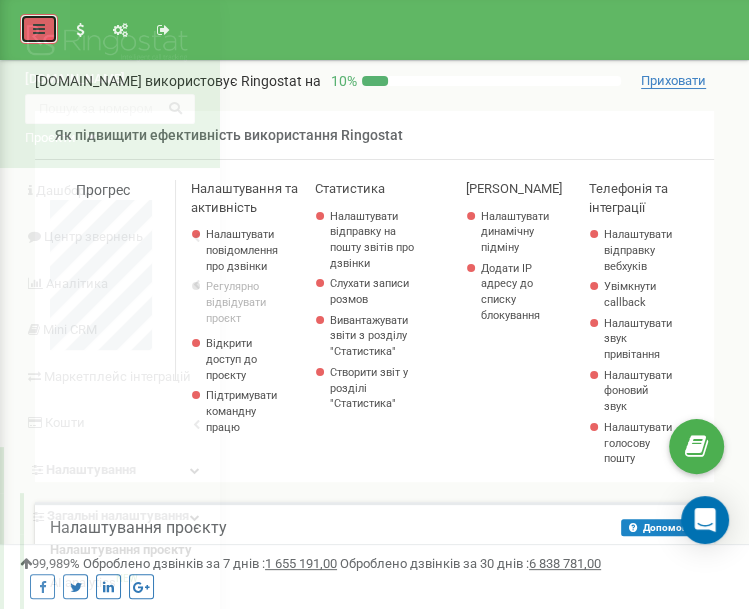 scroll, scrollTop: 2544, scrollLeft: 733, axis: both 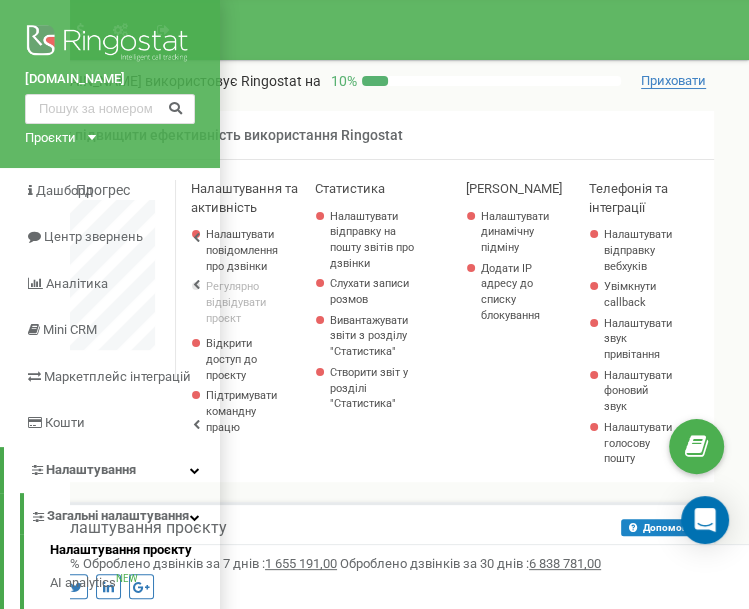 click on "testproject.com.ua   використовує Ringostat на  10 % Приховати Як підвищити ефективність використання Ringostat Прогрес Налаштування та активність Налаштувати повідомлення про дзвінки Регулярно відвідувати проєкт Відкрити доступ до проєкту Підтримувати командну працю Статистика Налаштувати відправку на пошту звітів про дзвінки Слухати записи розмов Вивантажувати звіти з розділу "Статистика" Створити звіт у розділі "Статистика" Колтрекінг Налаштувати динамічну підміну Додати IP адресу до списку блокування Телефонія та інтеграції Налаштувати відправку вебхуків" at bounding box center [374, 271] 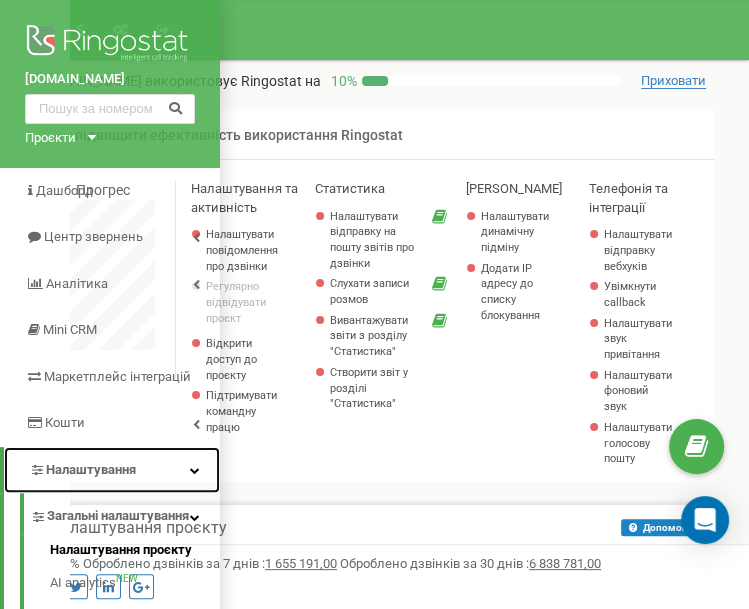 click on "Налаштування" at bounding box center [112, 470] 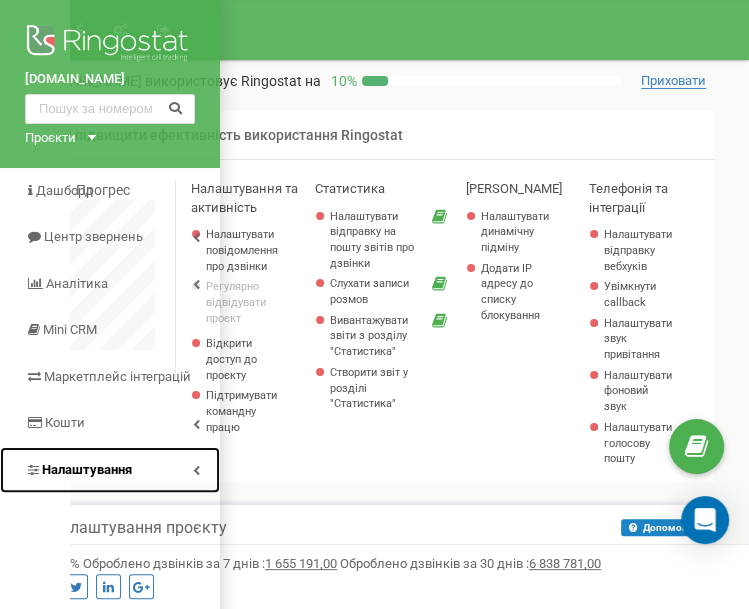 click on "Налаштування" at bounding box center (110, 470) 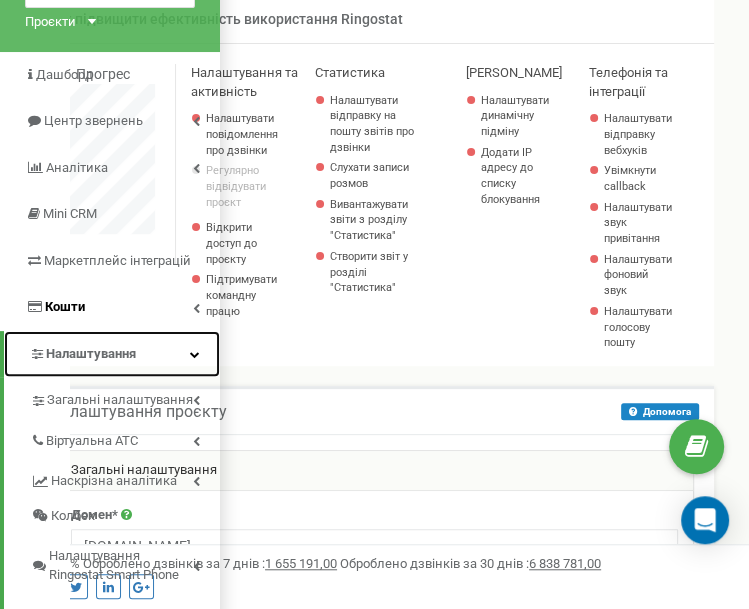 scroll, scrollTop: 211, scrollLeft: 0, axis: vertical 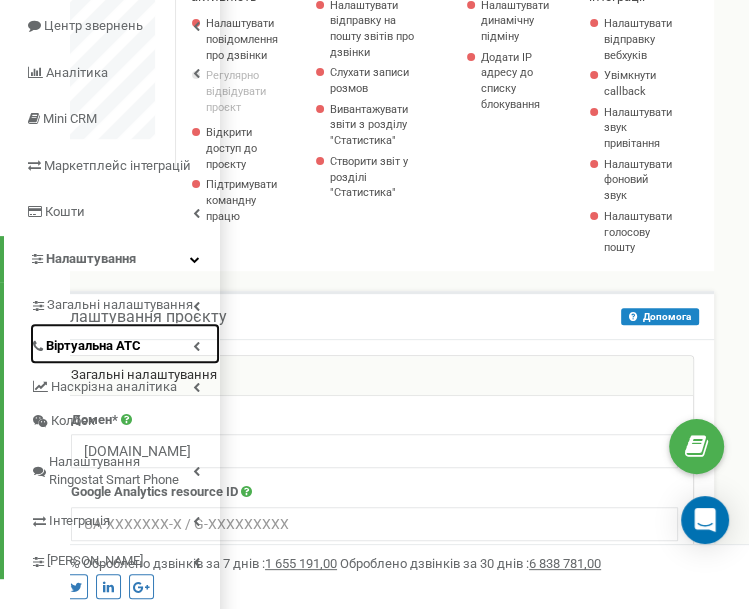 click at bounding box center [196, 346] 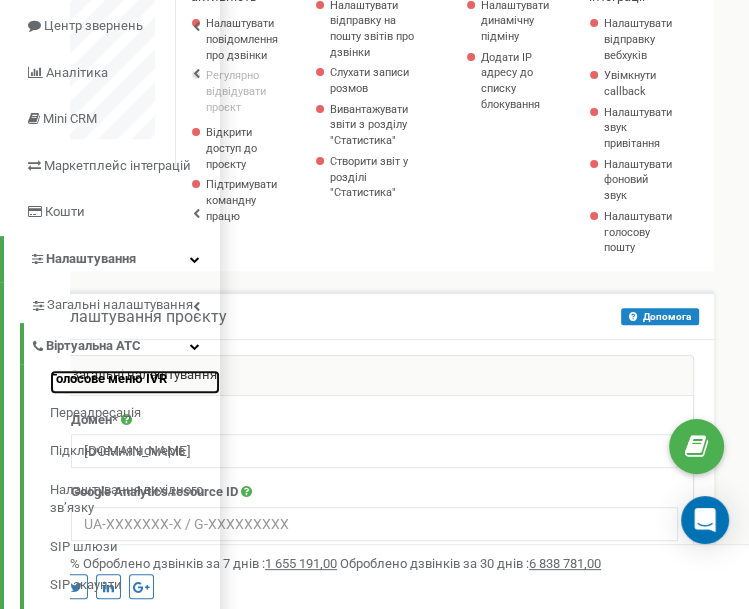 click on "Голосове меню IVR" at bounding box center [135, 382] 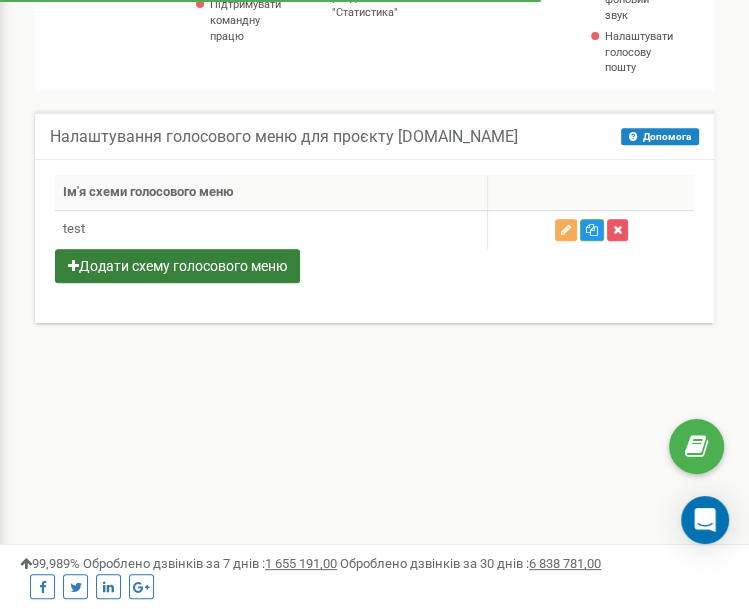scroll, scrollTop: 391, scrollLeft: 0, axis: vertical 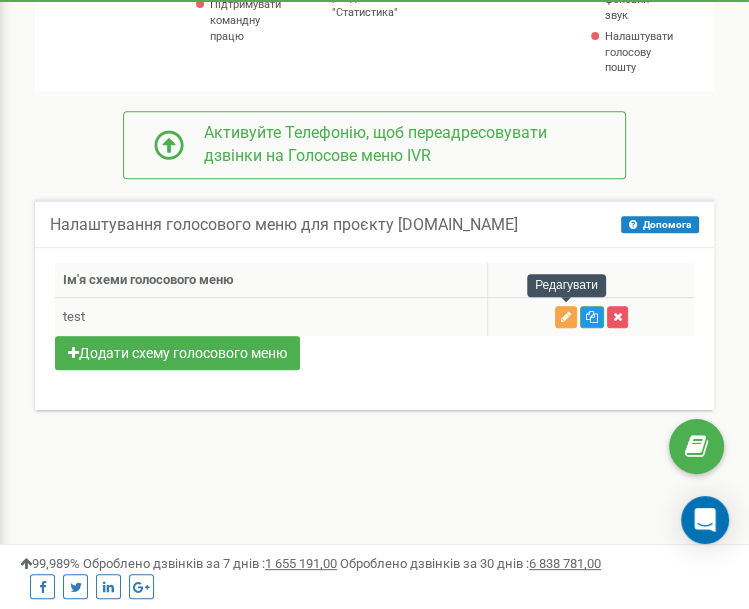 click at bounding box center (566, 317) 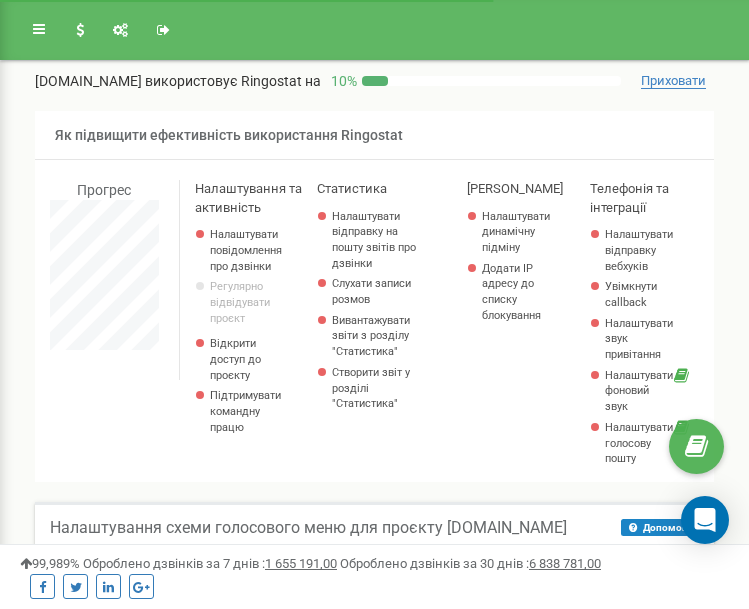 scroll, scrollTop: 0, scrollLeft: 0, axis: both 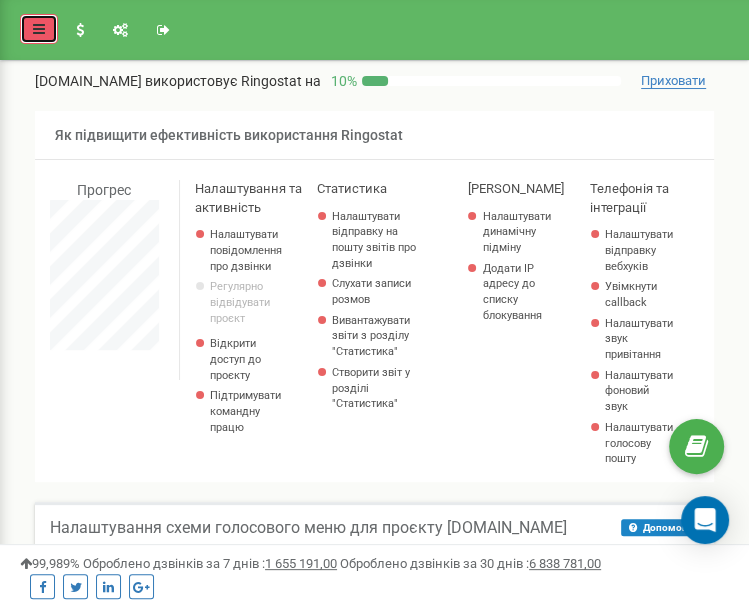 click at bounding box center [39, 29] 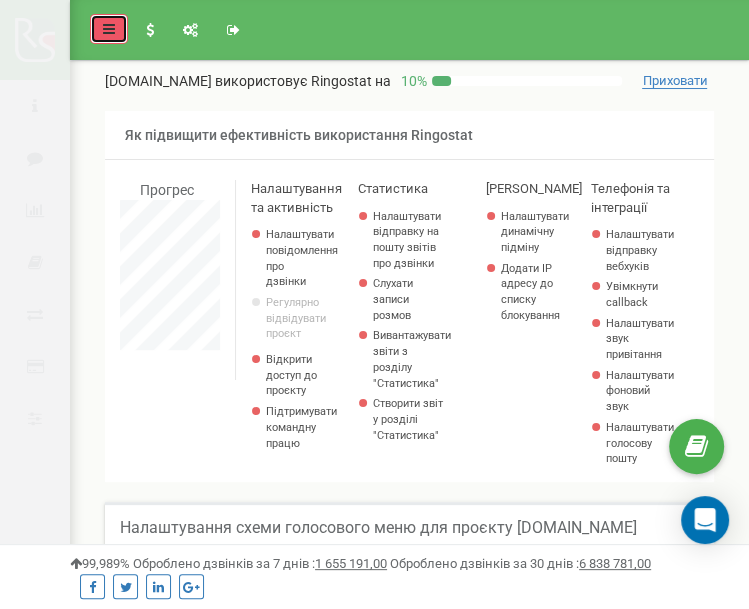 scroll, scrollTop: 998798, scrollLeft: 999317, axis: both 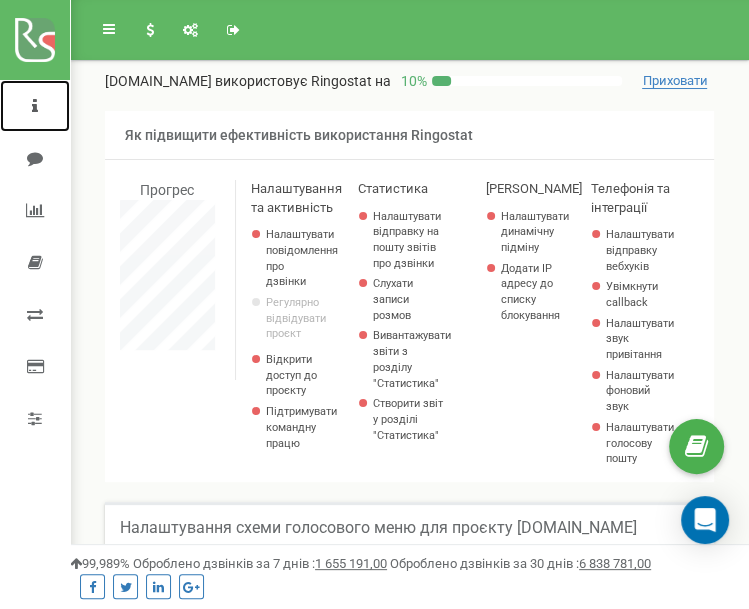 click at bounding box center [35, 106] 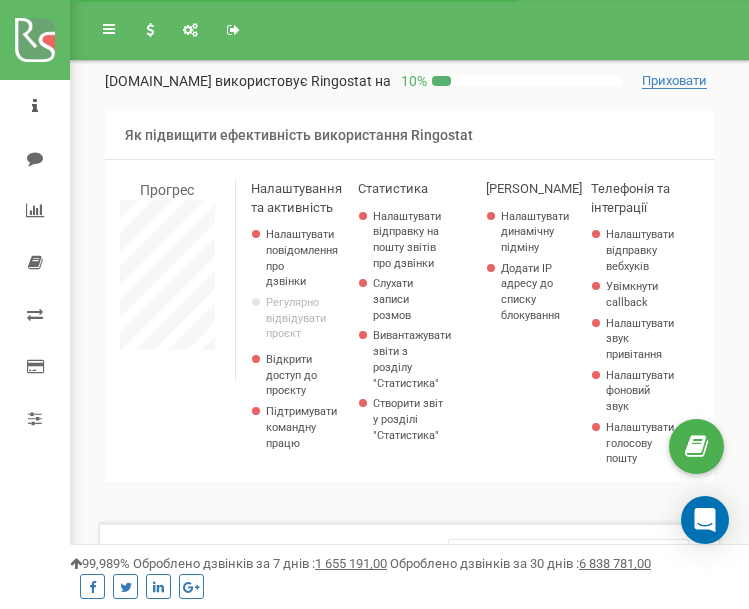scroll, scrollTop: 0, scrollLeft: 0, axis: both 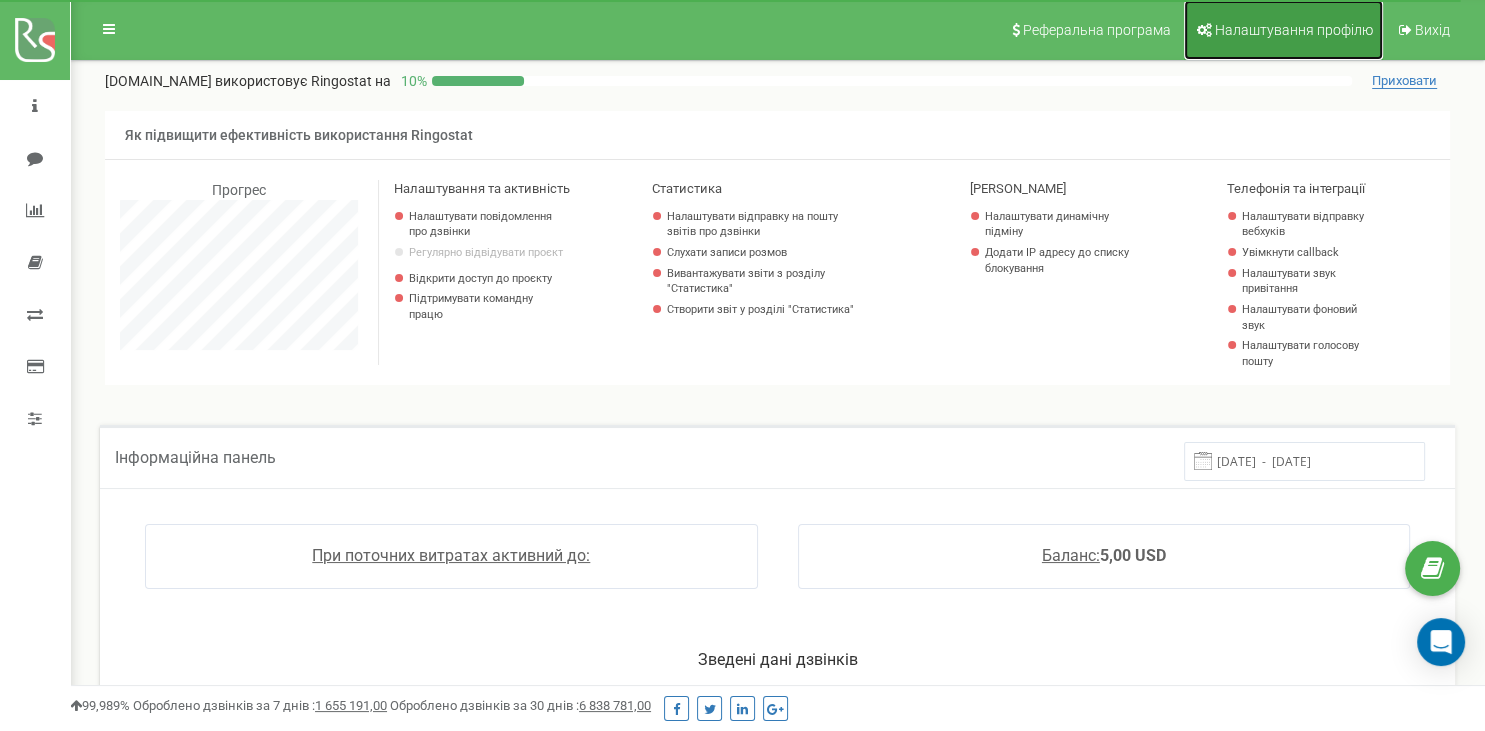 click on "Налаштування профілю" at bounding box center [1283, 30] 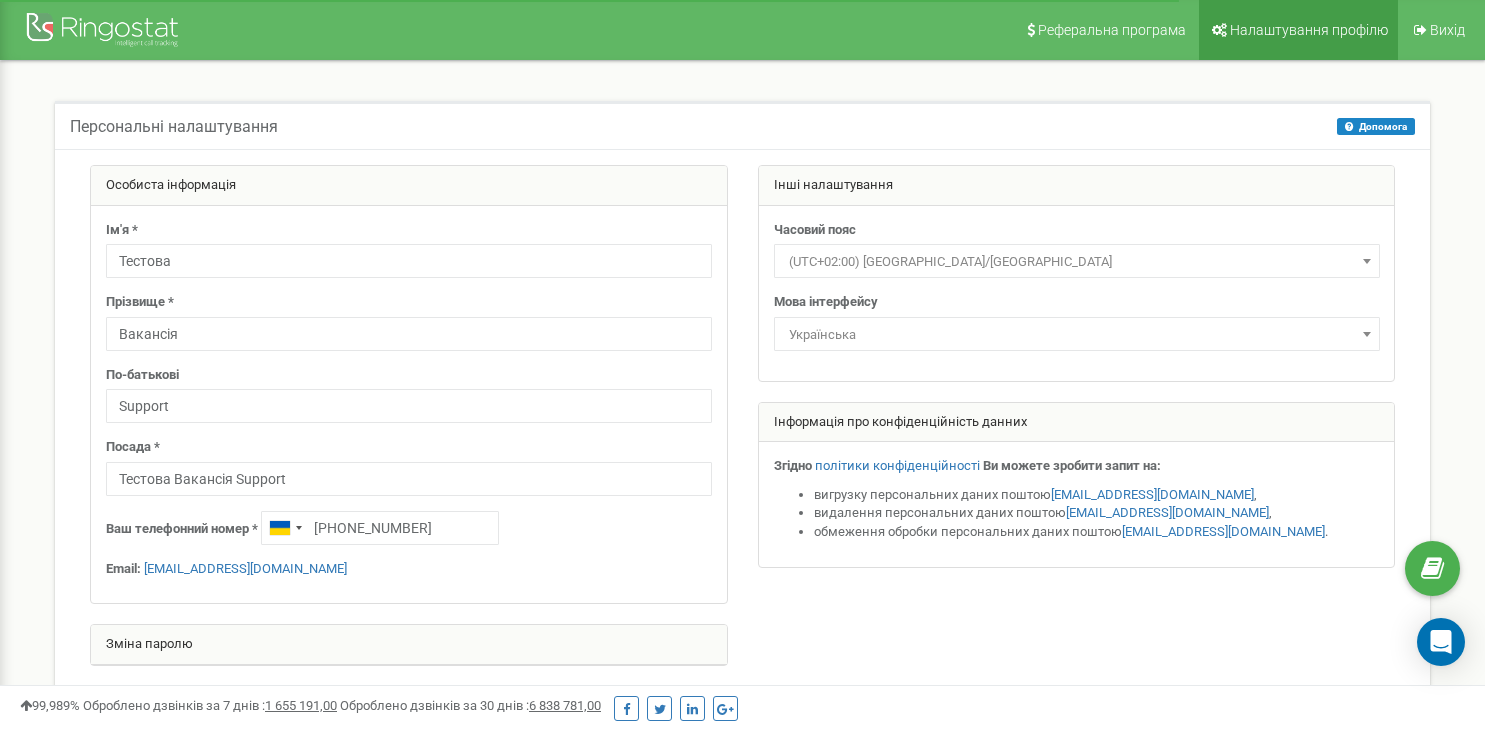 scroll, scrollTop: 0, scrollLeft: 0, axis: both 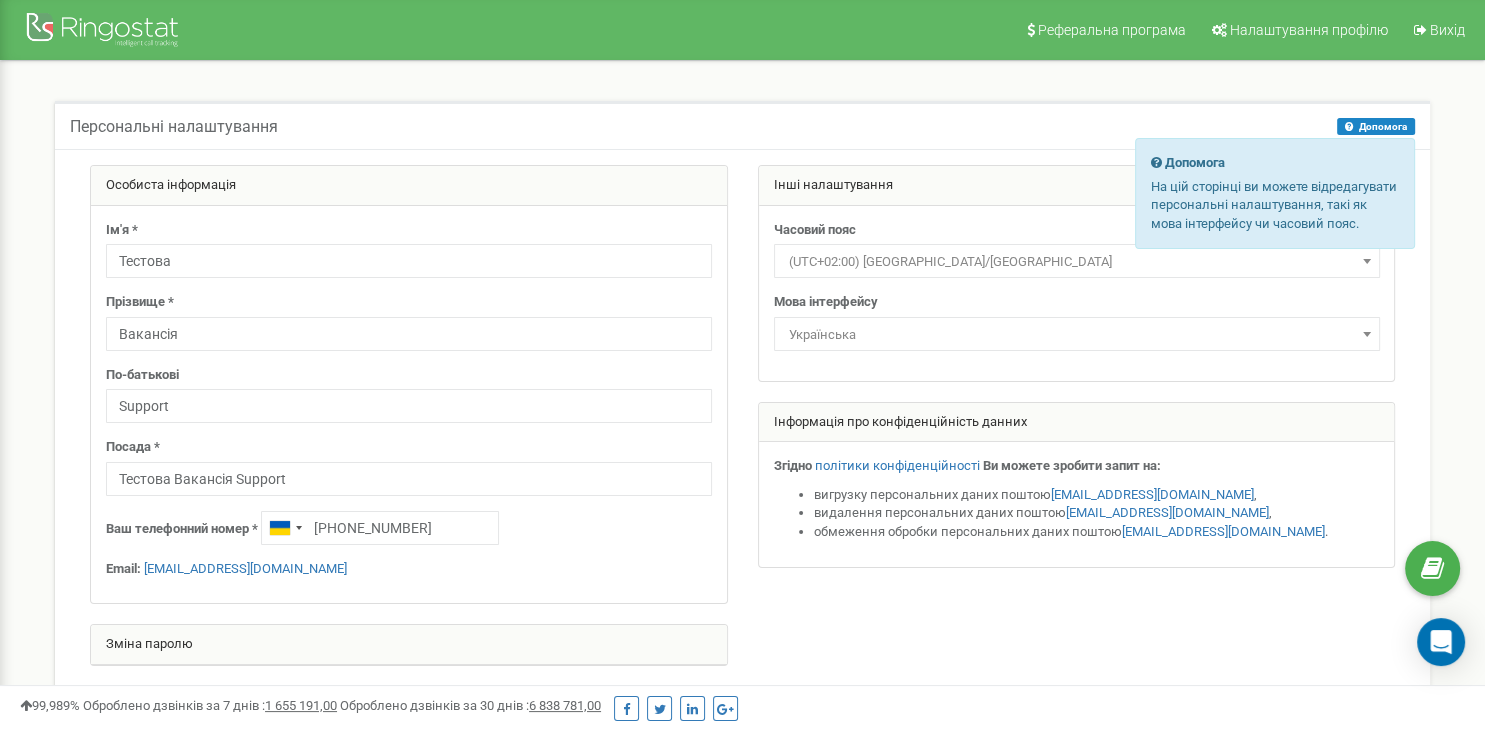 click on "(UTC+02:00) [GEOGRAPHIC_DATA]/[GEOGRAPHIC_DATA]" at bounding box center [1077, 262] 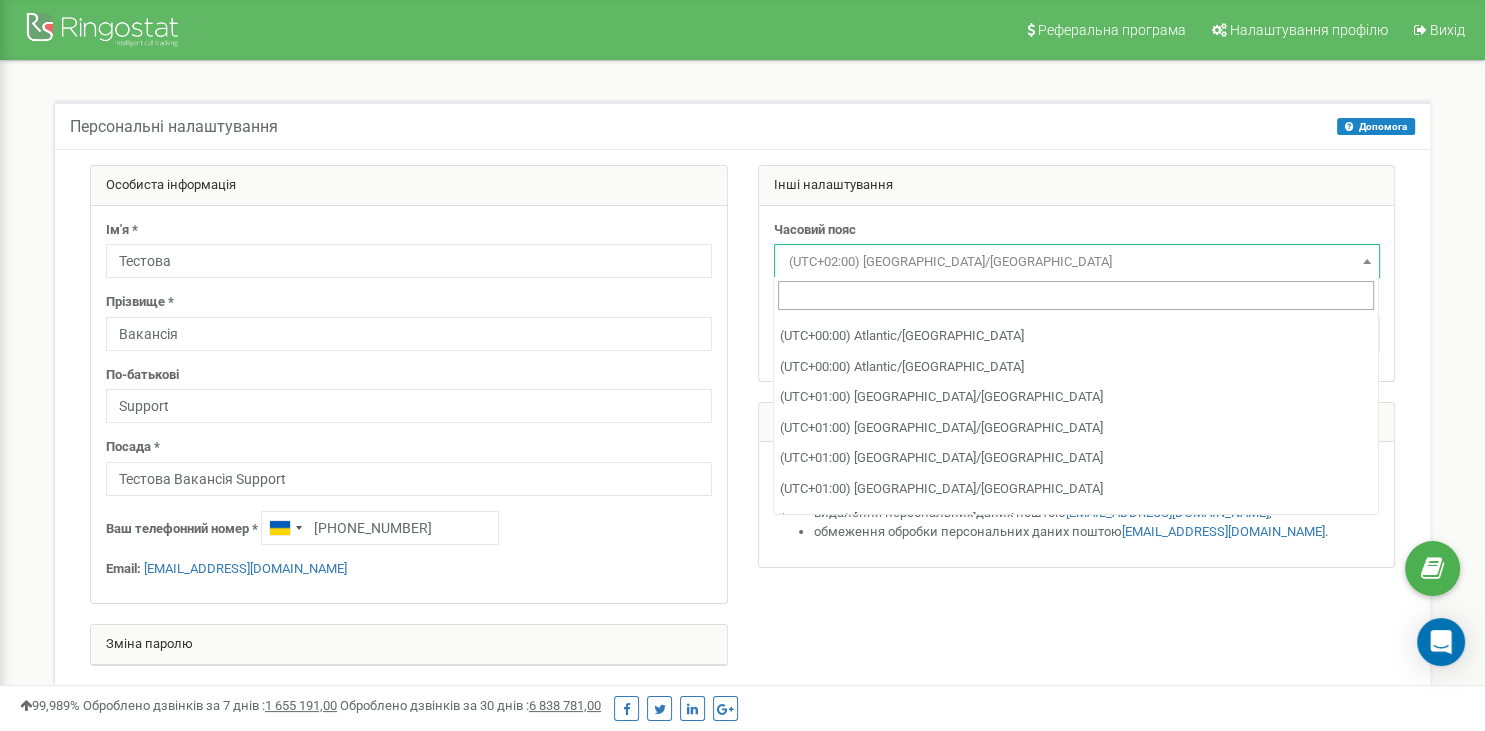 scroll, scrollTop: 5563, scrollLeft: 0, axis: vertical 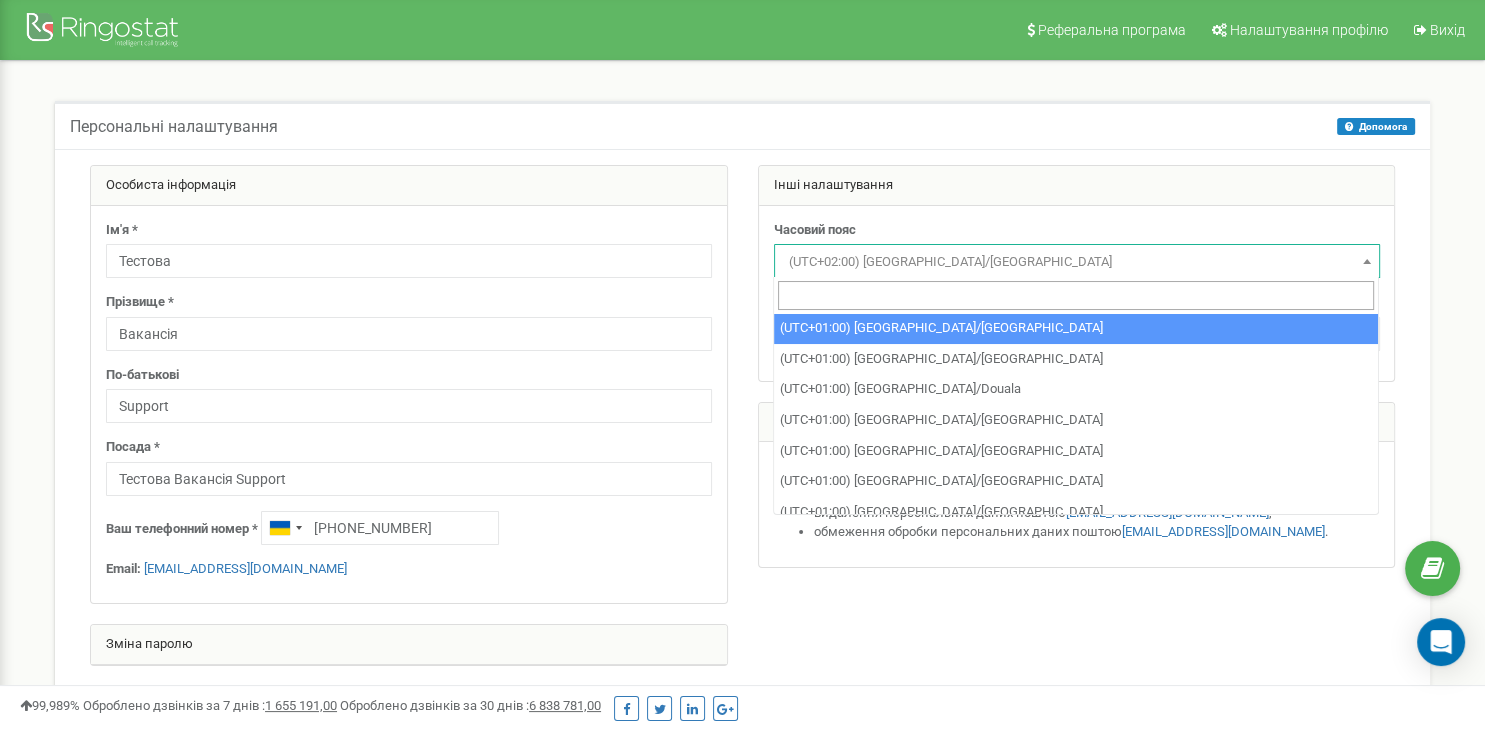 type on "г" 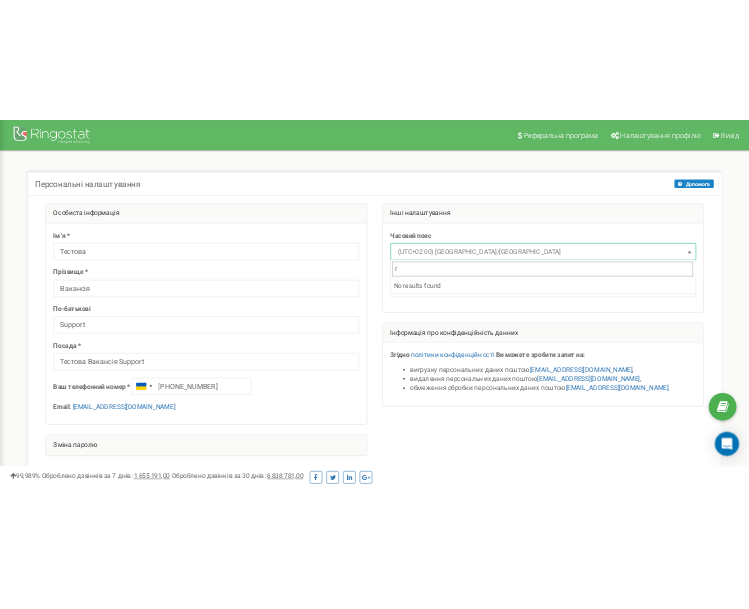 scroll, scrollTop: 0, scrollLeft: 0, axis: both 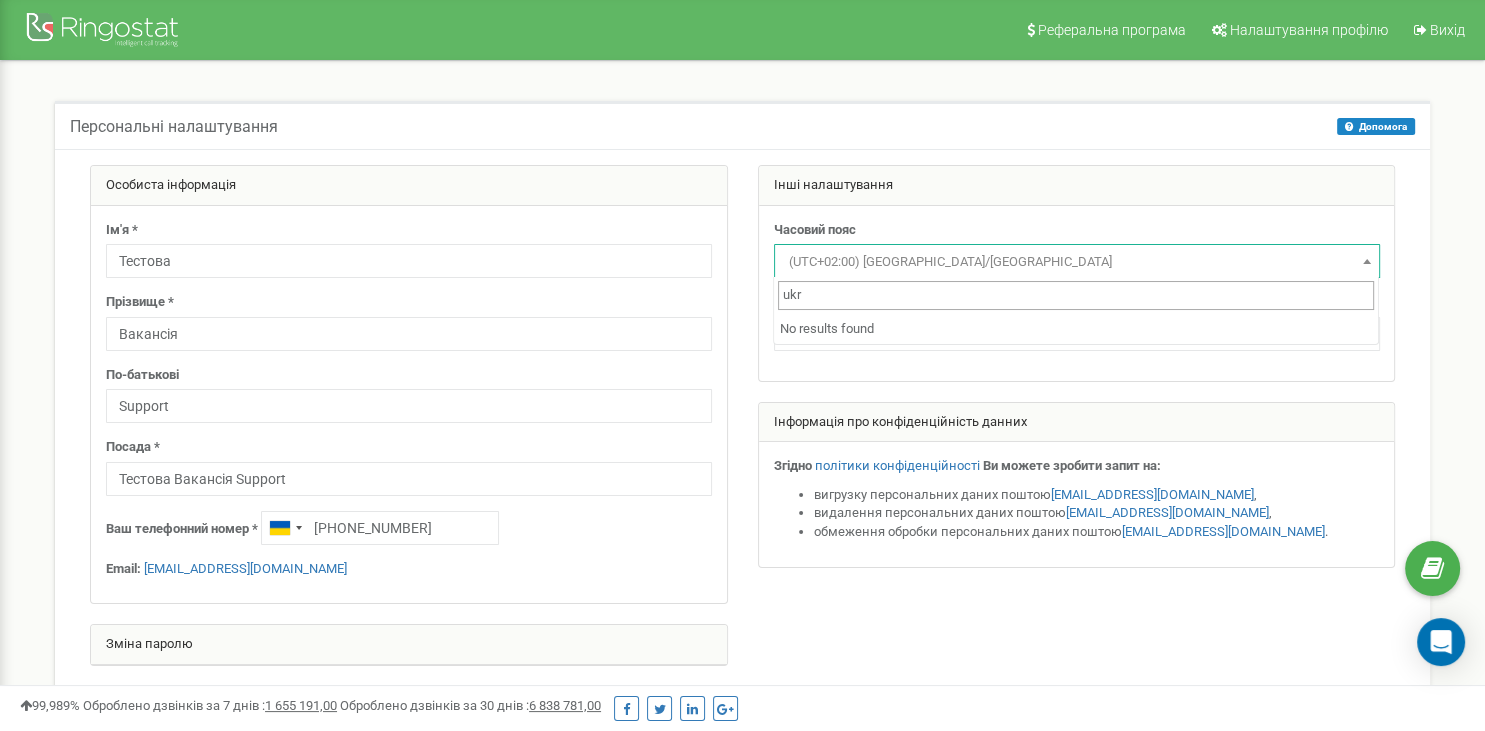 type on "ukra" 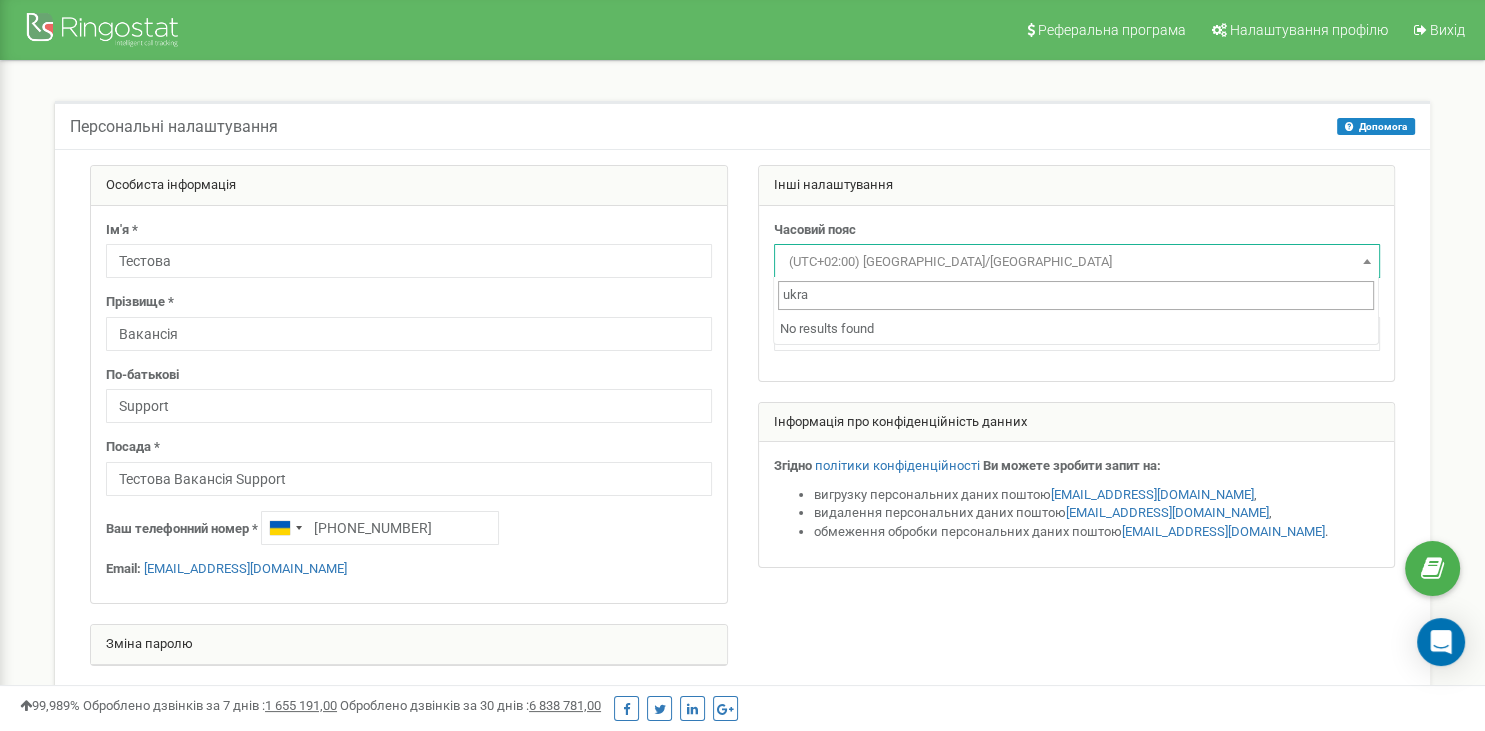 drag, startPoint x: 850, startPoint y: 284, endPoint x: 621, endPoint y: 332, distance: 233.9765 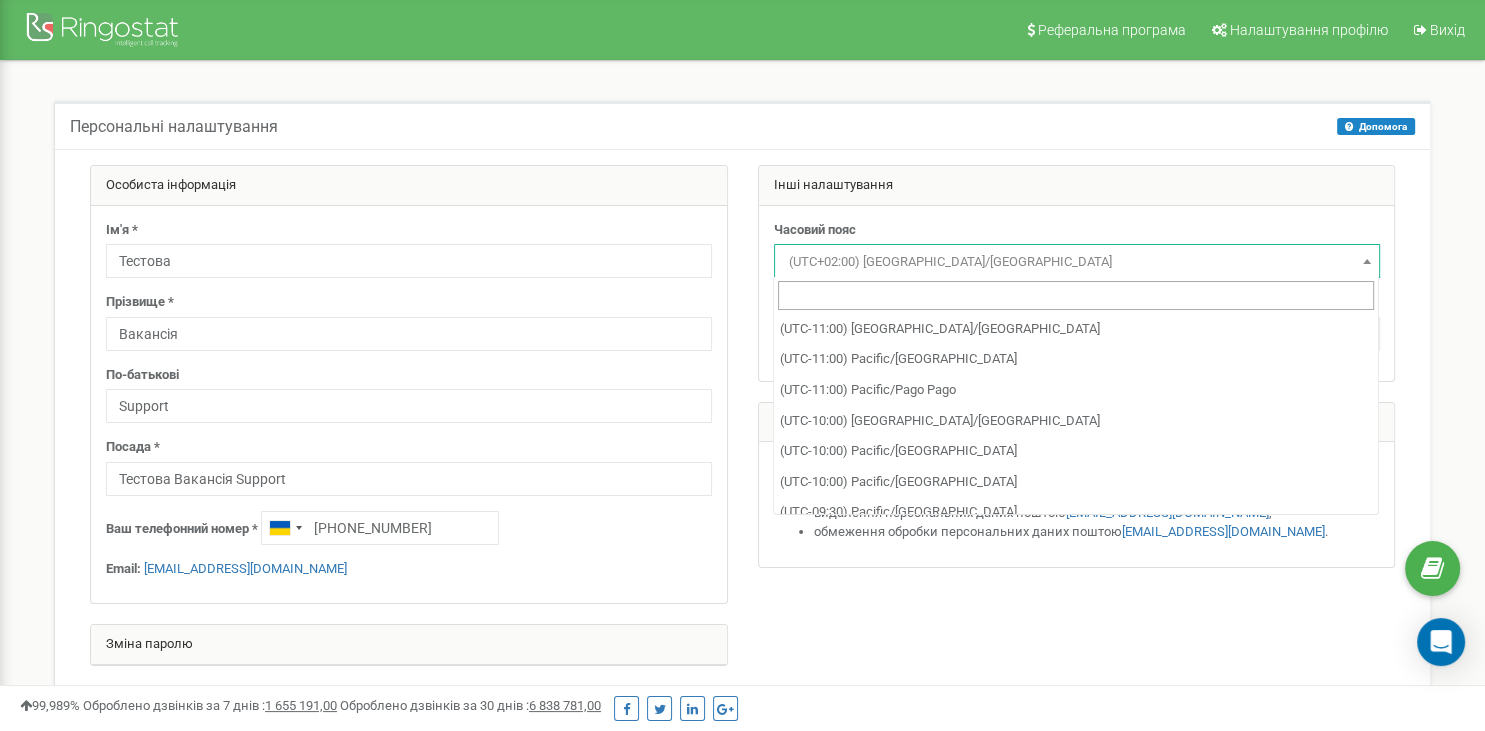 click at bounding box center [742, 425] 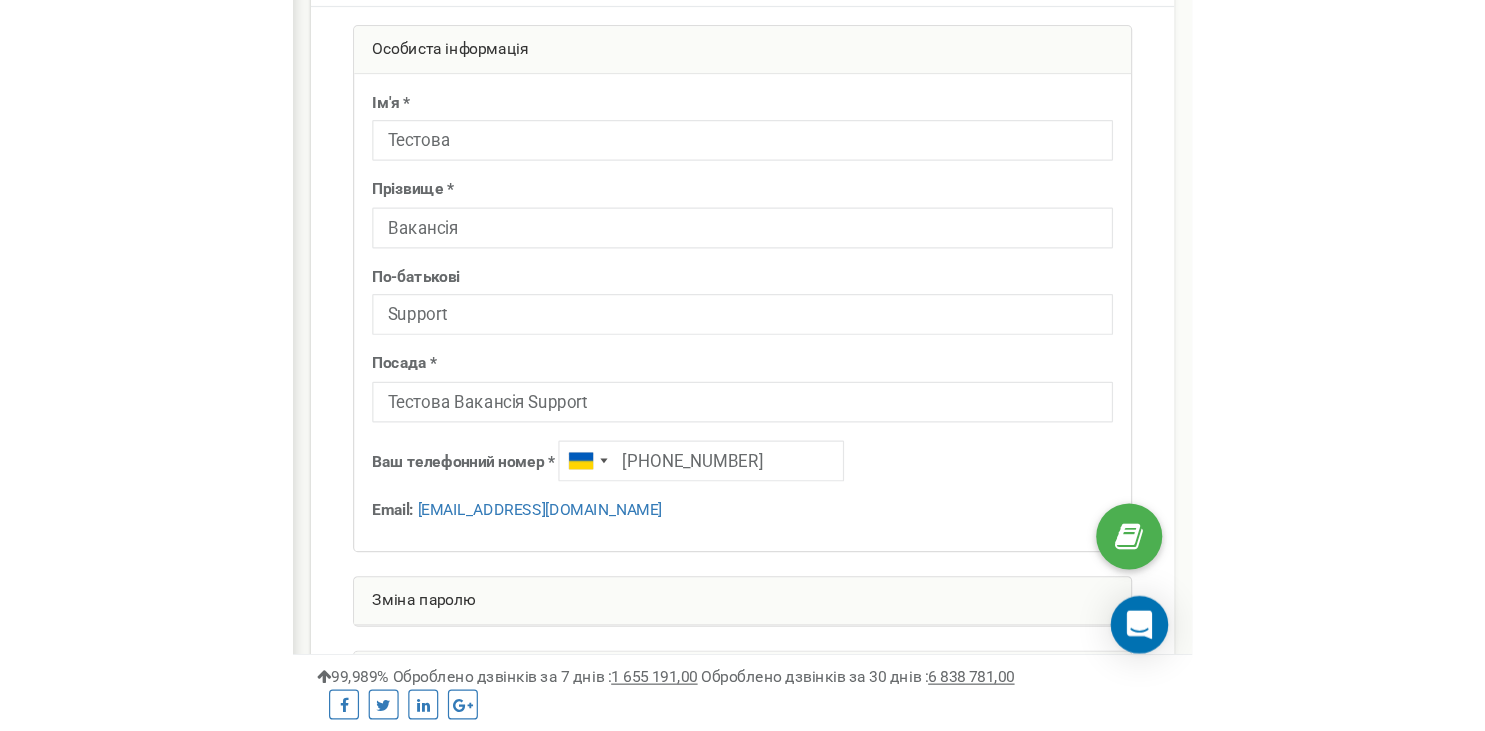 scroll, scrollTop: 105, scrollLeft: 0, axis: vertical 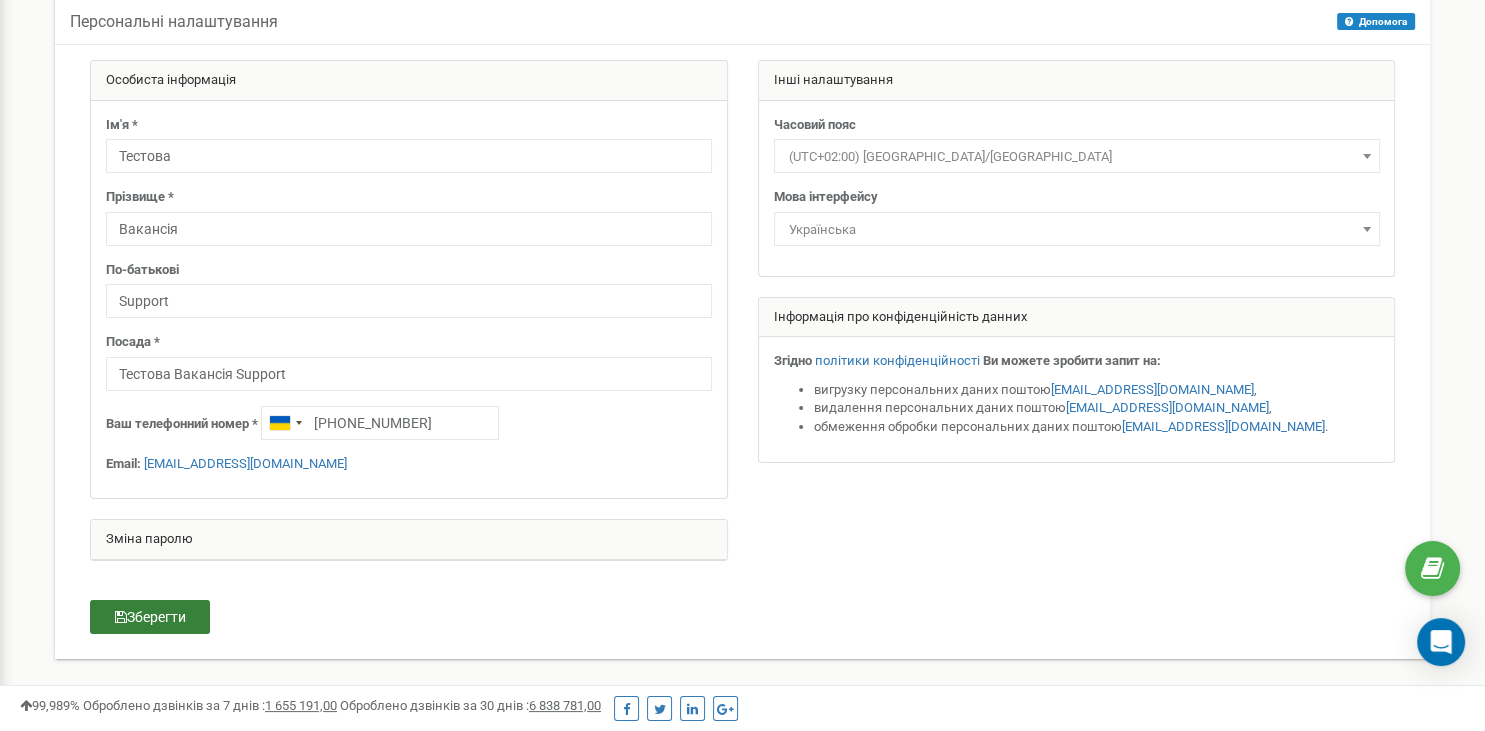 click on "Зберегти" at bounding box center (150, 617) 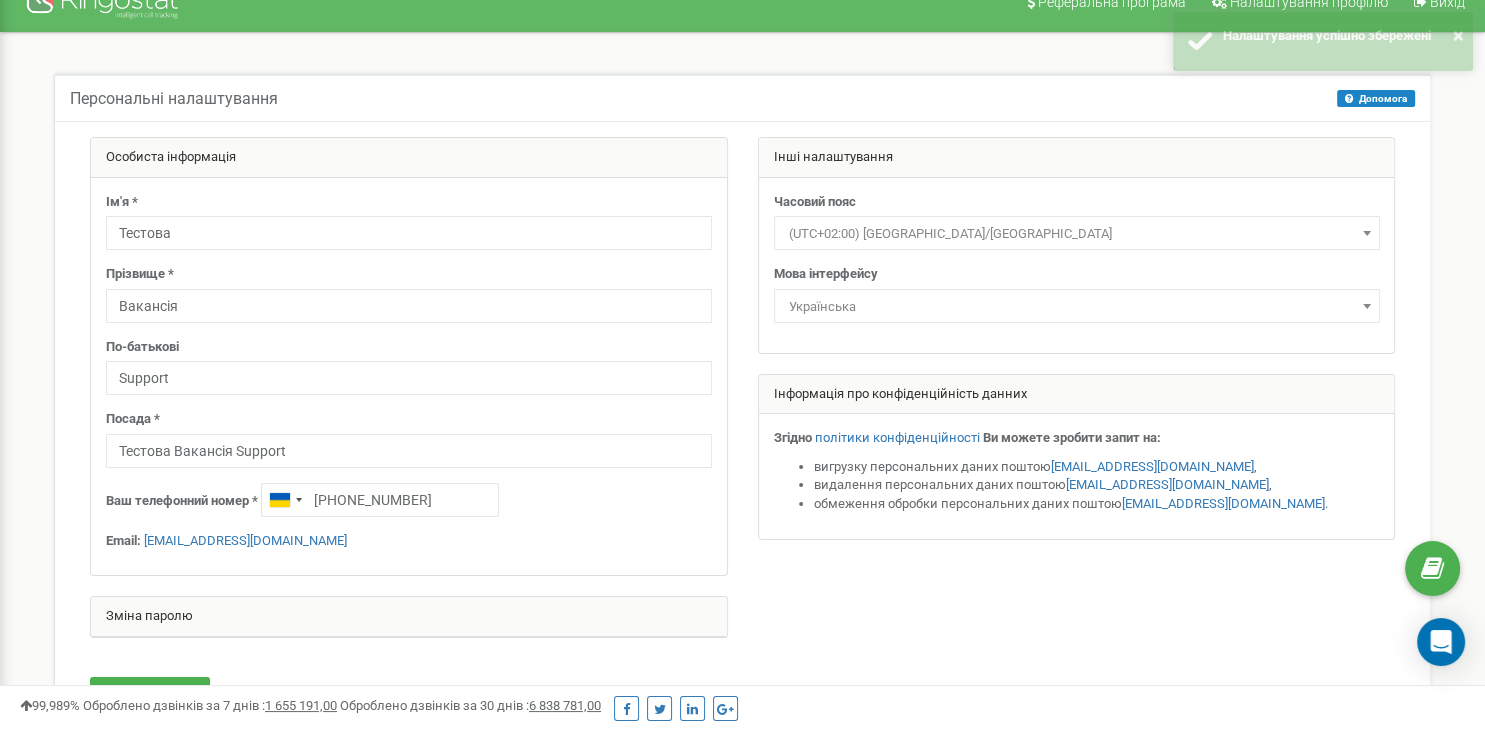 scroll, scrollTop: 0, scrollLeft: 0, axis: both 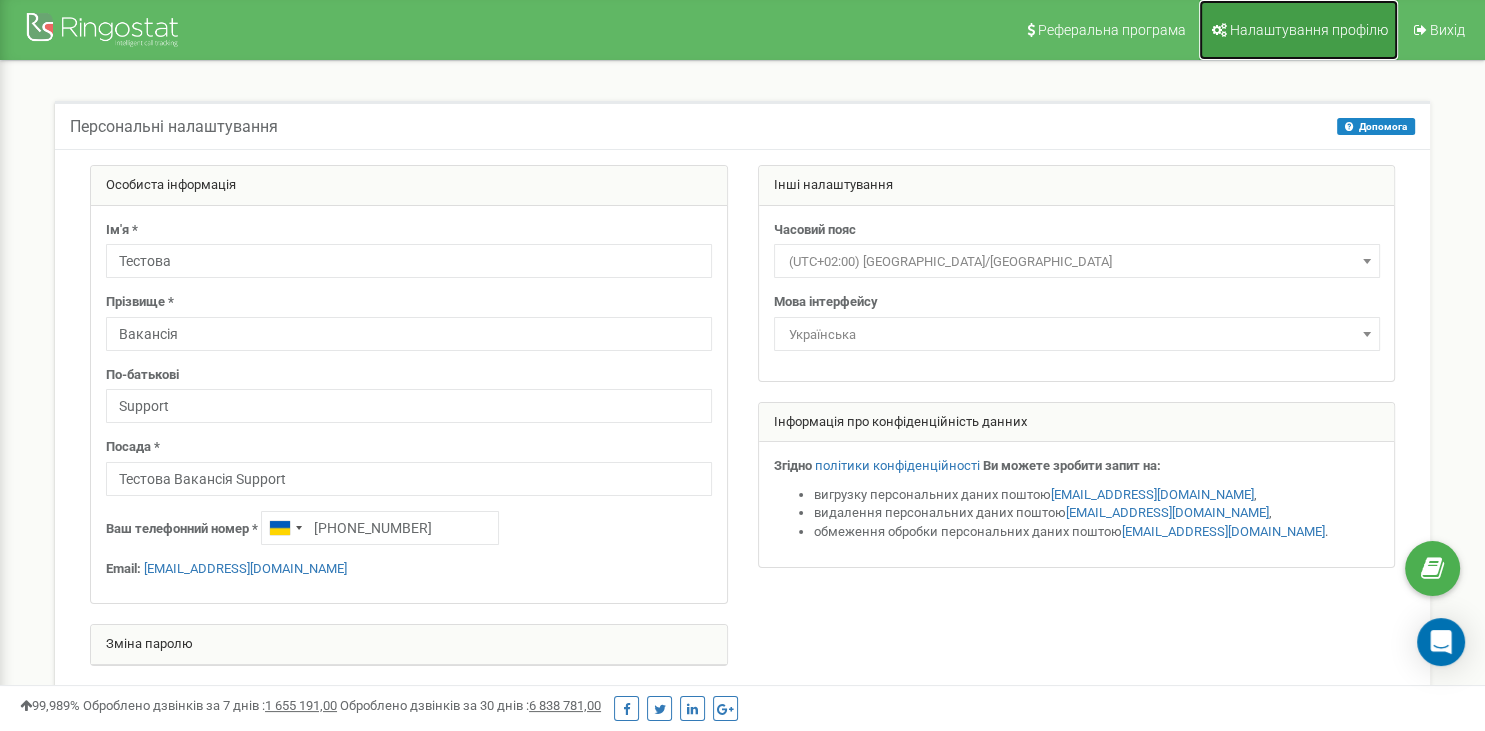 click on "Налаштування профілю" at bounding box center (1309, 30) 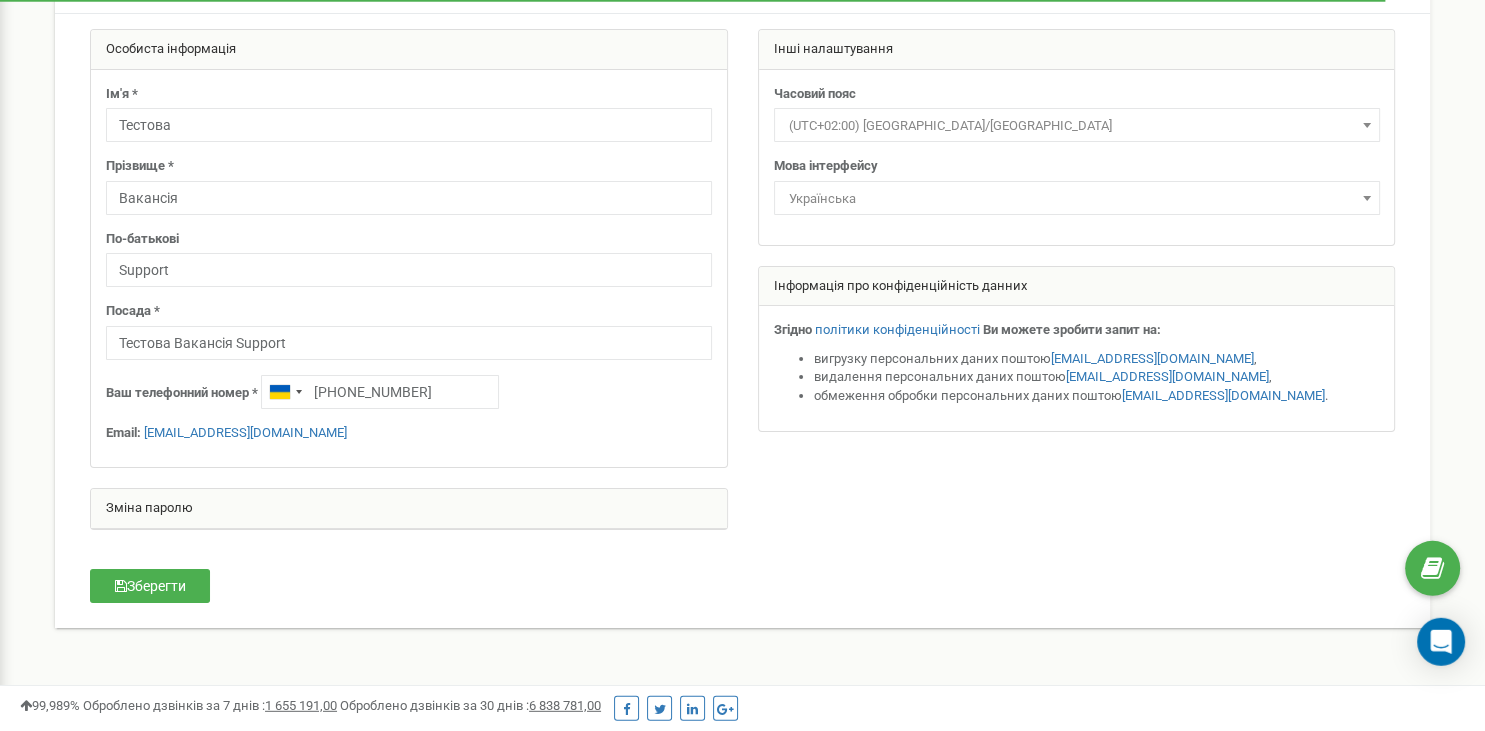scroll, scrollTop: 105, scrollLeft: 0, axis: vertical 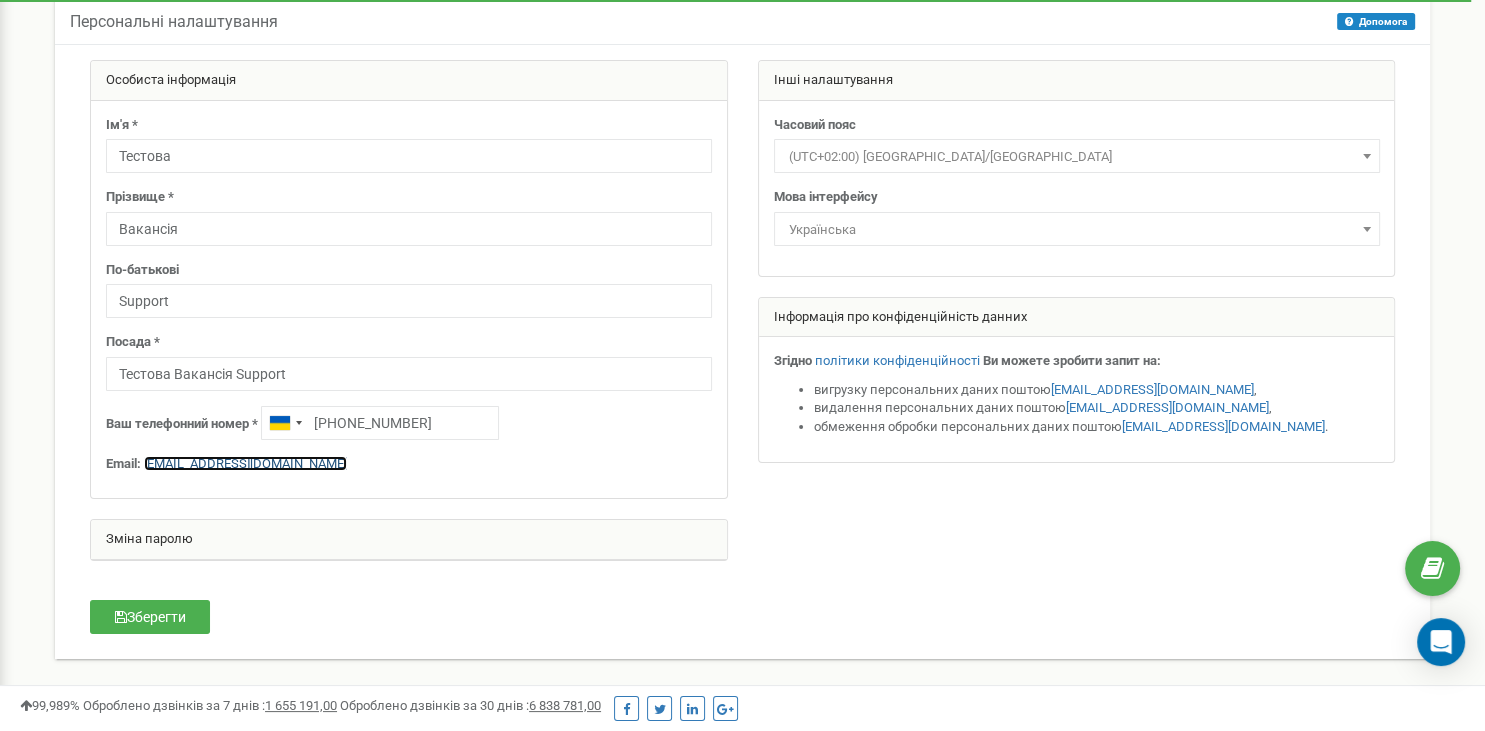 click on "[EMAIL_ADDRESS][DOMAIN_NAME]" at bounding box center (245, 463) 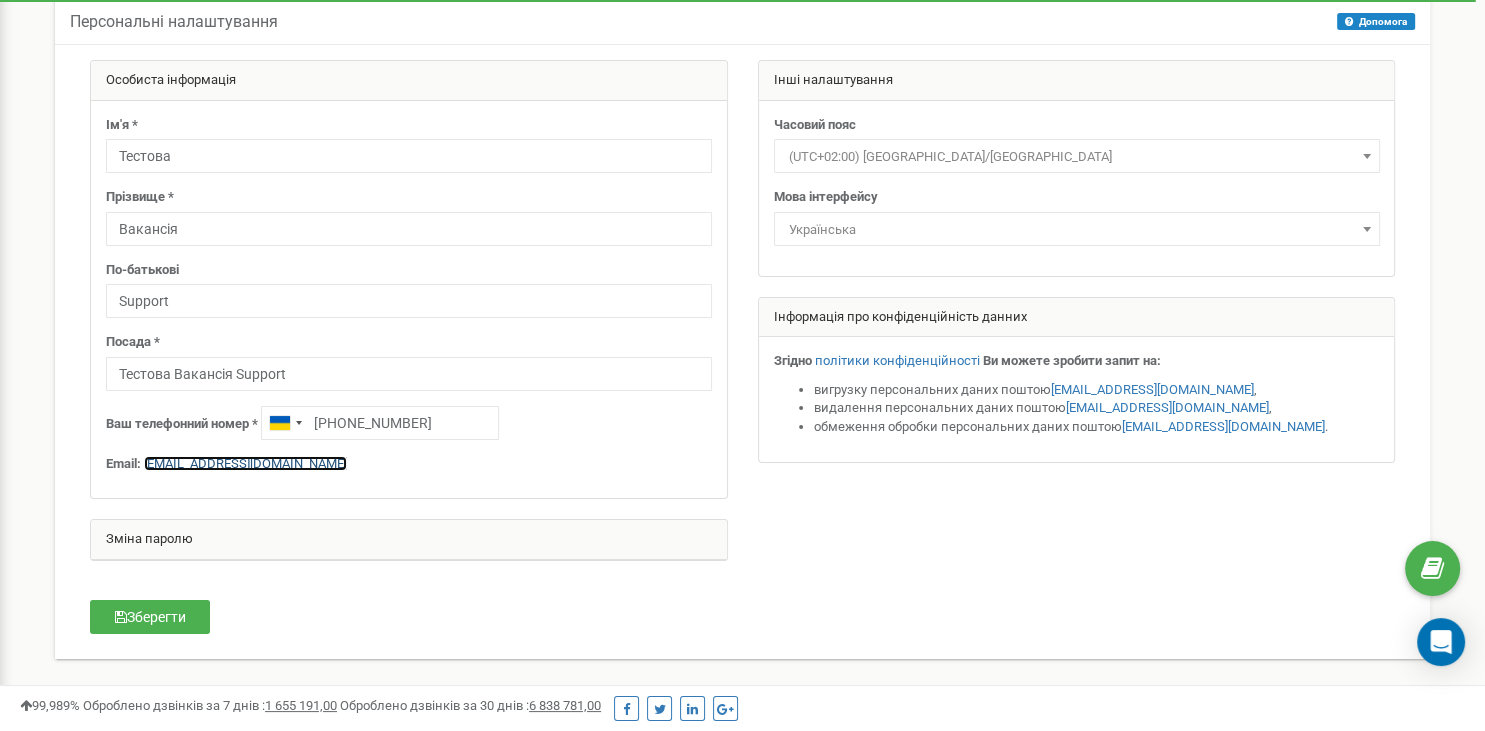 click on "[EMAIL_ADDRESS][DOMAIN_NAME]" at bounding box center [245, 463] 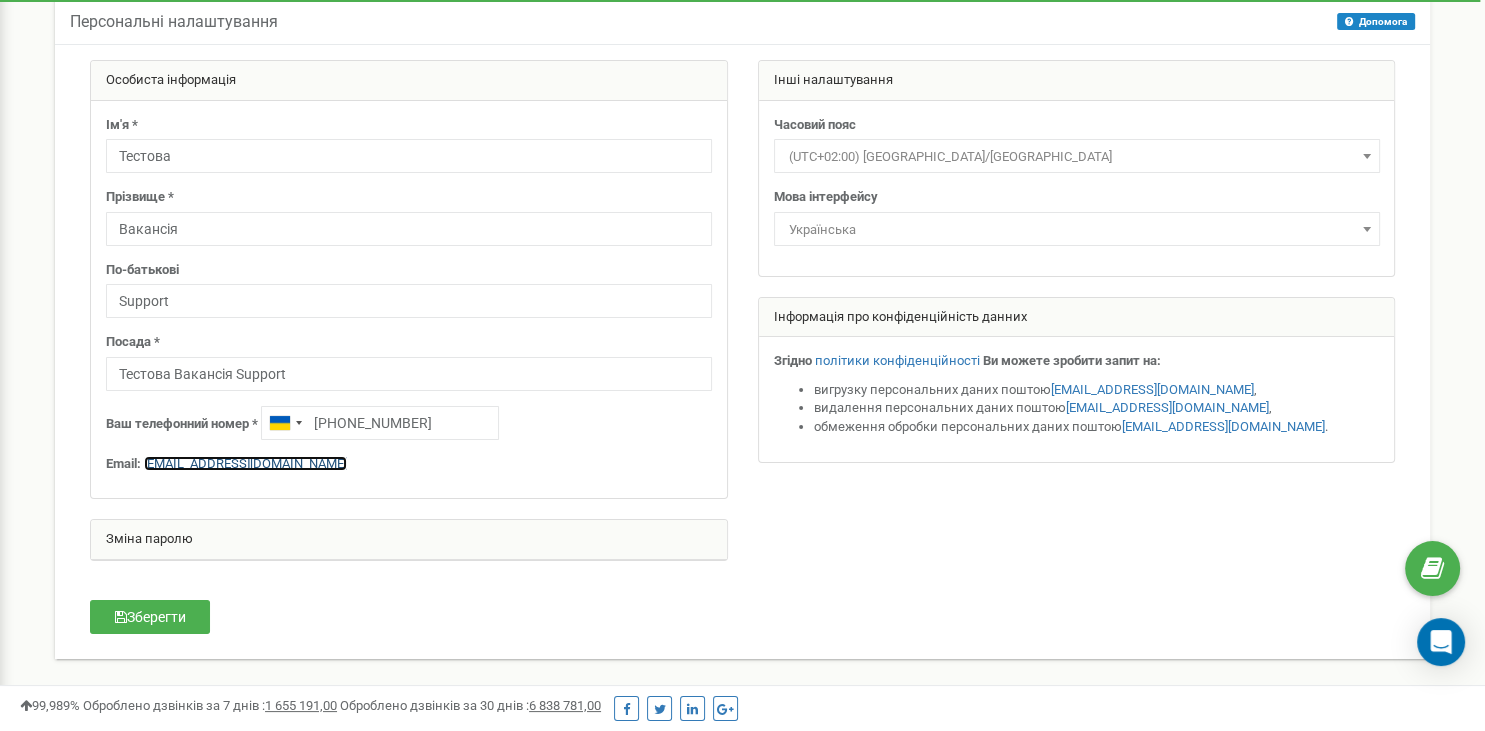 click on "[EMAIL_ADDRESS][DOMAIN_NAME]" at bounding box center (245, 463) 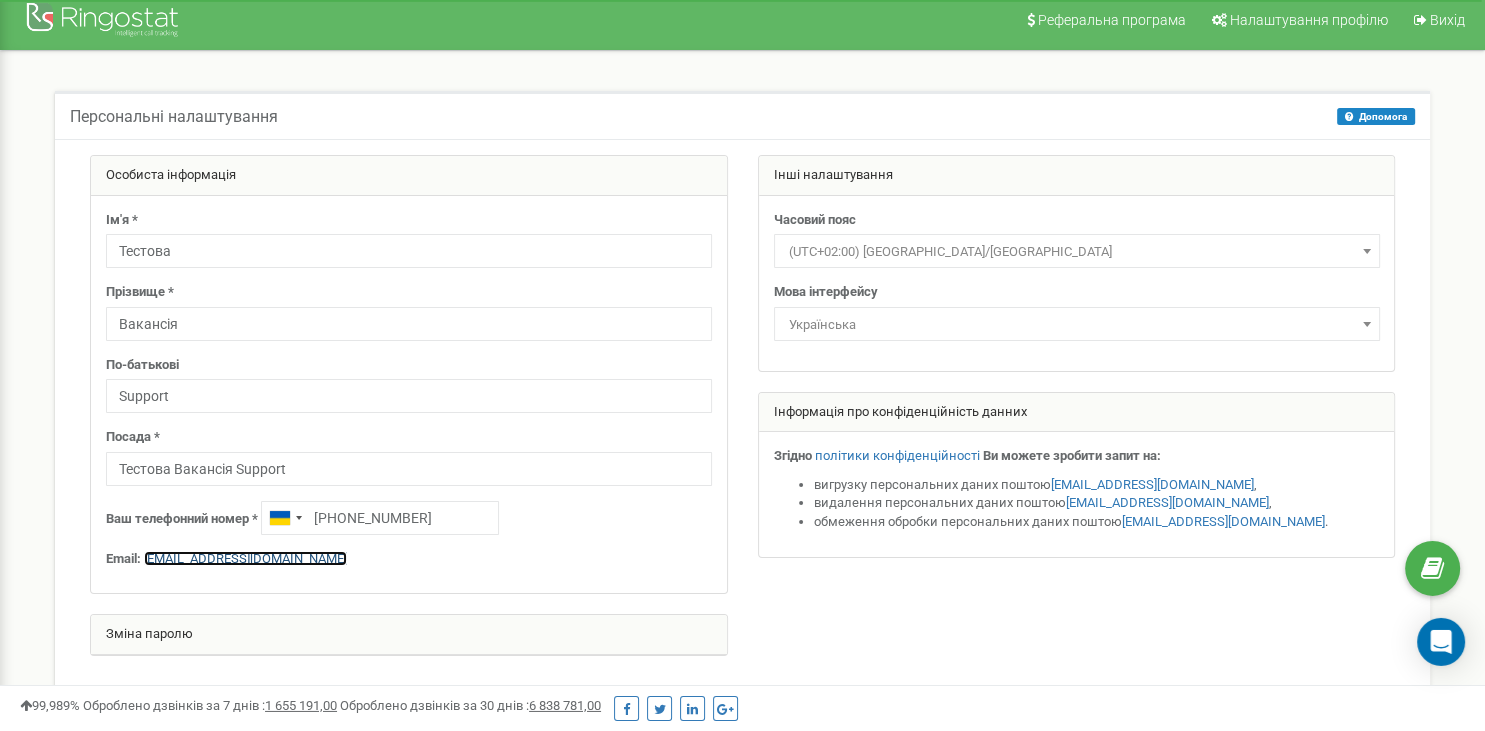 scroll, scrollTop: 0, scrollLeft: 0, axis: both 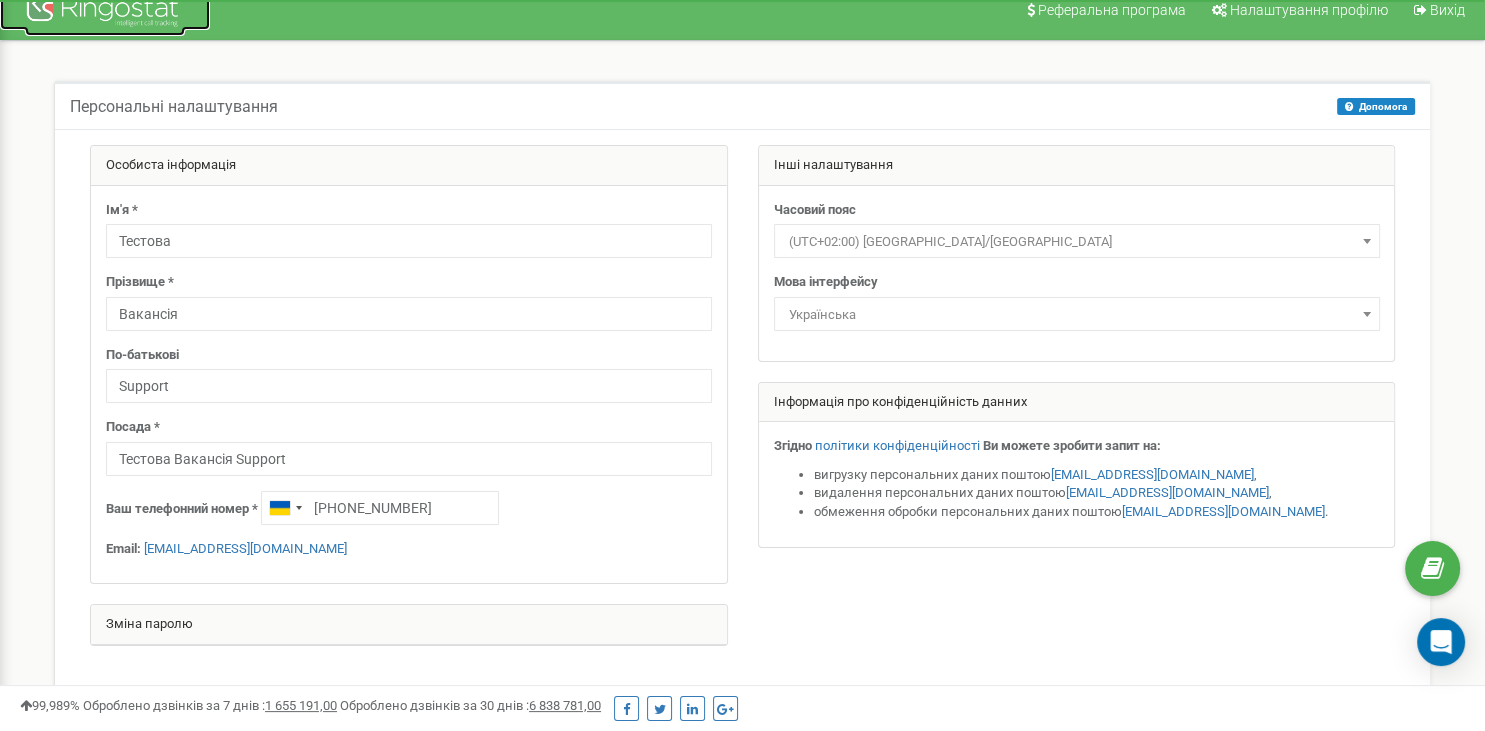click at bounding box center [105, 12] 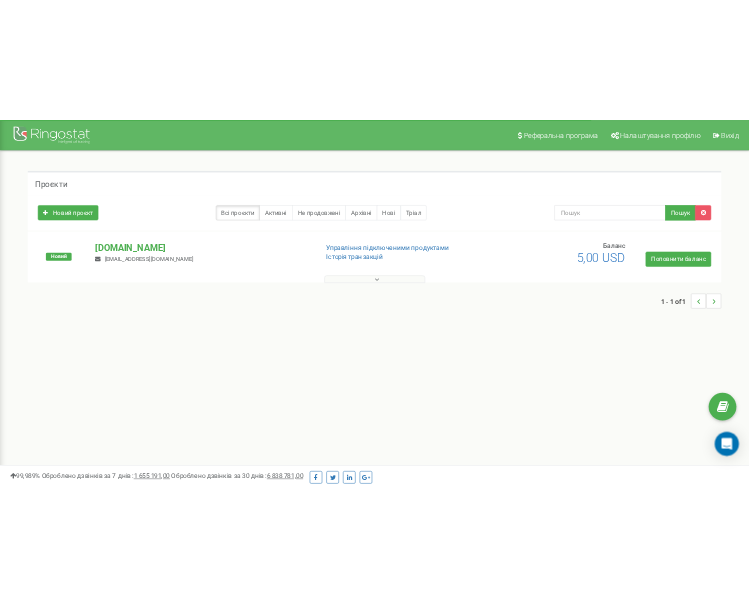scroll, scrollTop: 0, scrollLeft: 0, axis: both 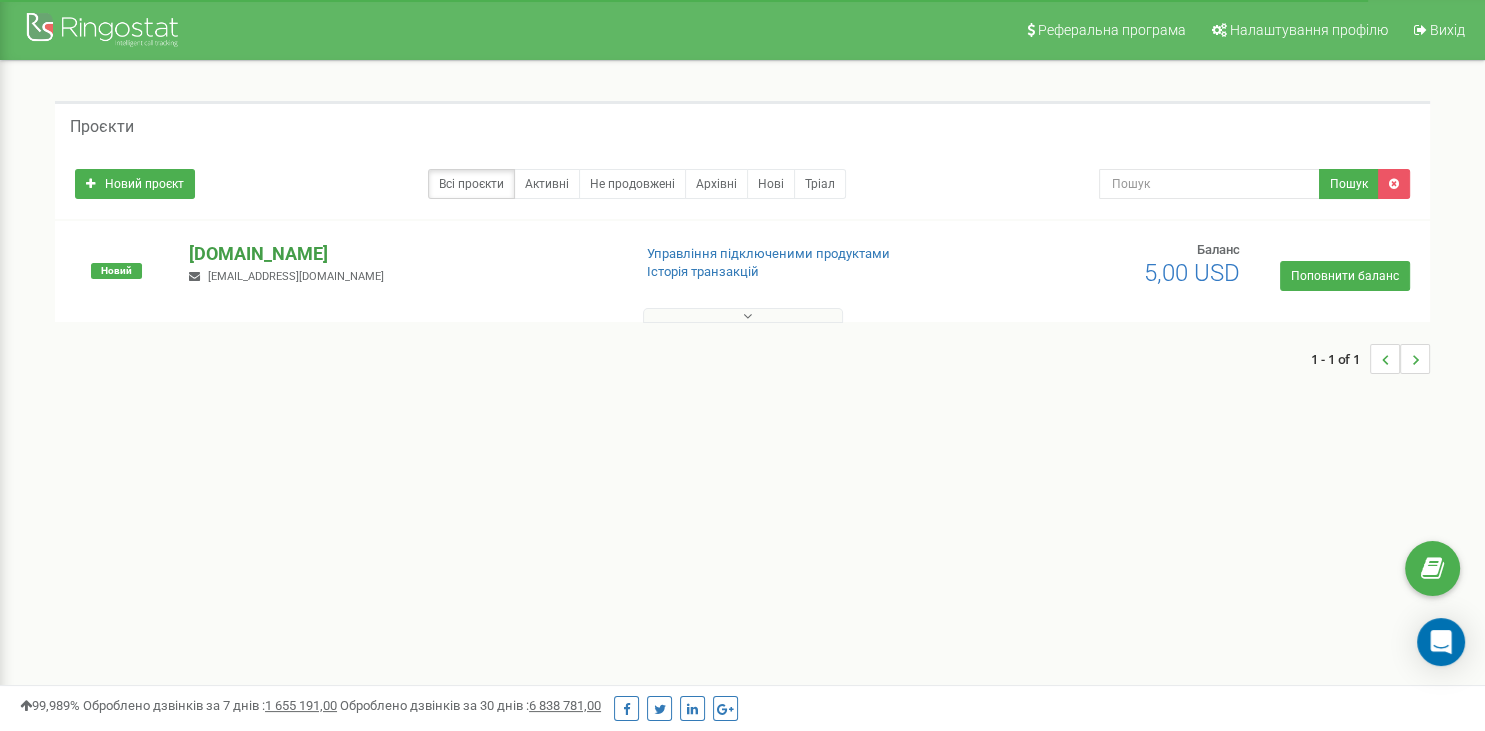 click on "[DOMAIN_NAME]" at bounding box center (401, 254) 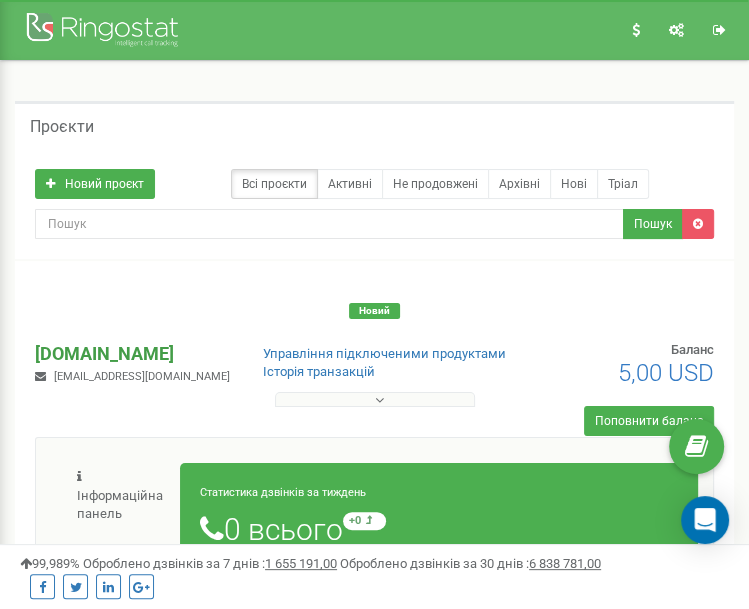click on "[DOMAIN_NAME]" at bounding box center [132, 354] 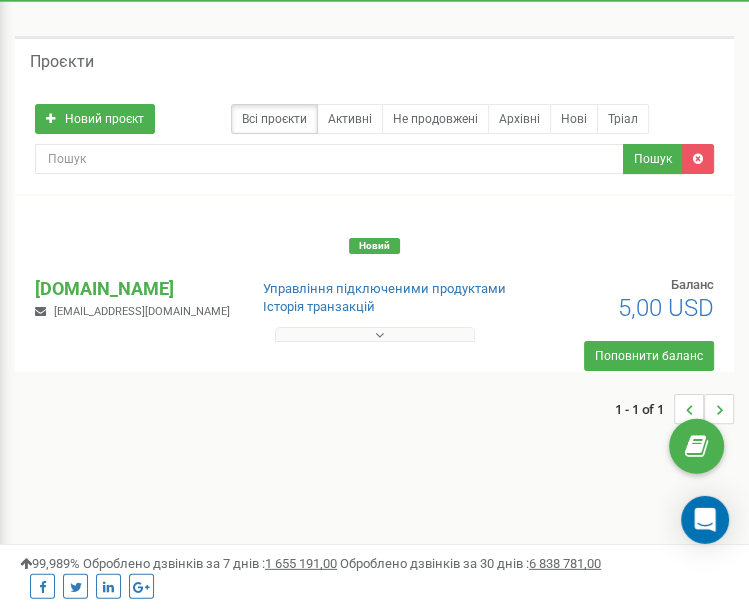 scroll, scrollTop: 105, scrollLeft: 0, axis: vertical 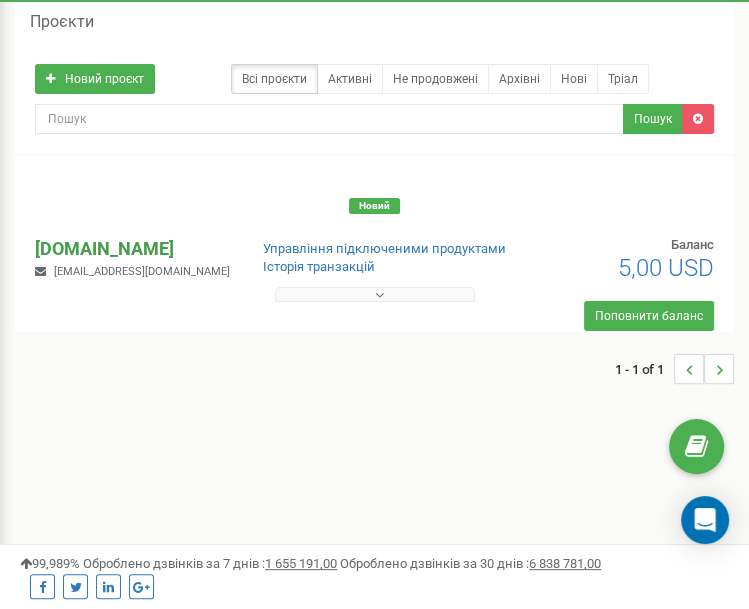 click on "[DOMAIN_NAME]" at bounding box center [132, 249] 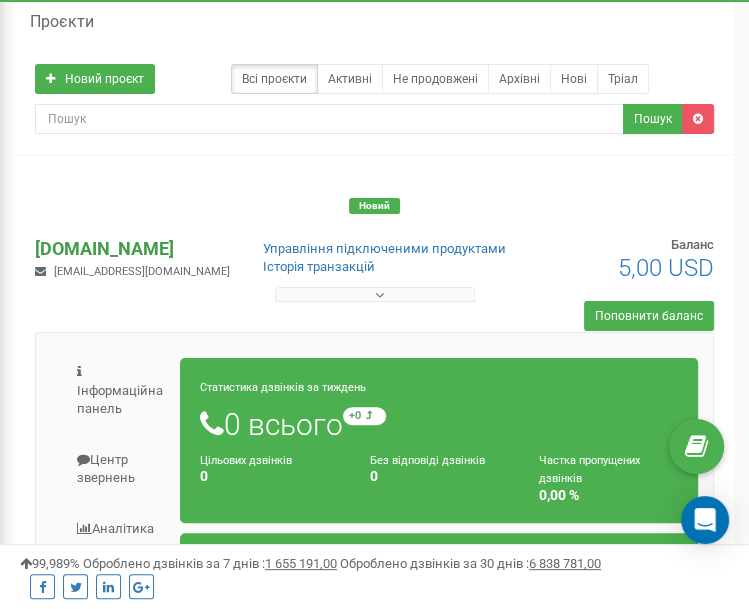 click on "[DOMAIN_NAME]" at bounding box center [132, 249] 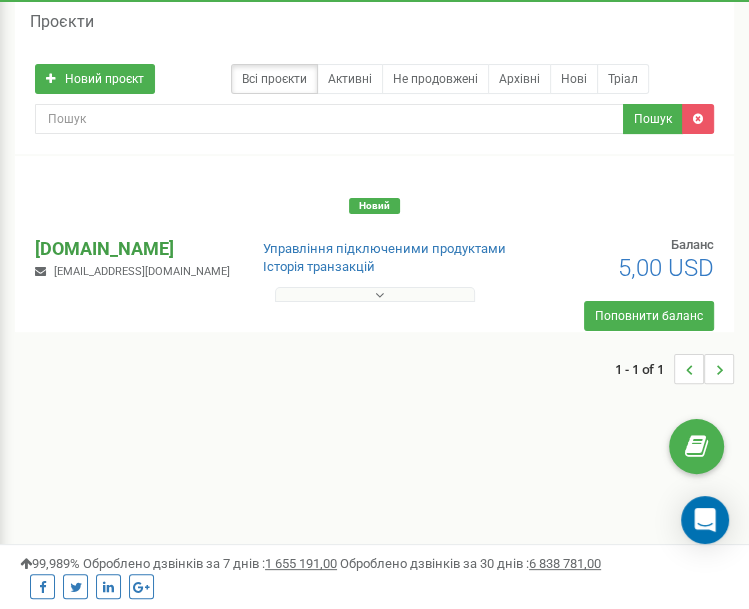 click on "[DOMAIN_NAME]" at bounding box center [132, 249] 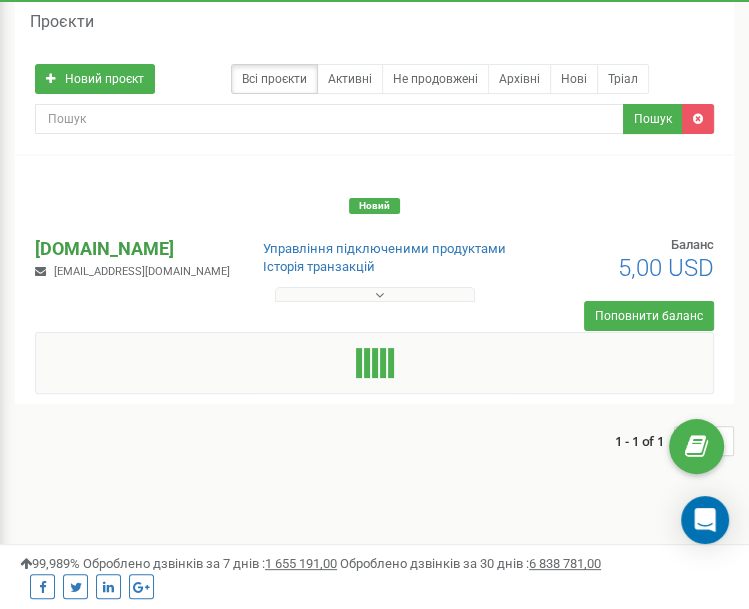 click on "[DOMAIN_NAME]" at bounding box center [132, 249] 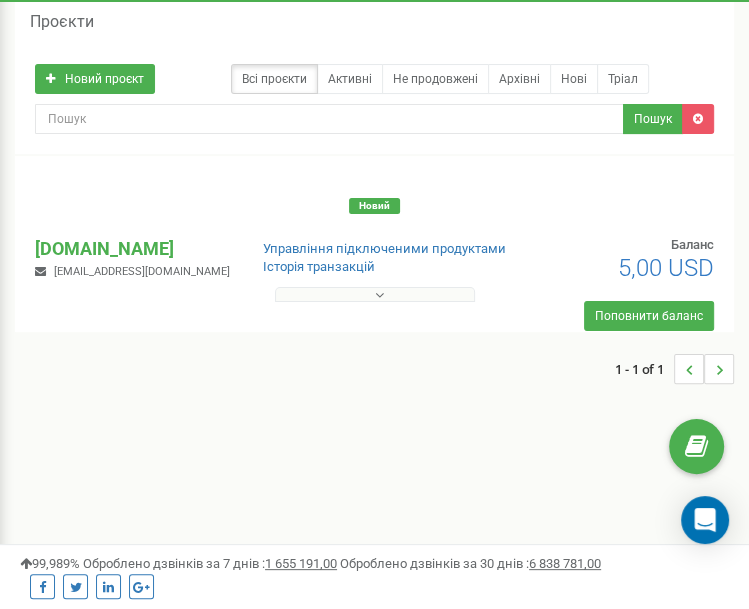click at bounding box center (374, 290) 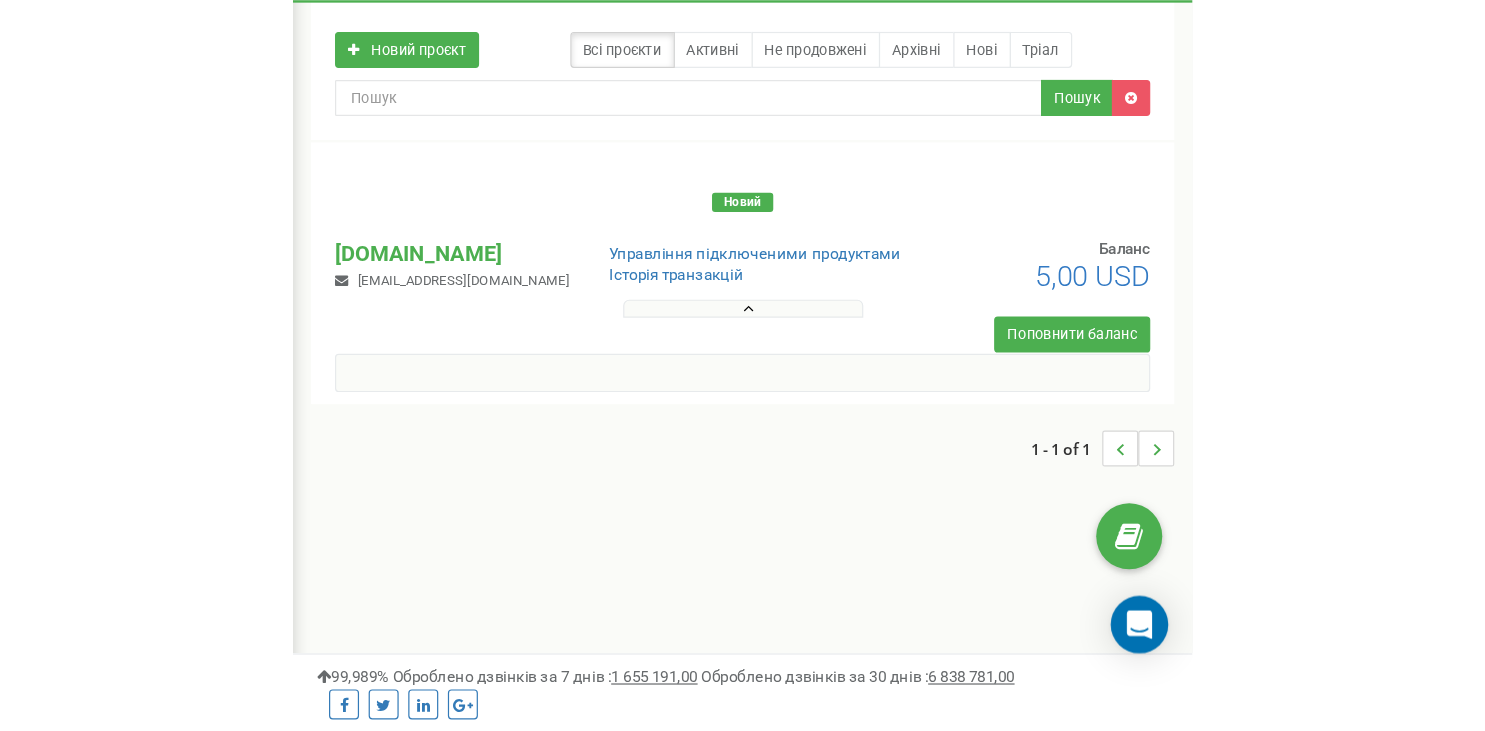scroll, scrollTop: 105, scrollLeft: 0, axis: vertical 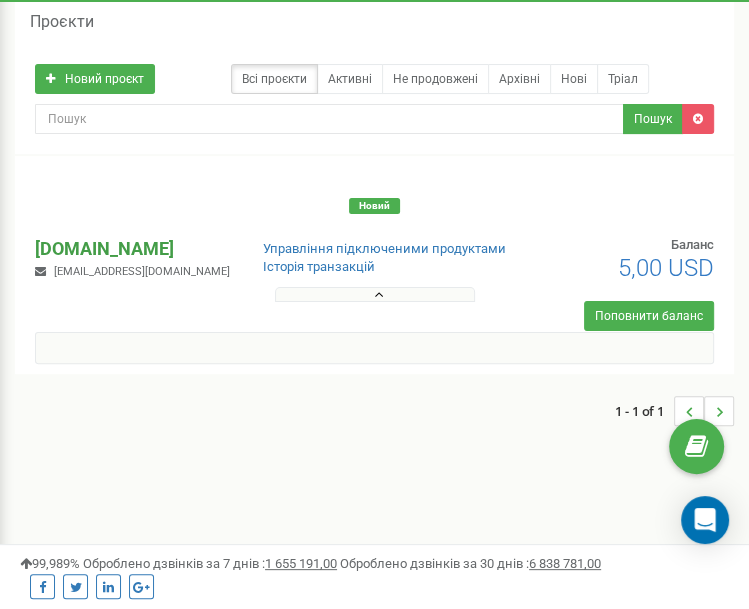 click on "[DOMAIN_NAME]" at bounding box center (132, 249) 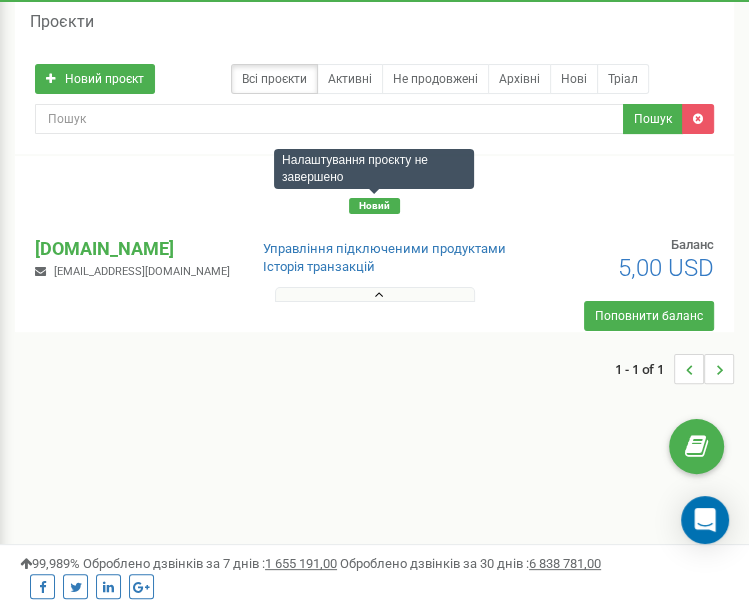 click on "Новий" at bounding box center (374, 206) 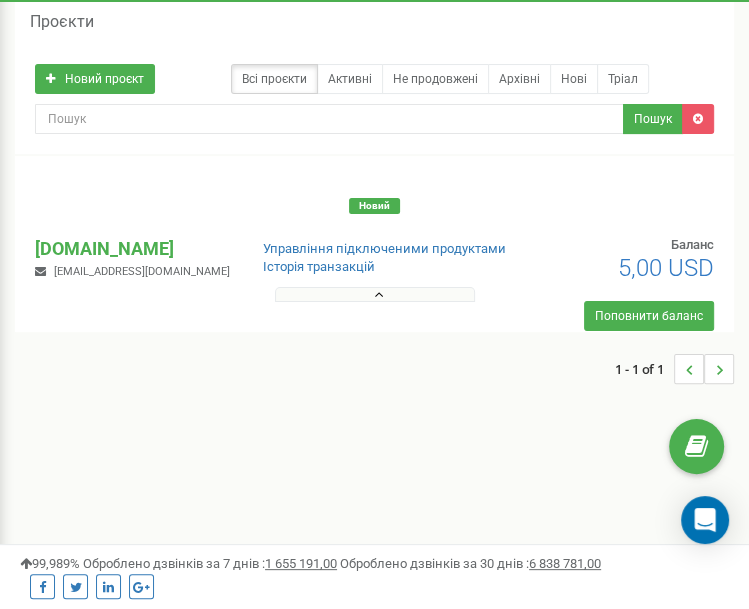 click at bounding box center (375, 294) 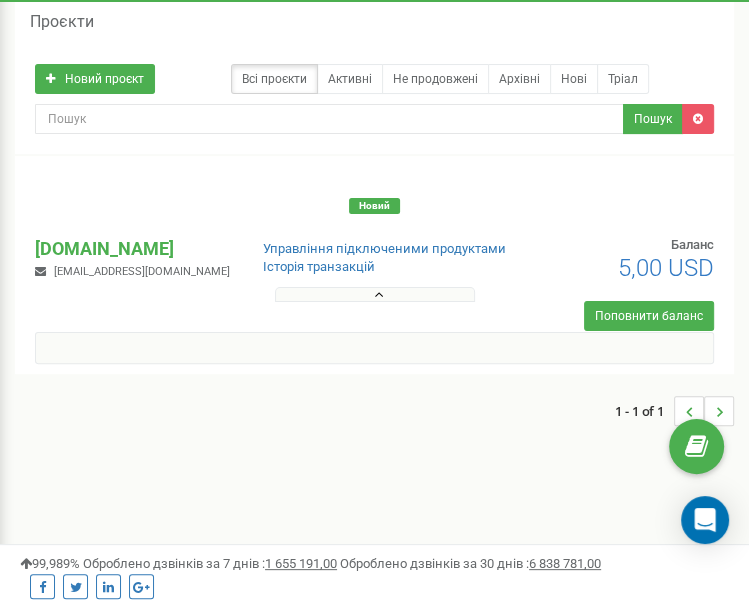 click on "testproject.com.ua
anastasialahno55555@gmail.com" at bounding box center (132, 258) 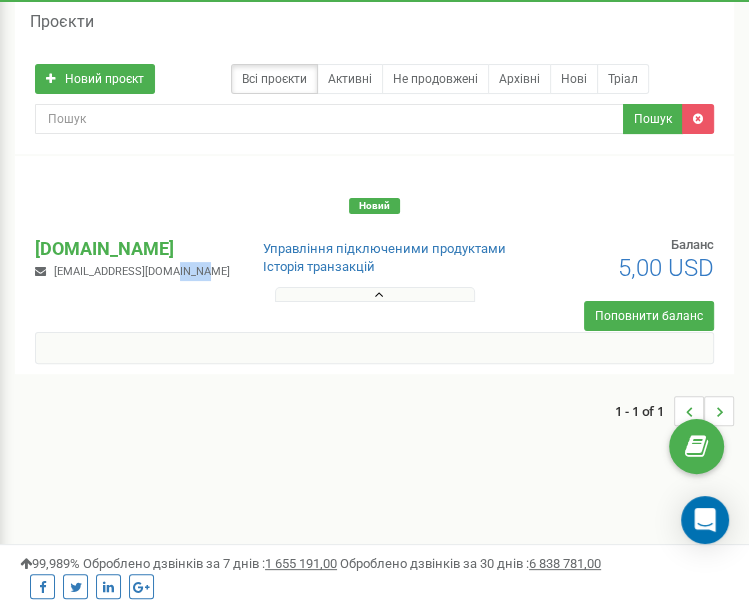 click on "testproject.com.ua
anastasialahno55555@gmail.com" at bounding box center [132, 258] 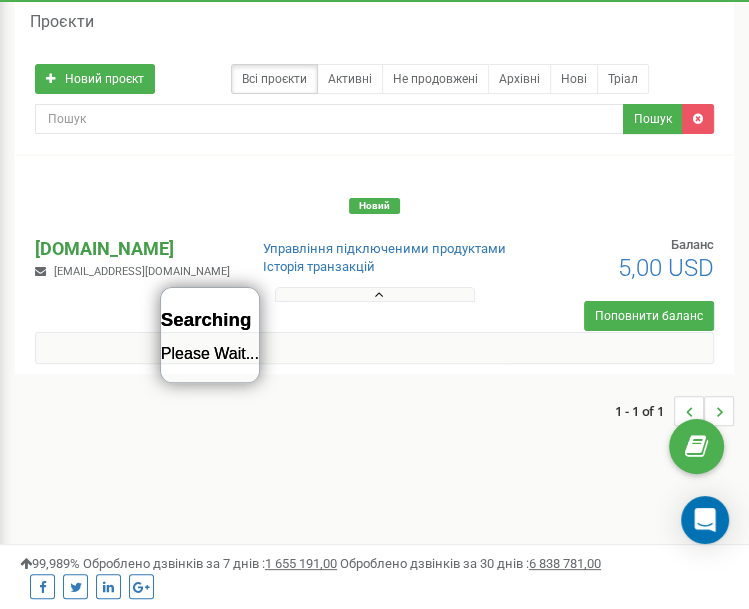 click on "[DOMAIN_NAME]" at bounding box center (132, 249) 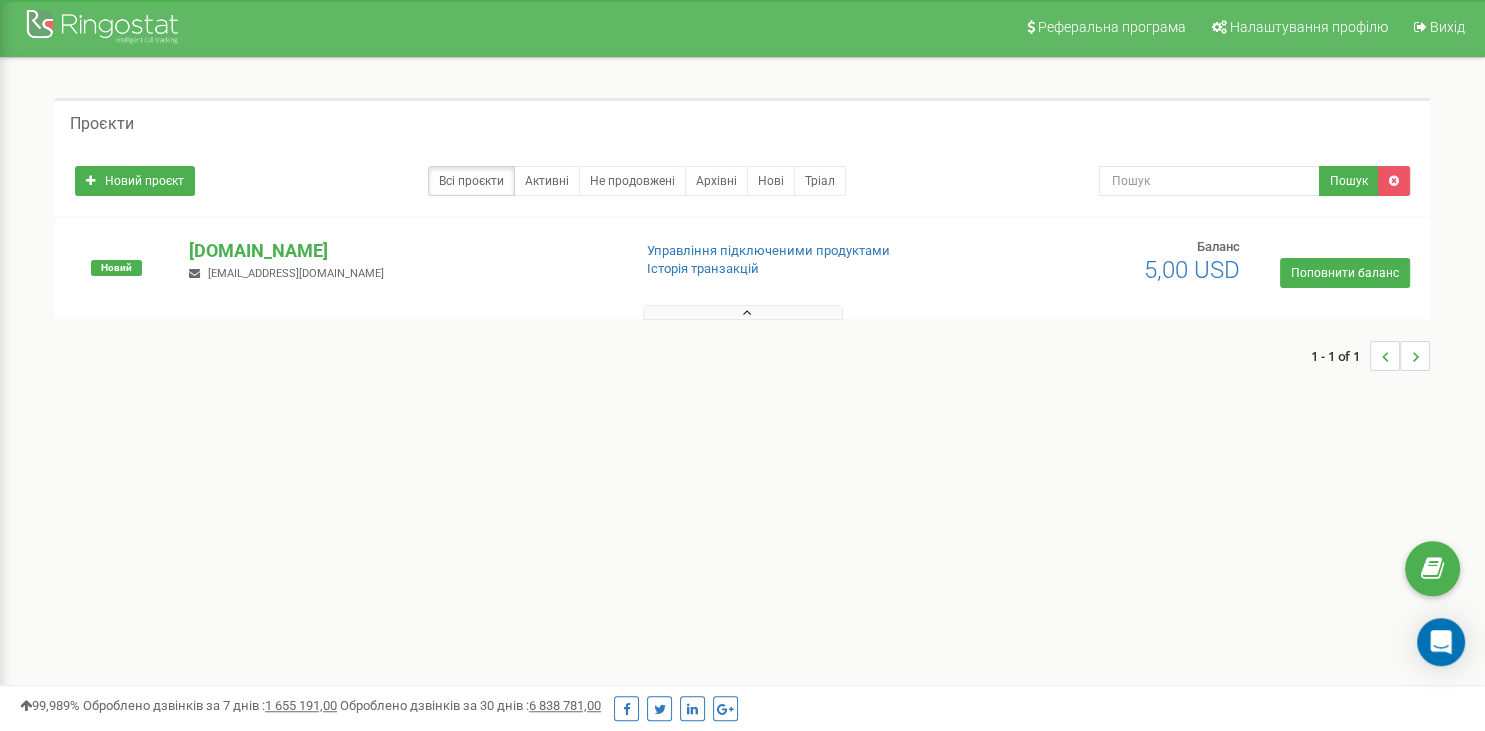 scroll, scrollTop: 0, scrollLeft: 0, axis: both 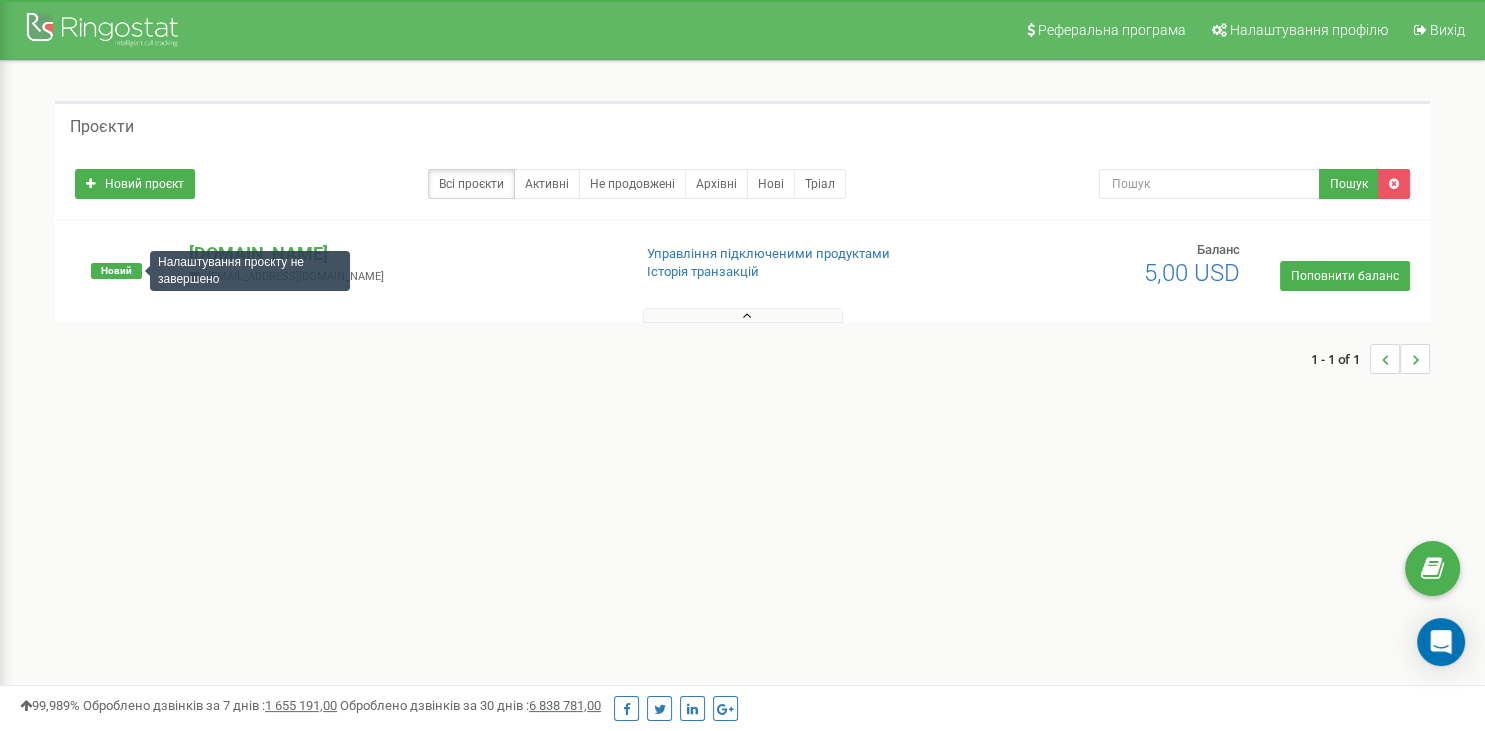 click on "Новий" at bounding box center (116, 271) 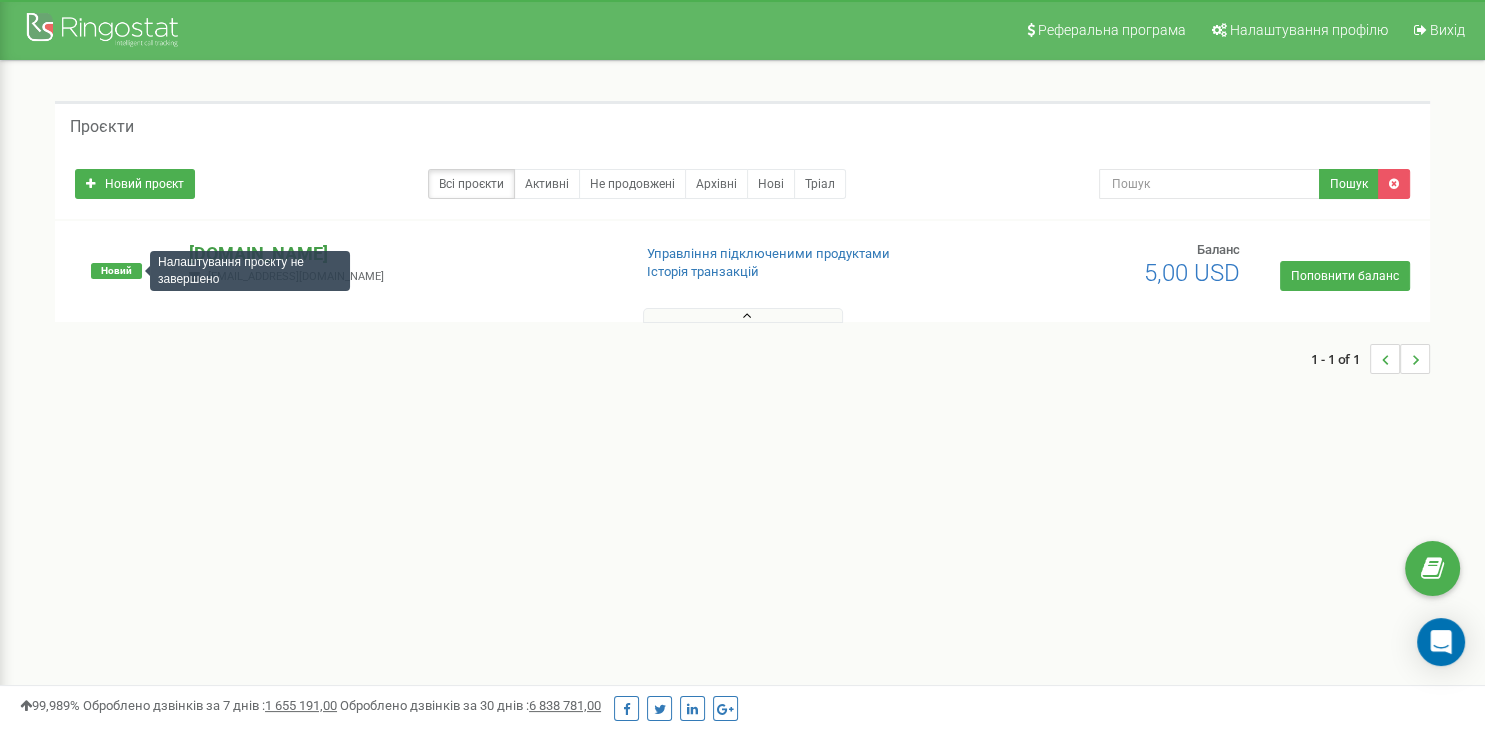 click on "[DOMAIN_NAME]" at bounding box center (401, 254) 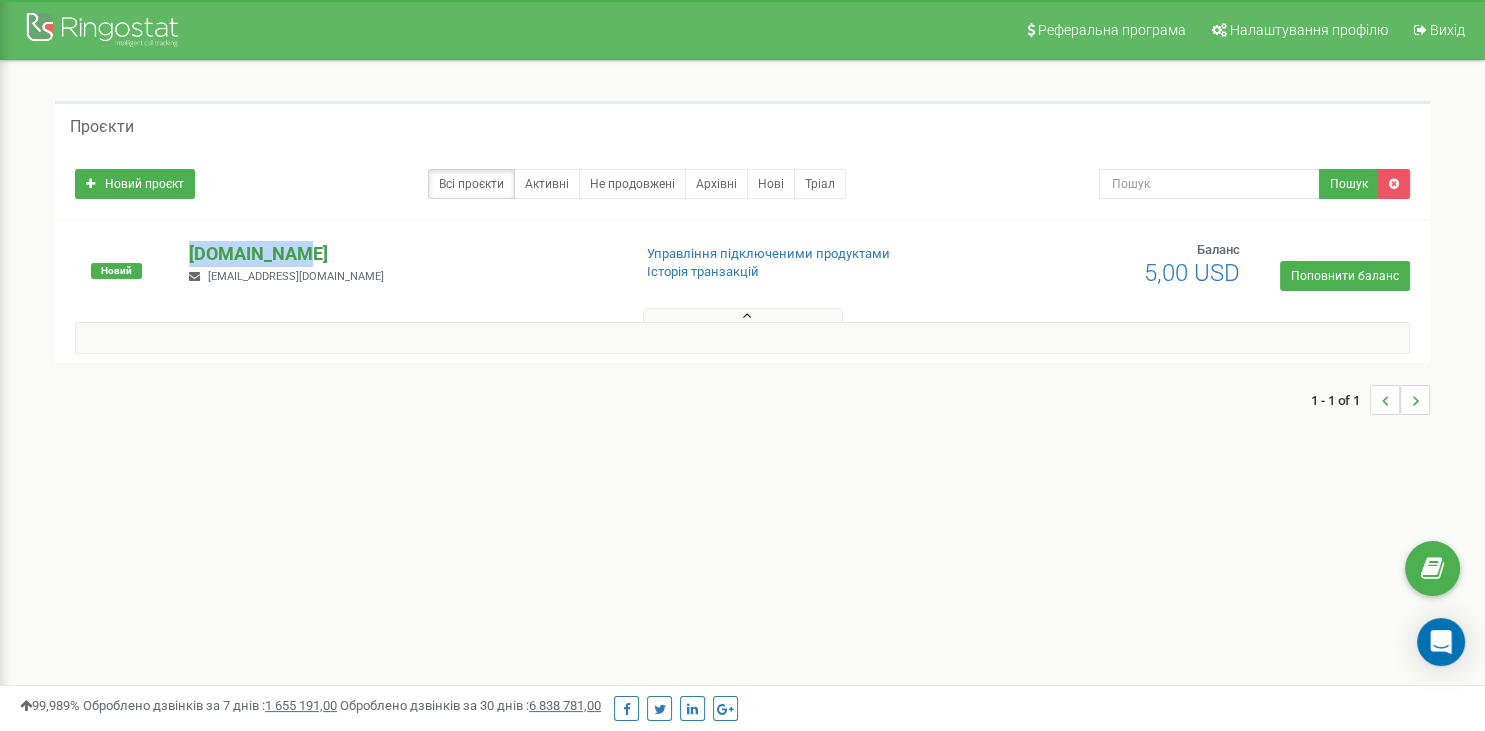 click on "[DOMAIN_NAME]" at bounding box center [401, 254] 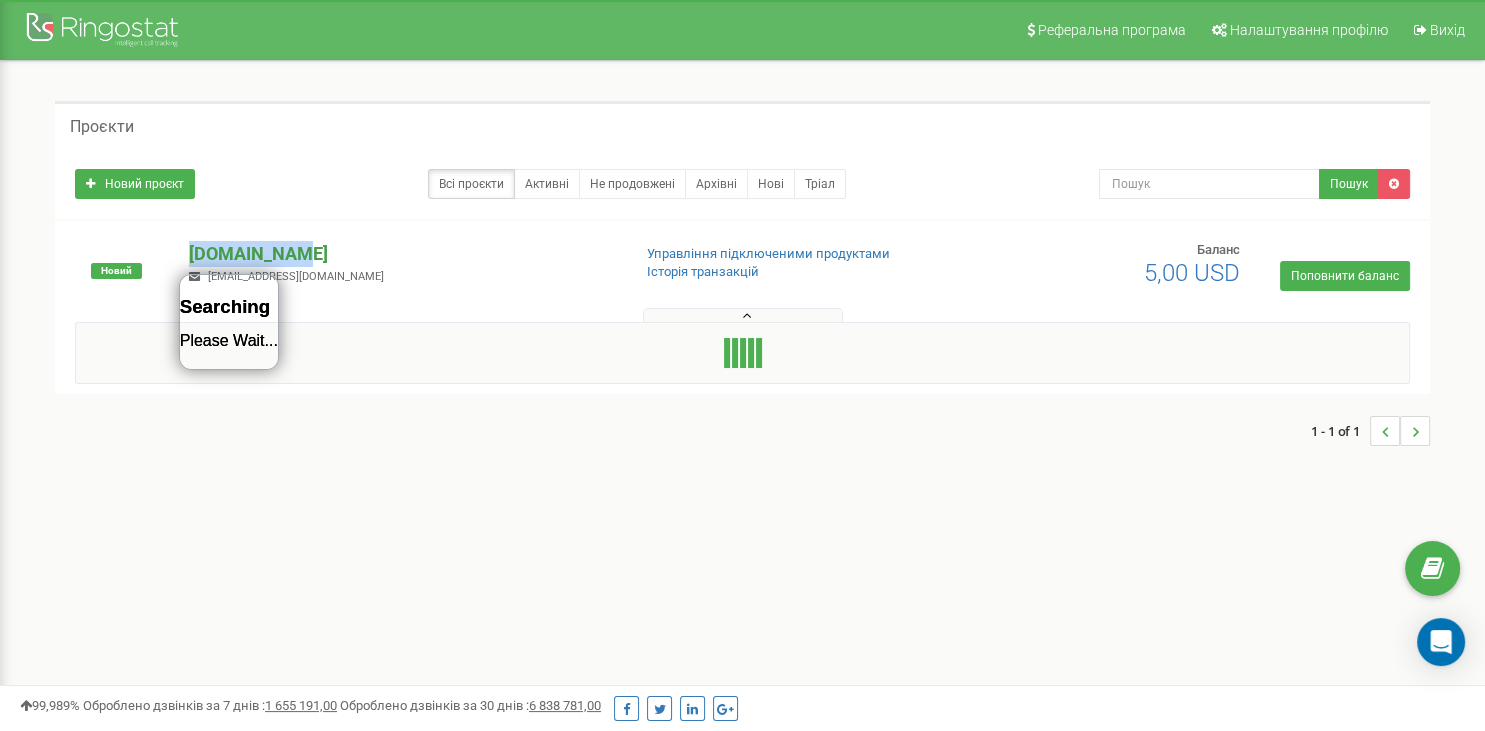 click on "[DOMAIN_NAME]" at bounding box center [401, 254] 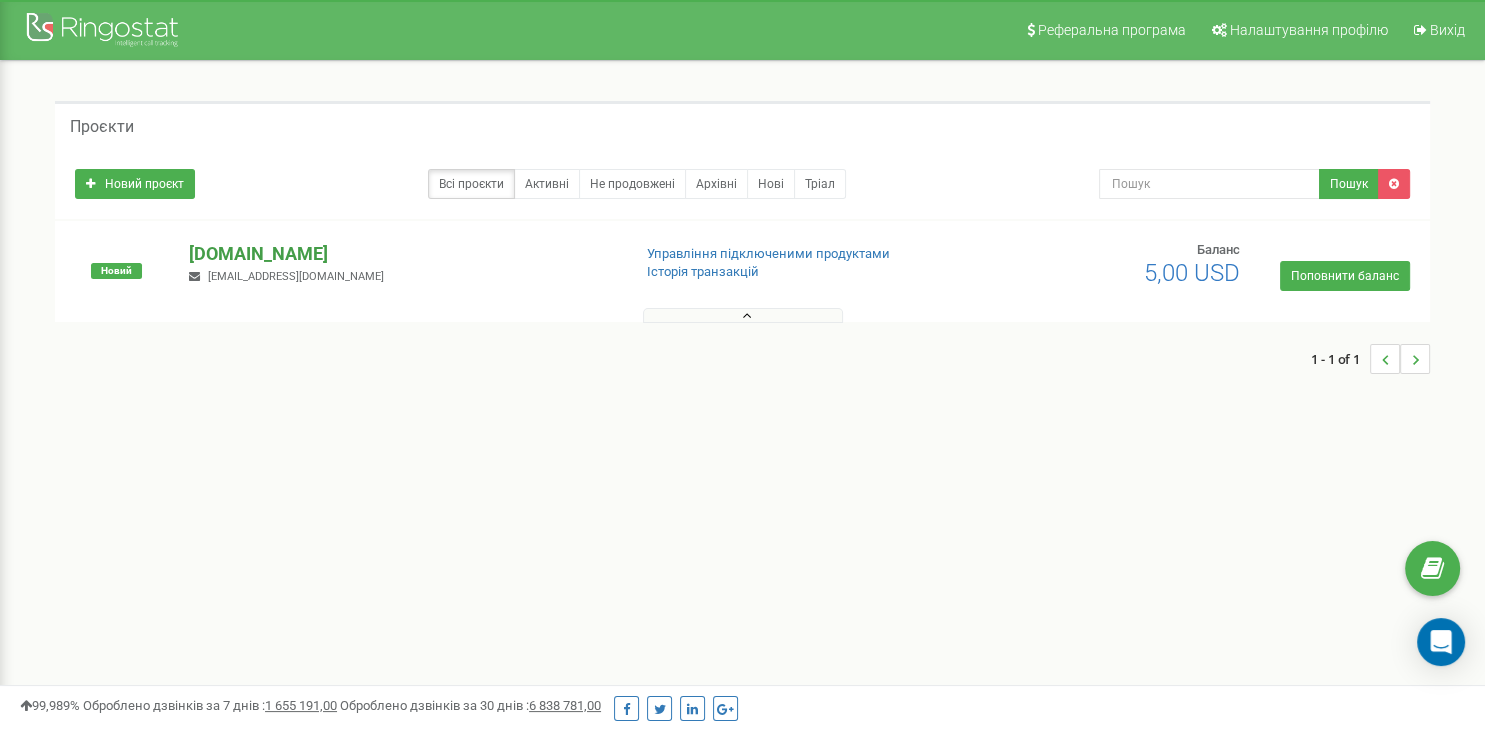 click on "[DOMAIN_NAME]" at bounding box center [401, 254] 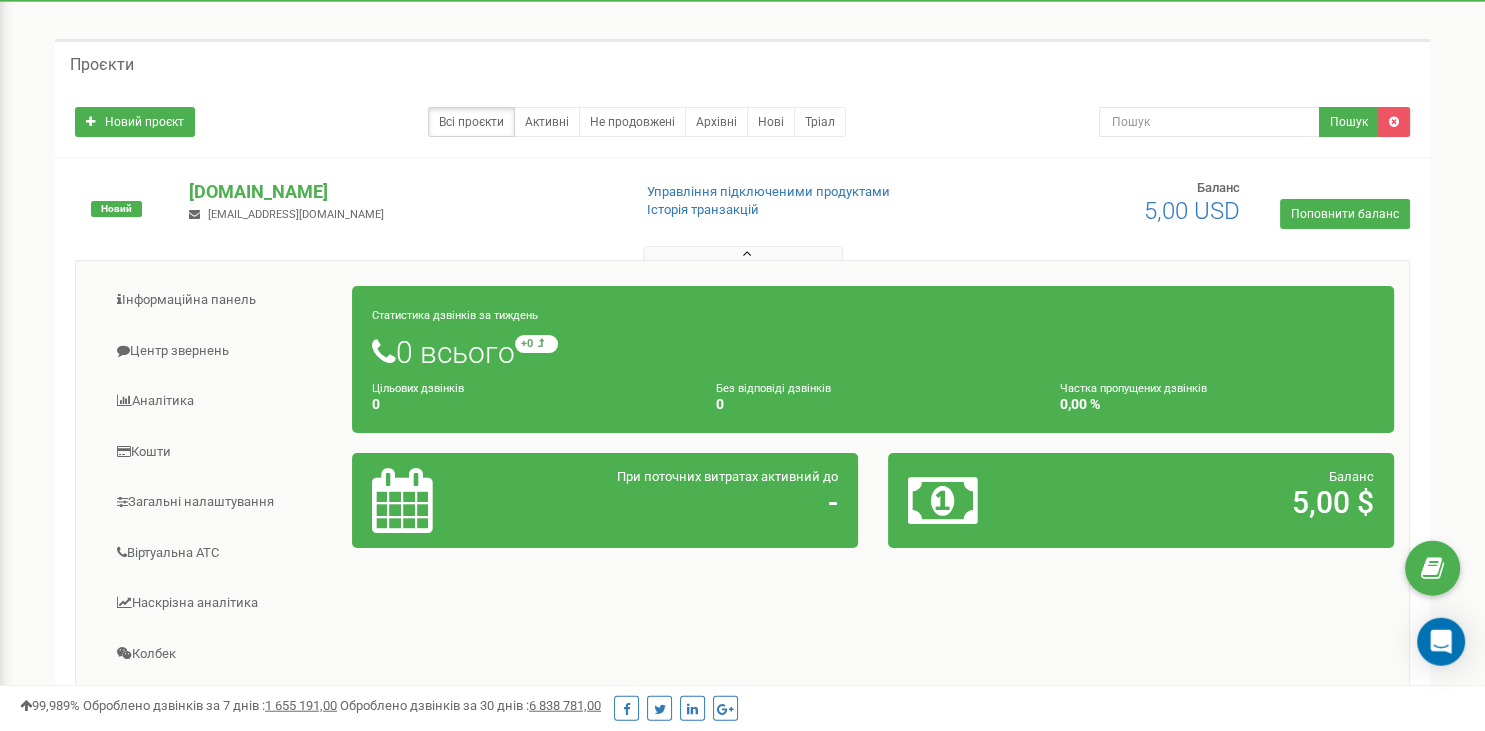 scroll, scrollTop: 105, scrollLeft: 0, axis: vertical 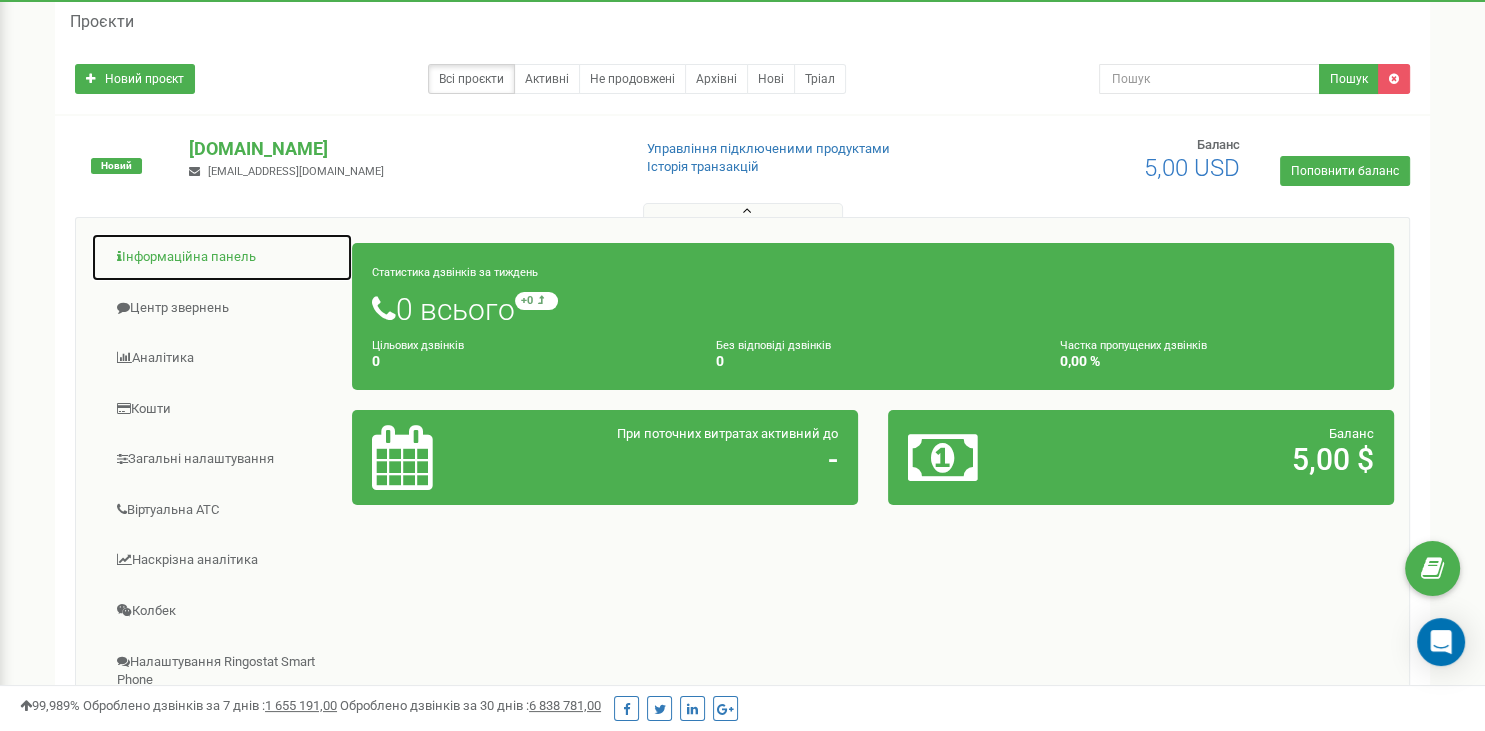 click on "Інформаційна панель" at bounding box center (222, 257) 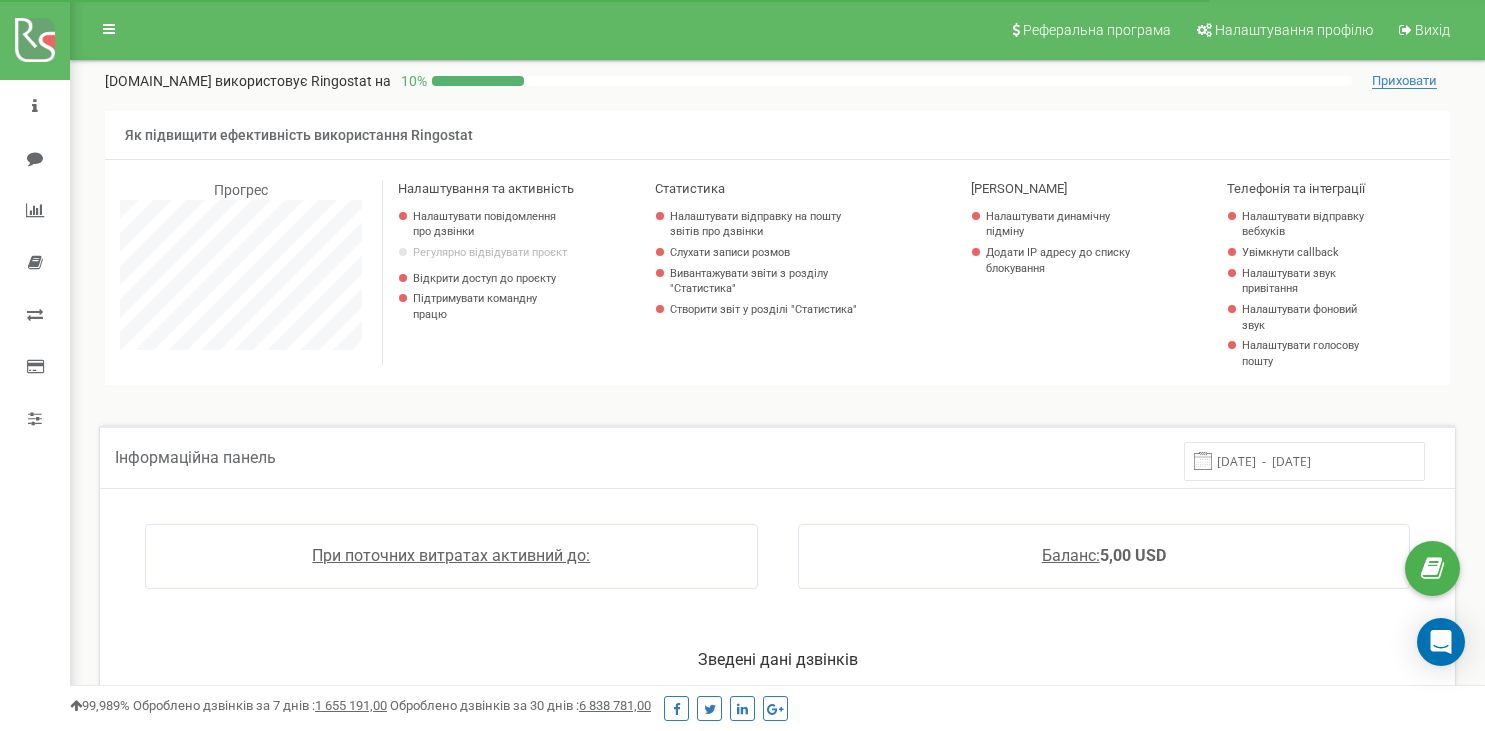 scroll, scrollTop: 106, scrollLeft: 0, axis: vertical 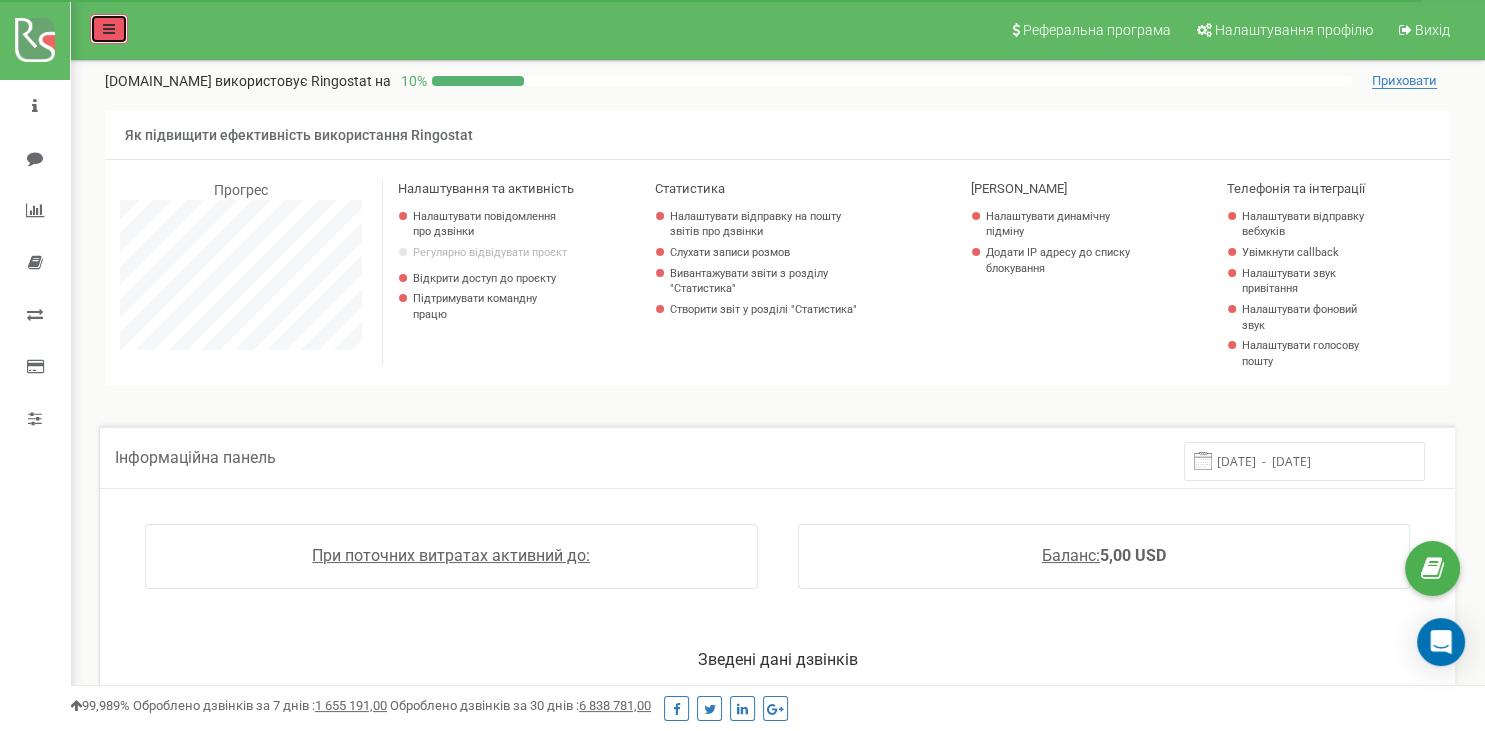 click at bounding box center [109, 29] 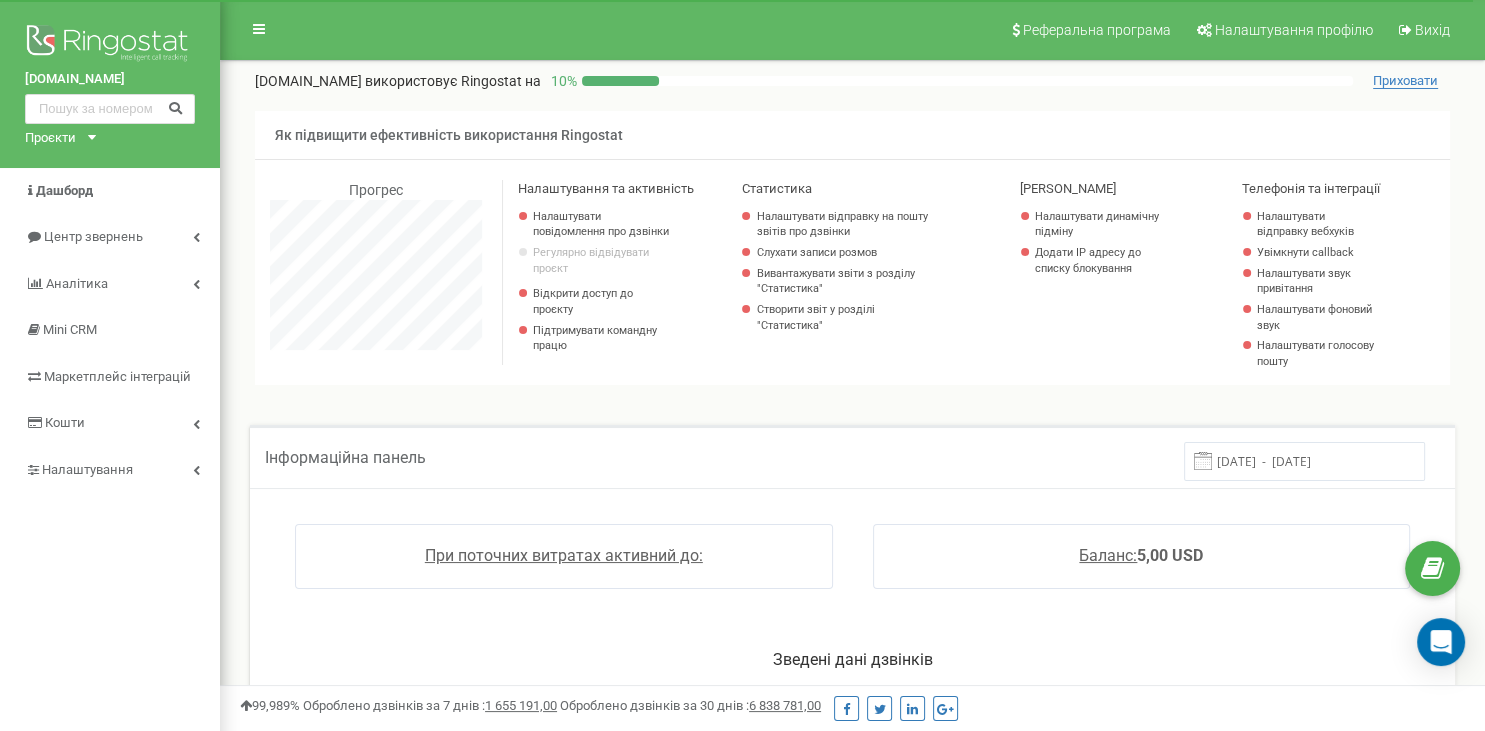 click on "Проєкти" at bounding box center [50, 138] 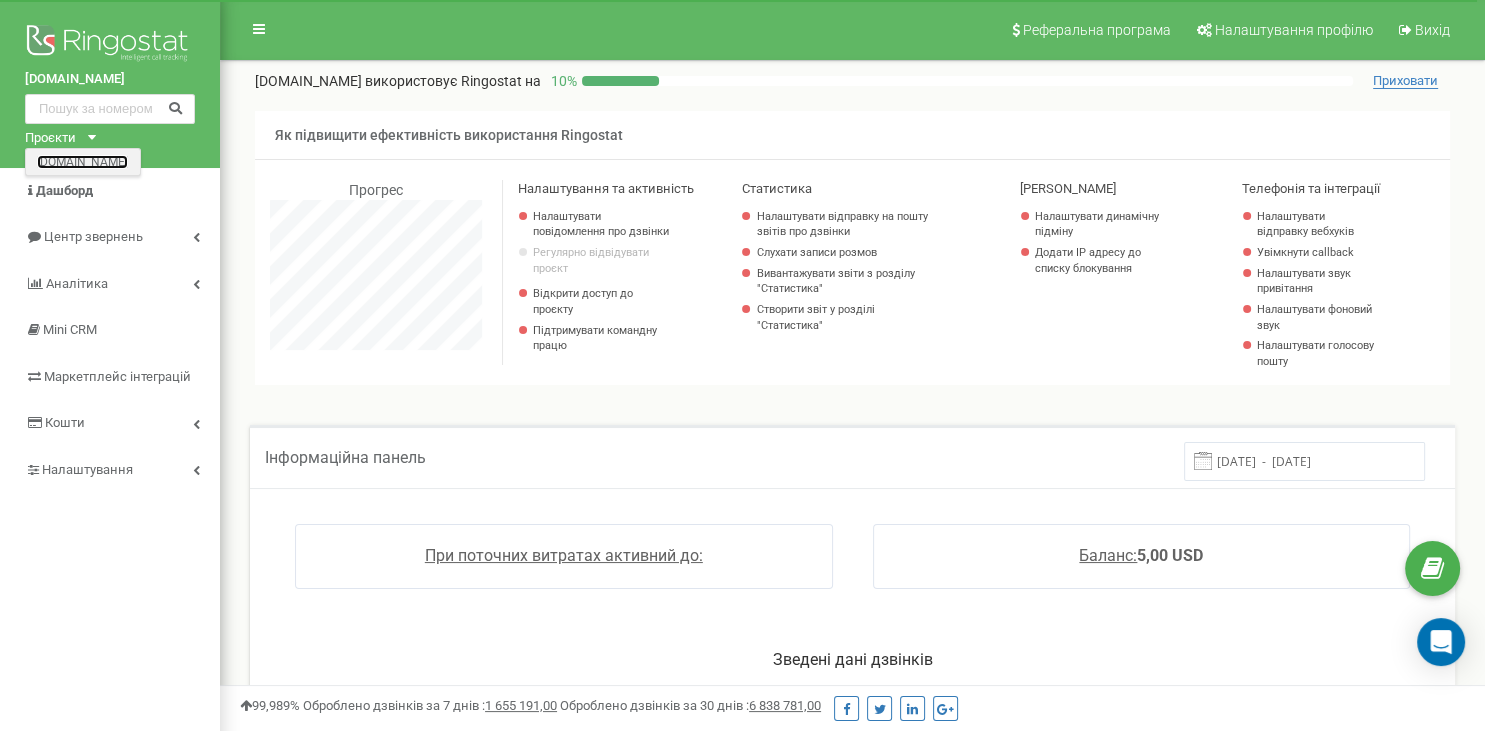 click on "[DOMAIN_NAME]" at bounding box center [82, 161] 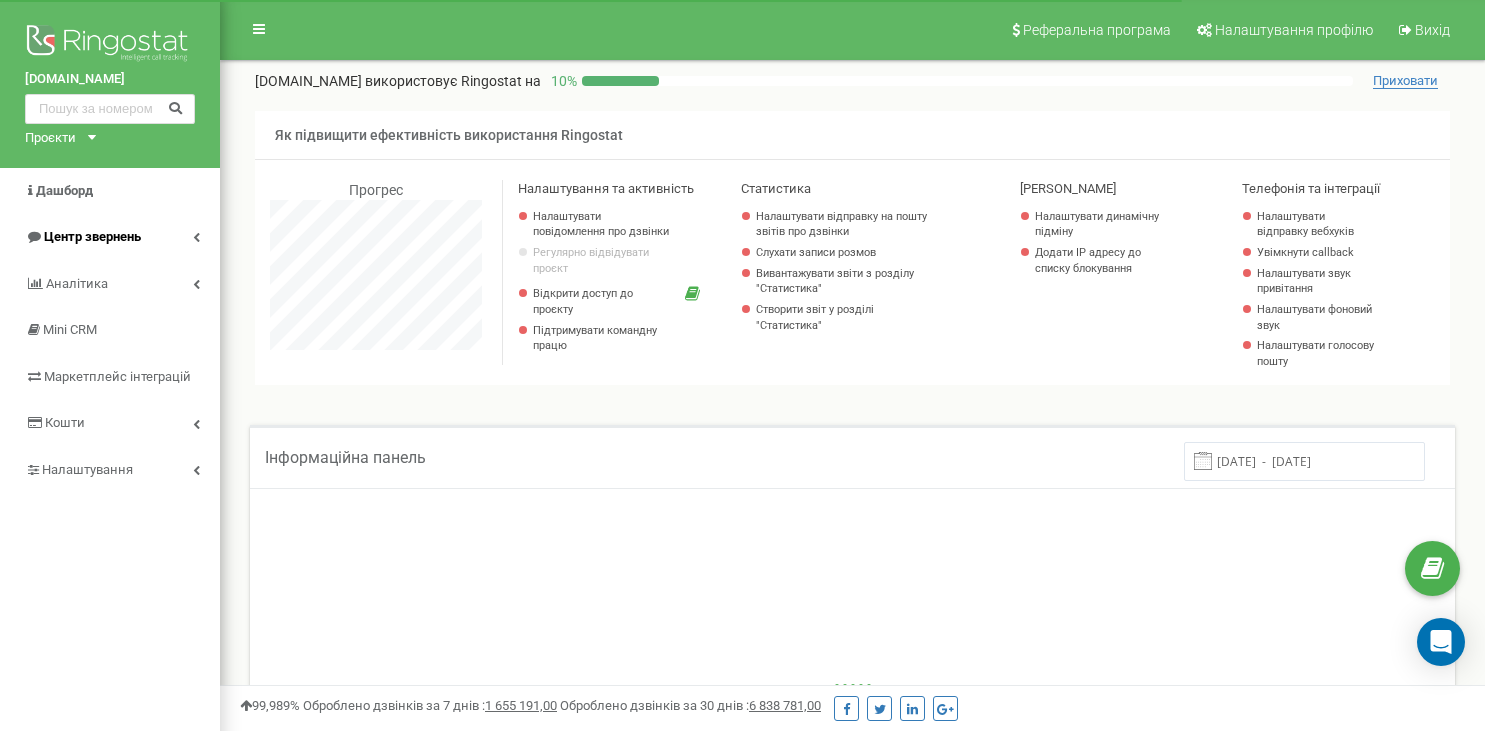 scroll, scrollTop: 0, scrollLeft: 0, axis: both 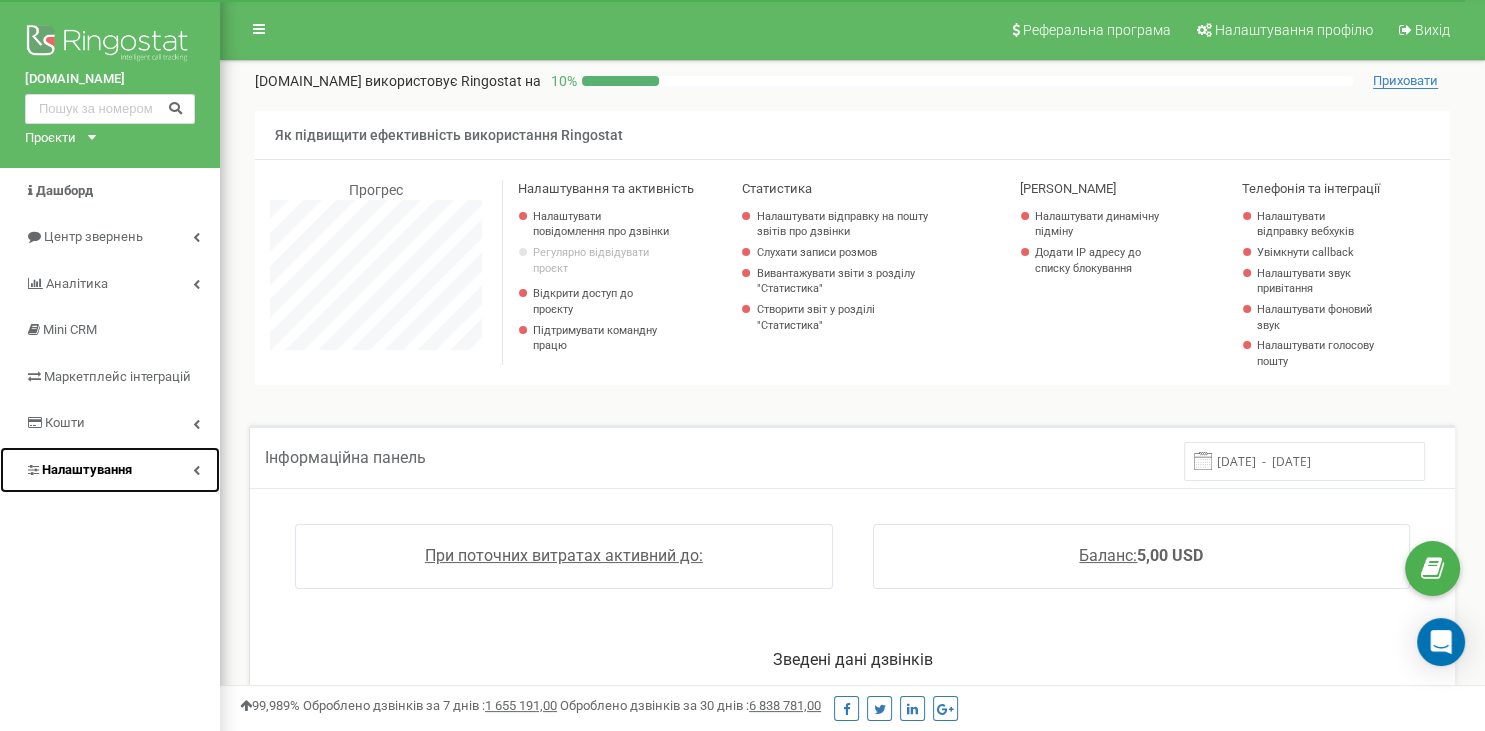 click on "Налаштування" at bounding box center (110, 470) 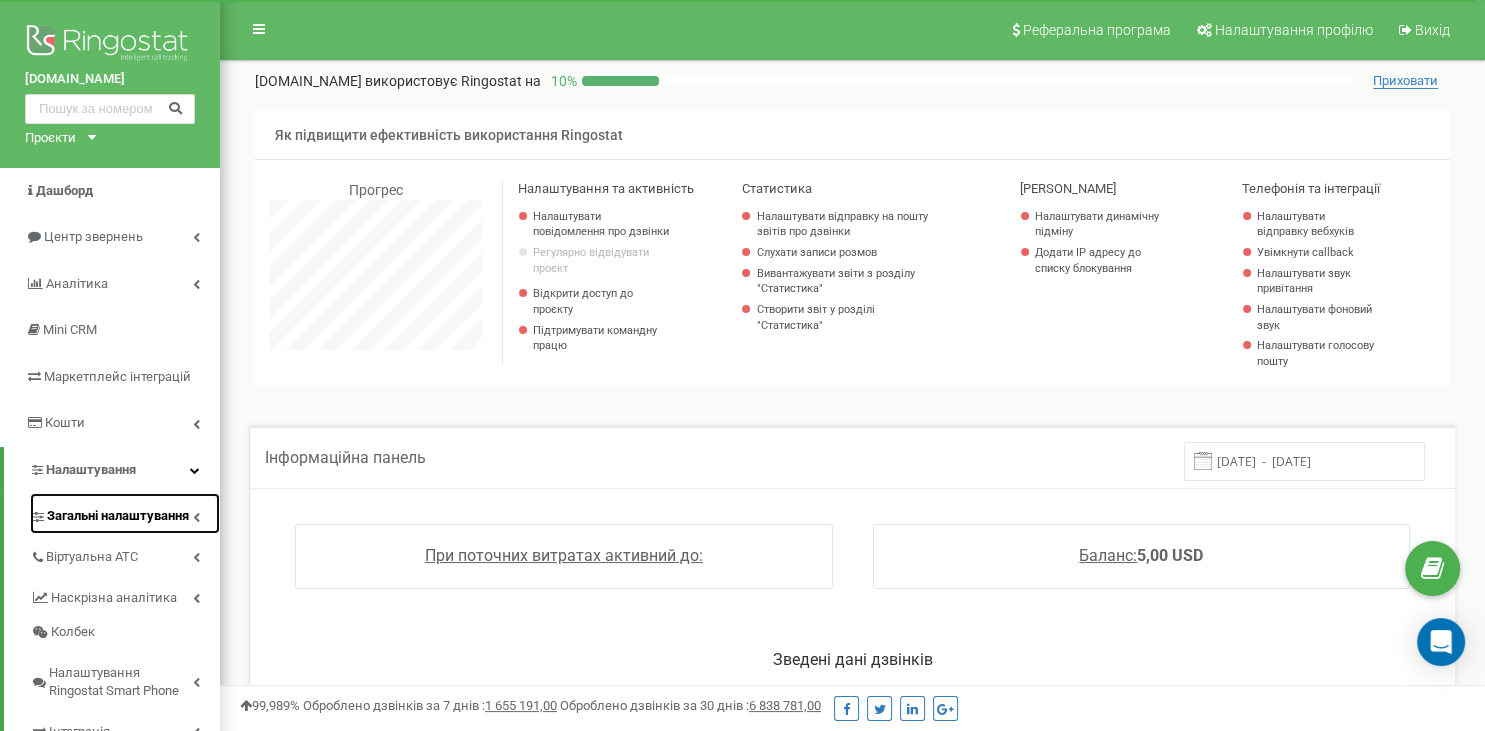 click on "Загальні налаштування" at bounding box center [118, 516] 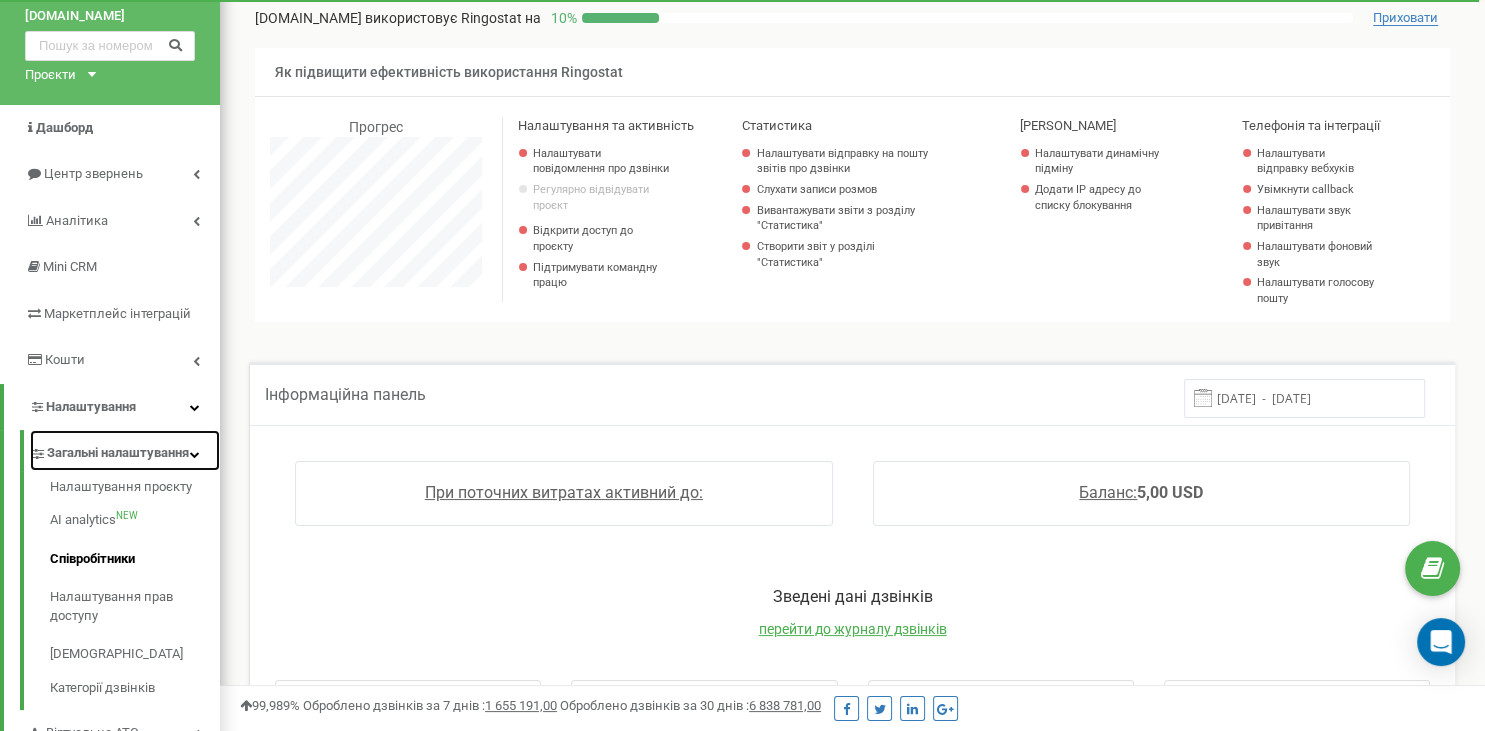 scroll, scrollTop: 105, scrollLeft: 0, axis: vertical 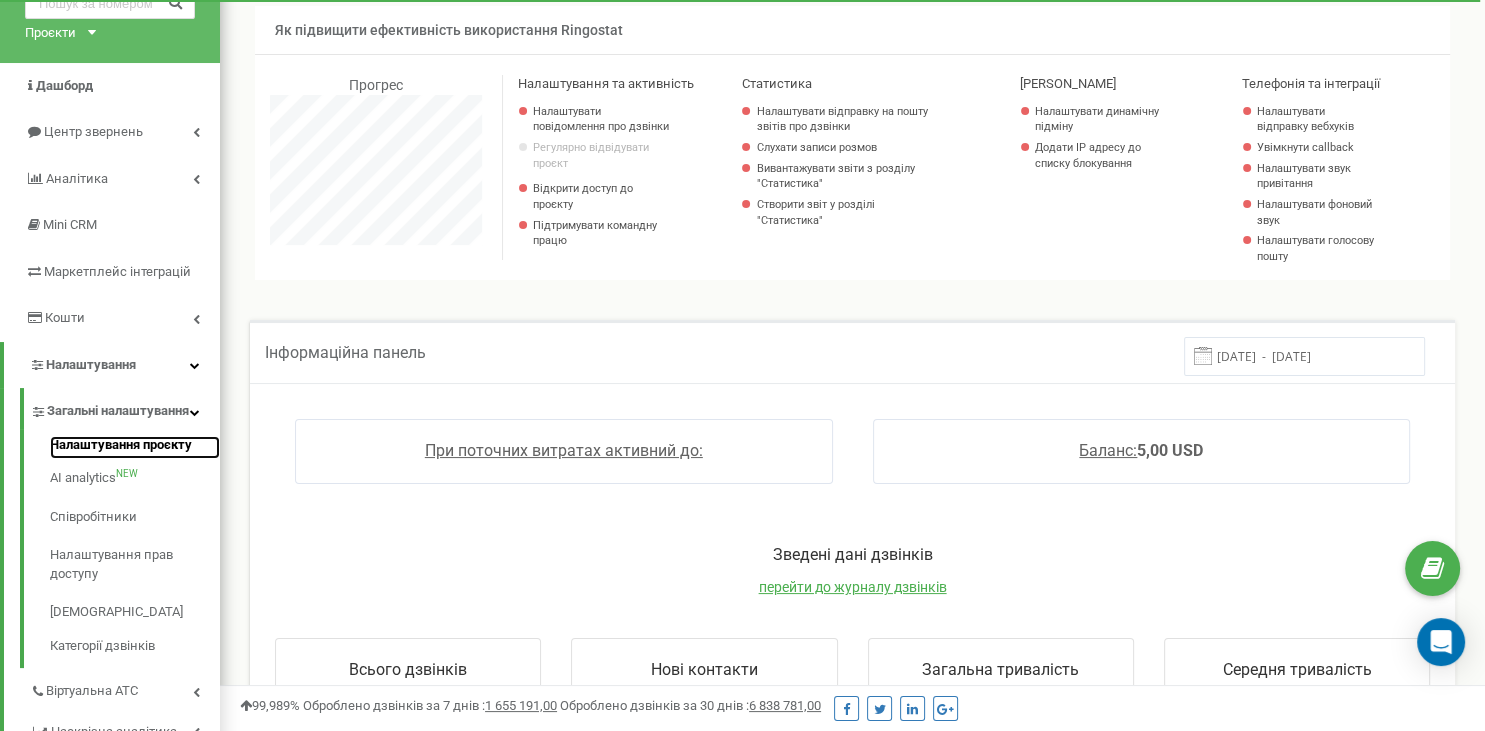 click on "Налаштування проєкту" at bounding box center (135, 448) 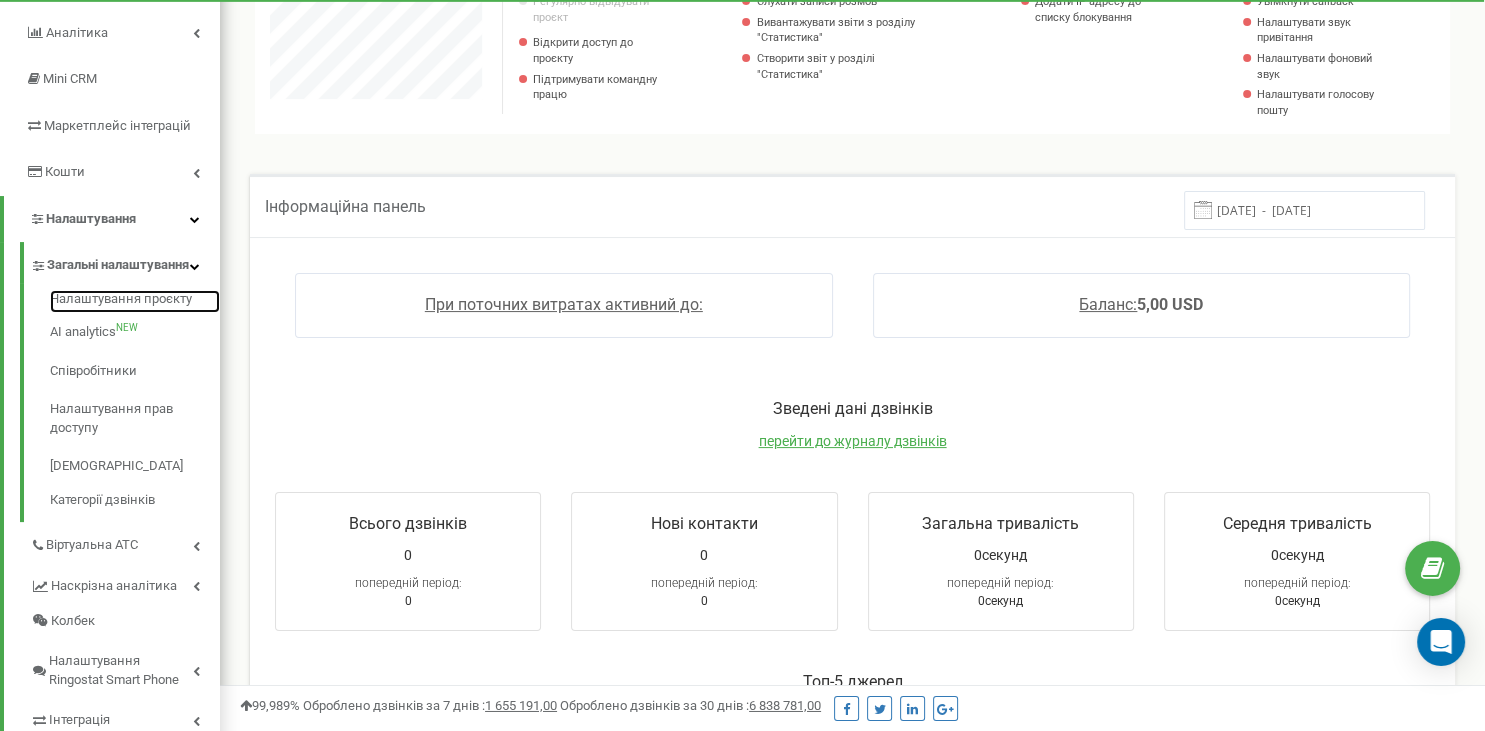 scroll, scrollTop: 211, scrollLeft: 0, axis: vertical 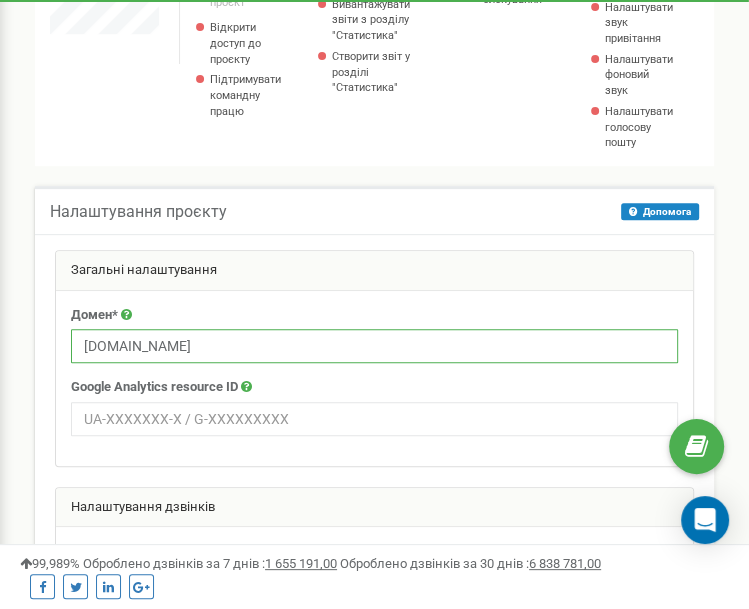 drag, startPoint x: 150, startPoint y: 342, endPoint x: 75, endPoint y: 339, distance: 75.059975 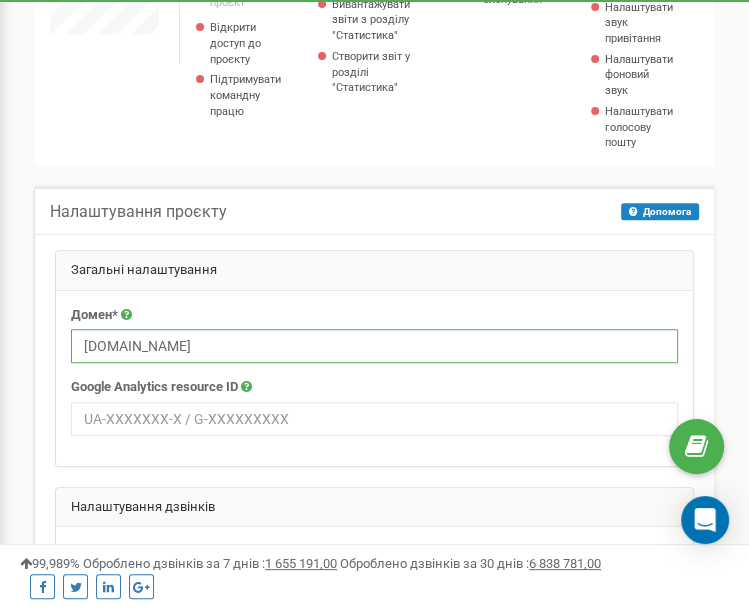 paste on "zrngs" 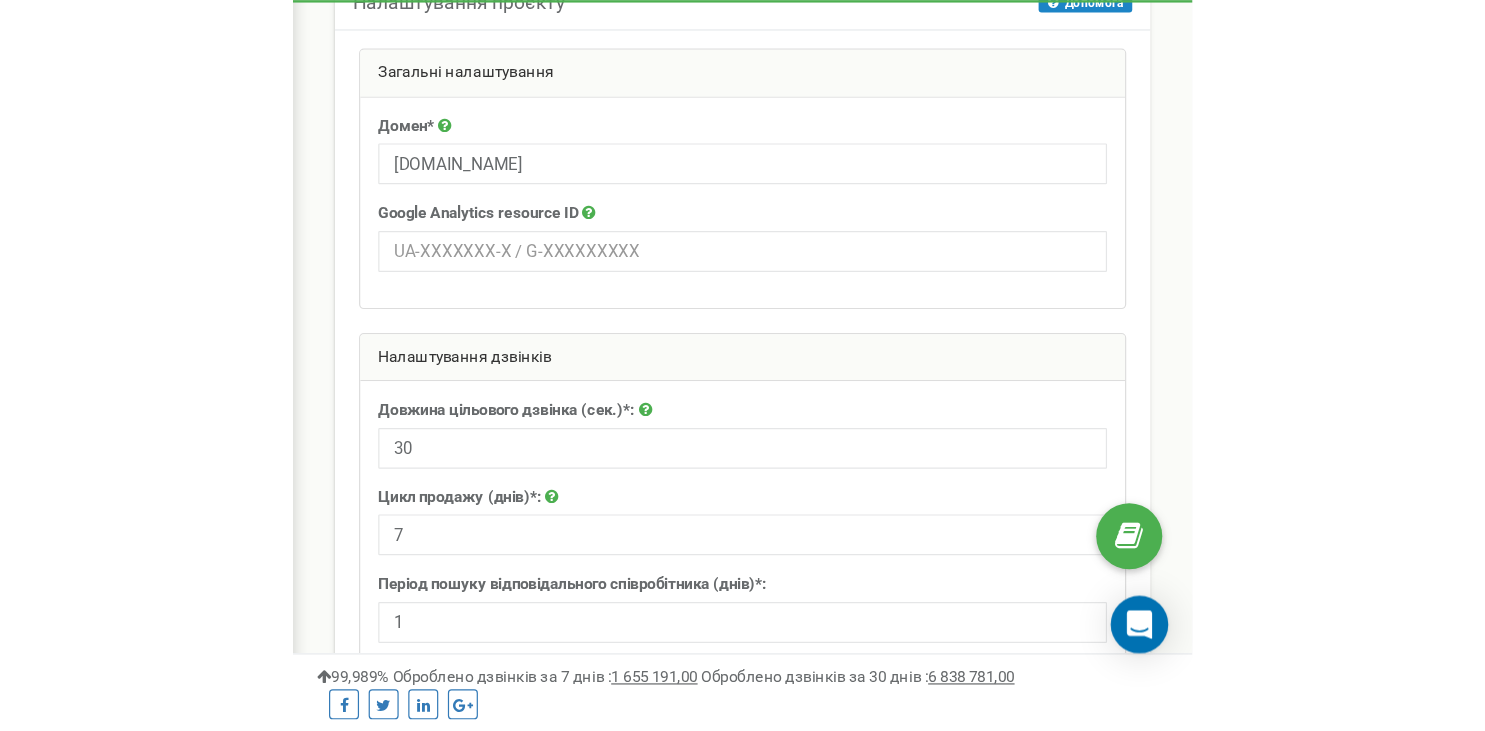 scroll, scrollTop: 528, scrollLeft: 0, axis: vertical 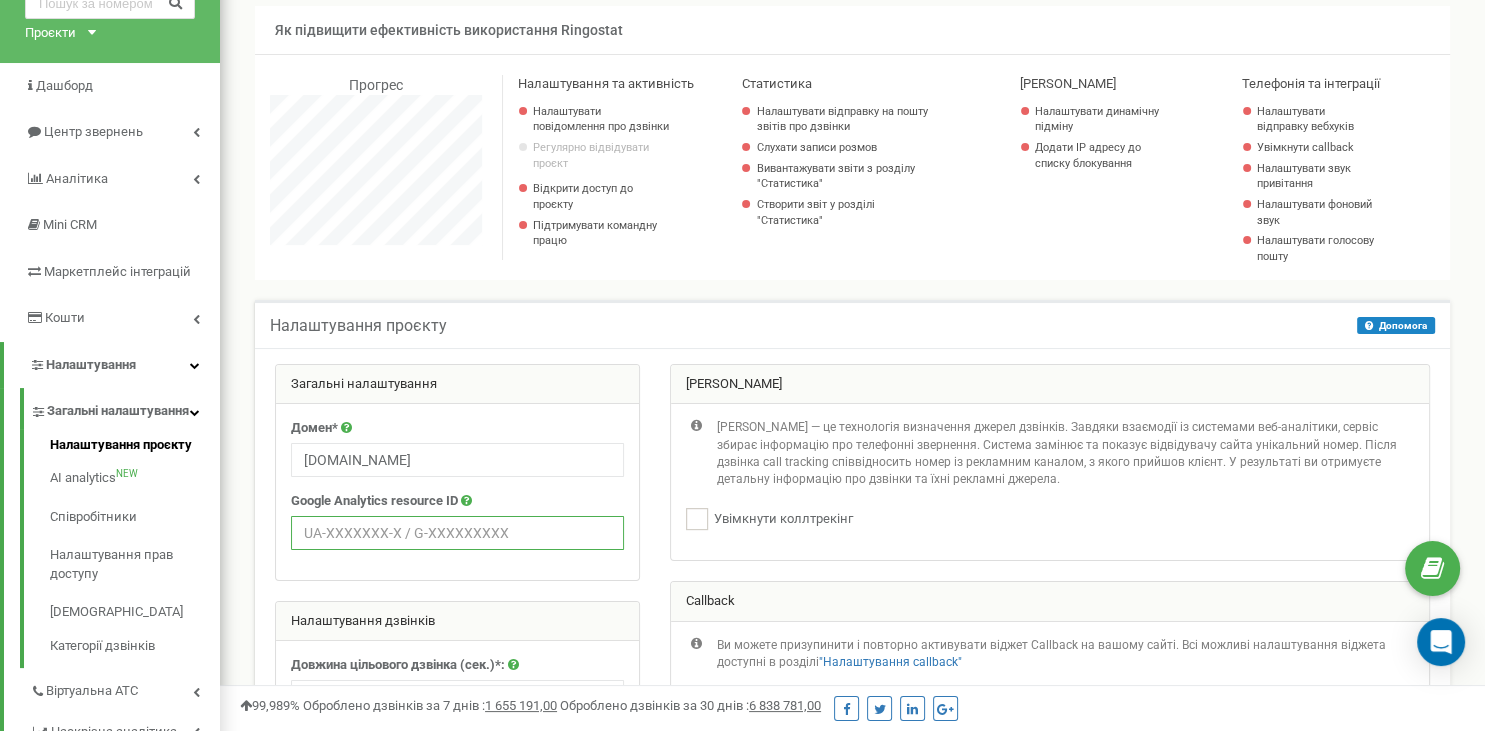 click at bounding box center [457, 533] 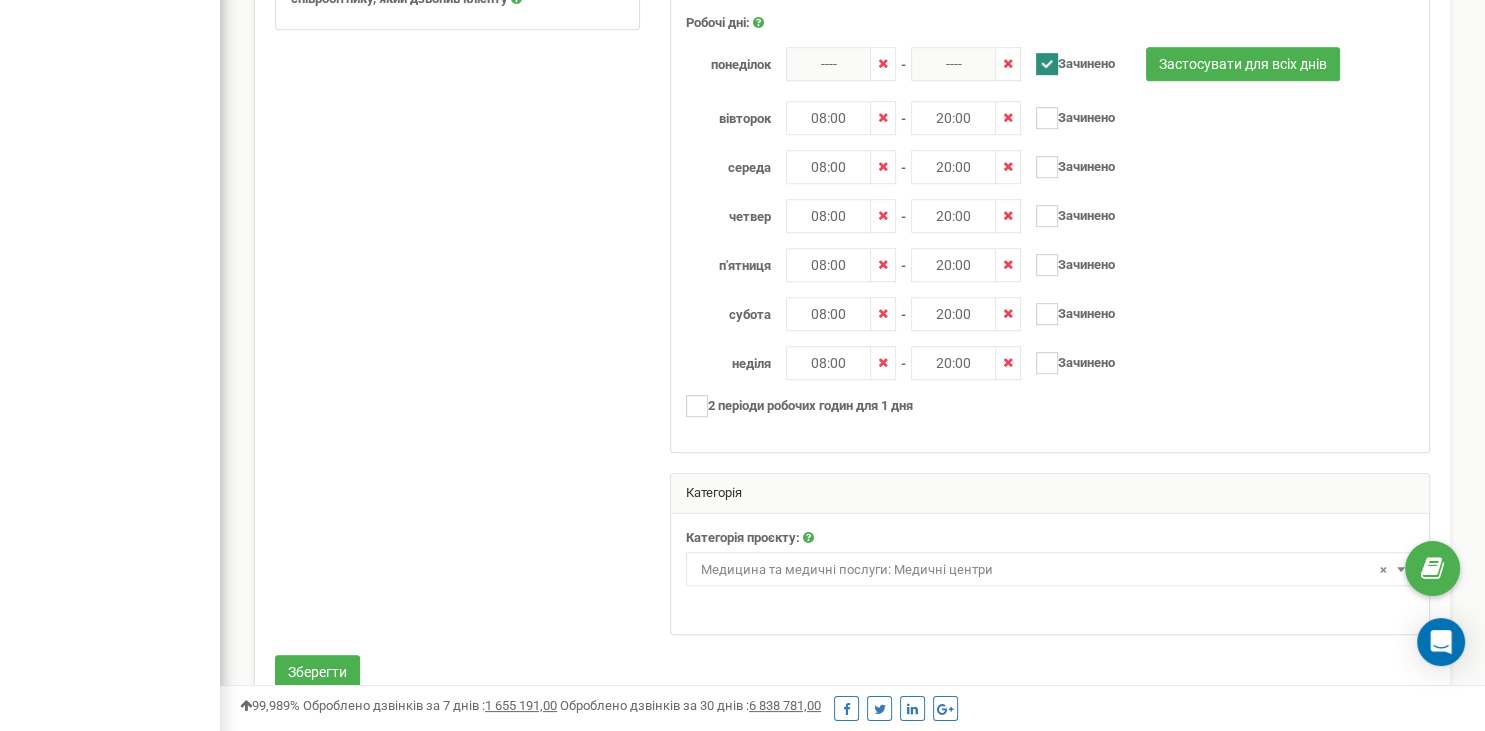 scroll, scrollTop: 1100, scrollLeft: 0, axis: vertical 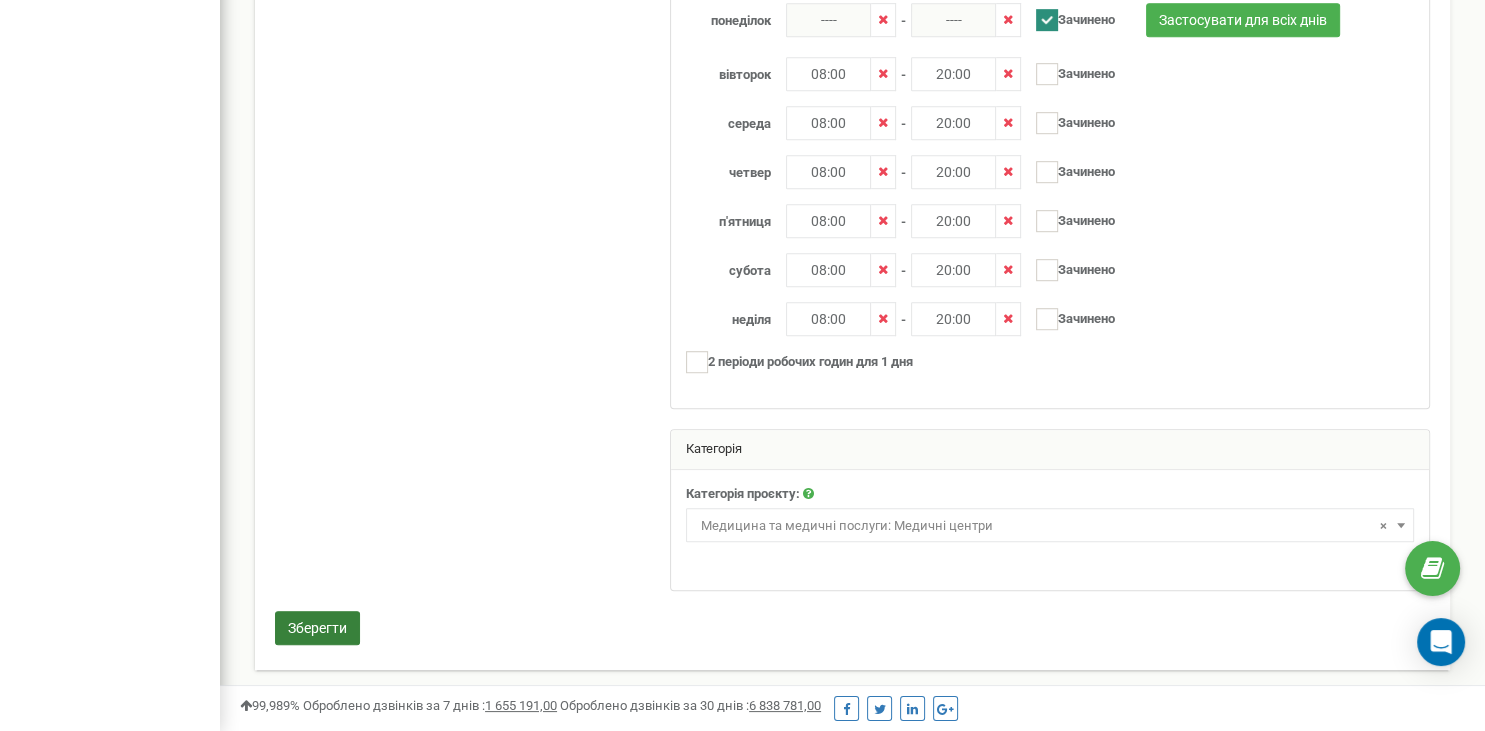 click on "Зберегти" at bounding box center (317, 628) 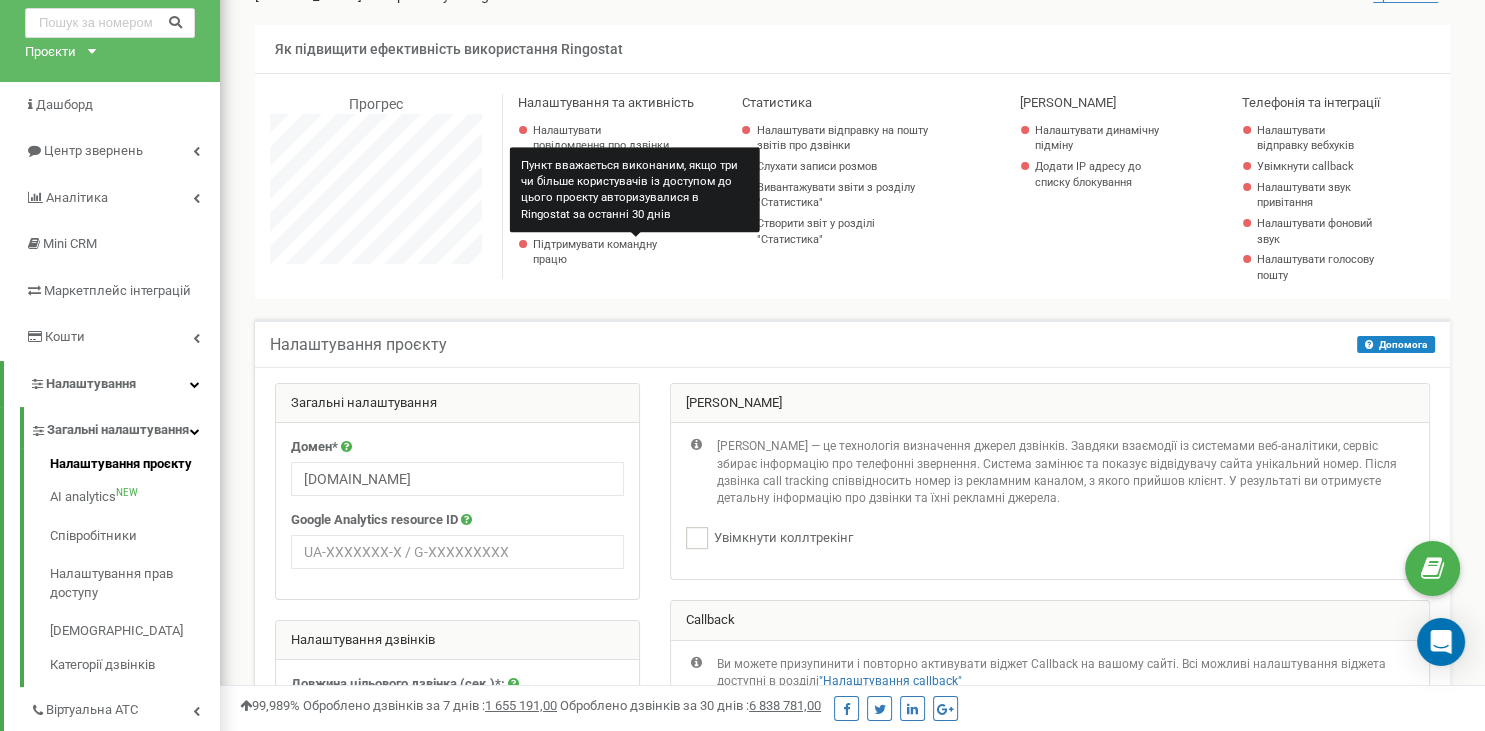 scroll, scrollTop: 0, scrollLeft: 0, axis: both 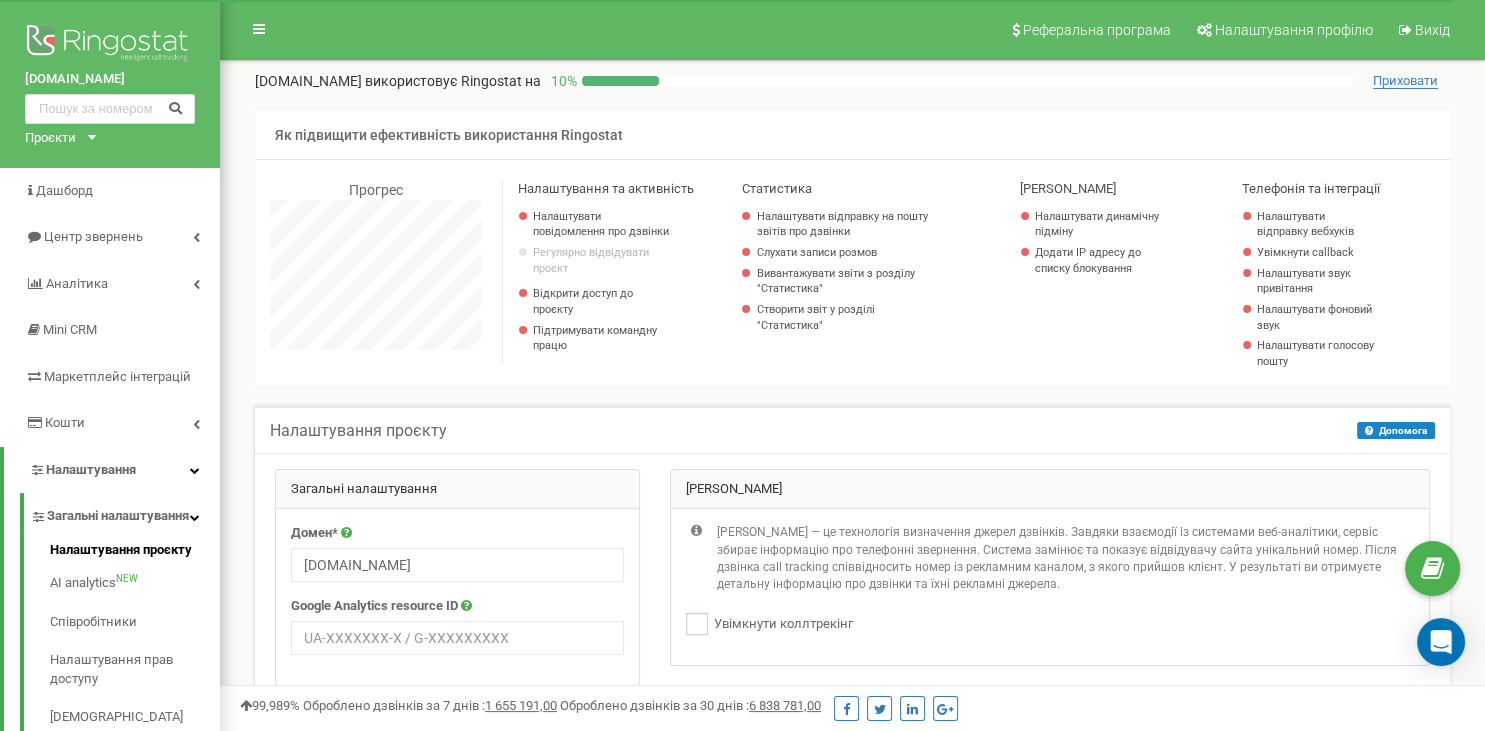 click on "Проєкти [DOMAIN_NAME]" at bounding box center [56, 138] 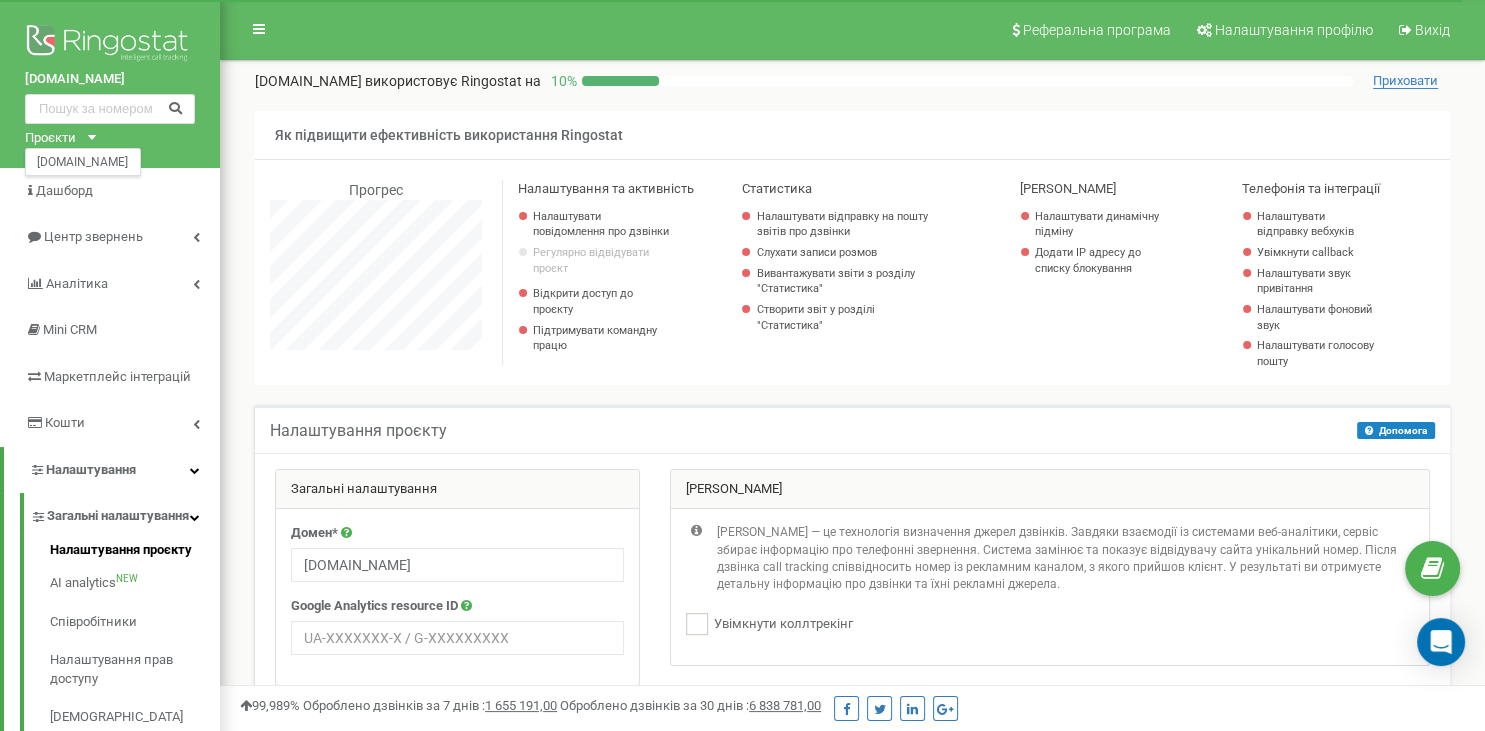 click on "Проєкти [DOMAIN_NAME]" at bounding box center (56, 138) 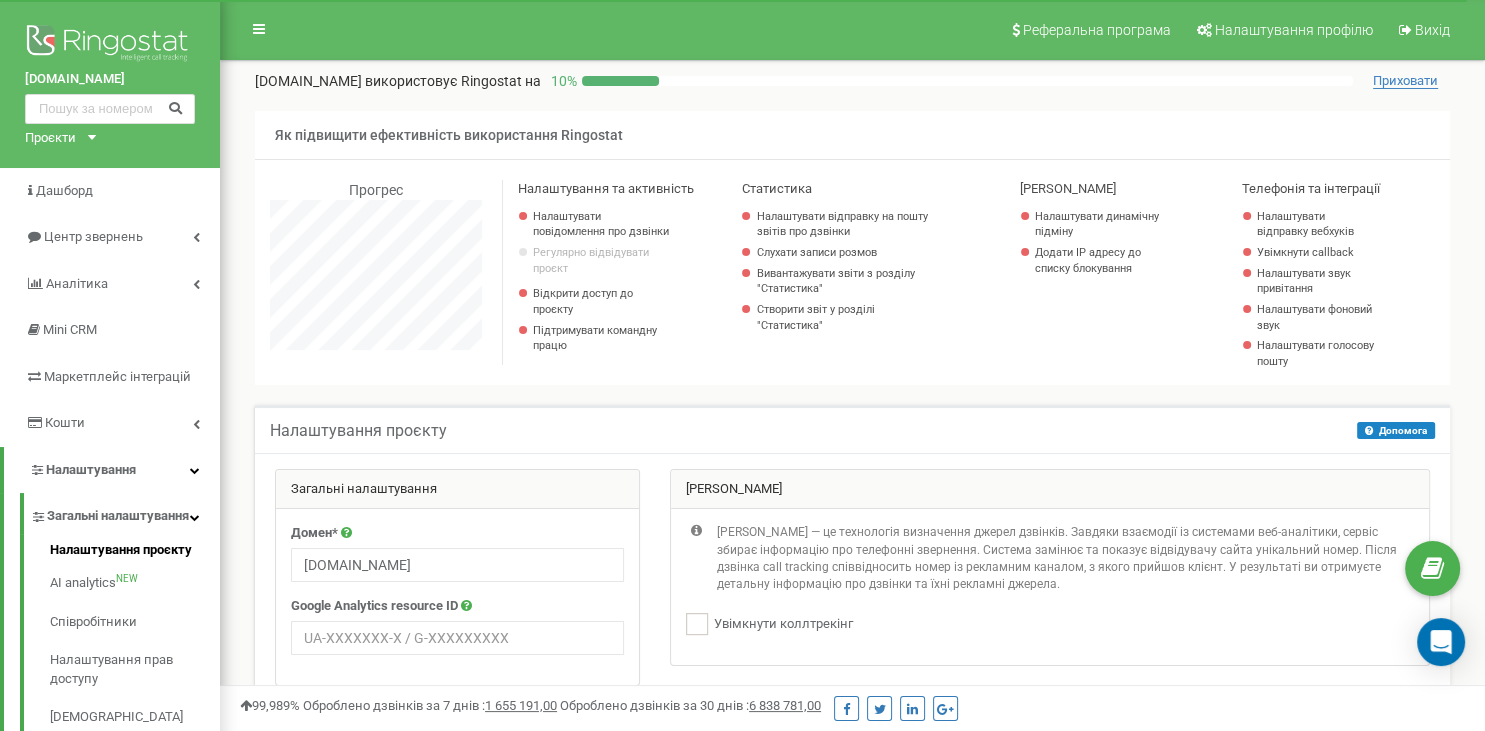 click on "[DOMAIN_NAME] Проєкти [DOMAIN_NAME]" at bounding box center [110, 84] 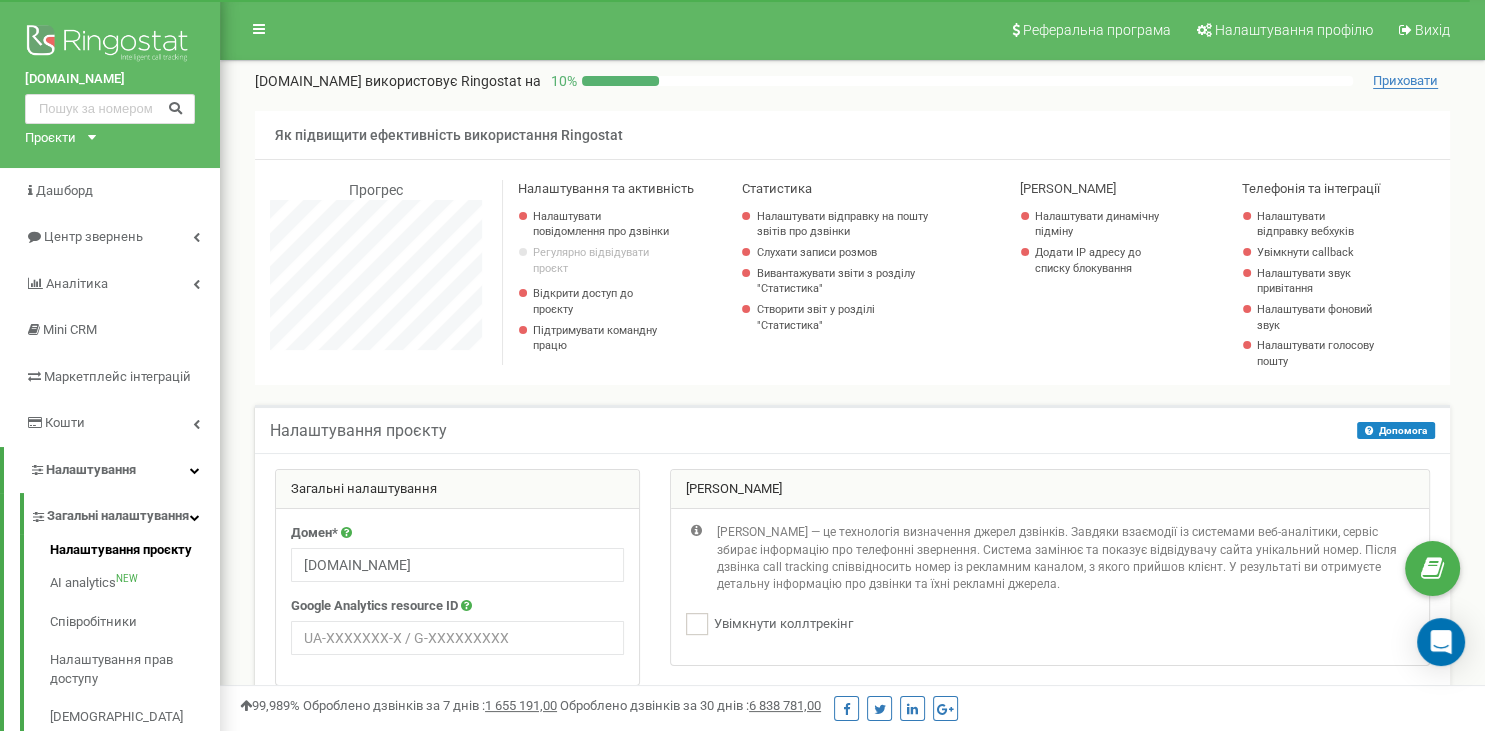 click on "[DOMAIN_NAME] Проєкти [DOMAIN_NAME]" at bounding box center (110, 84) 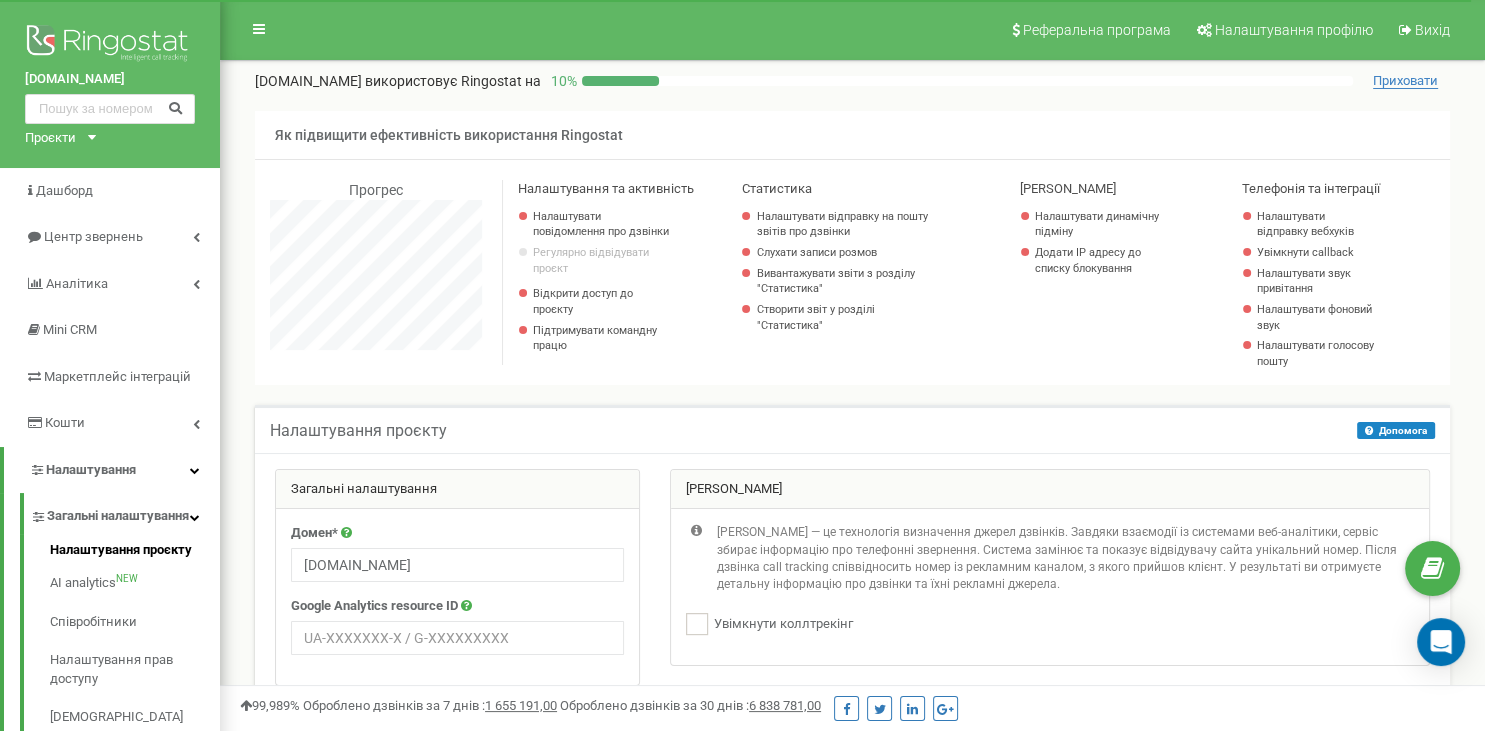 click on "Проєкти [DOMAIN_NAME]" at bounding box center (56, 138) 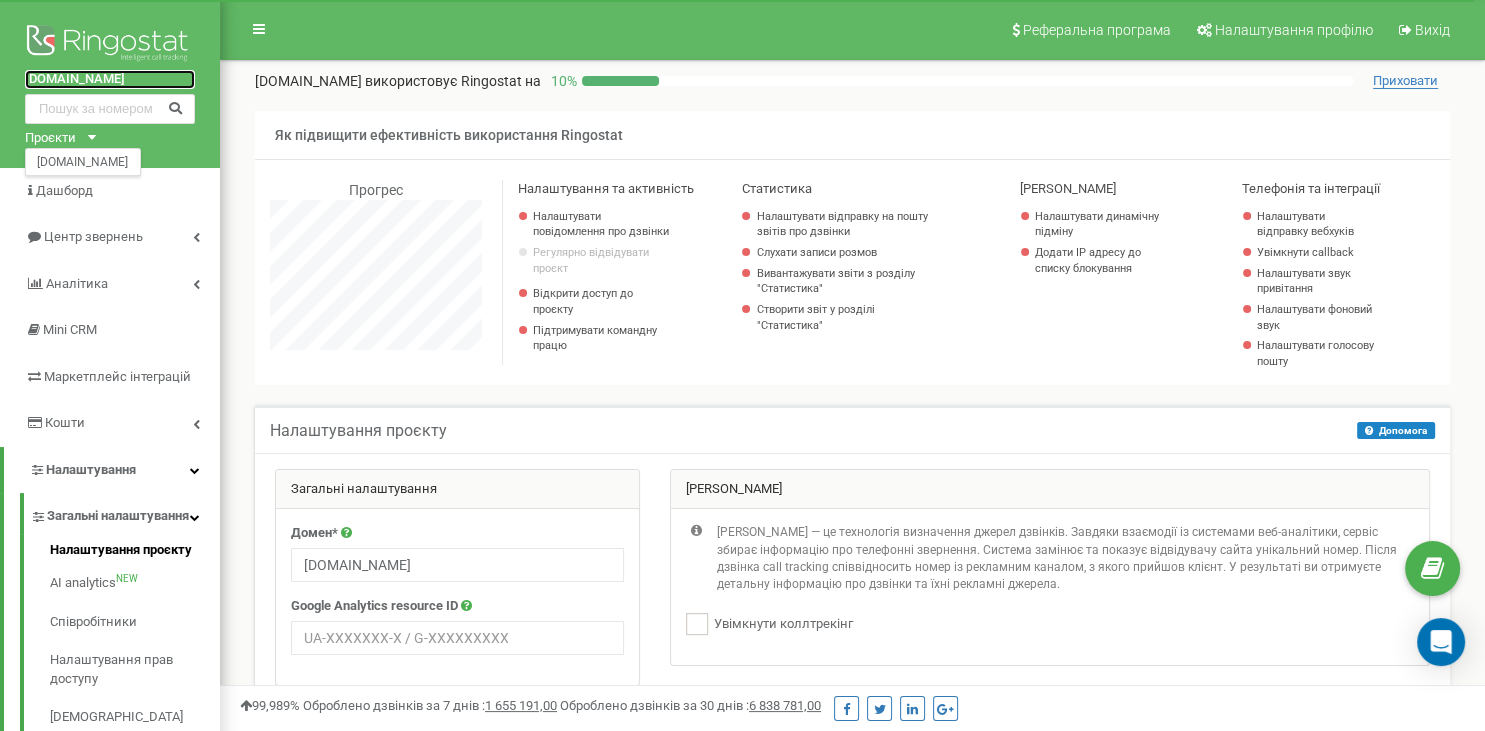 click on "[DOMAIN_NAME]" at bounding box center [110, 79] 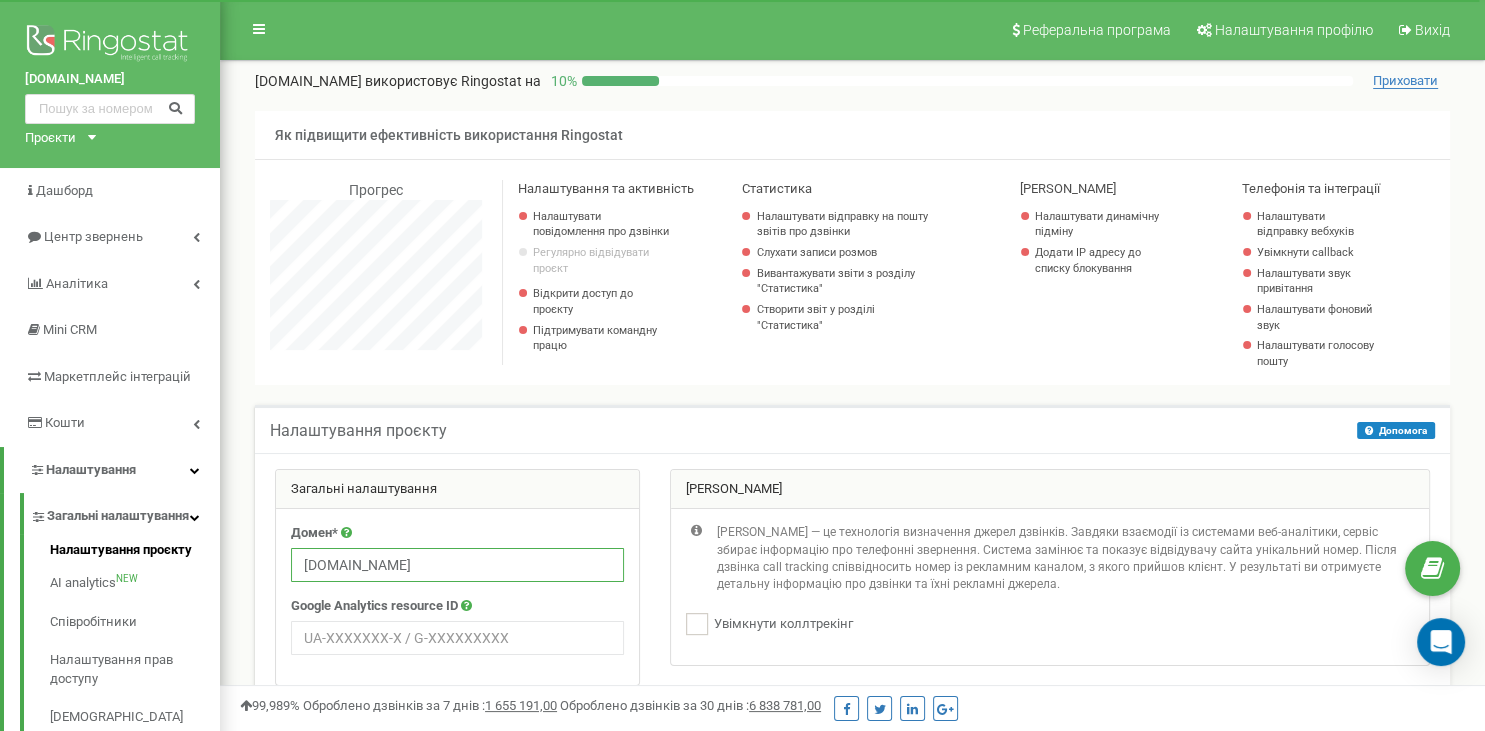 click on "[DOMAIN_NAME]" at bounding box center [457, 565] 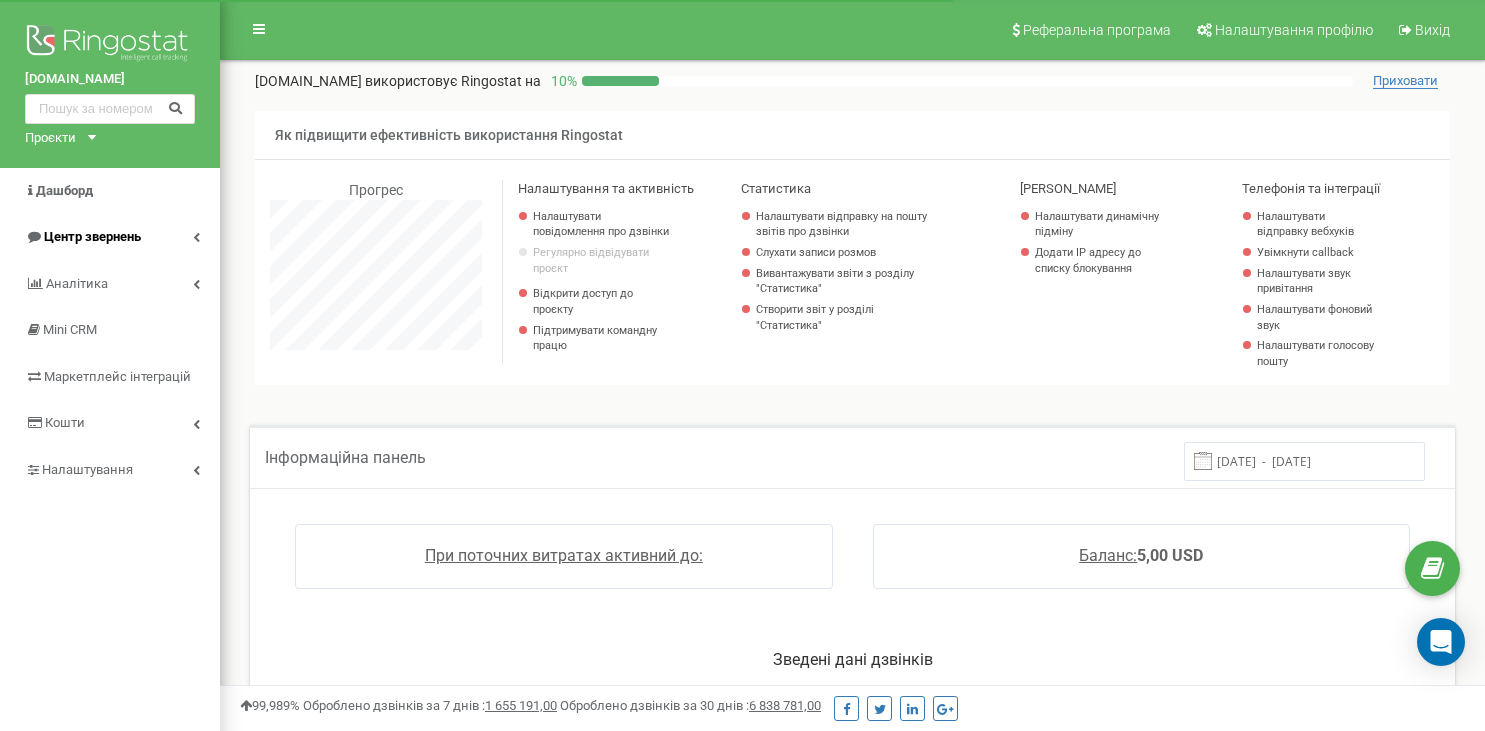 scroll, scrollTop: 0, scrollLeft: 0, axis: both 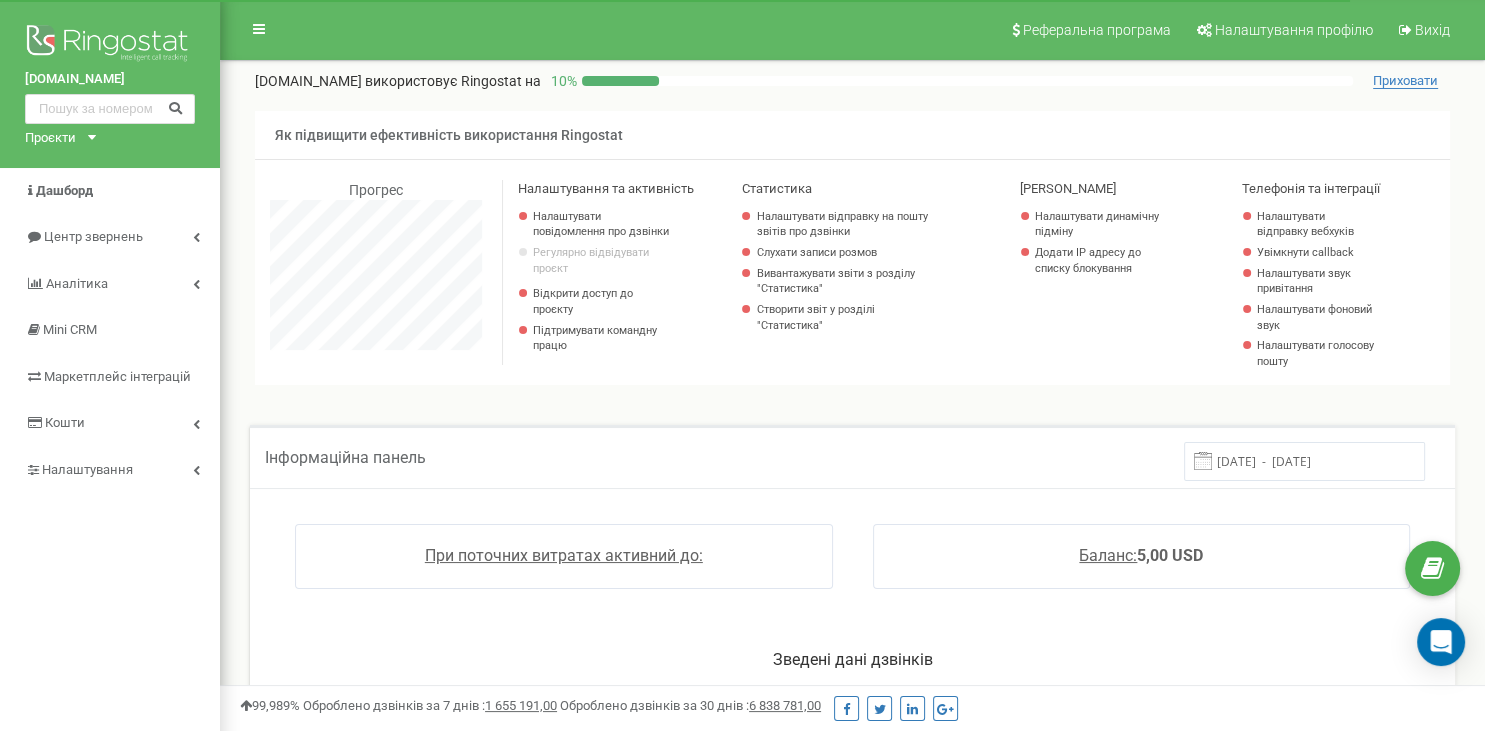 click on "Проєкти" at bounding box center (50, 138) 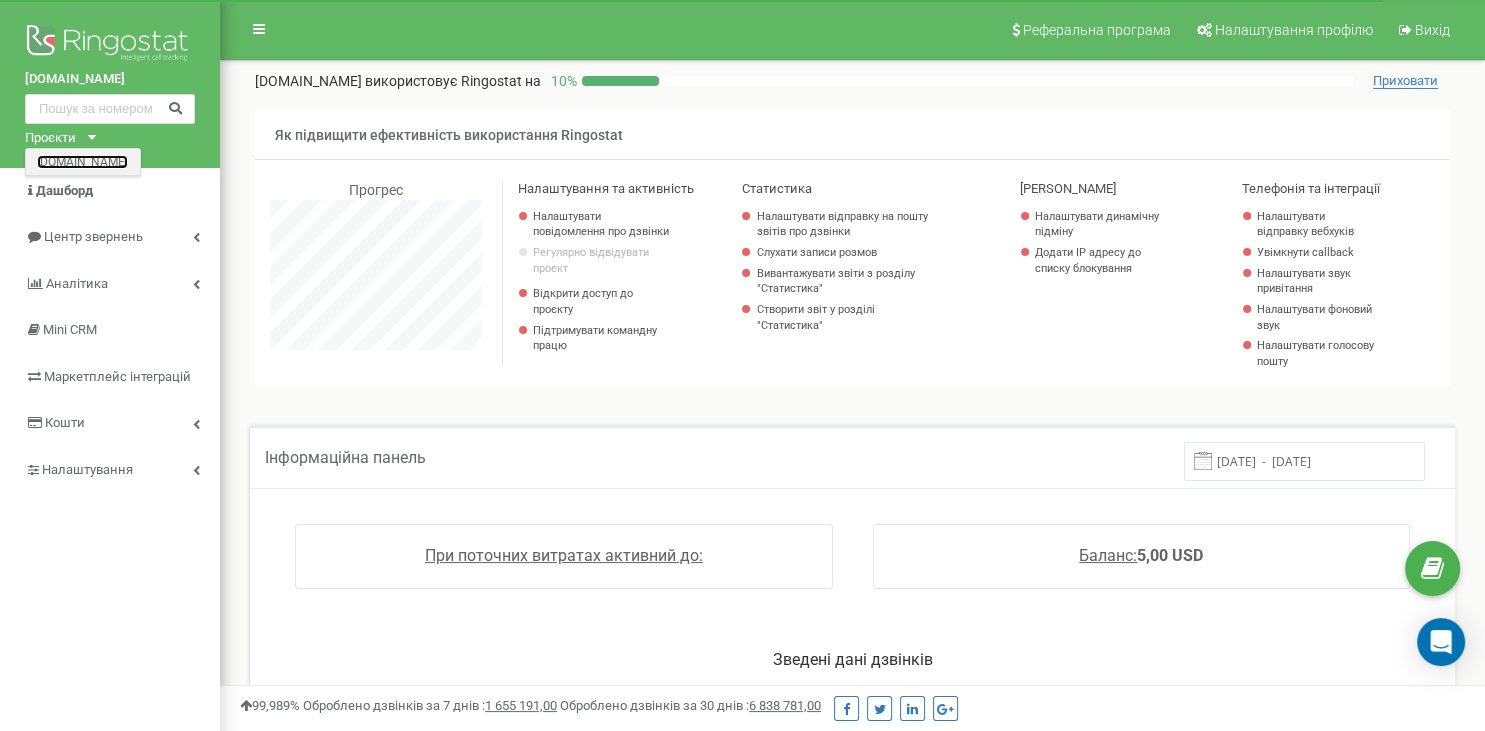 click on "[DOMAIN_NAME]" at bounding box center (82, 161) 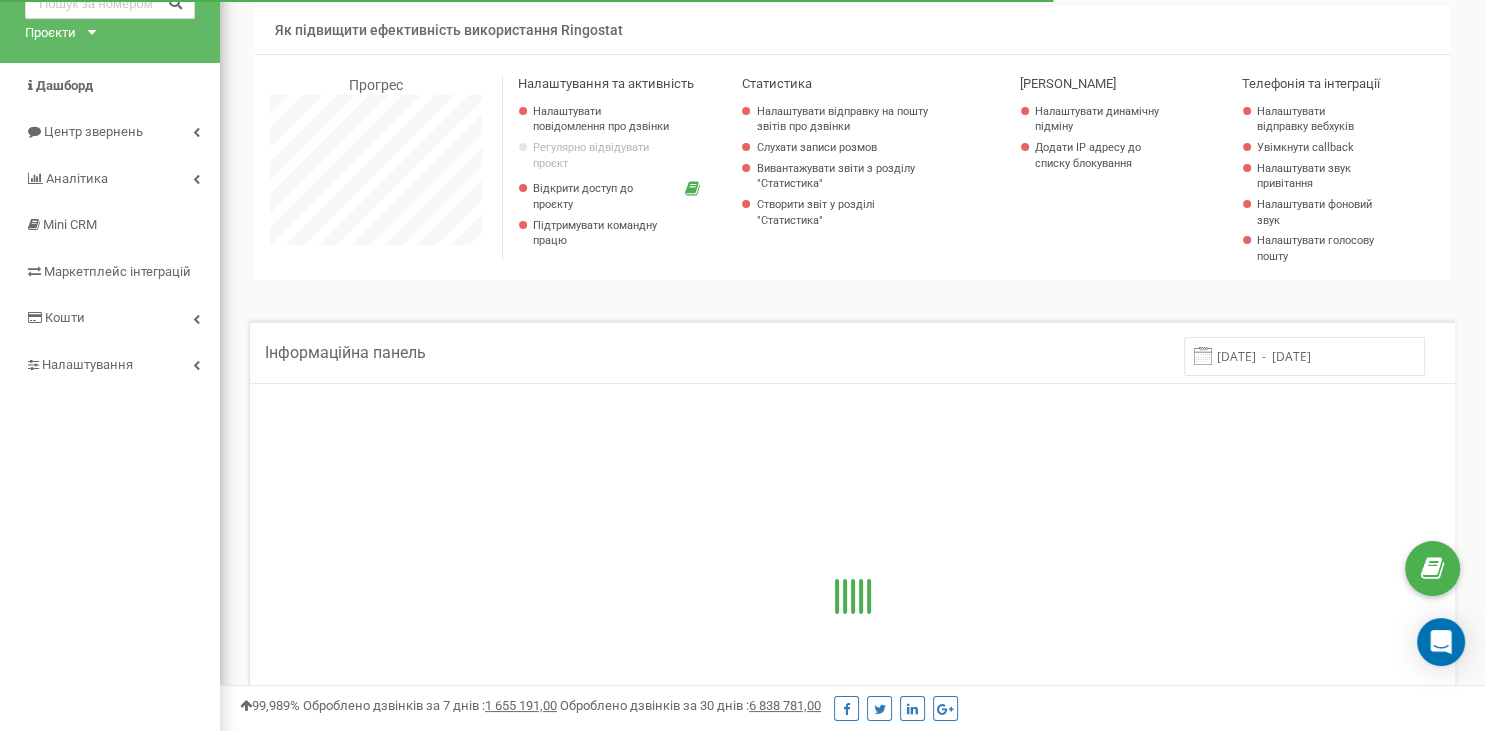 scroll, scrollTop: 106, scrollLeft: 0, axis: vertical 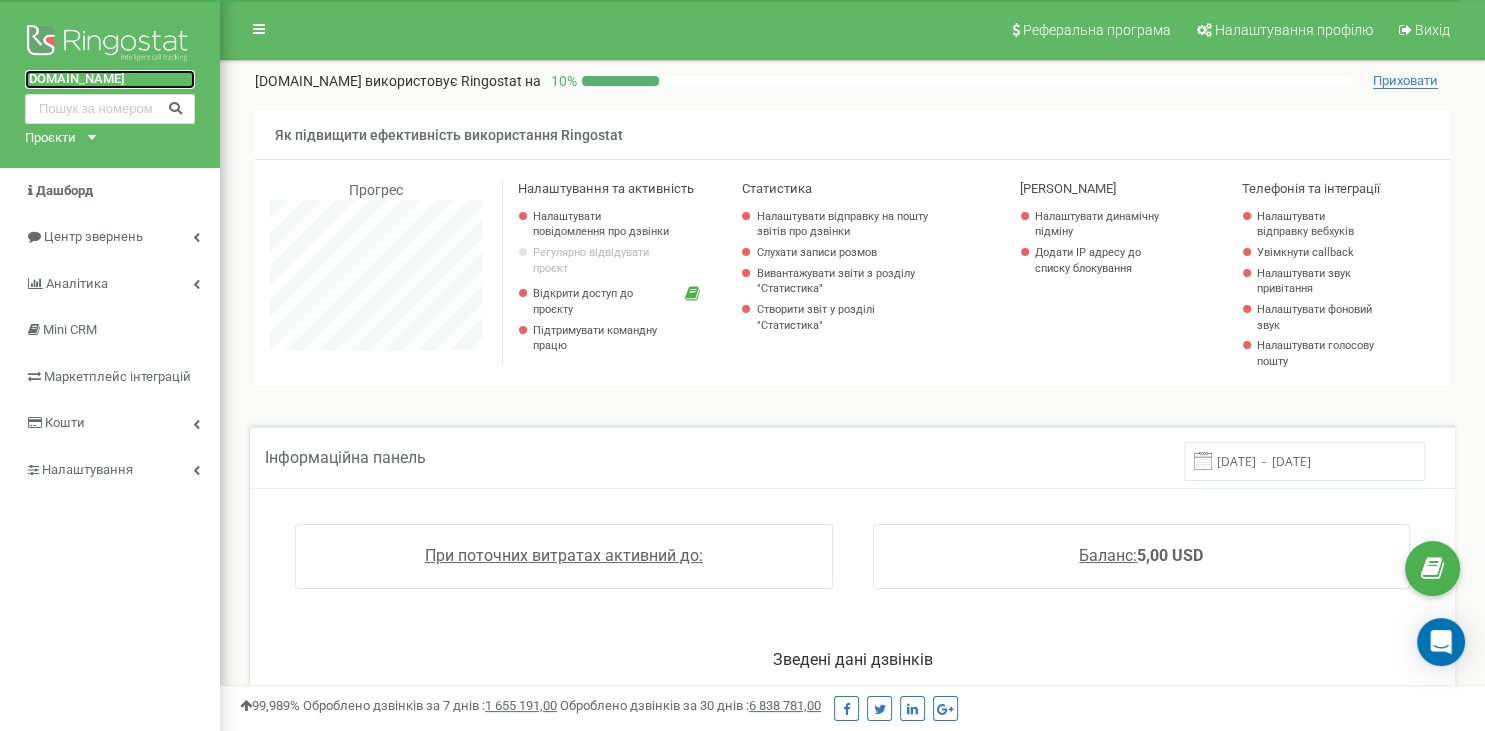 click on "[DOMAIN_NAME]" at bounding box center [110, 79] 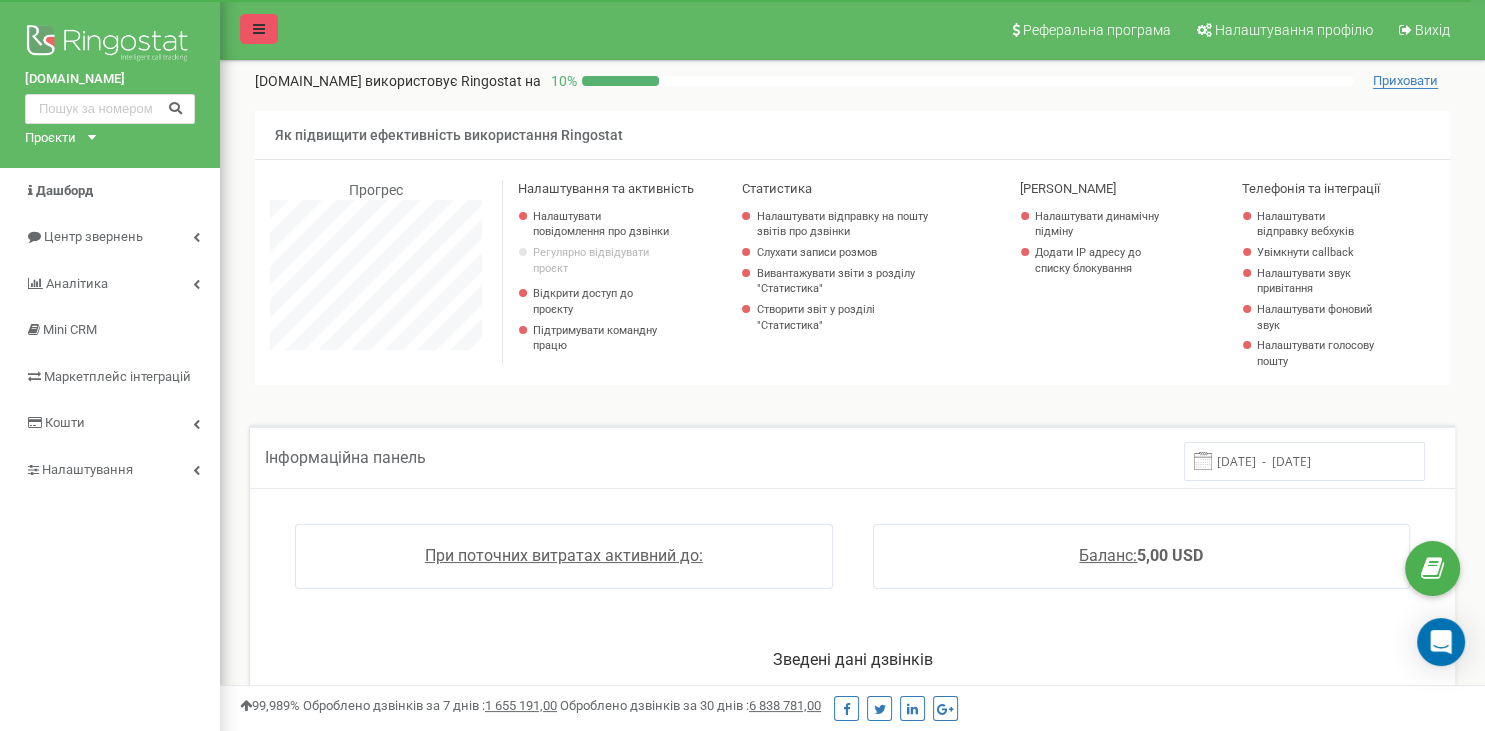 drag, startPoint x: 279, startPoint y: 28, endPoint x: 269, endPoint y: 27, distance: 10.049875 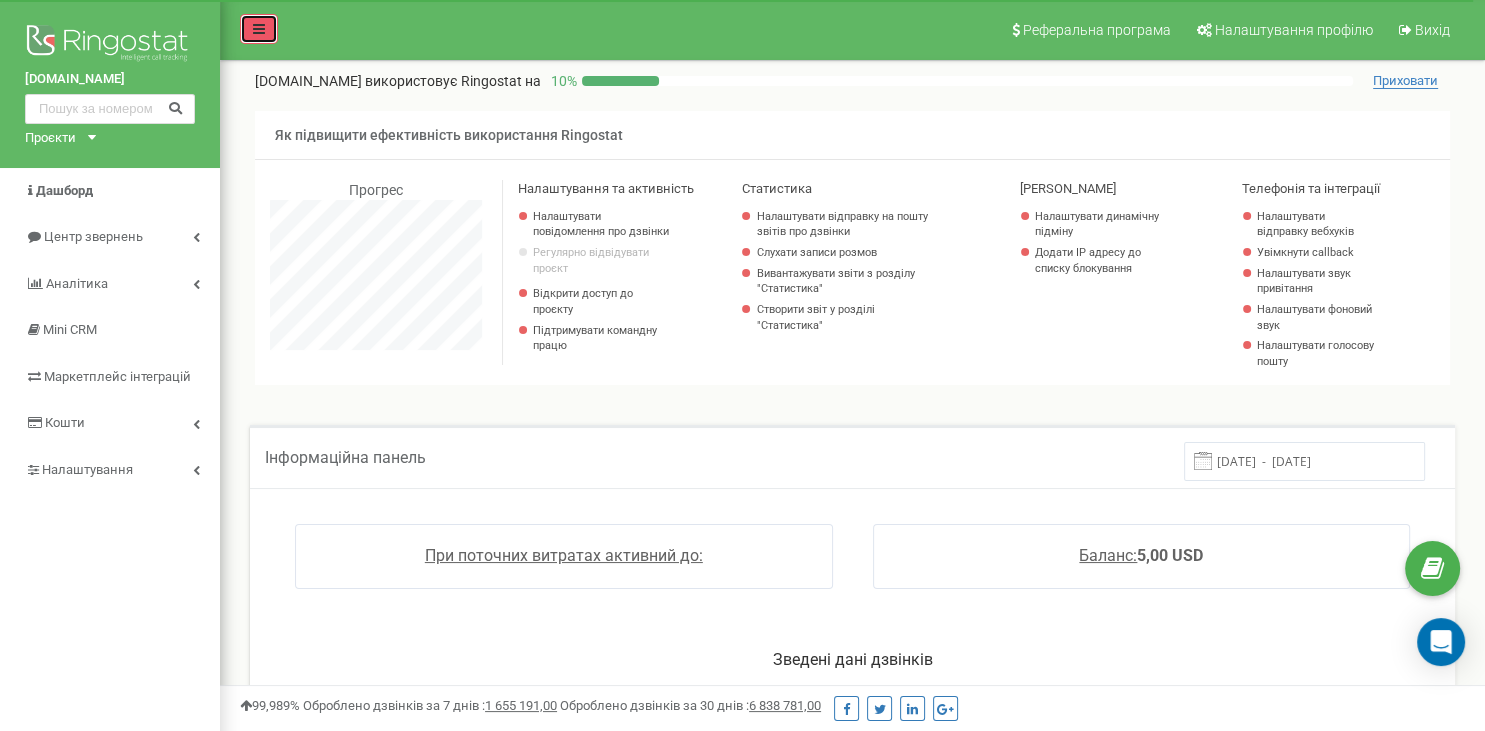 click at bounding box center (259, 29) 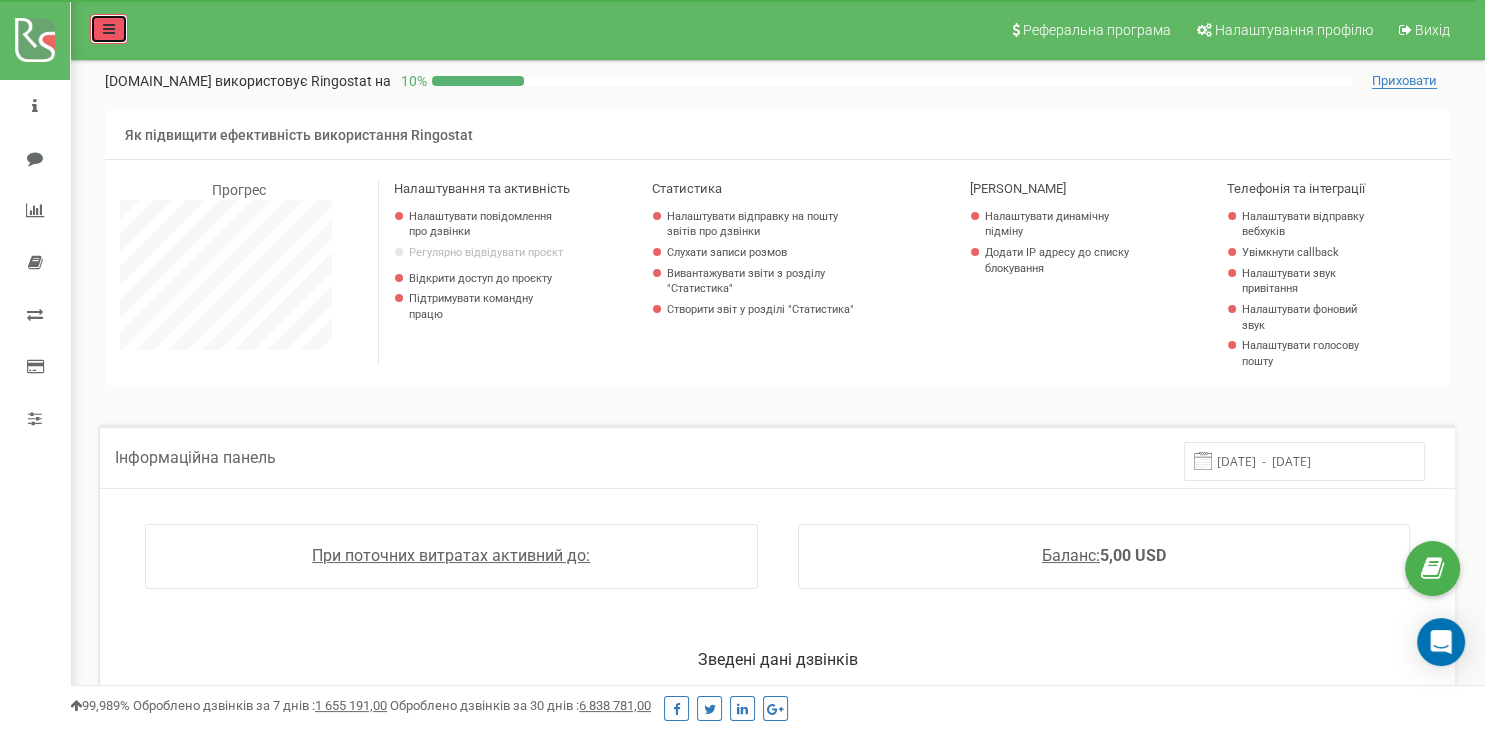 scroll, scrollTop: 998800, scrollLeft: 998586, axis: both 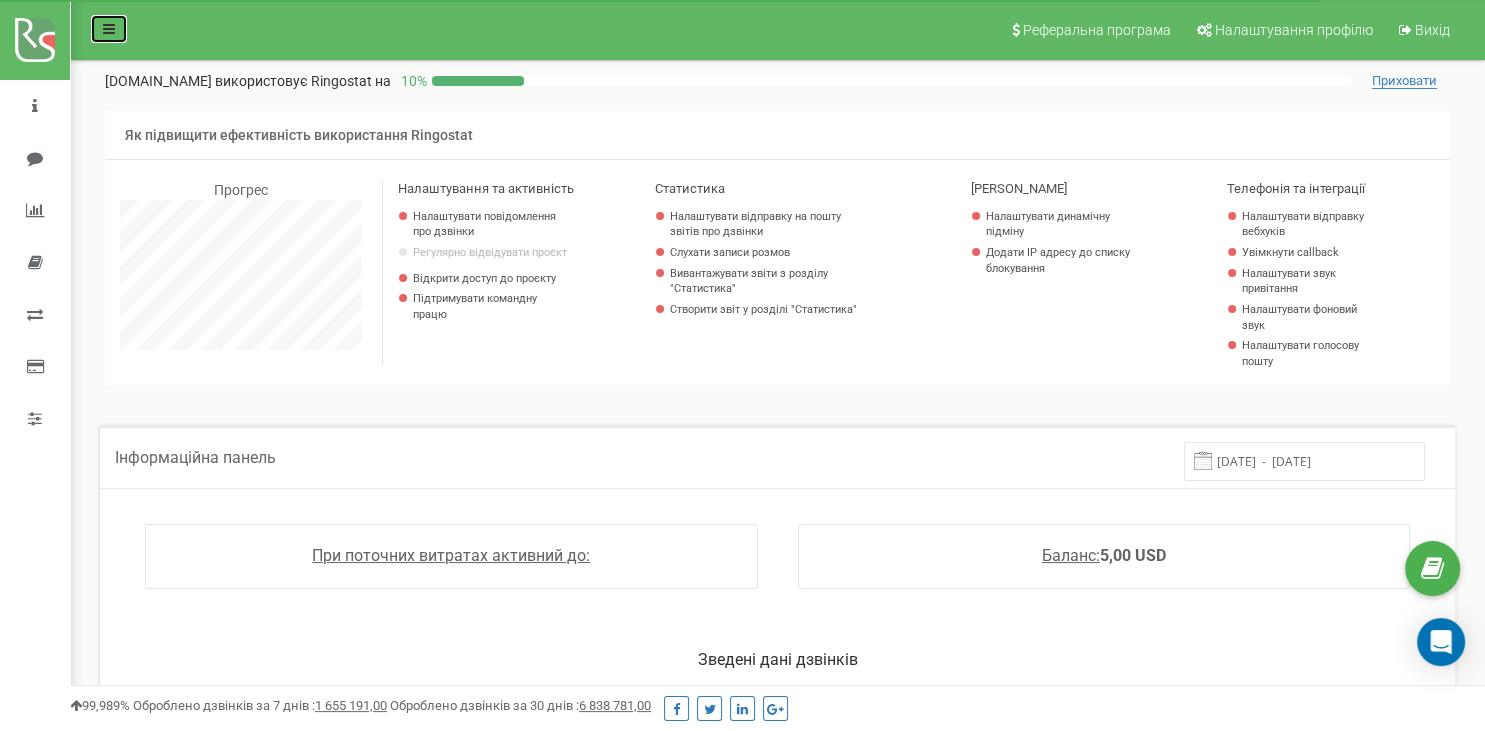 click at bounding box center (109, 29) 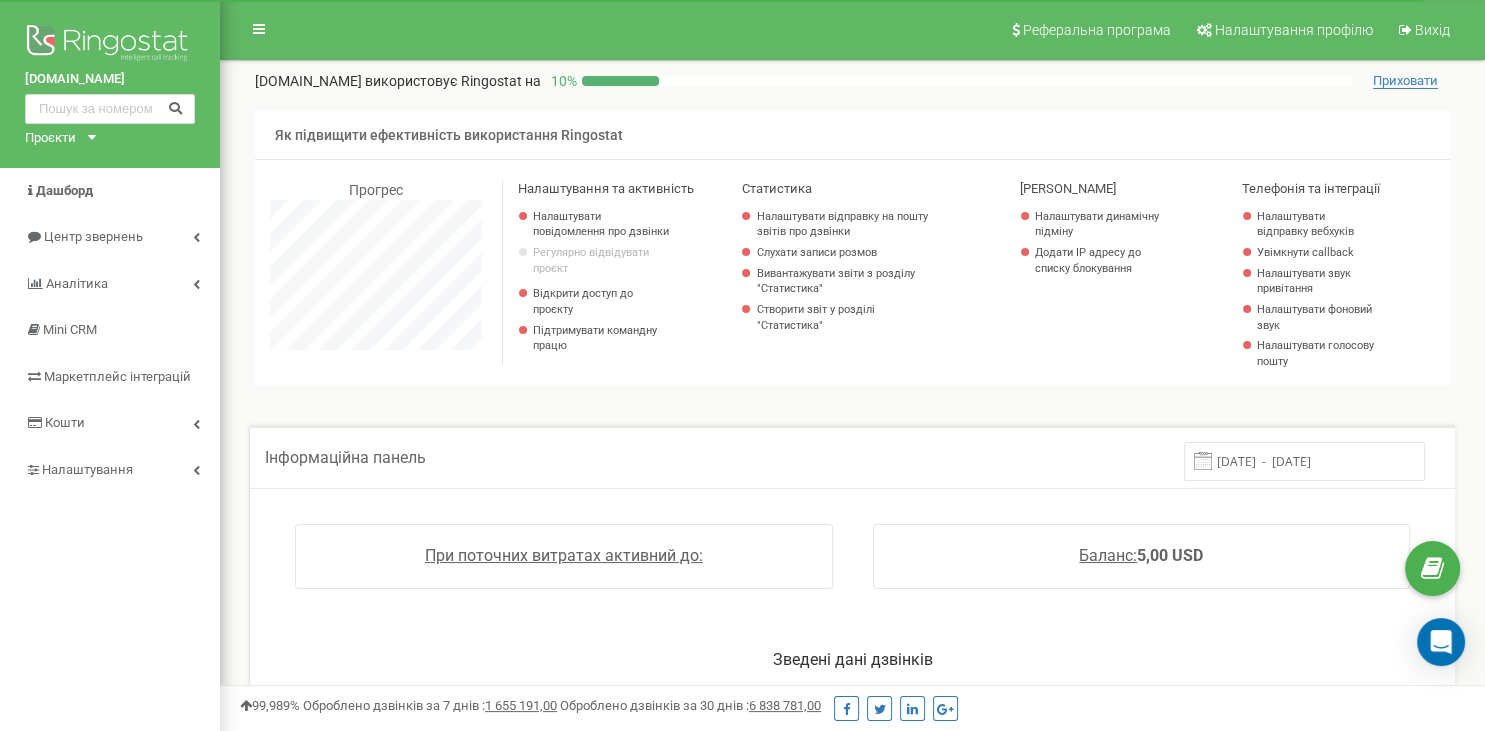 click on "Проєкти testproject.com.ua" at bounding box center [56, 138] 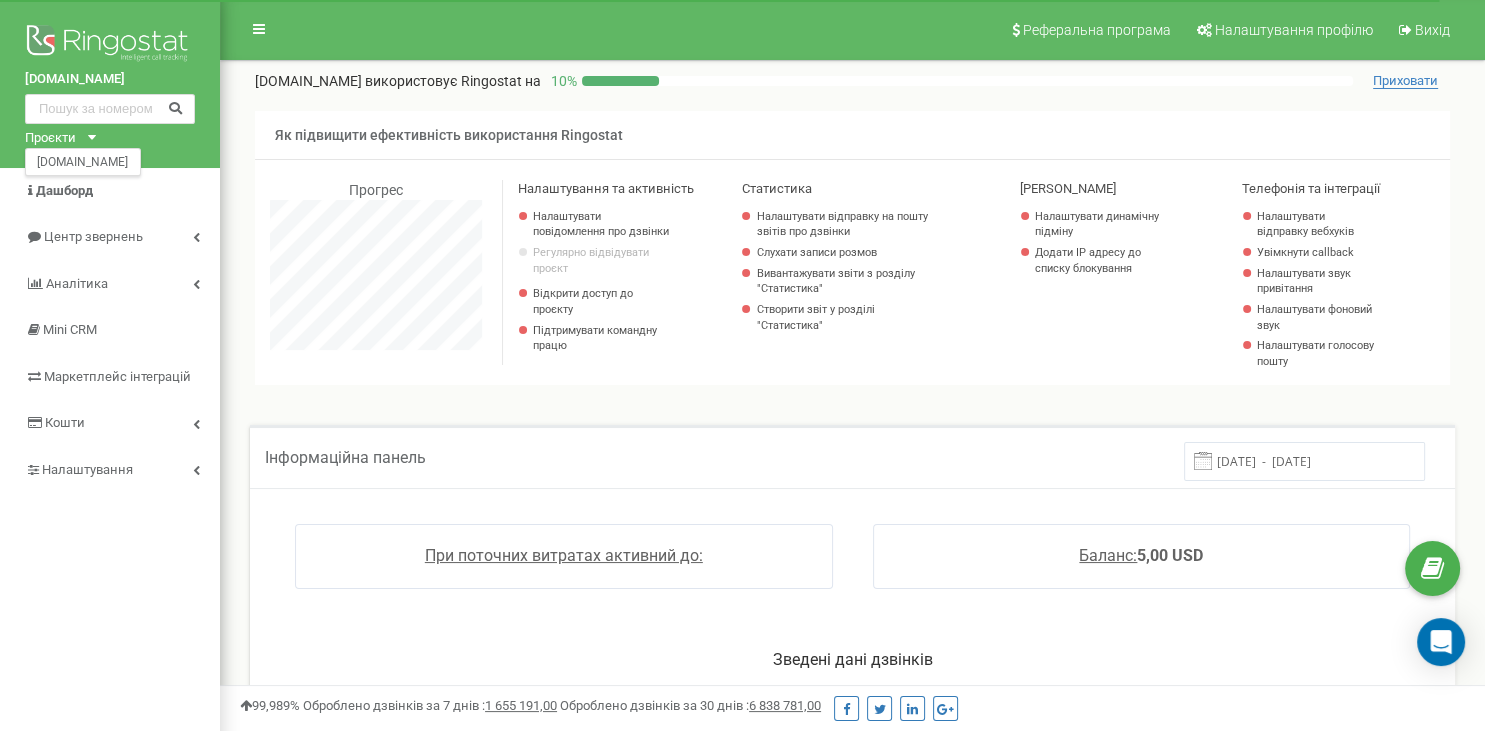click on "Проєкти" at bounding box center [50, 138] 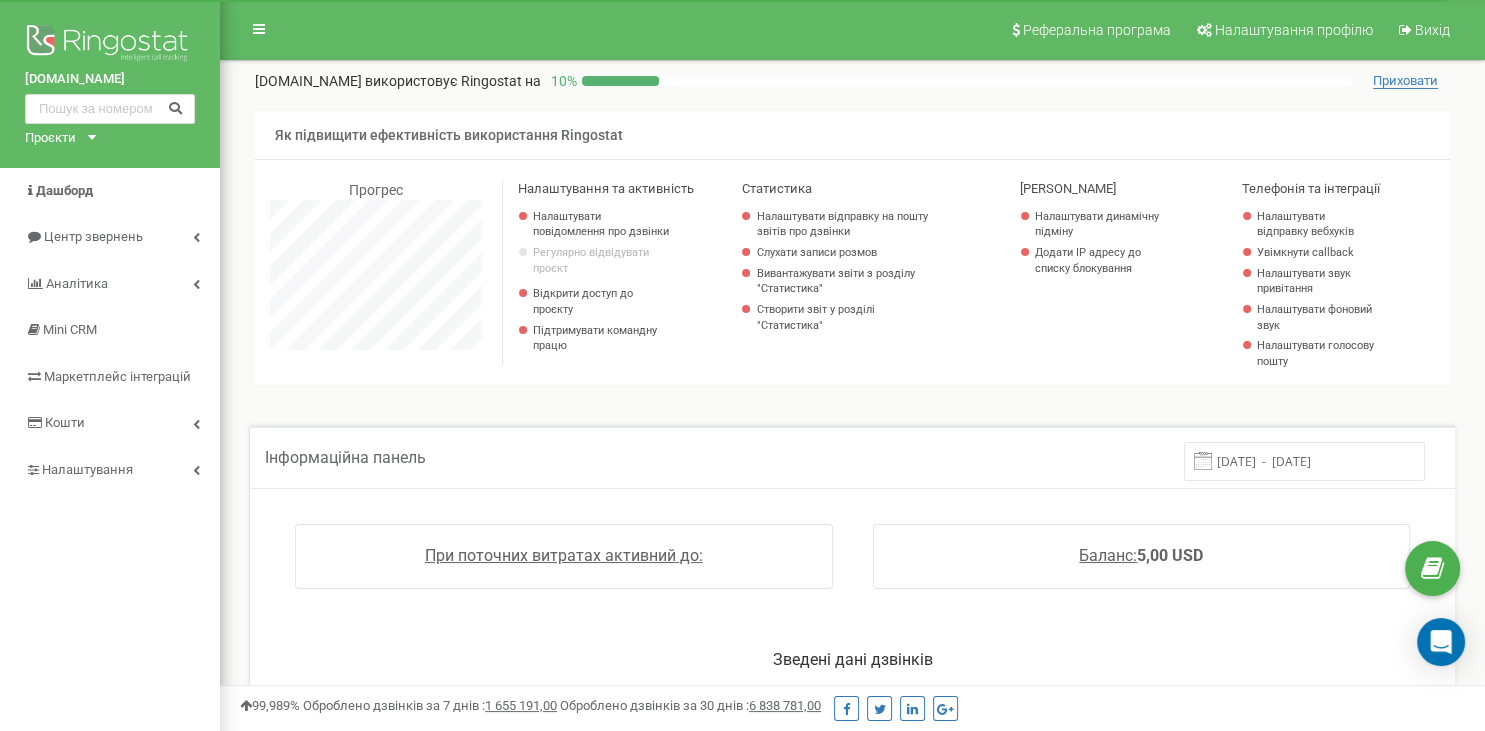 click on "Проєкти" at bounding box center (50, 138) 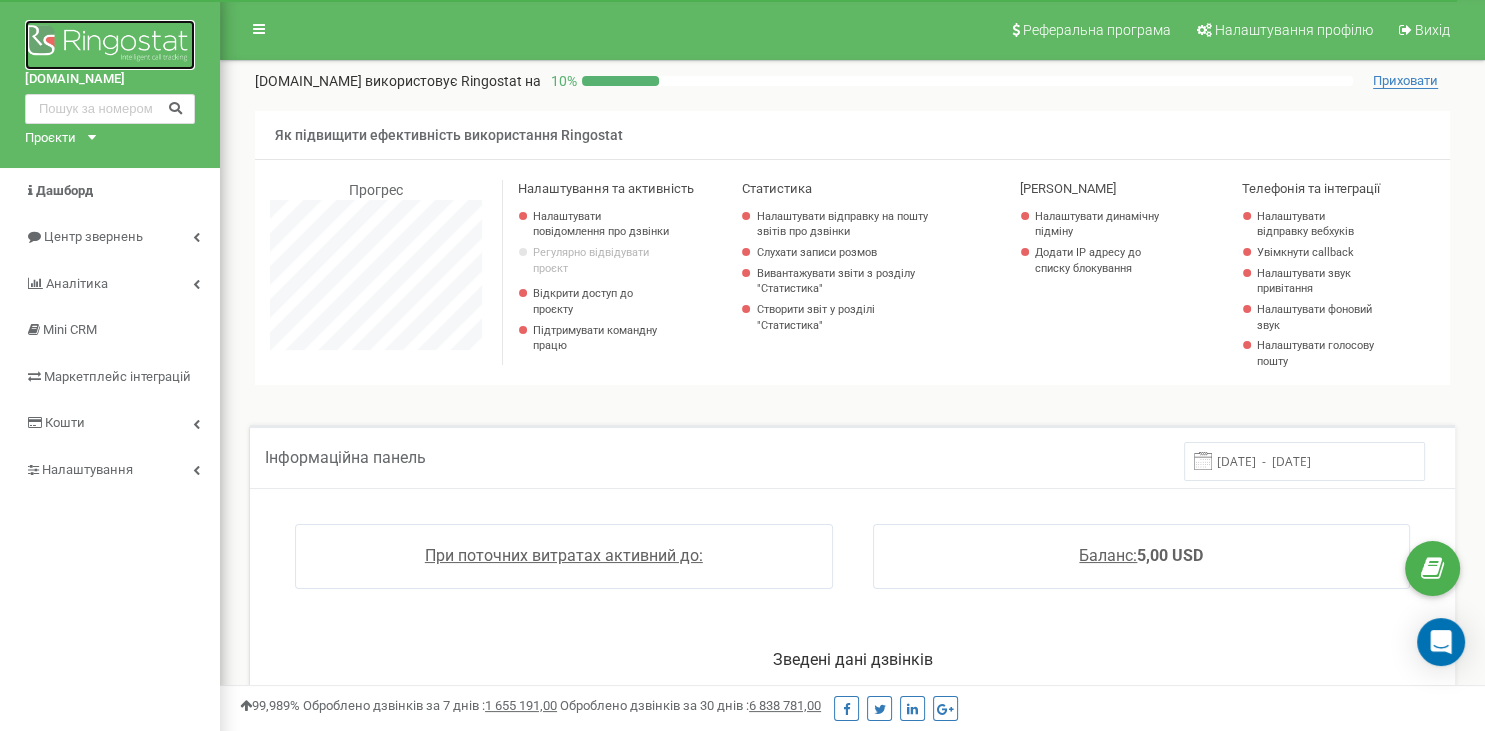click at bounding box center [110, 45] 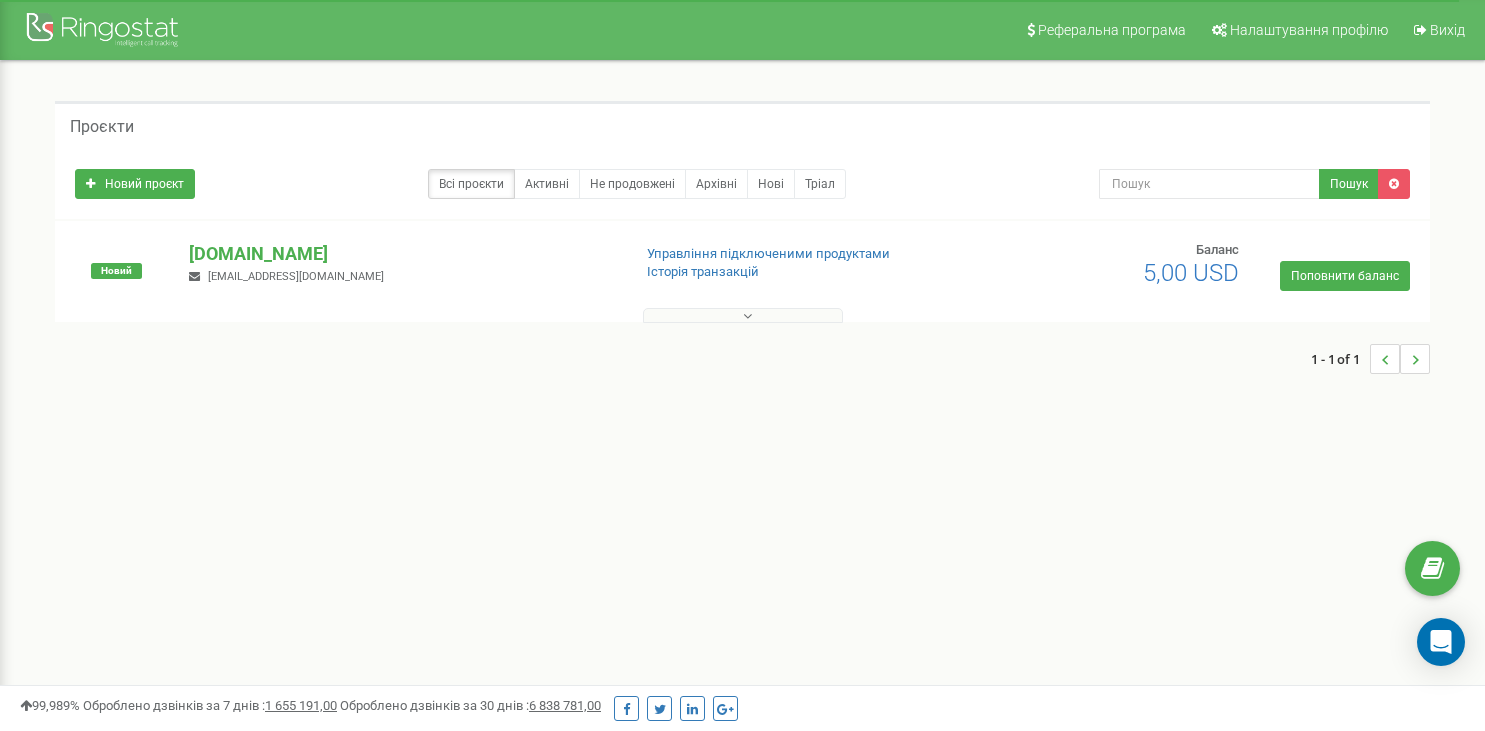 scroll, scrollTop: 0, scrollLeft: 0, axis: both 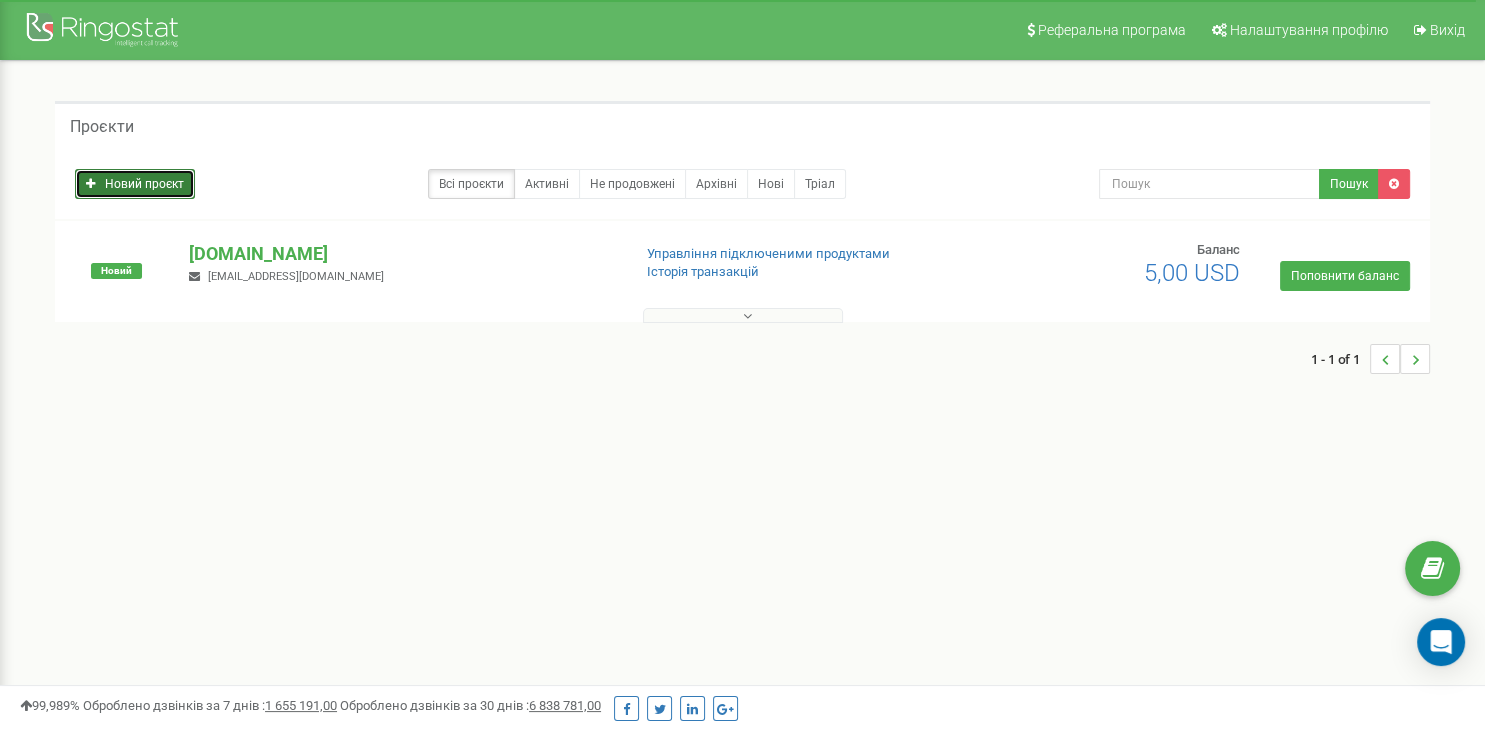 click on "Новий проєкт" at bounding box center [135, 184] 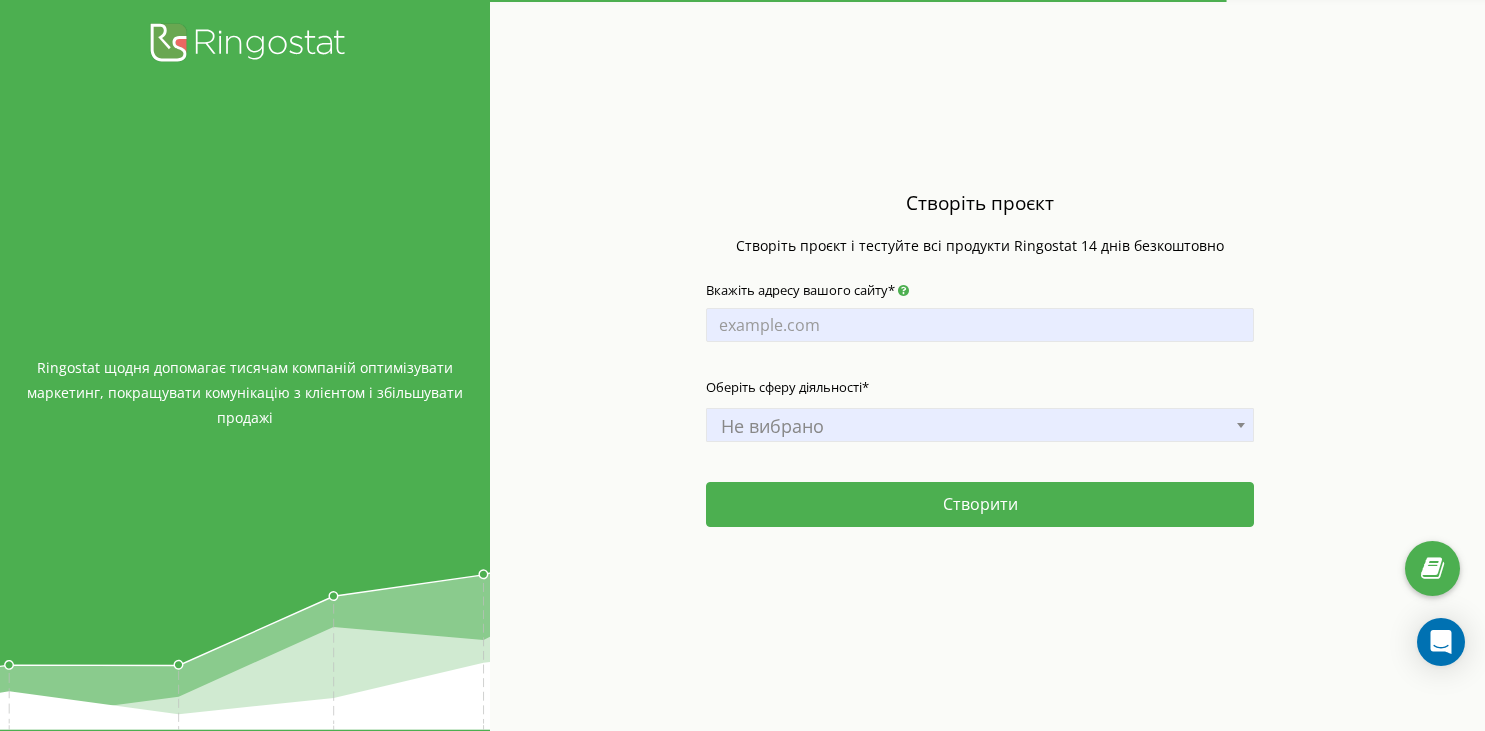 scroll, scrollTop: 0, scrollLeft: 0, axis: both 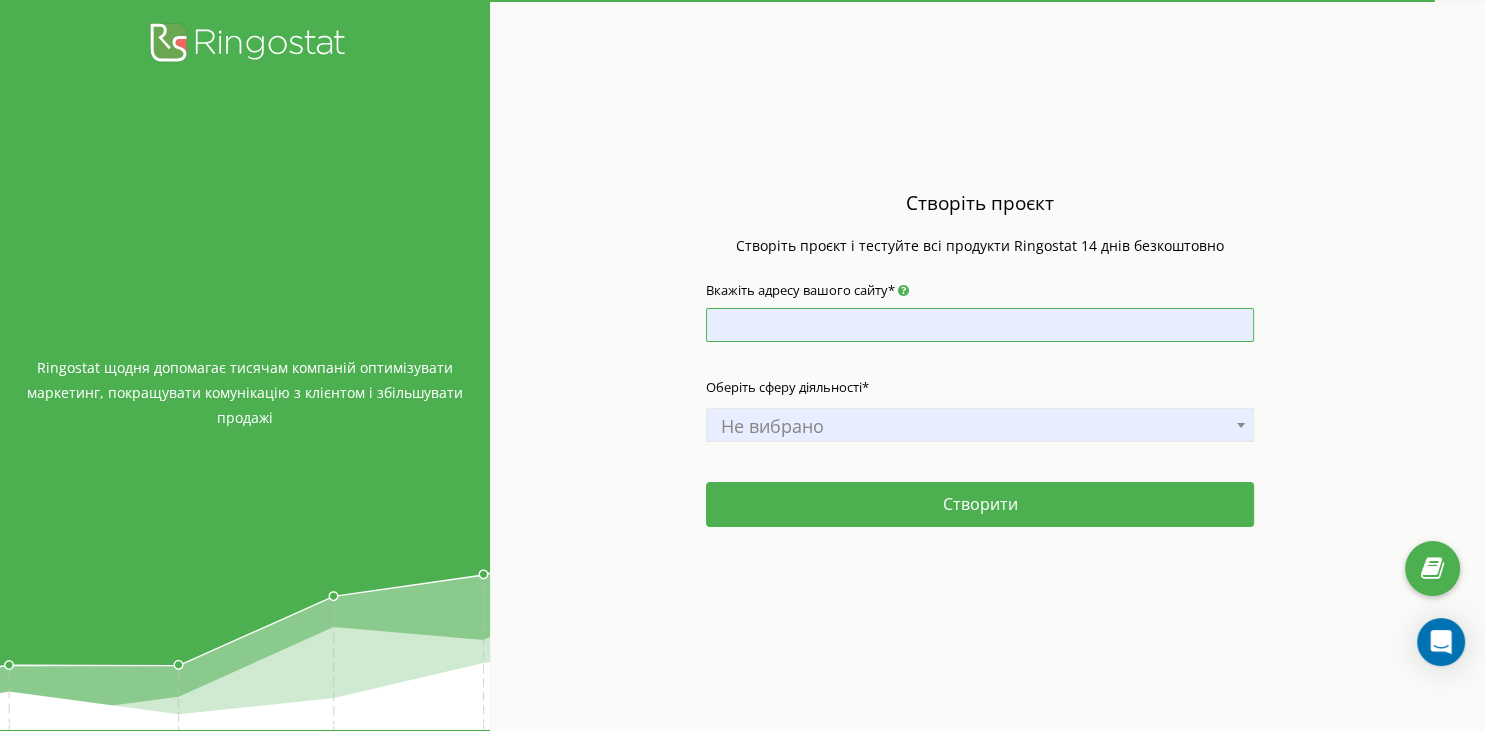 click on "Вкажіть адресу вашого сайту*" at bounding box center [980, 325] 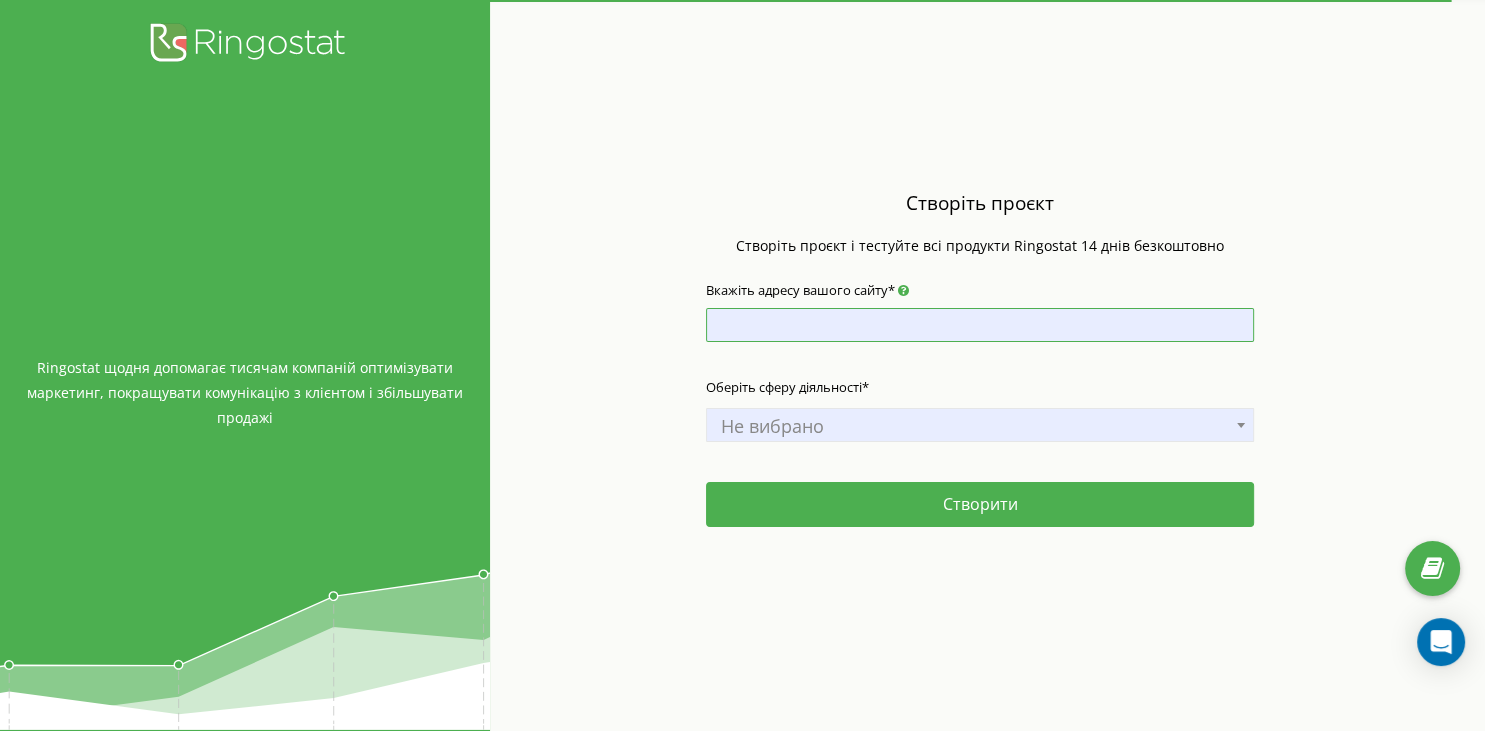 paste on "tzrngst" 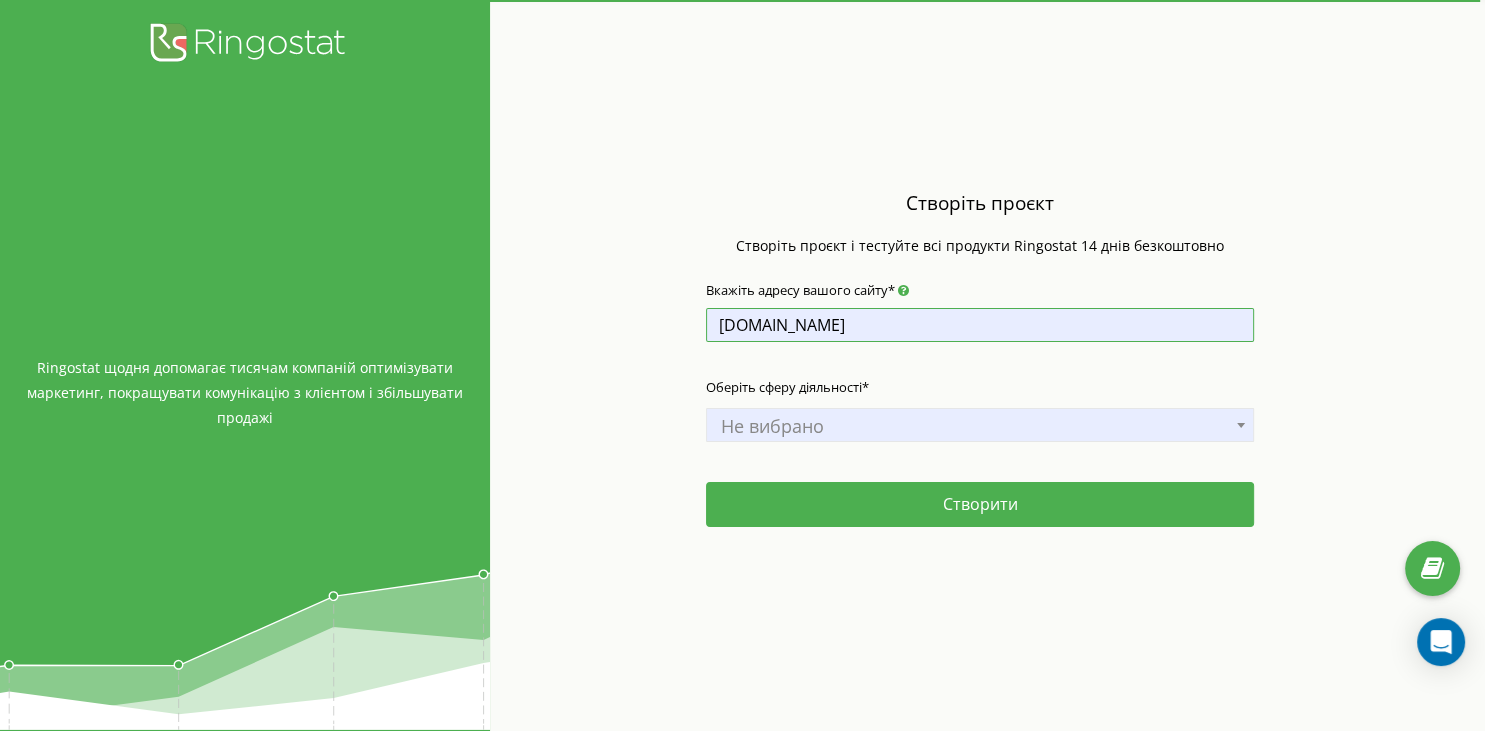 drag, startPoint x: 835, startPoint y: 327, endPoint x: 811, endPoint y: 332, distance: 24.5153 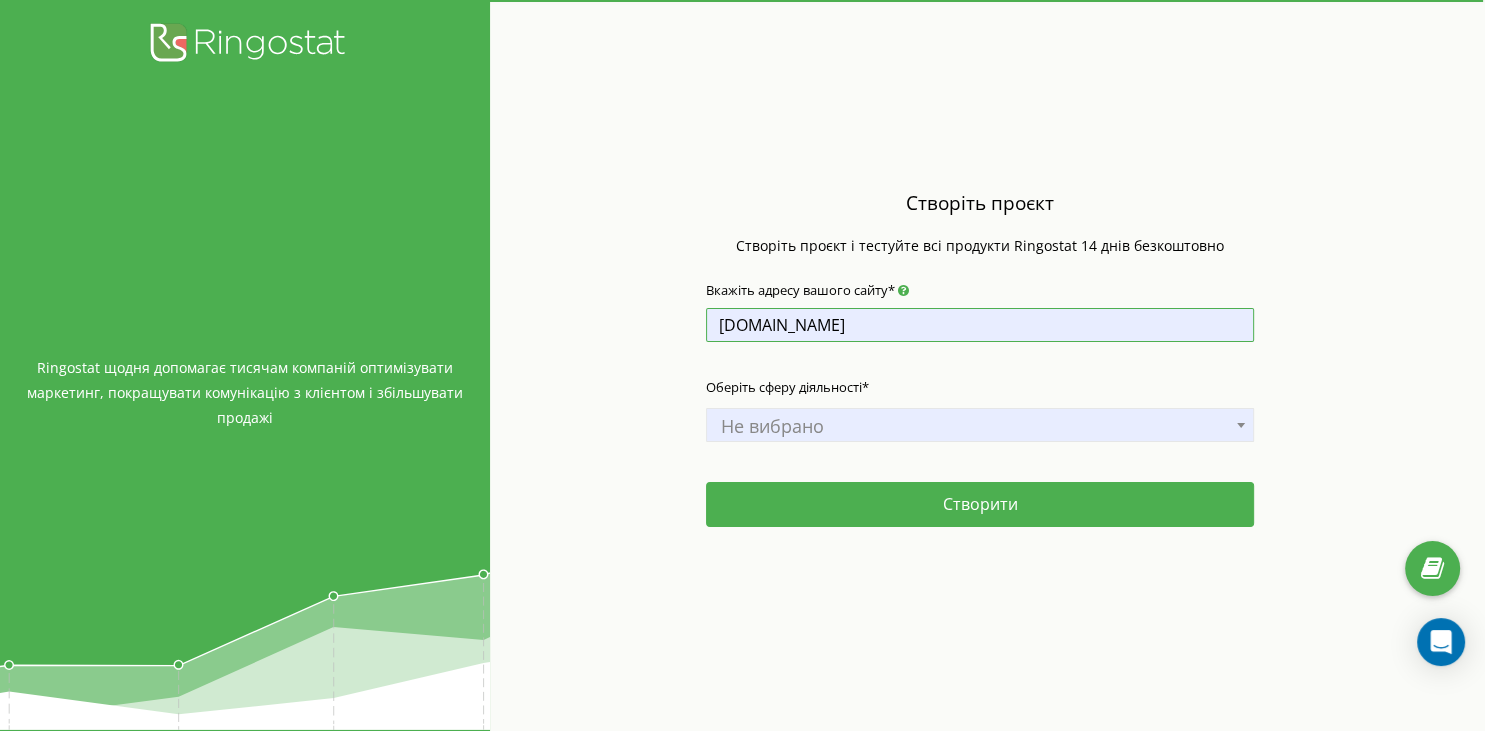drag, startPoint x: 857, startPoint y: 326, endPoint x: 806, endPoint y: 323, distance: 51.088158 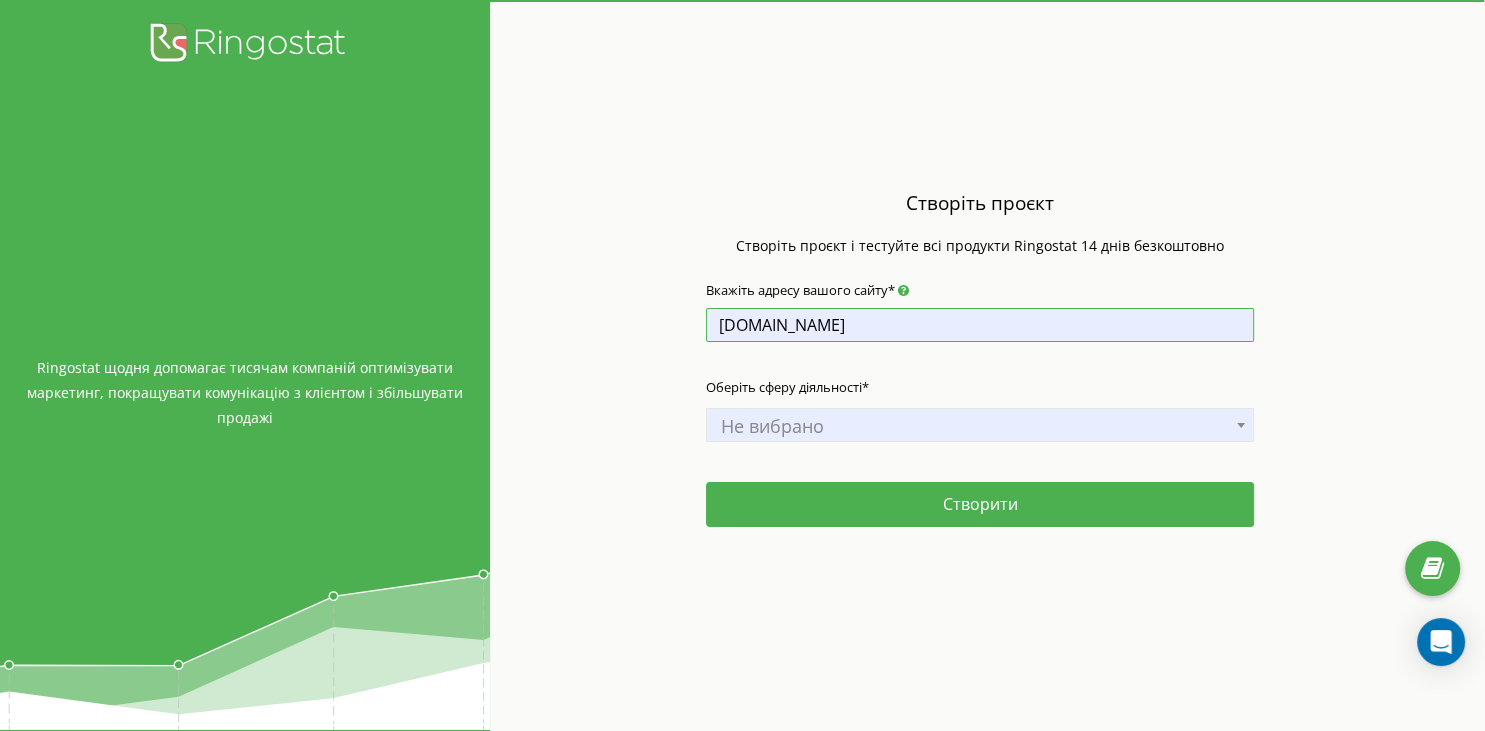 type on "tzrngst.com" 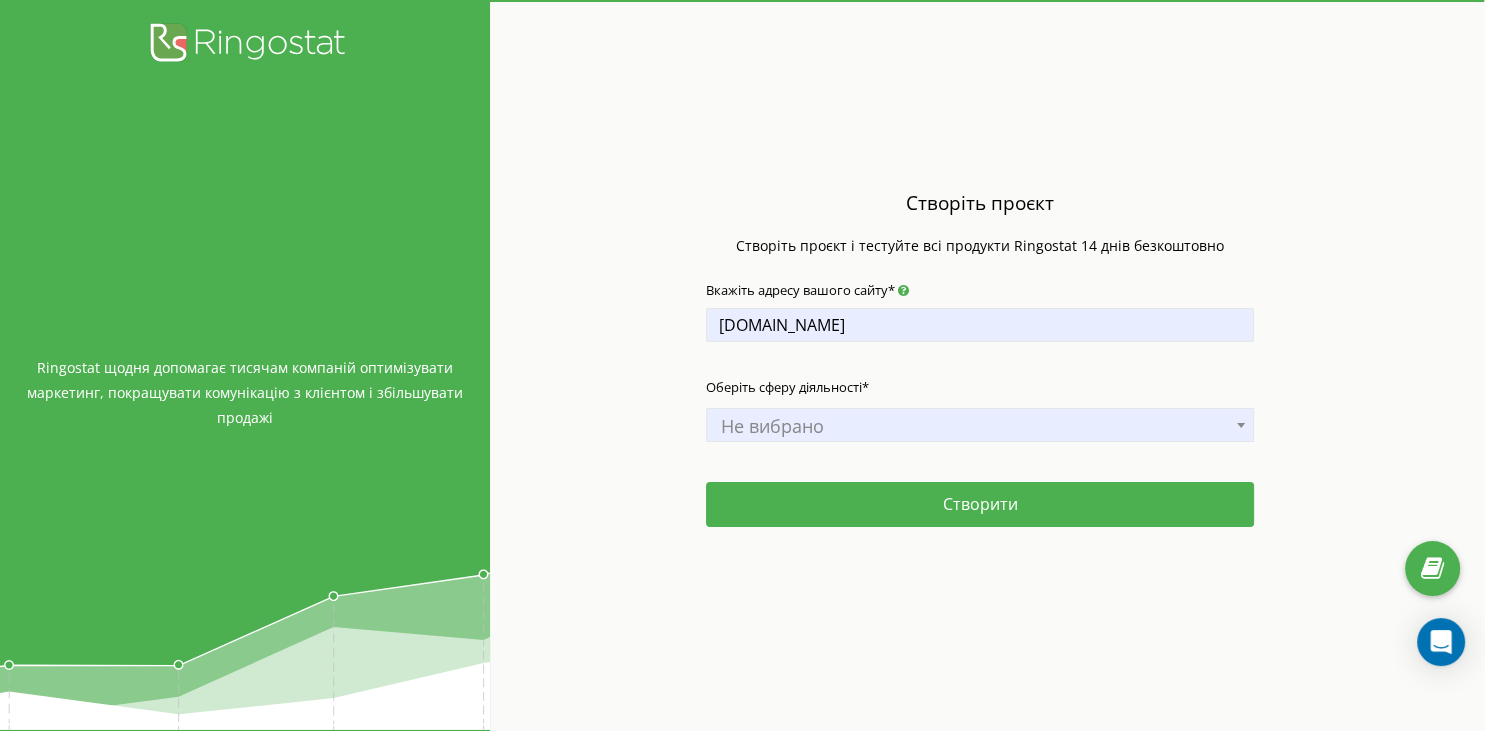 click on "Не вибрано" at bounding box center (980, 426) 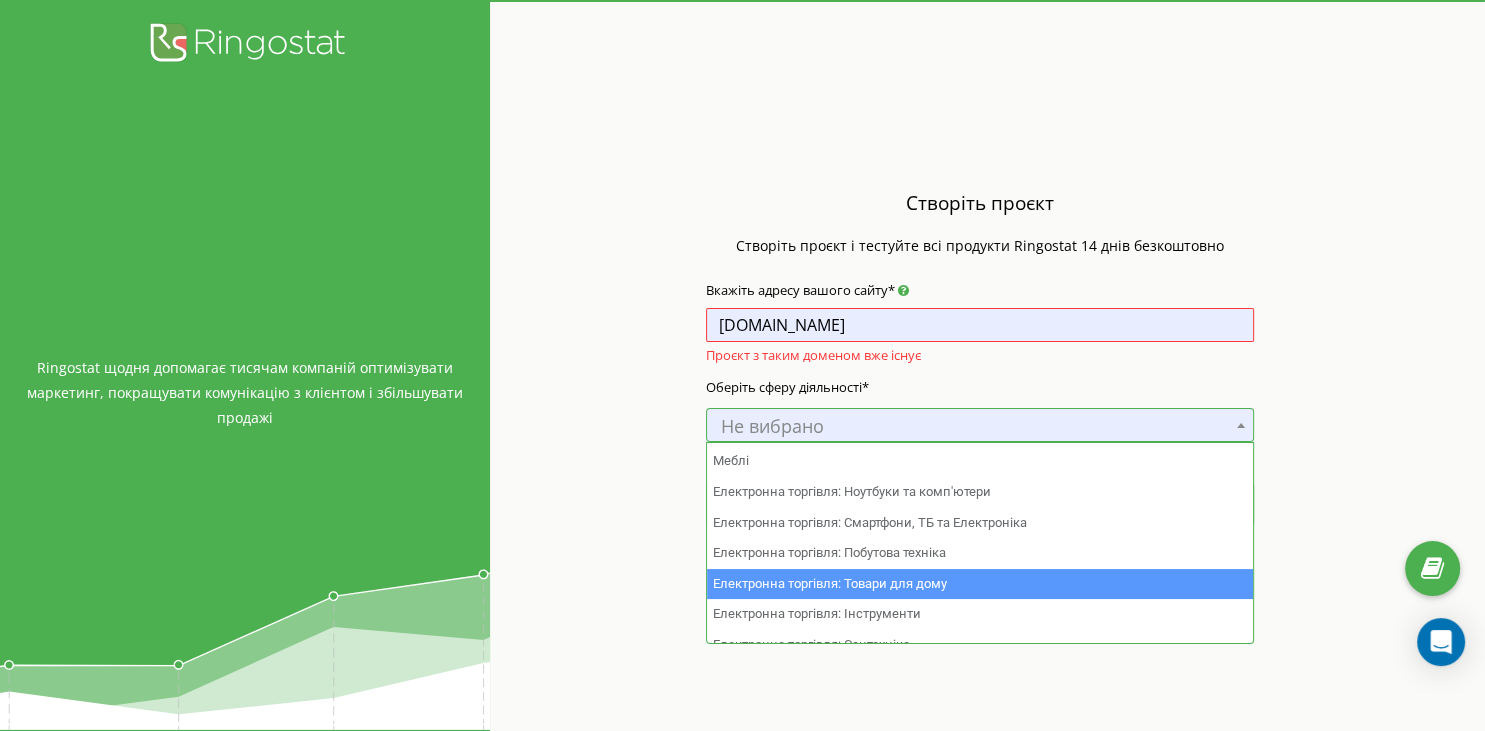 scroll, scrollTop: 456, scrollLeft: 0, axis: vertical 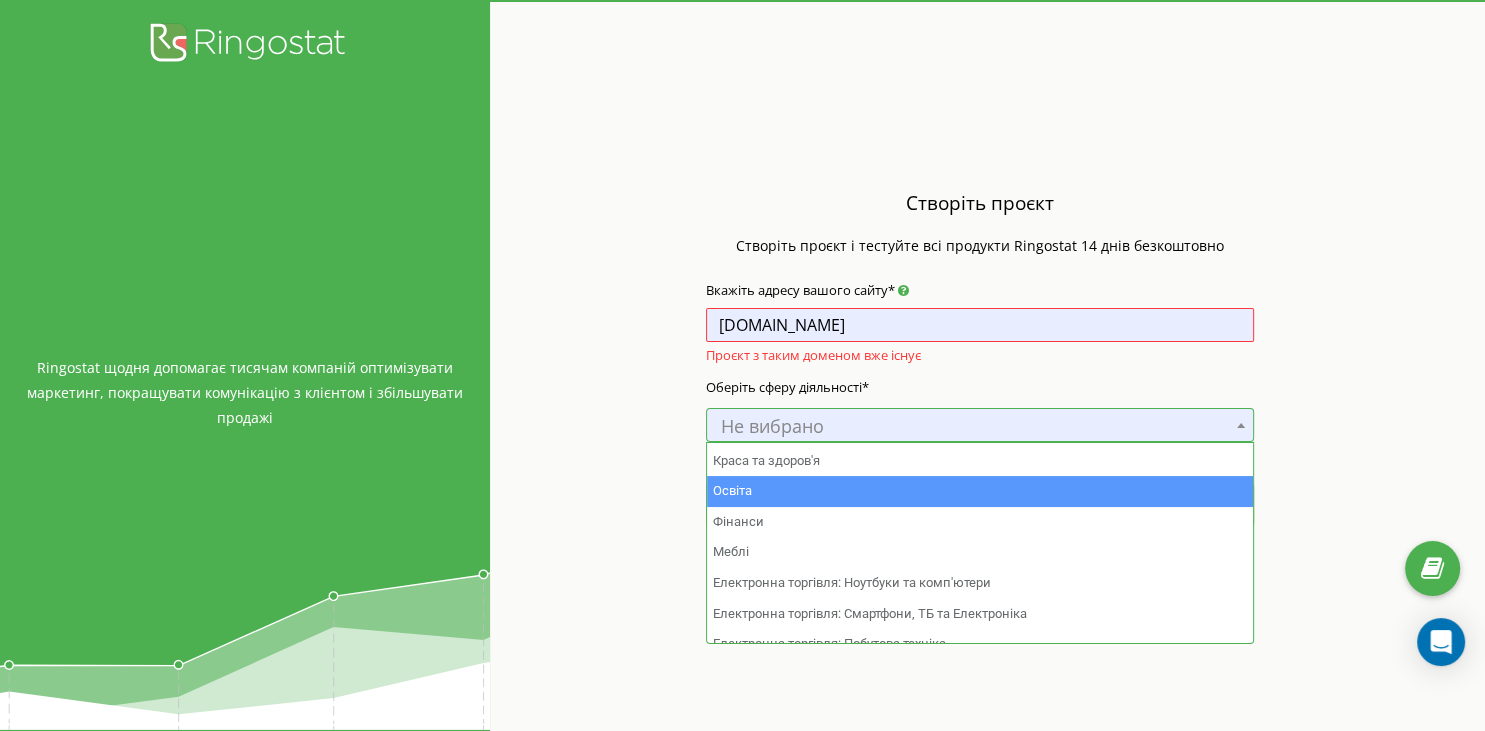 select on "16" 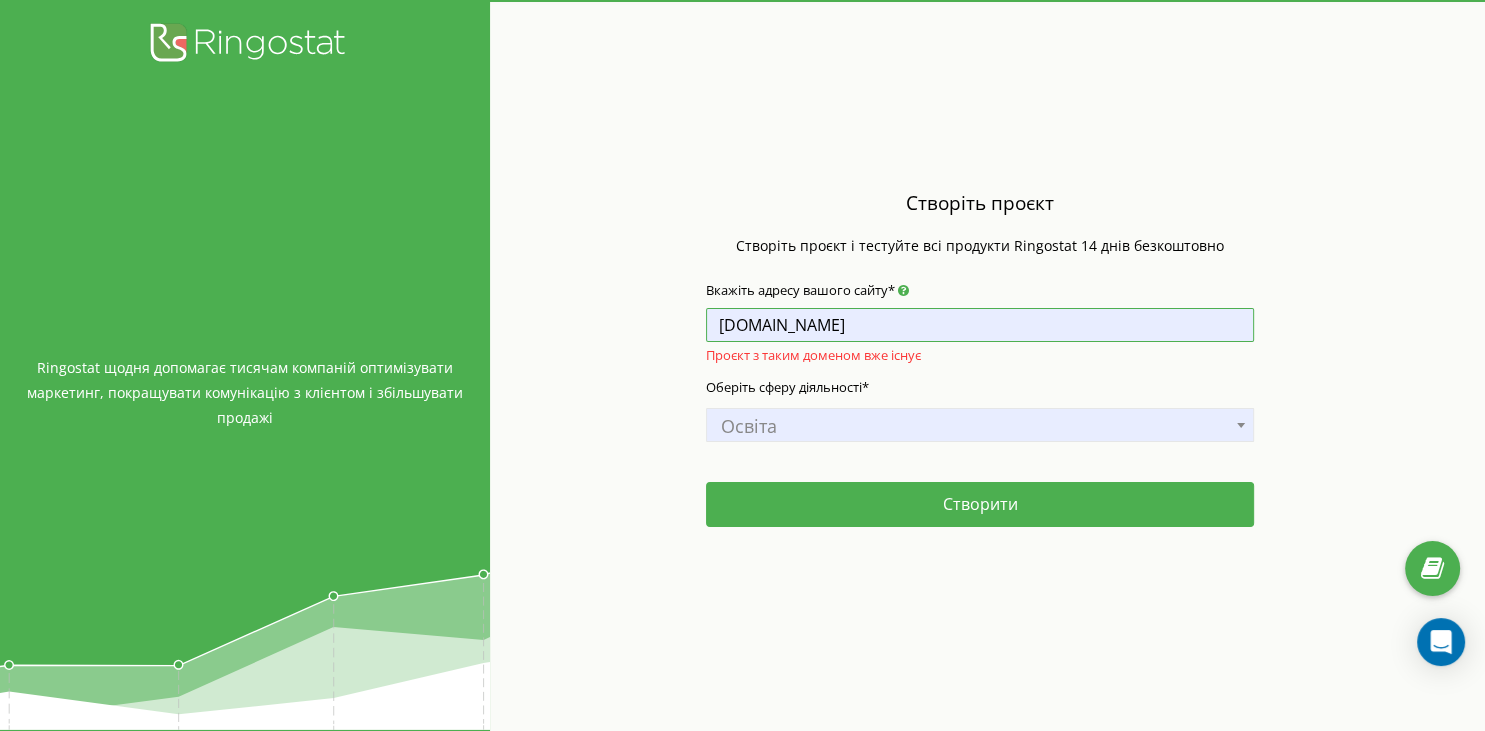 click on "tzrngst.com" at bounding box center (980, 325) 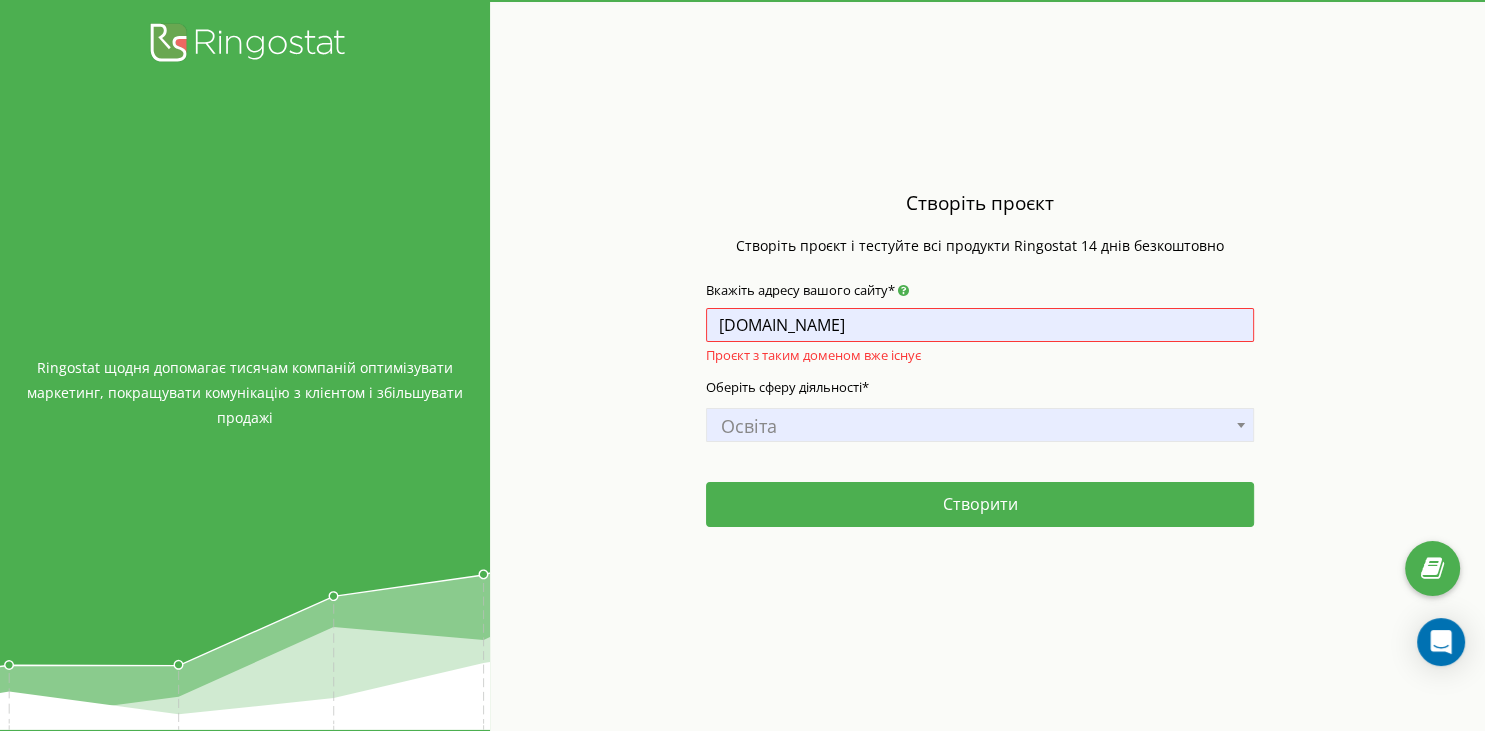 click on "Створіть проєкт
Створіть проєкт і тестуйте всі продукти Ringostat 14 днів безкоштовно
Вкажіть адресу вашого сайту*
tzrngst.com.ua
Проєкт з таким доменом вже існує
Оберіть сферу діяльності*
Не вибрано
Нерухомість
Туризм
Юридичні послуги
Промислові та спеціалізовані товари" at bounding box center (980, 365) 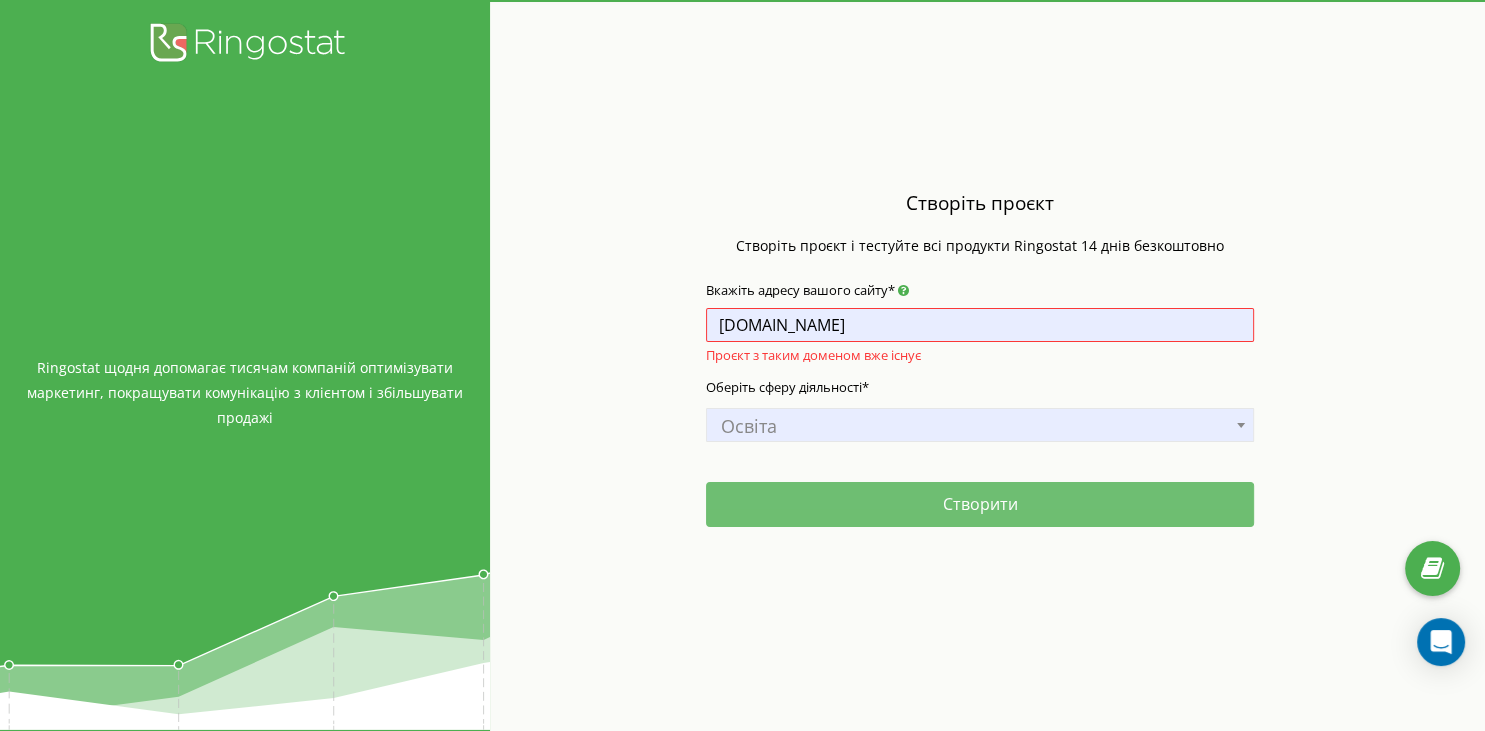 click on "Створити" at bounding box center (980, 504) 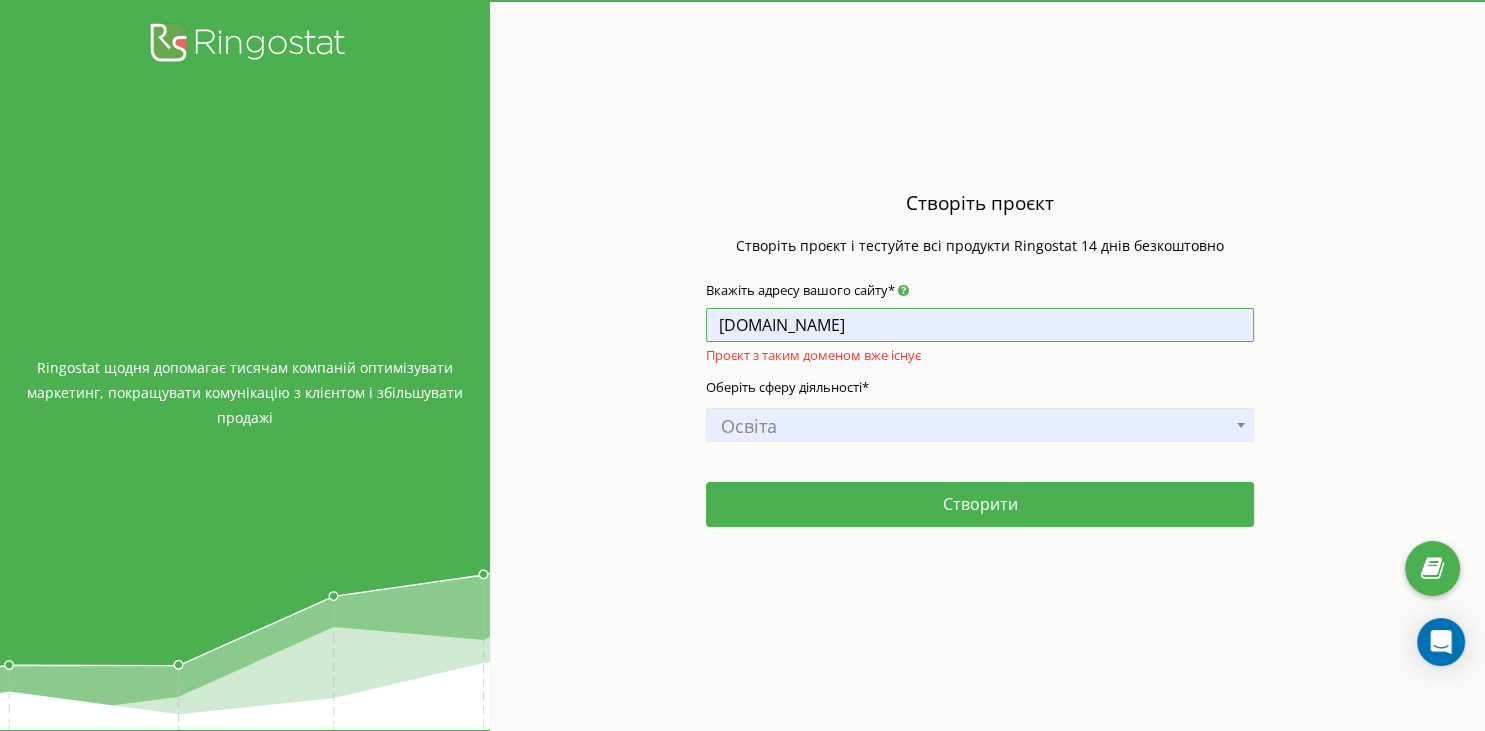 drag, startPoint x: 846, startPoint y: 330, endPoint x: 815, endPoint y: 325, distance: 31.400637 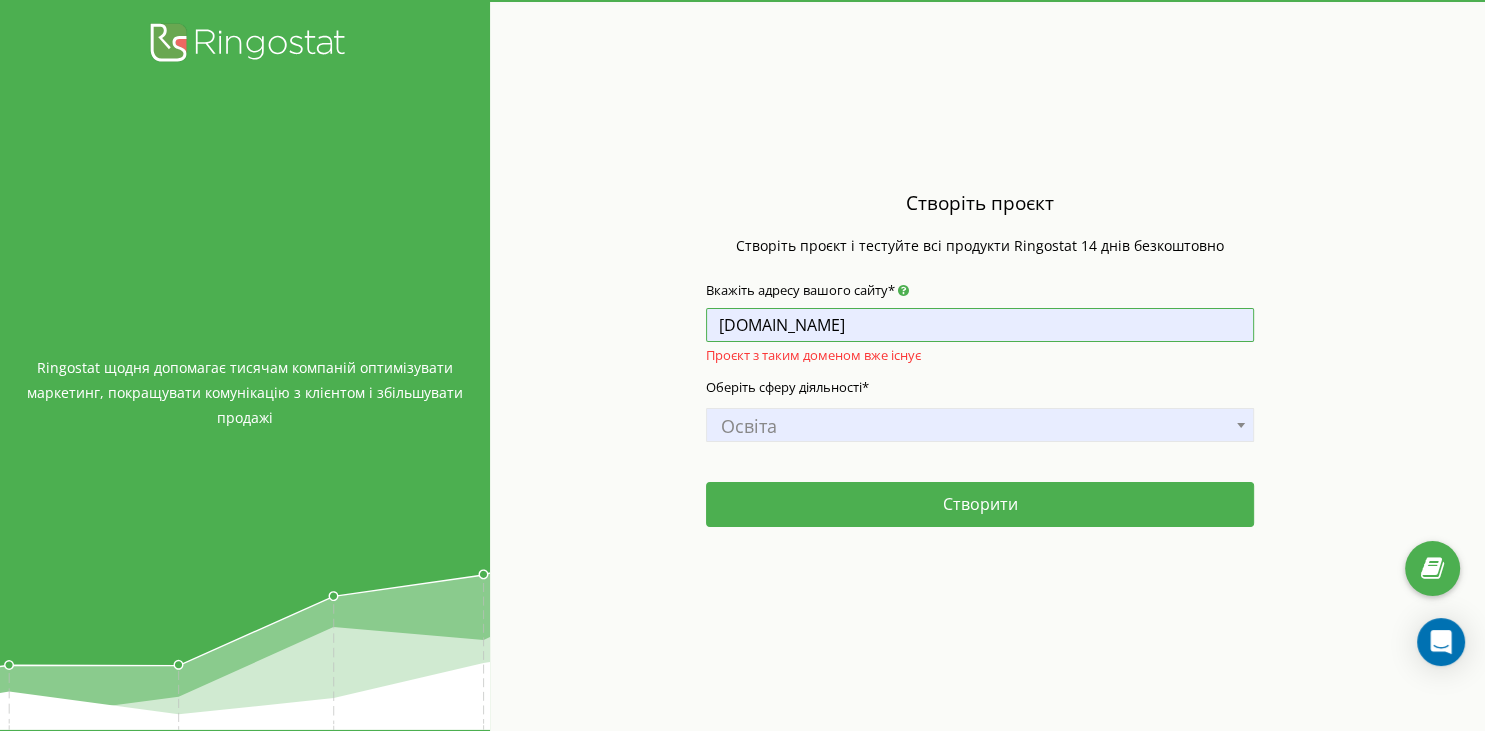 click on "tzrngst.com.ua" at bounding box center (980, 325) 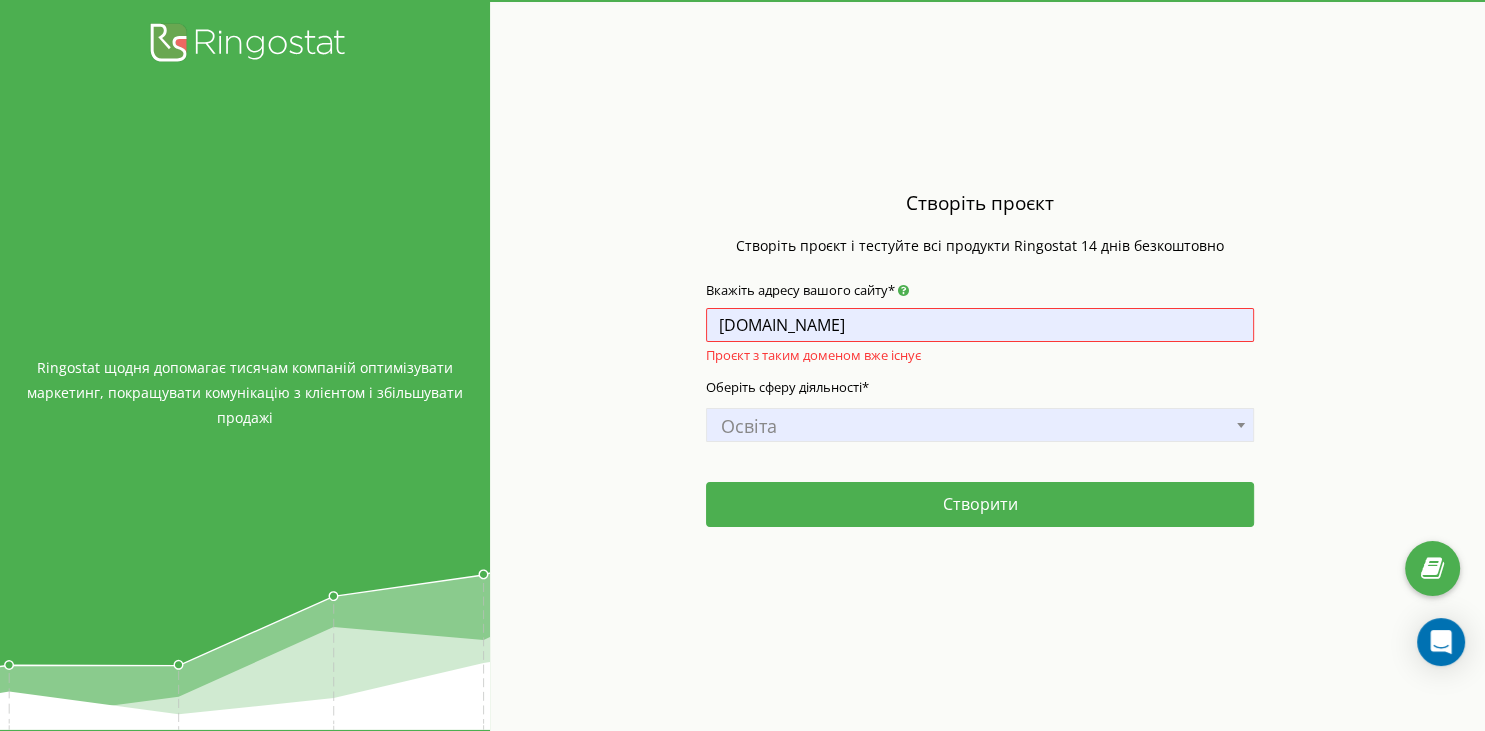 drag, startPoint x: 596, startPoint y: 438, endPoint x: 608, endPoint y: 427, distance: 16.27882 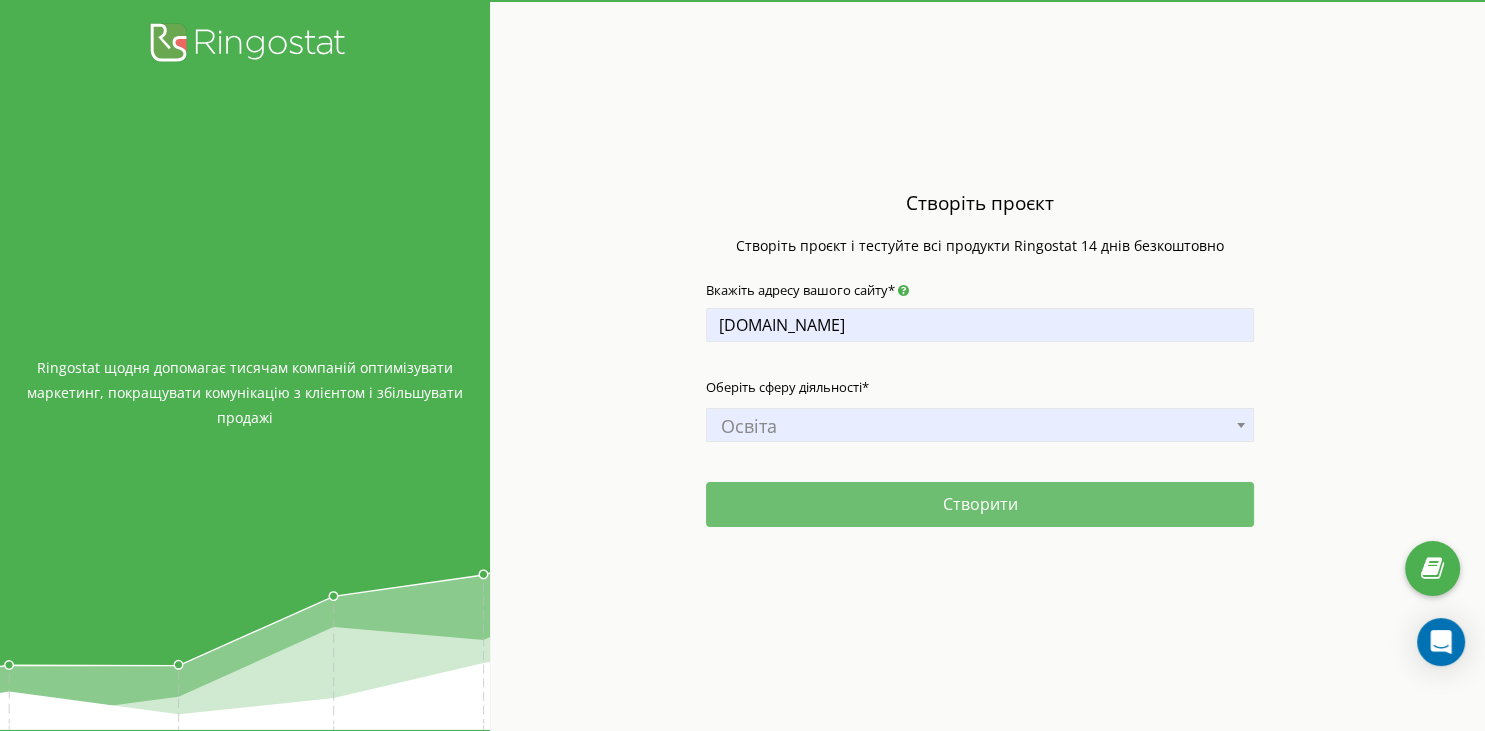 click on "Створити" at bounding box center [980, 504] 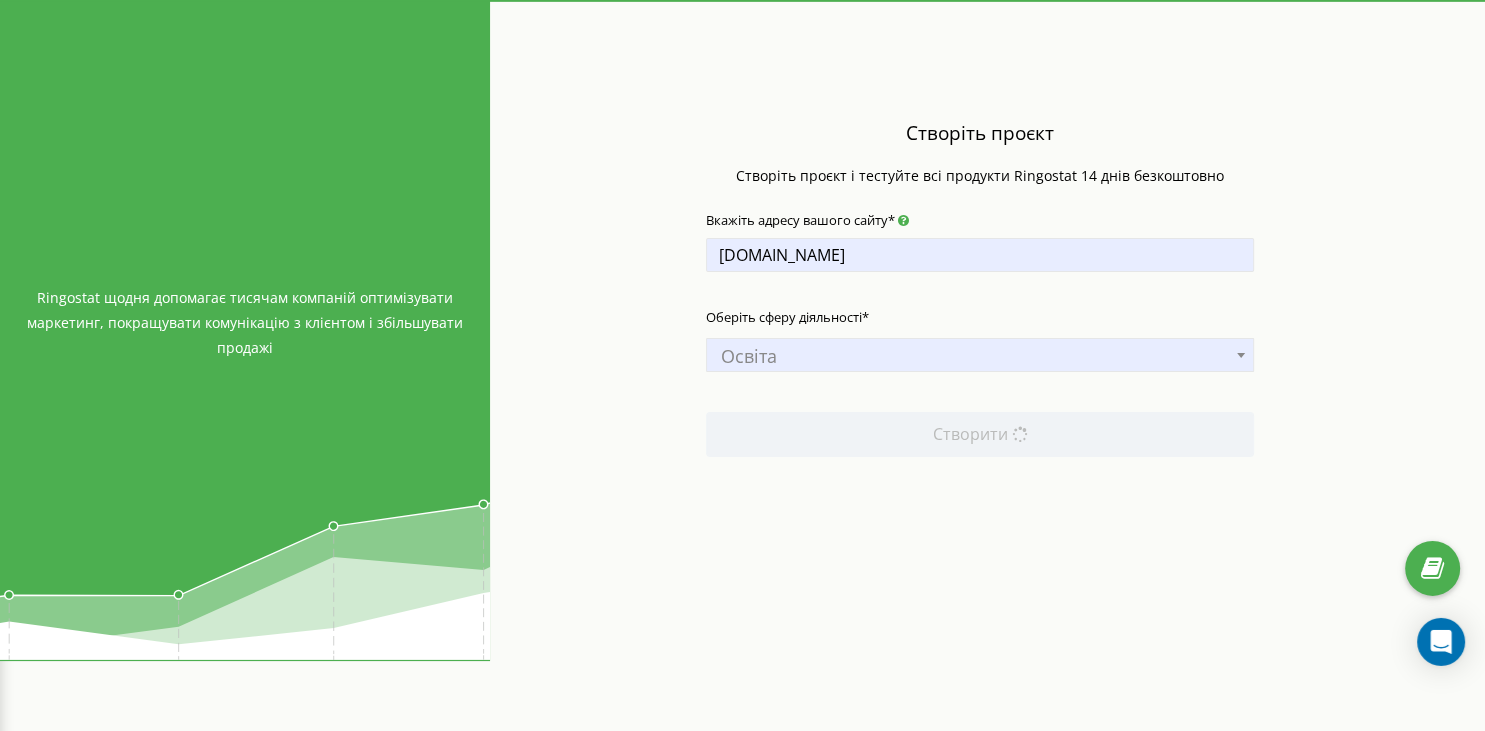 scroll, scrollTop: 105, scrollLeft: 0, axis: vertical 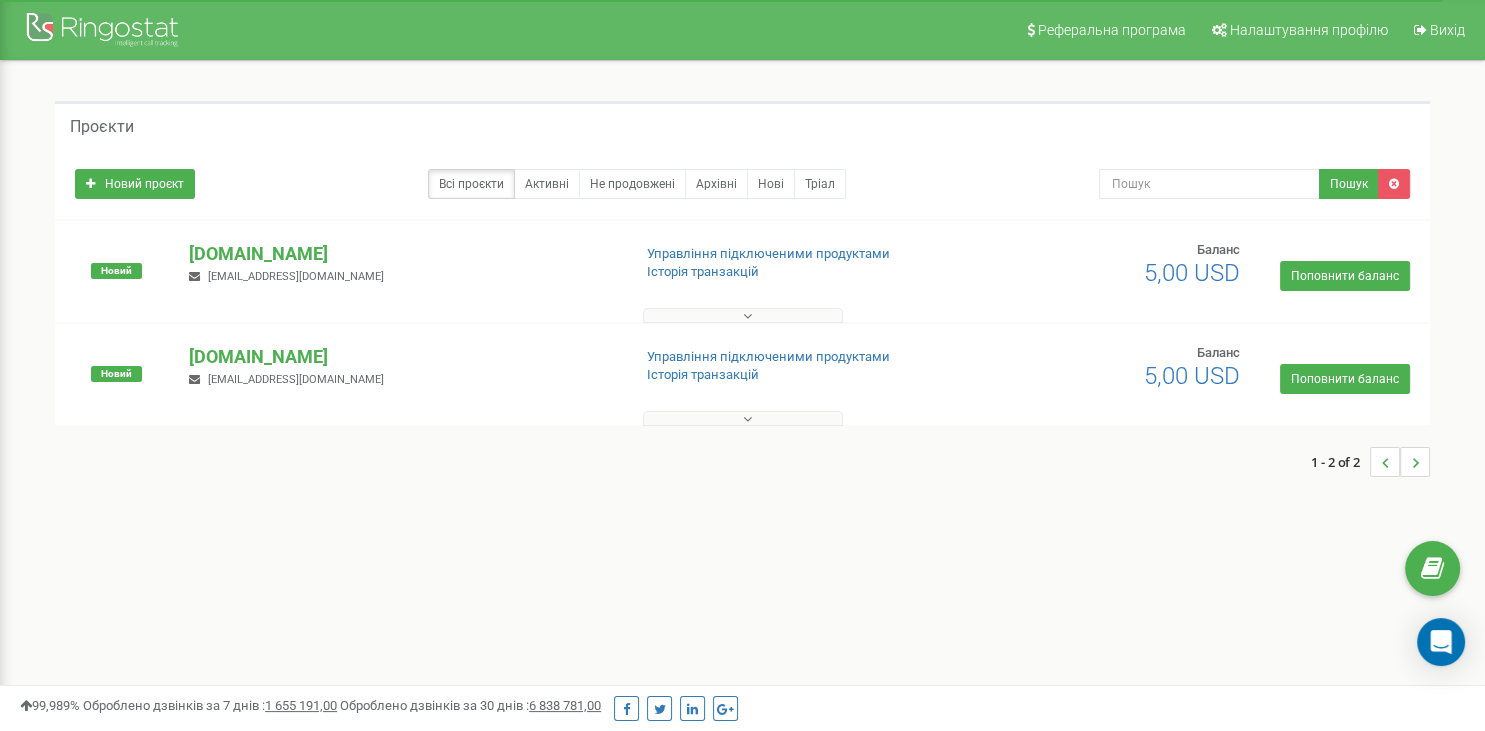 click on "Проєкти
Новий проєкт
Всі проєкти
Активні
Не продовжені
Архівні
[GEOGRAPHIC_DATA]
Пошук
Новий" at bounding box center [742, 299] 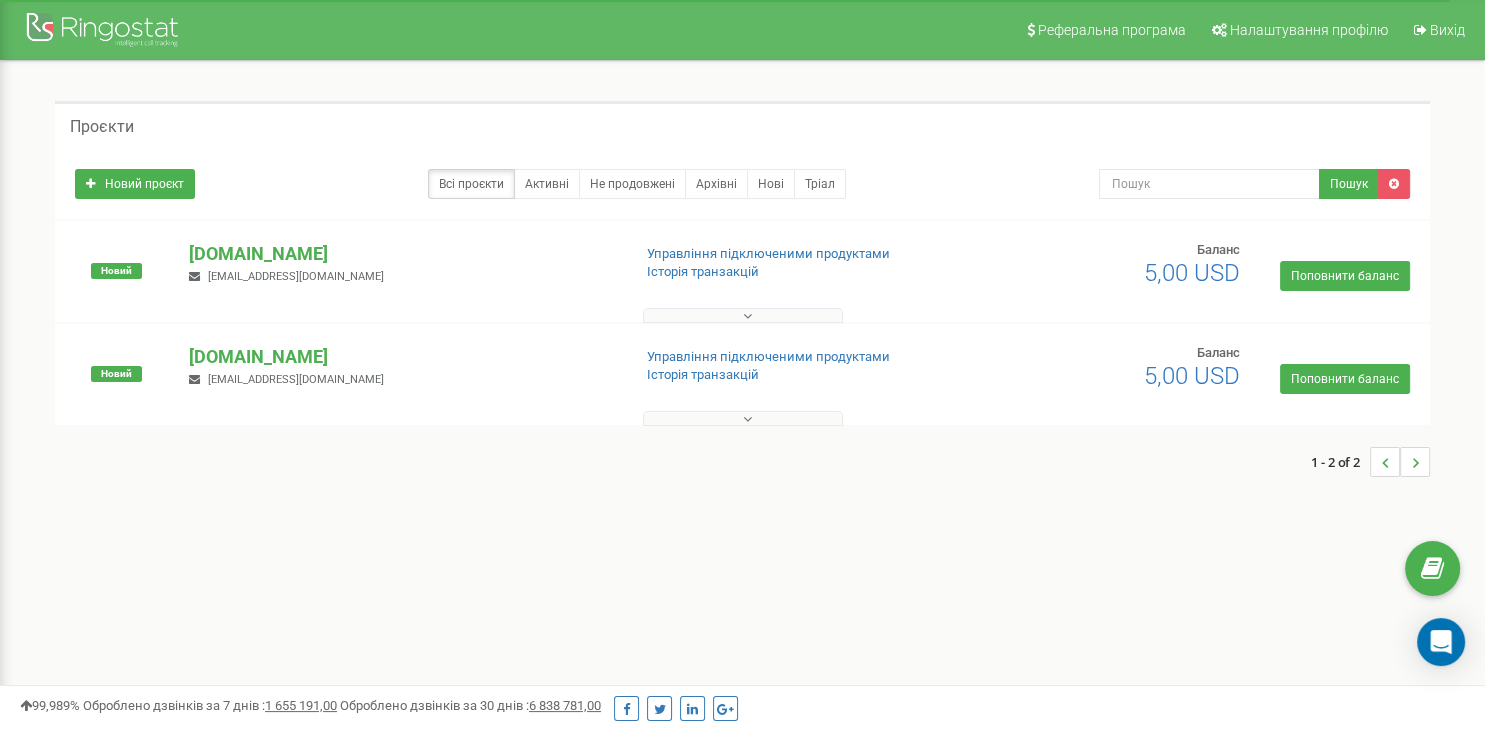 click at bounding box center [747, 419] 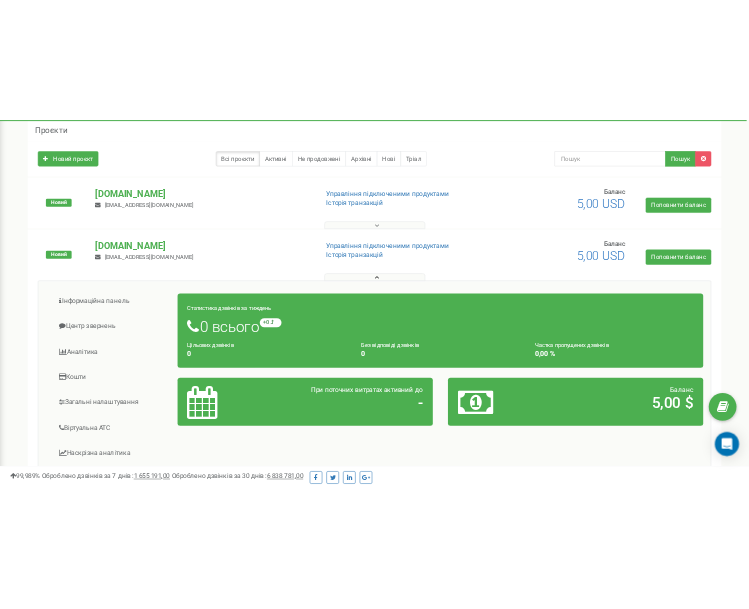 scroll, scrollTop: 105, scrollLeft: 0, axis: vertical 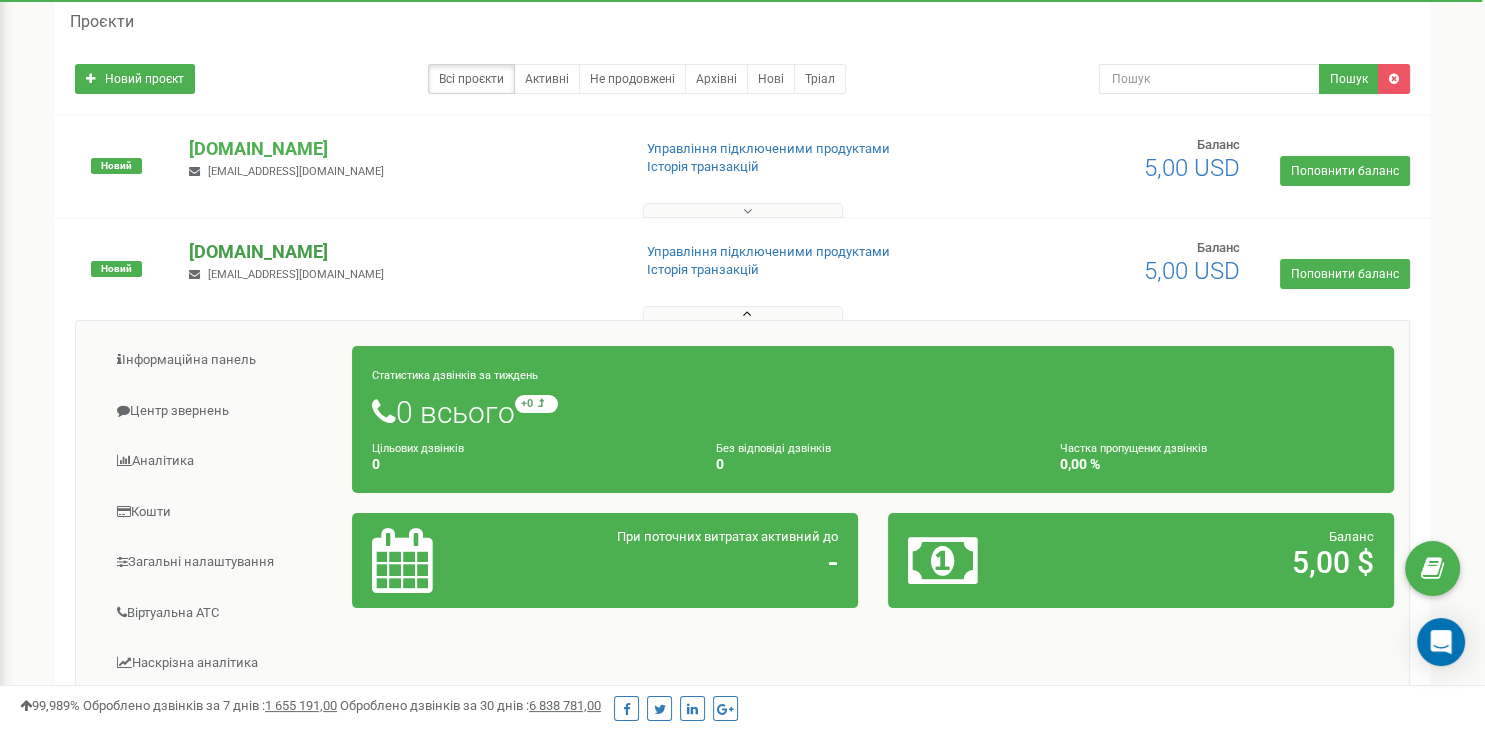click on "[DOMAIN_NAME]" at bounding box center [401, 252] 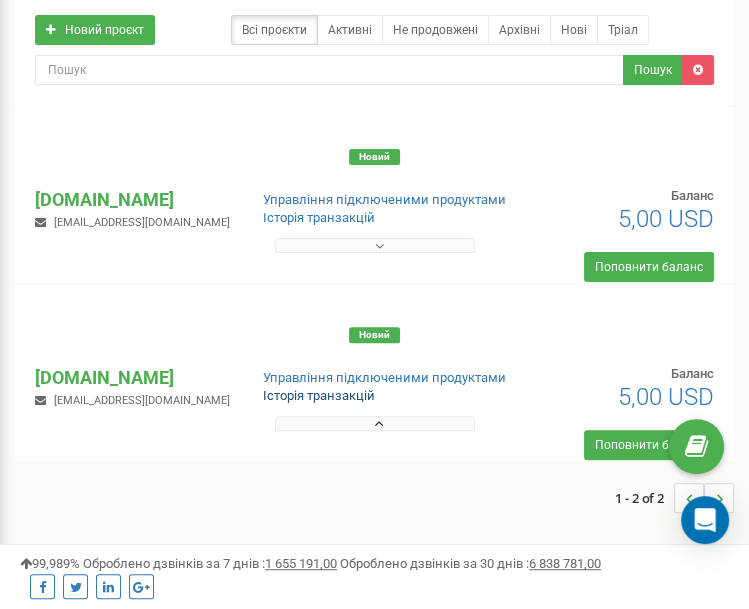 scroll, scrollTop: 211, scrollLeft: 0, axis: vertical 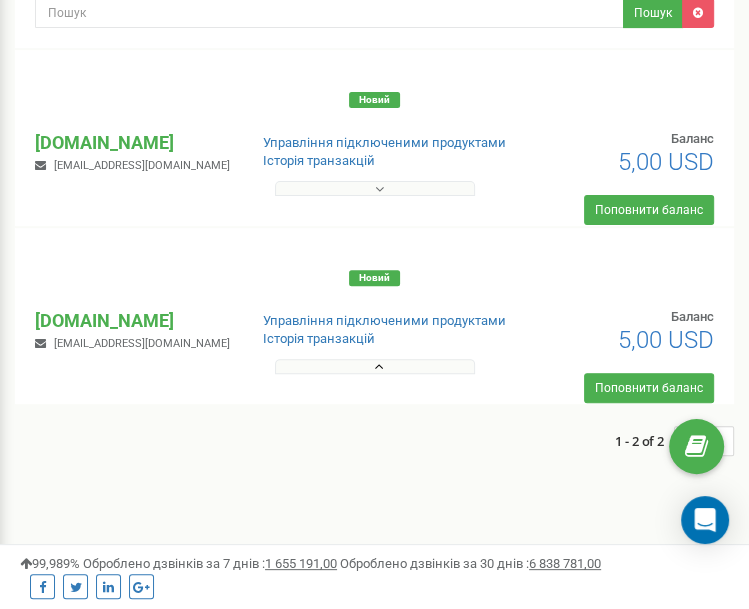click at bounding box center [379, 367] 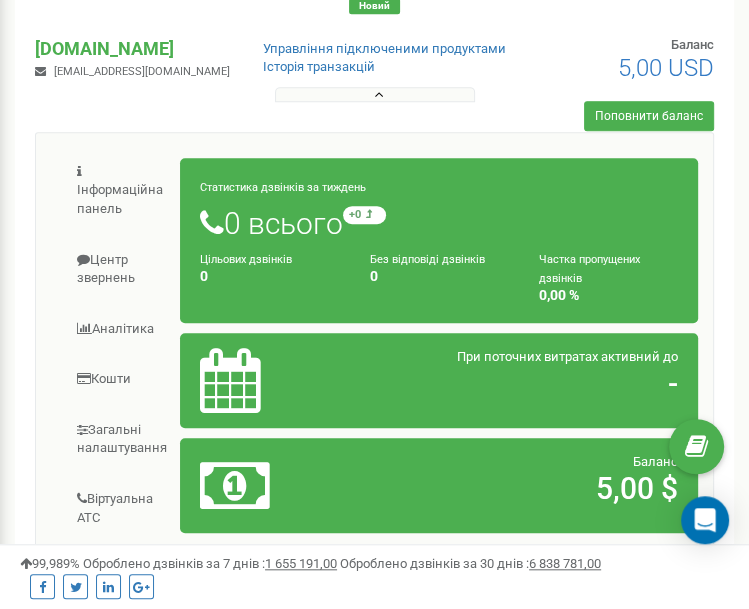 scroll, scrollTop: 528, scrollLeft: 0, axis: vertical 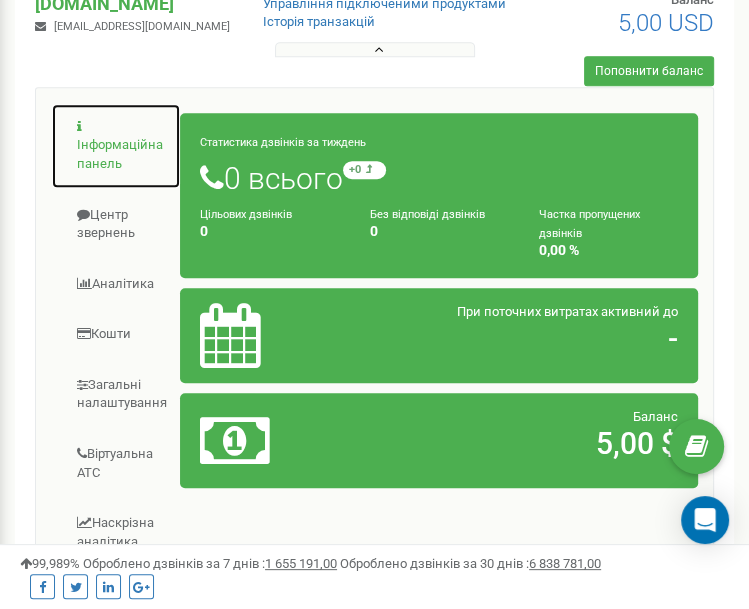 click on "Інформаційна панель" at bounding box center (116, 146) 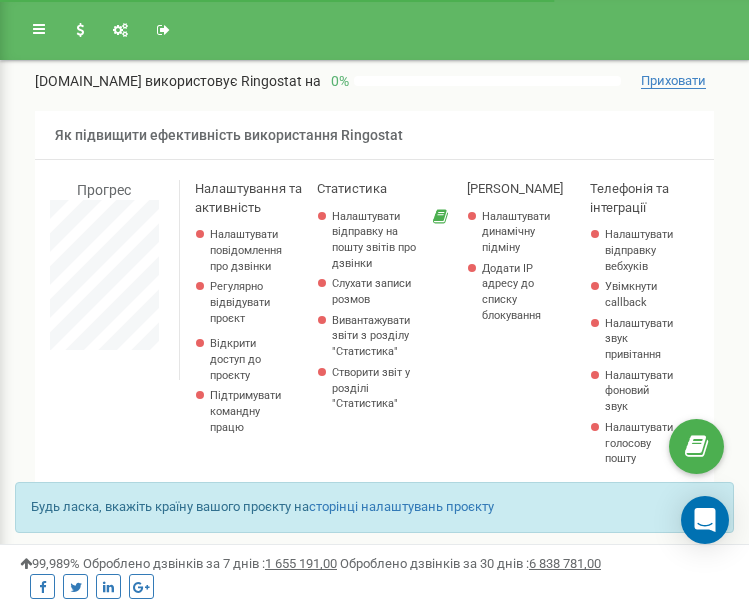 scroll, scrollTop: 317, scrollLeft: 0, axis: vertical 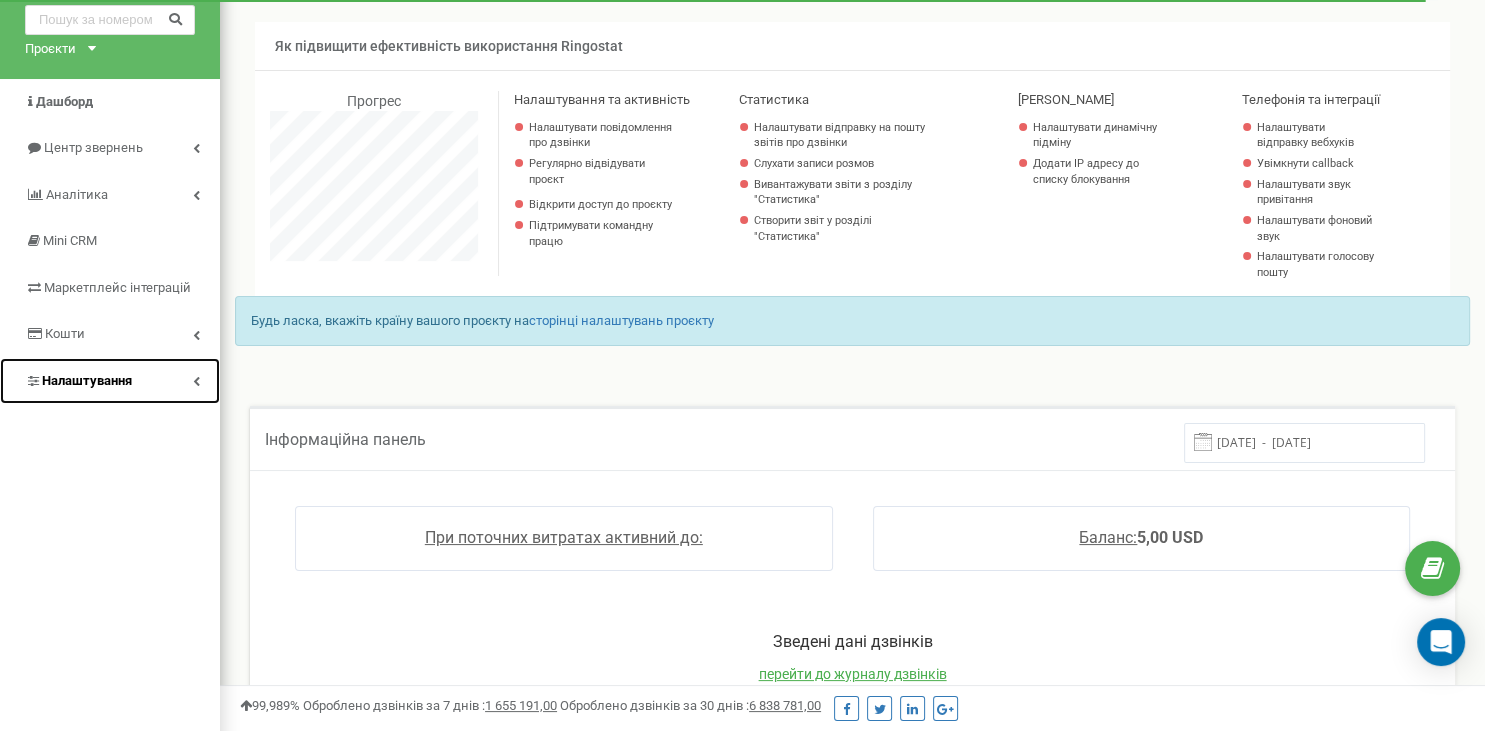 click on "Налаштування" at bounding box center (110, 381) 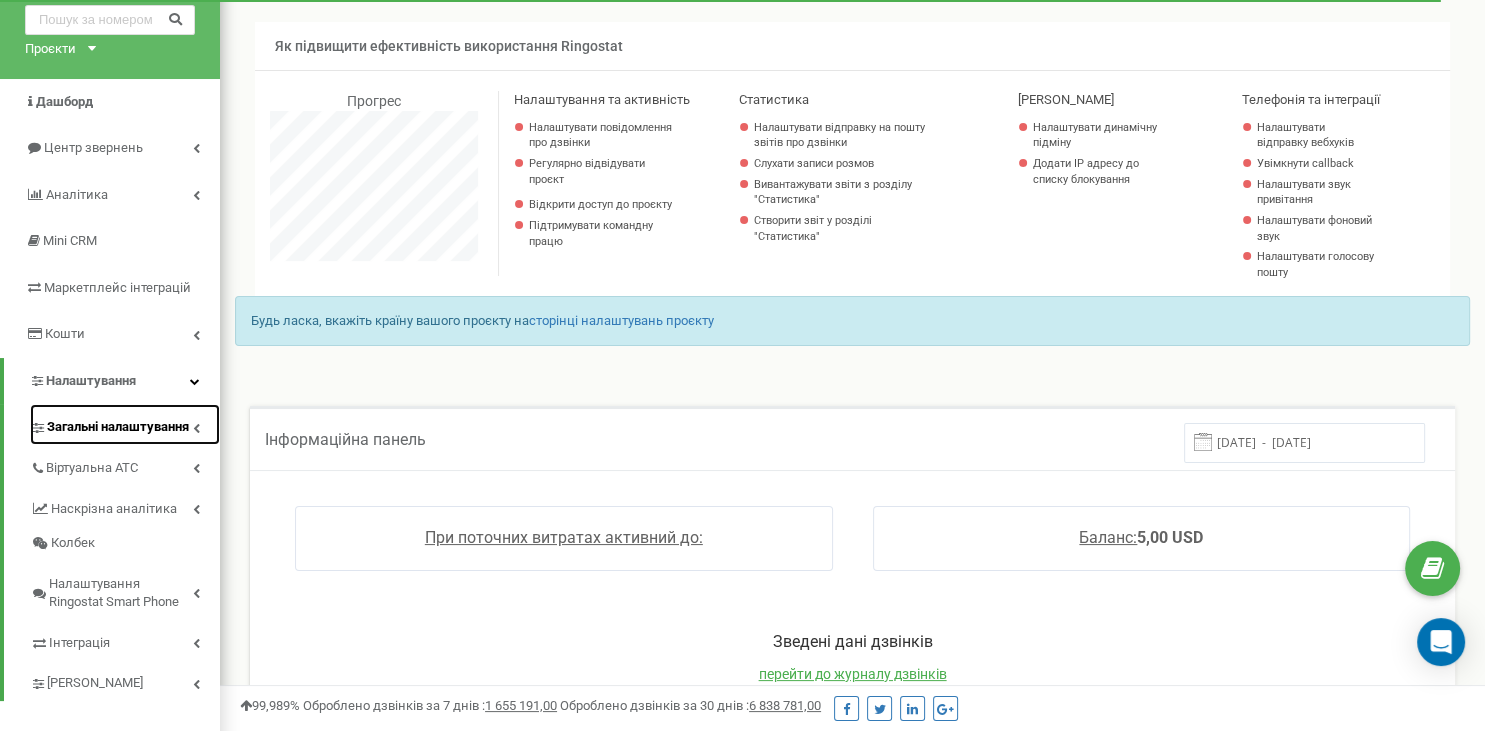 click on "Загальні налаштування" at bounding box center (118, 427) 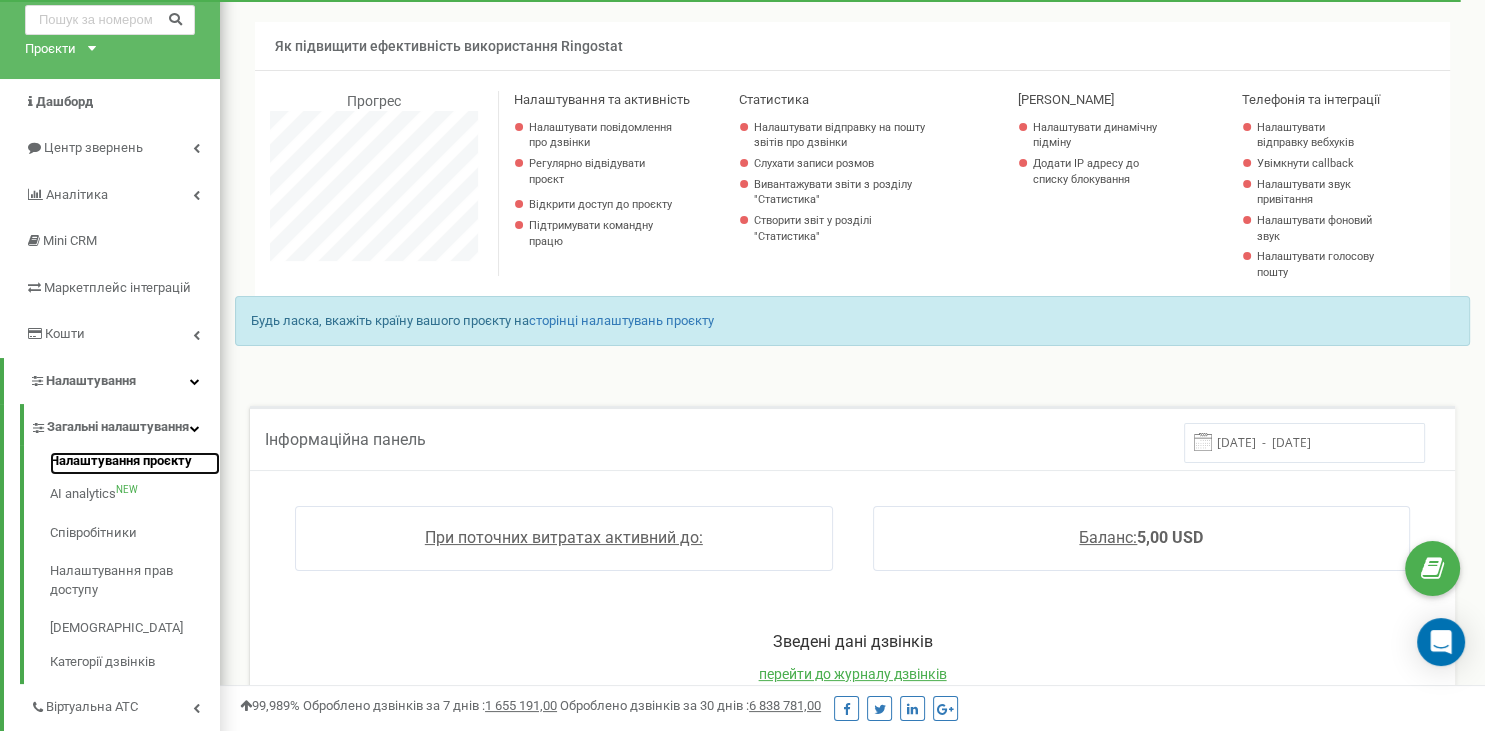 click on "Налаштування проєкту" at bounding box center (135, 464) 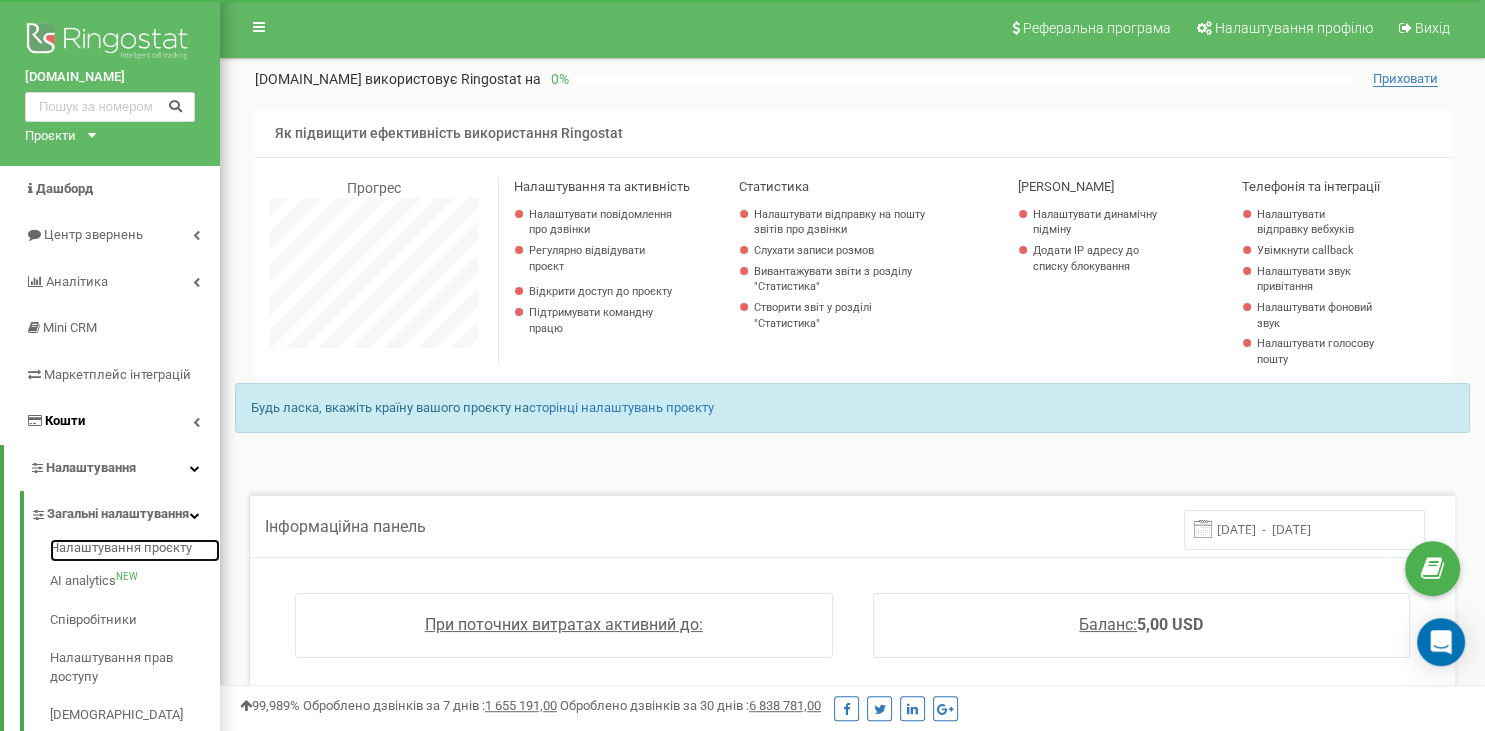 scroll, scrollTop: 0, scrollLeft: 0, axis: both 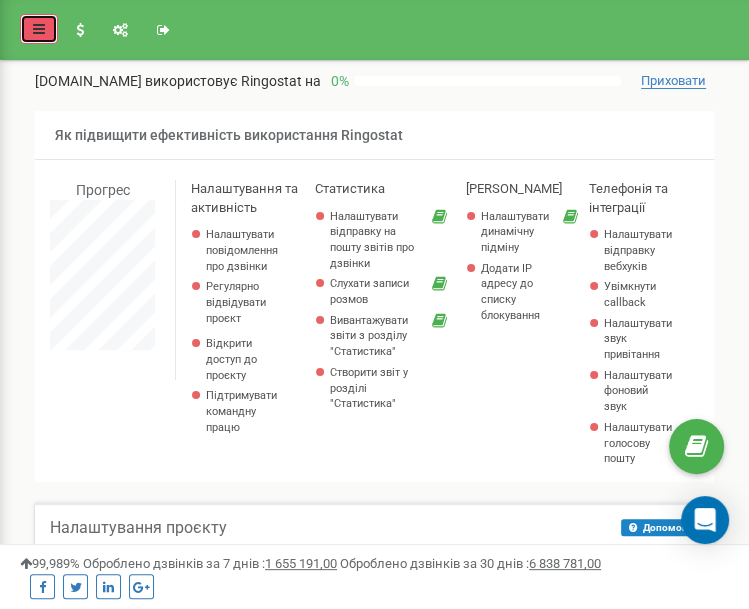 click at bounding box center [39, 29] 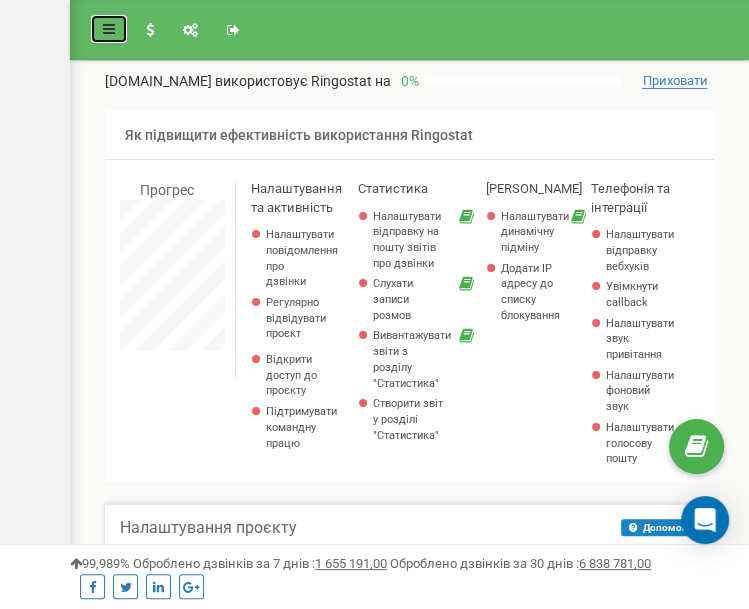 scroll, scrollTop: 2614, scrollLeft: 718, axis: both 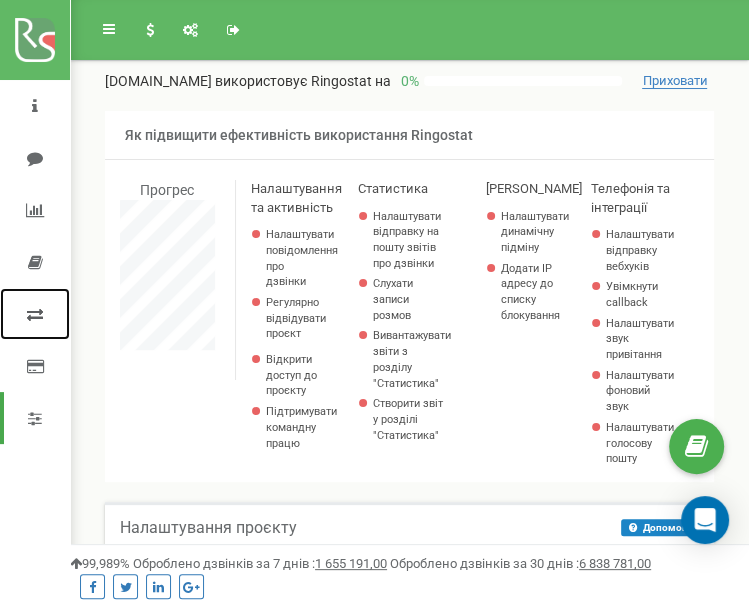 click at bounding box center [35, 314] 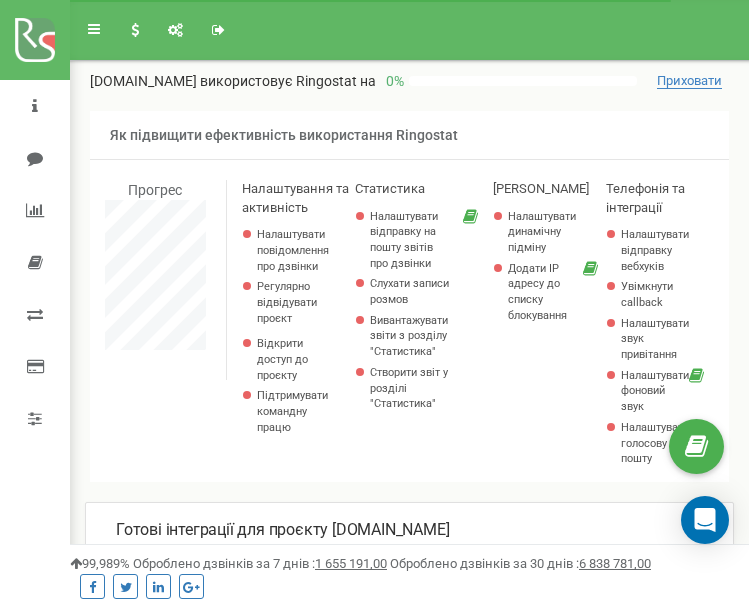 scroll, scrollTop: 0, scrollLeft: 0, axis: both 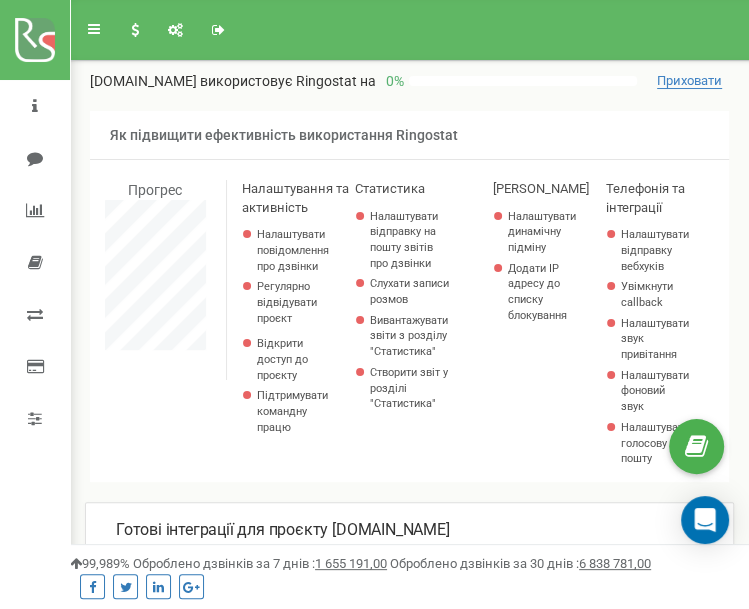 click on "Реферальна програма
Налаштування профілю
Вихід" at bounding box center [409, 30] 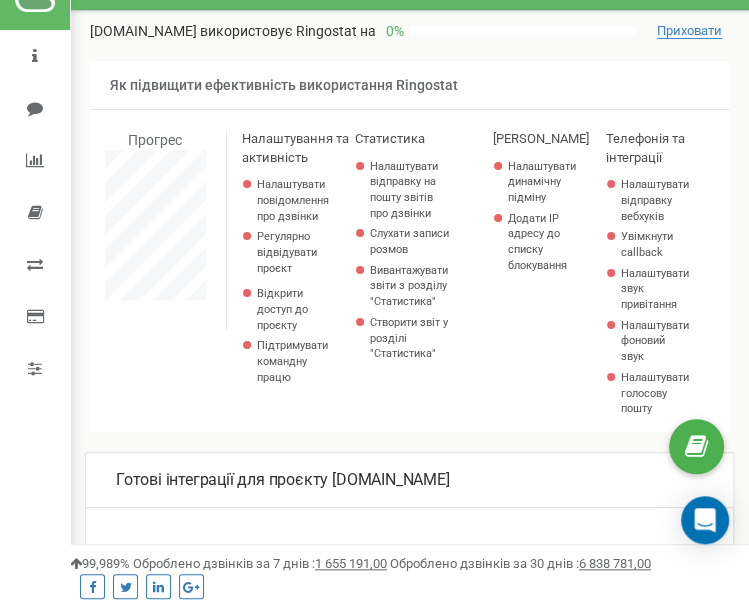 scroll, scrollTop: 105, scrollLeft: 0, axis: vertical 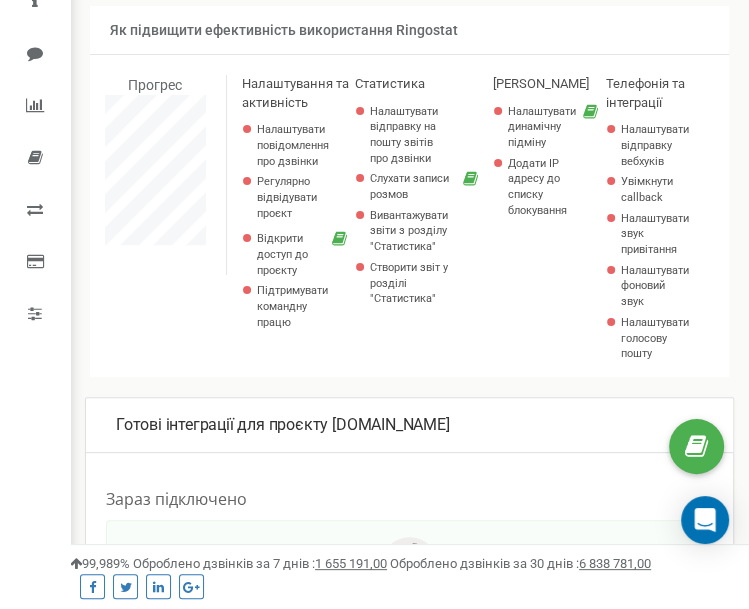 click on "Прогрес Налаштування та активність Налаштувати повідомлення про дзвінки Регулярно відвідувати проєкт Відкрити доступ до проєкту Підтримувати командну працю Статистика Налаштувати відправку на пошту звітів про дзвінки Слухати записи розмов Вивантажувати звіти з розділу "Статистика" Створити звіт у розділі "Статистика" Колтрекінг Налаштувати динамічну підміну Додати IP адресу до списку блокування Телефонія та інтеграції Налаштувати відправку вебхуків Увімкнути callback Налаштувати звук привітання Налаштувати фоновий звук Налаштувати голосову пошту" at bounding box center (409, 226) 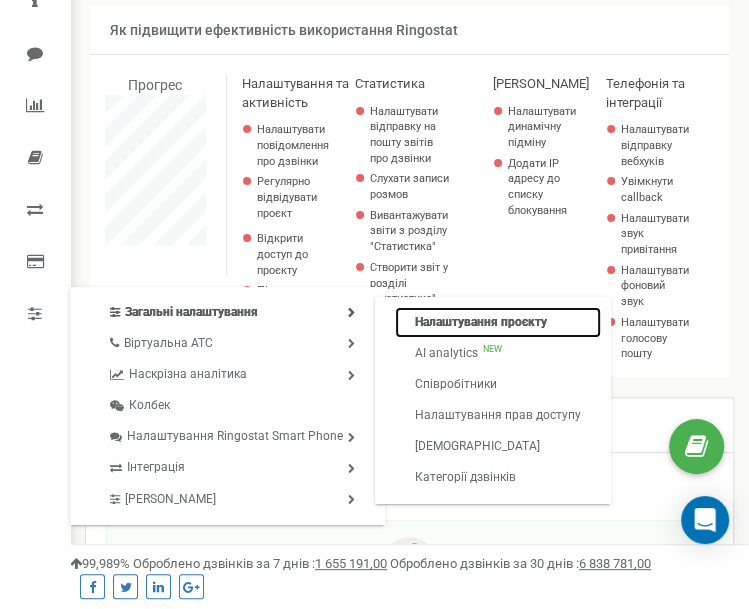 click on "Налаштування проєкту" at bounding box center (498, 322) 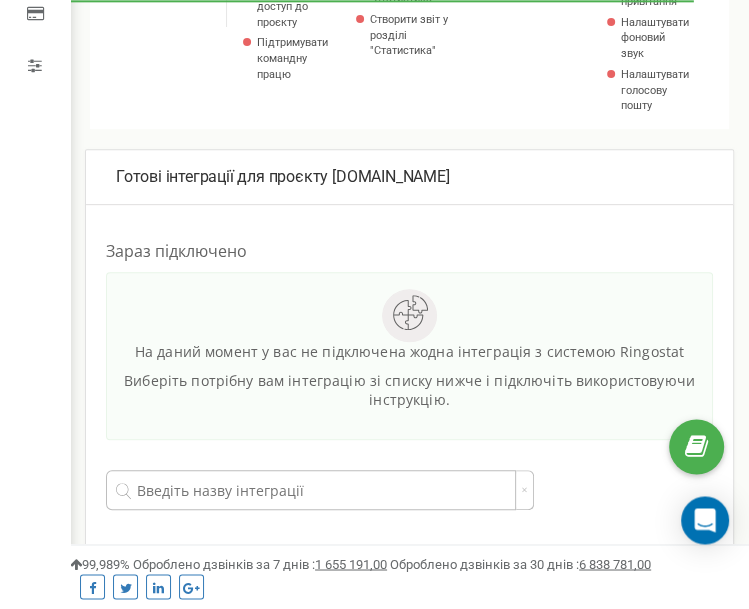 scroll, scrollTop: 528, scrollLeft: 0, axis: vertical 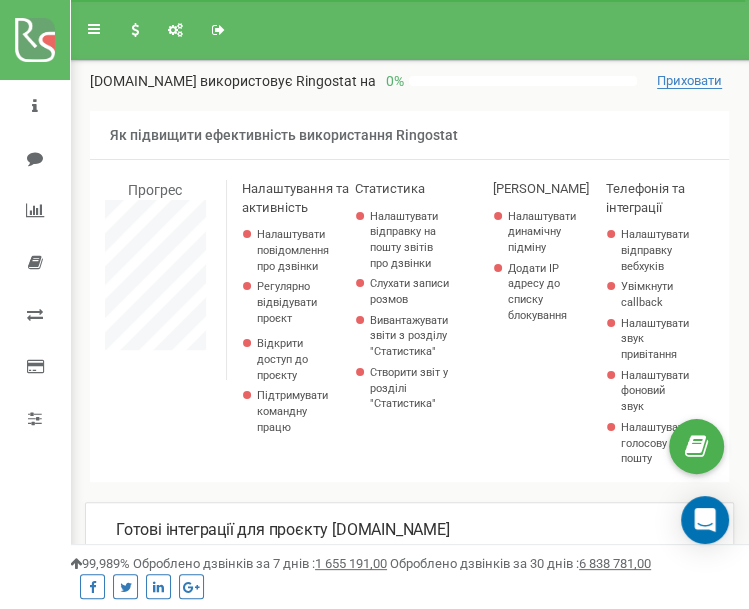 click at bounding box center (86, 24) 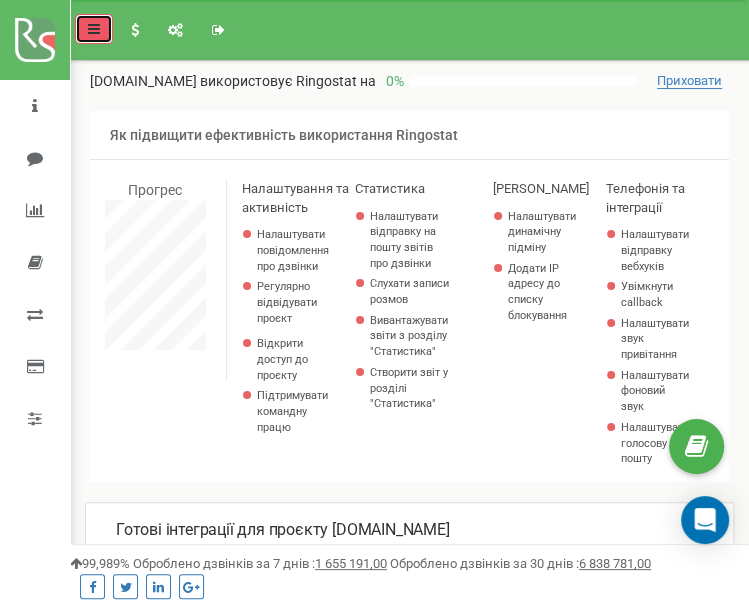 click at bounding box center [94, 29] 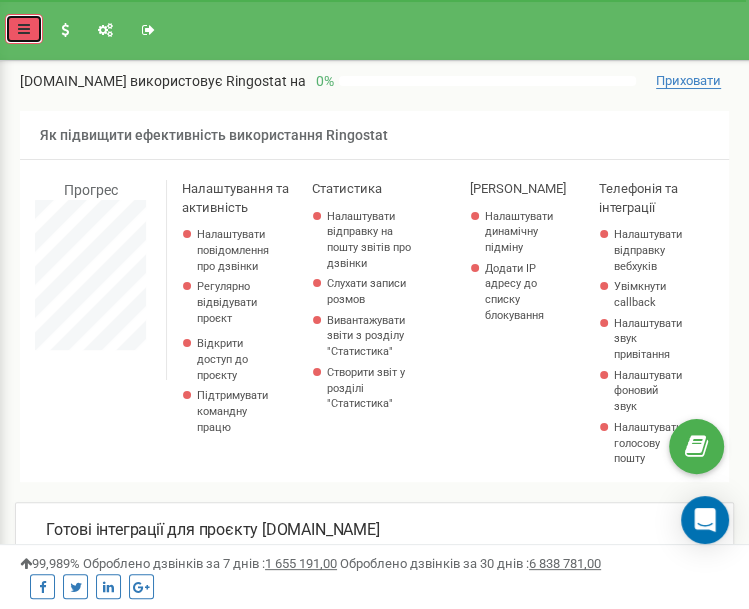 scroll, scrollTop: 989710, scrollLeft: 999251, axis: both 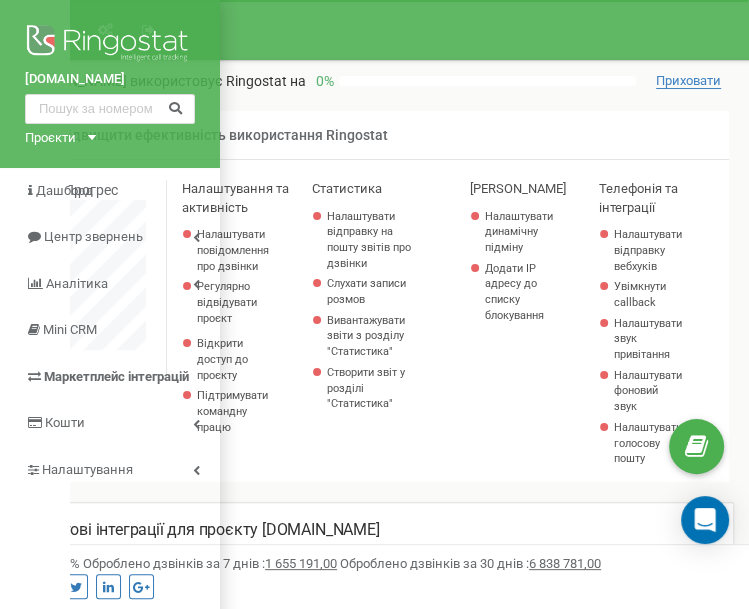 click on "Реферальна програма
Налаштування профілю
Вихід" at bounding box center (374, 30) 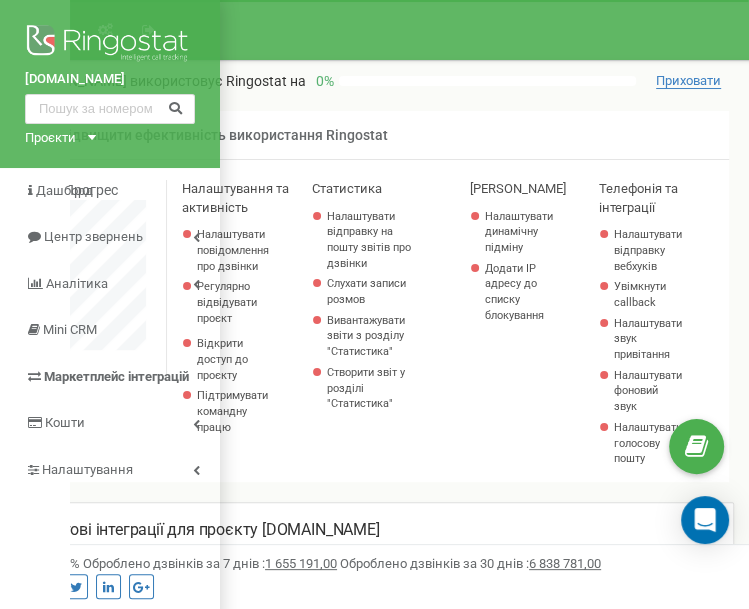 click on "tzrngst.1.com.ua Проєкти testproject.com.ua tzrngst.1.com.ua" at bounding box center [110, 84] 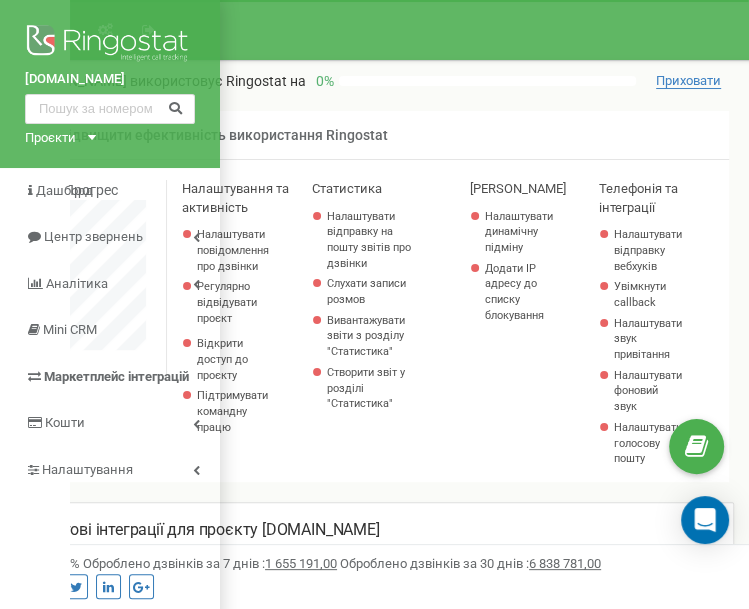 click on "Реферальна програма
Налаштування профілю
Вихід" at bounding box center [374, 30] 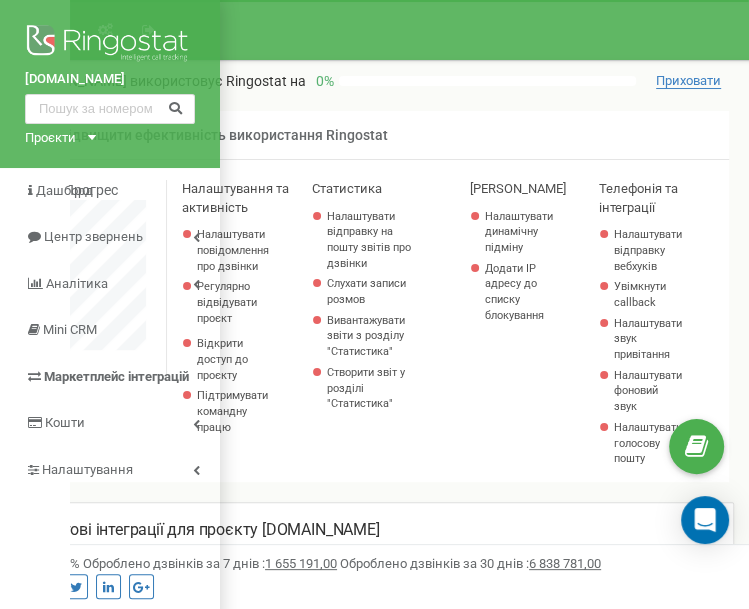 click on "Реферальна програма
Налаштування профілю
Вихід" at bounding box center [374, 30] 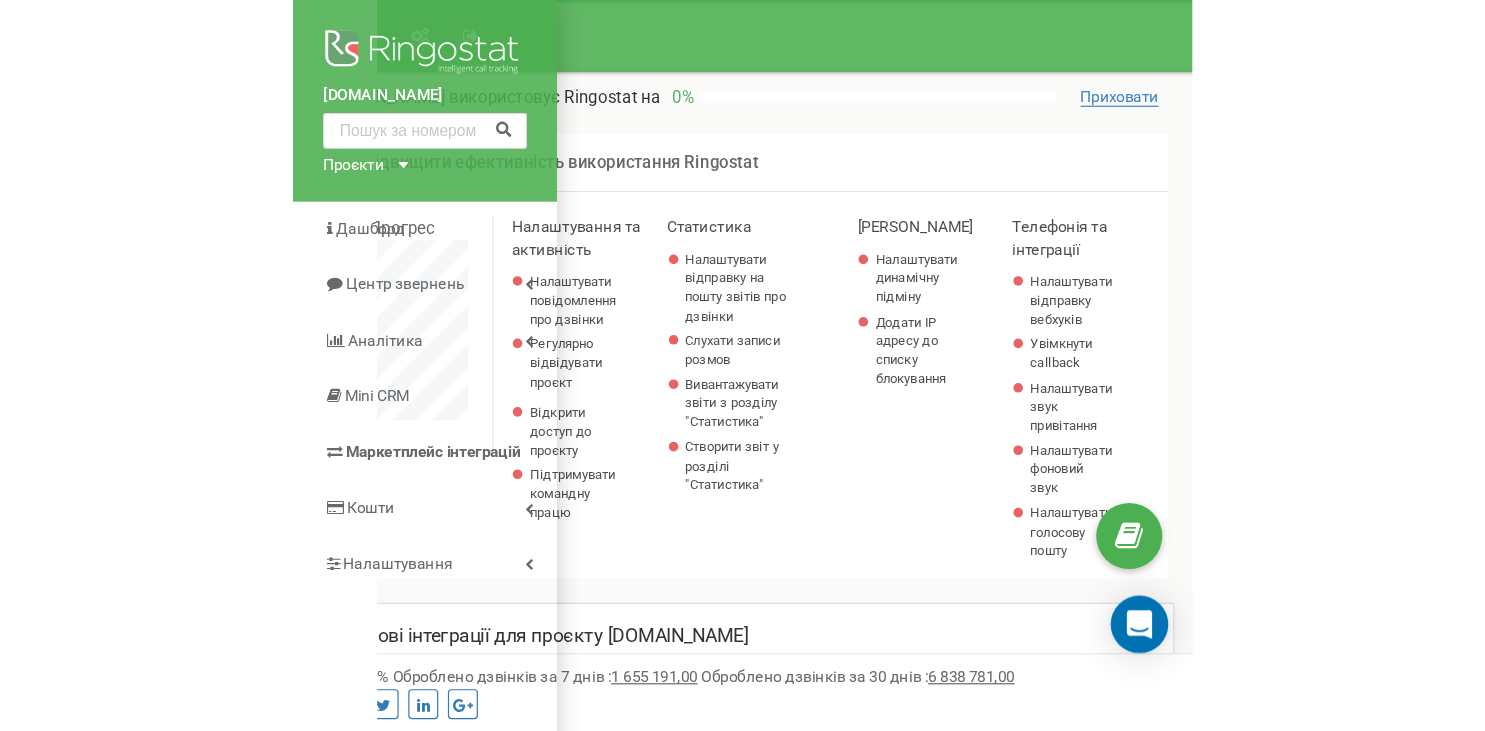 scroll, scrollTop: 998800, scrollLeft: 998735, axis: both 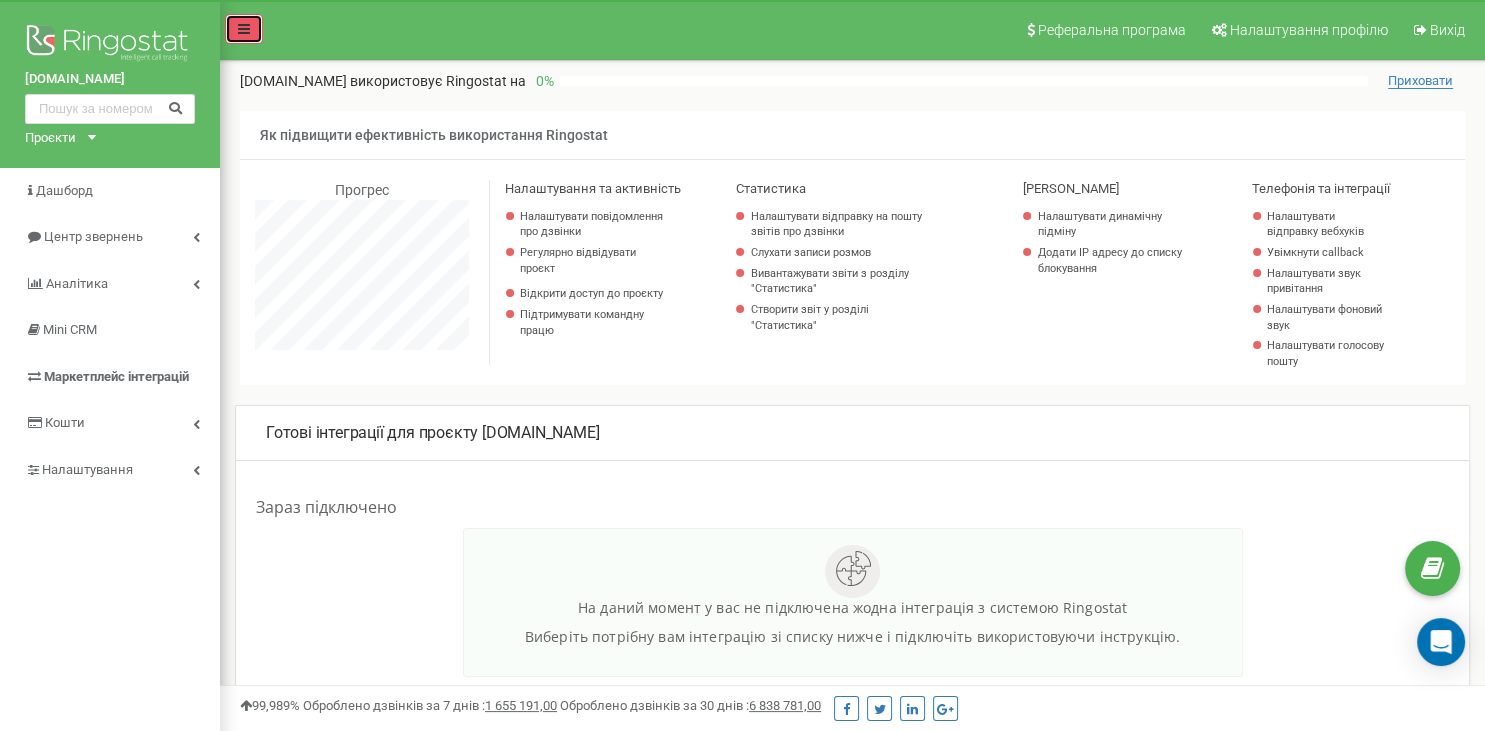 click at bounding box center (244, 29) 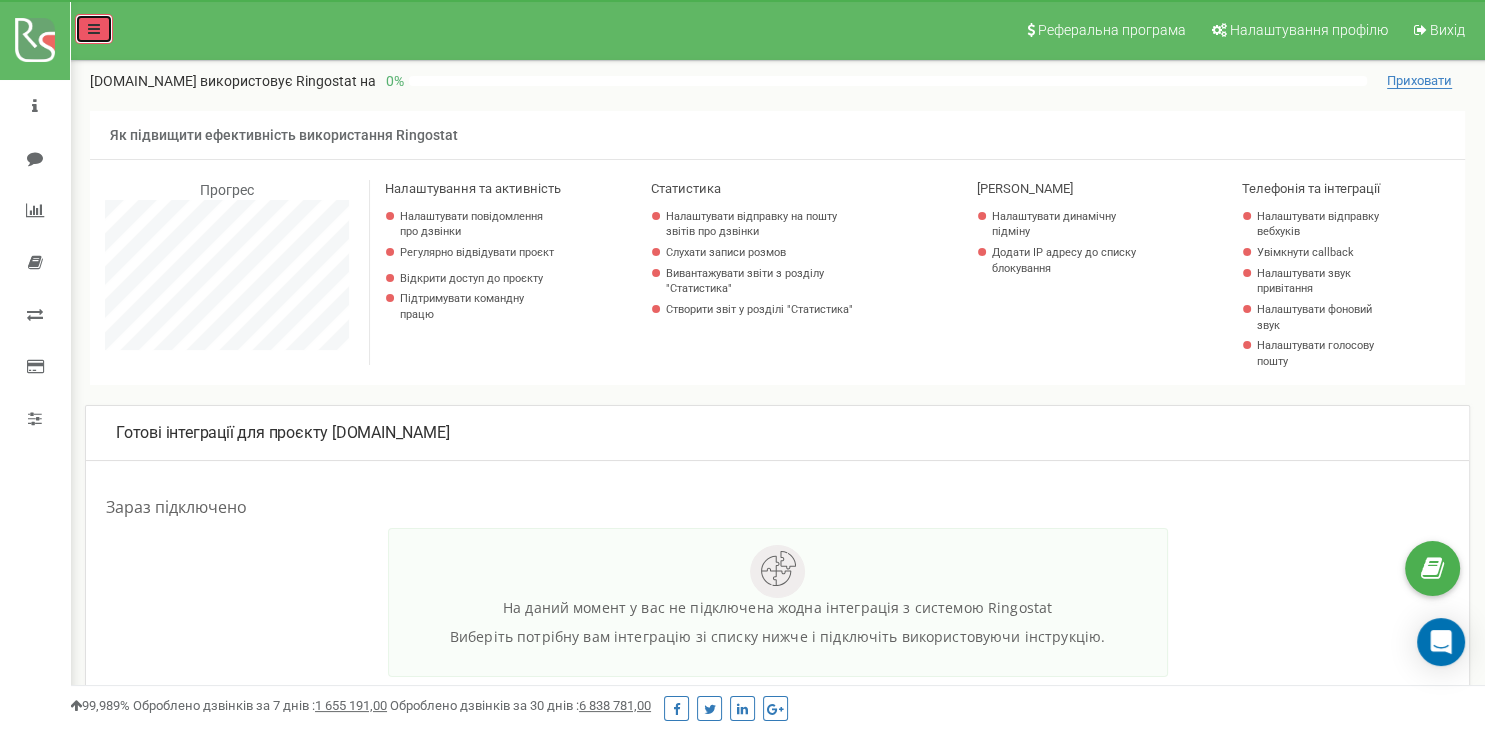 click at bounding box center (94, 29) 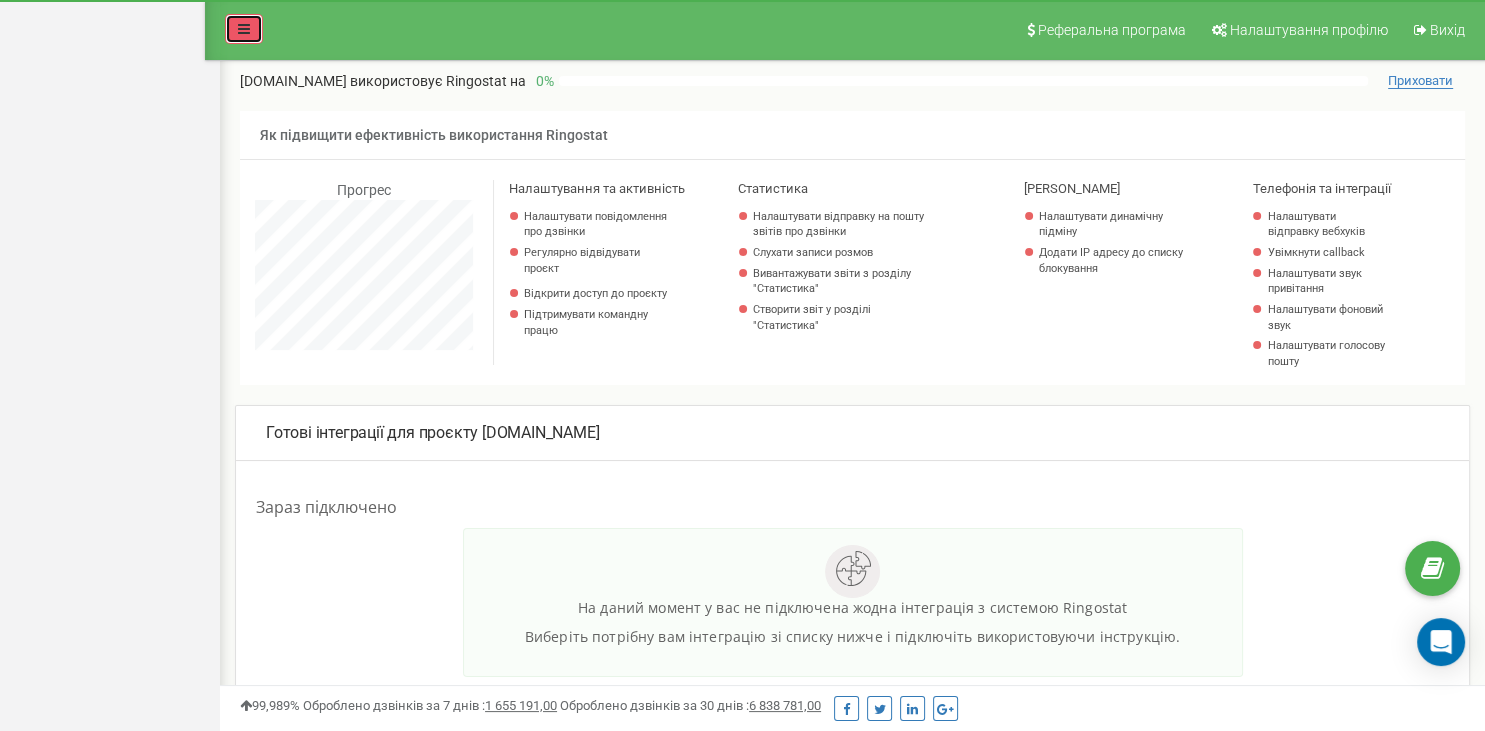 scroll, scrollTop: 1200, scrollLeft: 1265, axis: both 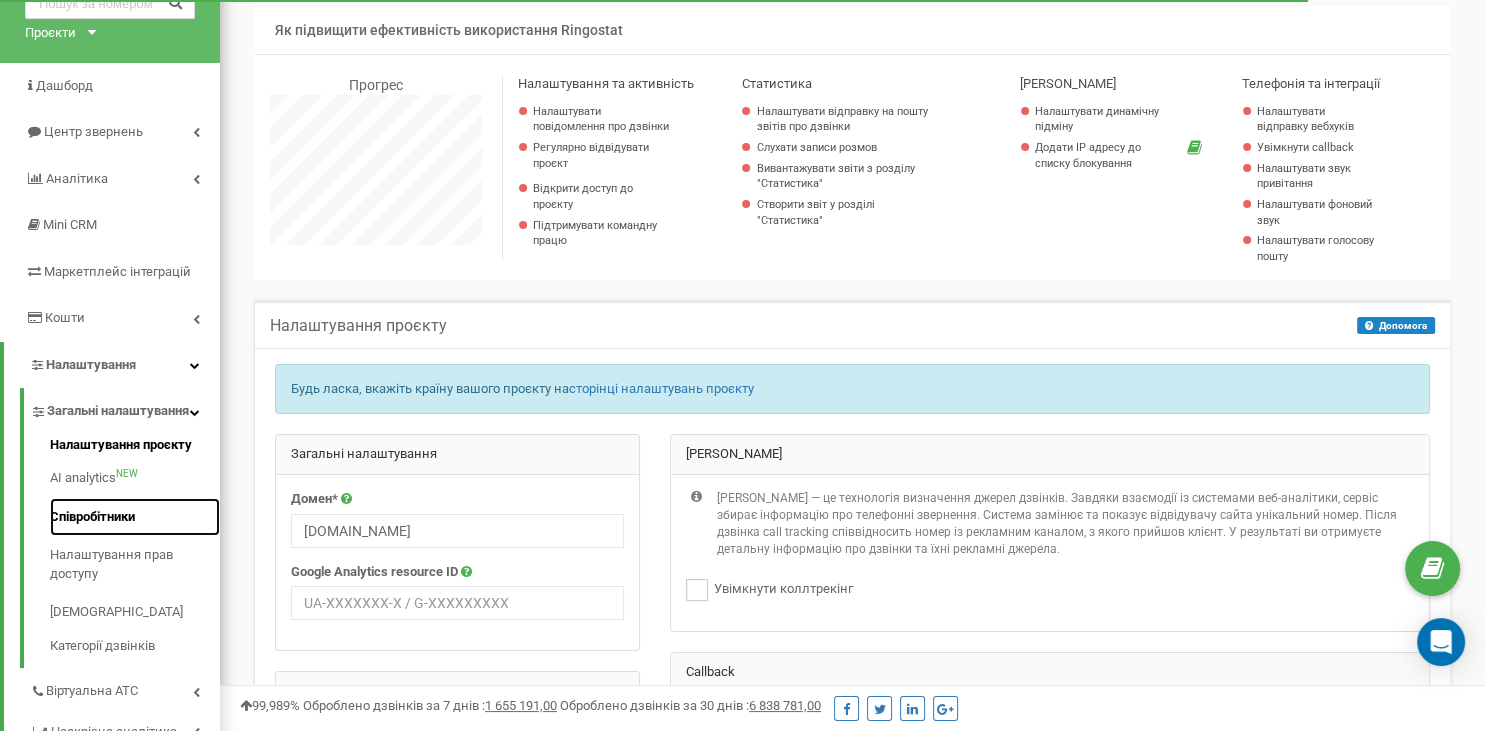 click on "Співробітники" at bounding box center [135, 517] 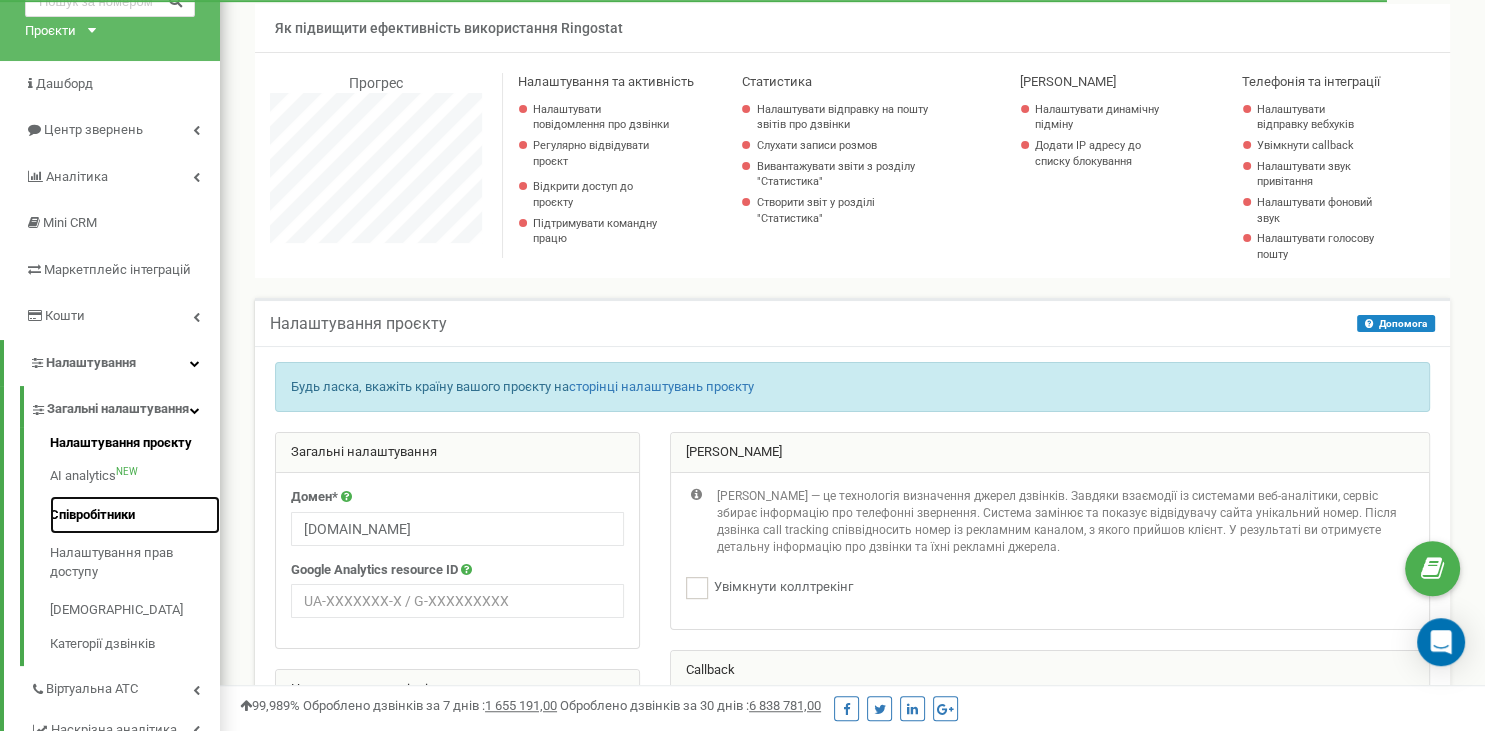 scroll, scrollTop: 219, scrollLeft: 0, axis: vertical 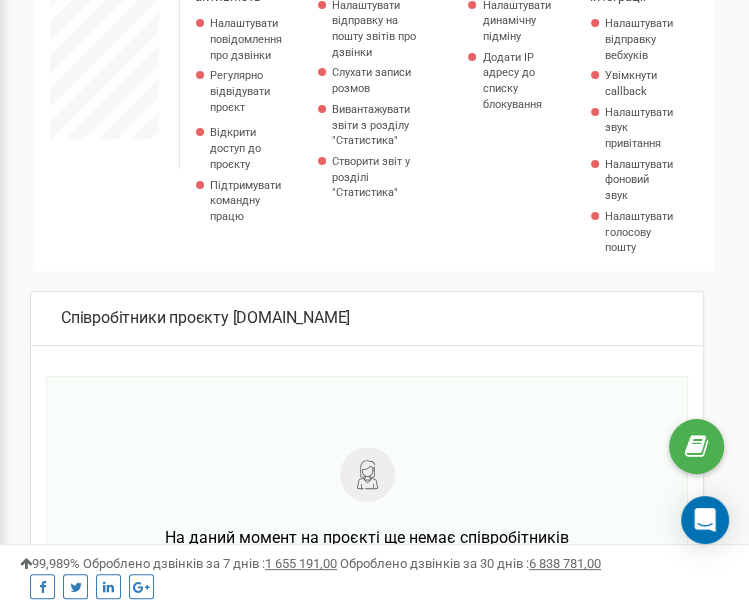 click on "Налаштування та активність Налаштувати повідомлення про дзвінки Регулярно відвідувати проєкт Відкрити доступ до проєкту Підтримувати командну працю" at bounding box center (261, 120) 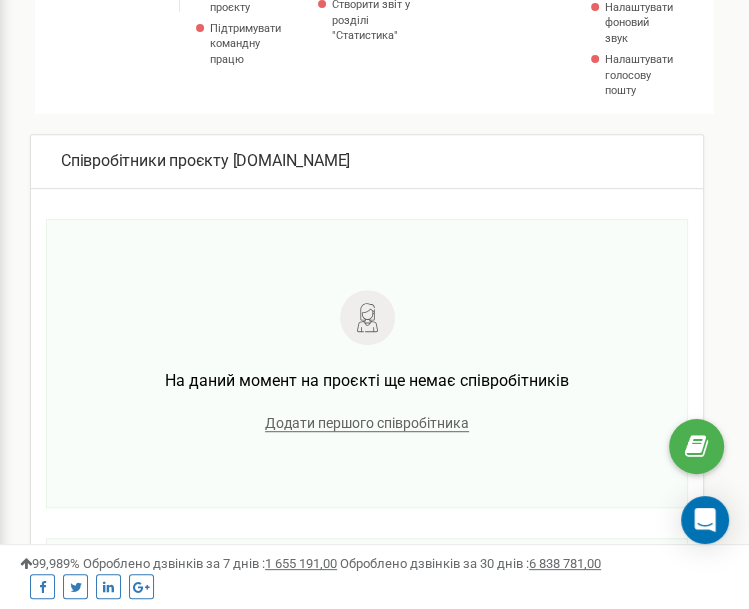 scroll, scrollTop: 422, scrollLeft: 0, axis: vertical 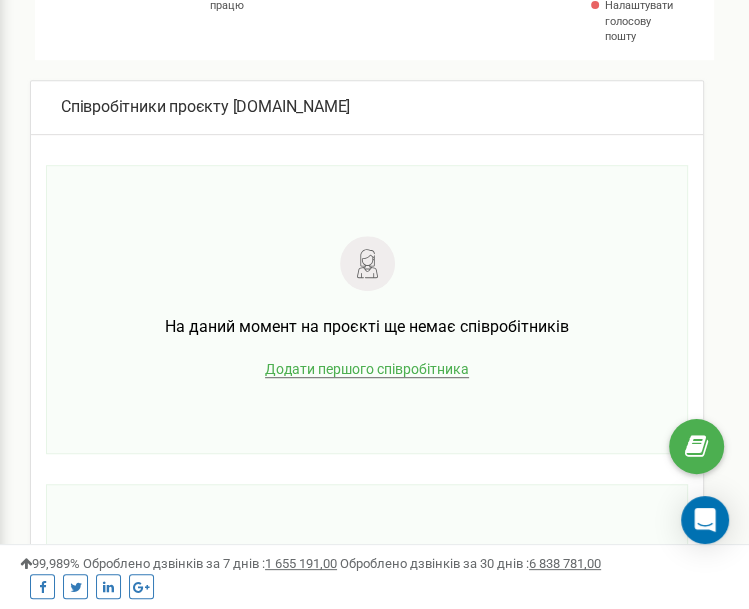 click on "Додати першого співробітника" at bounding box center (367, 369) 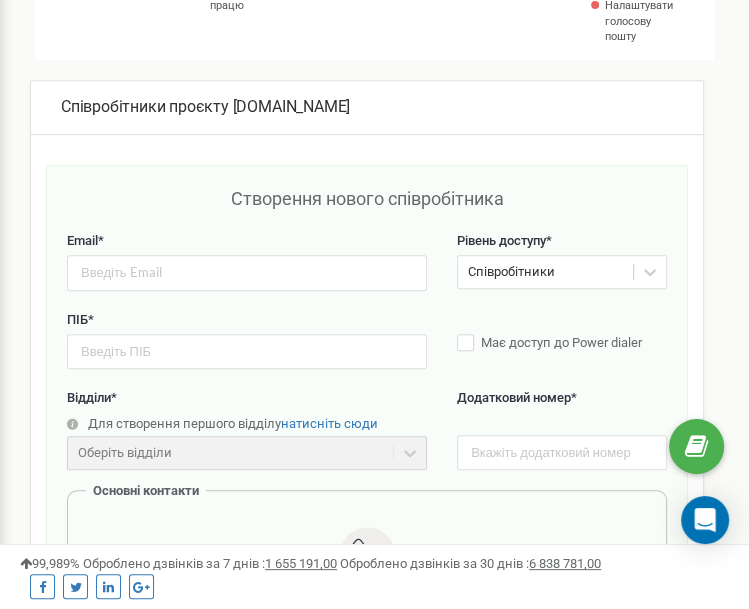 scroll, scrollTop: 997594, scrollLeft: 999251, axis: both 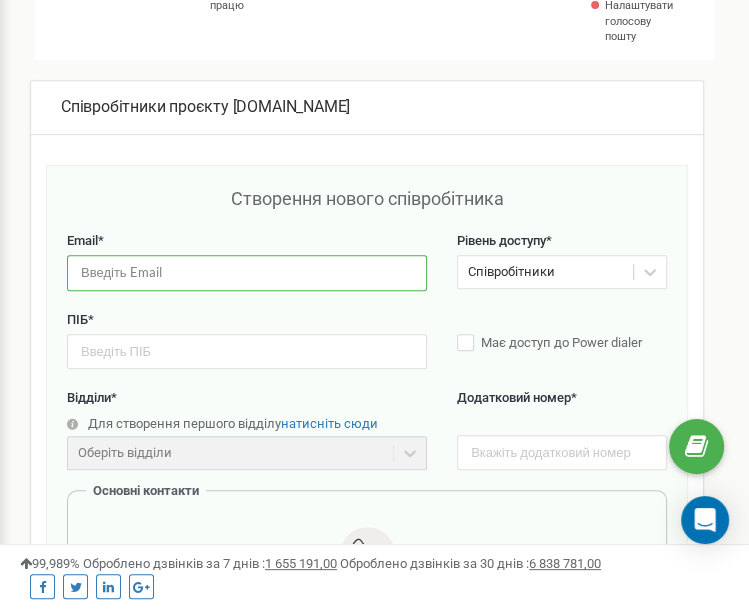 click at bounding box center (247, 272) 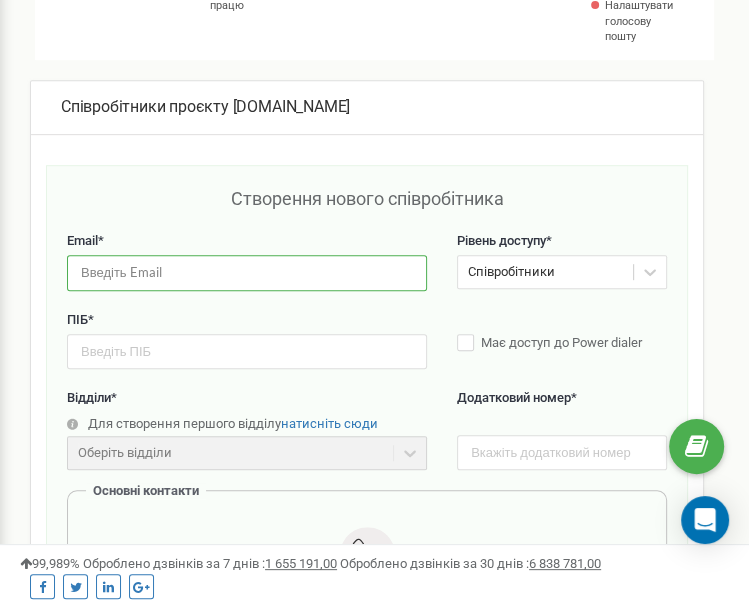 paste on "[EMAIL_ADDRESS][DOMAIN_NAME]" 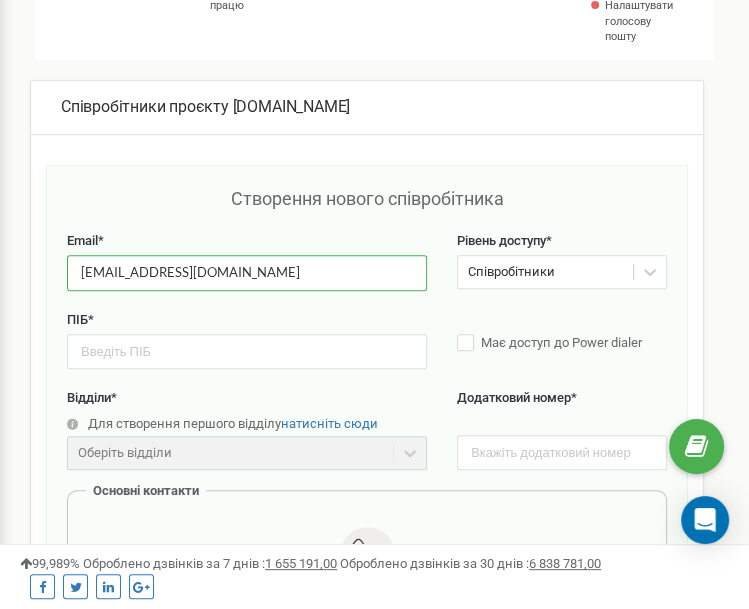 type on "[EMAIL_ADDRESS][DOMAIN_NAME]" 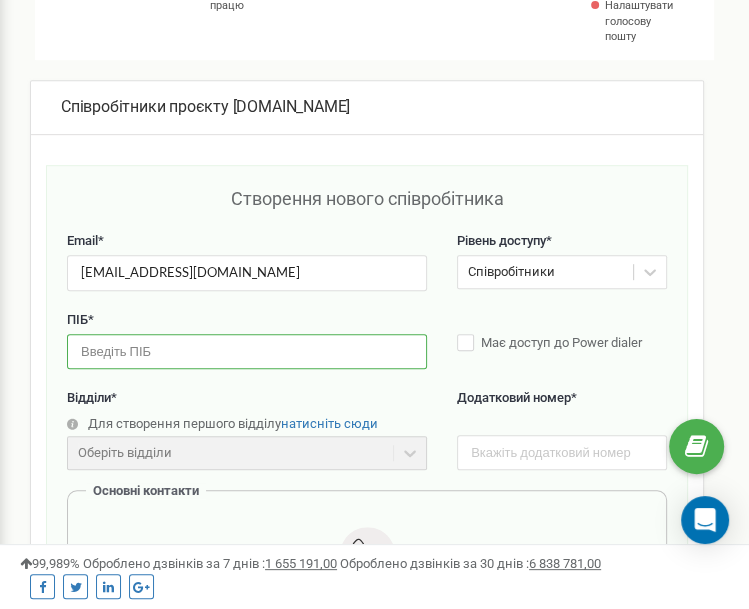 click at bounding box center (247, 351) 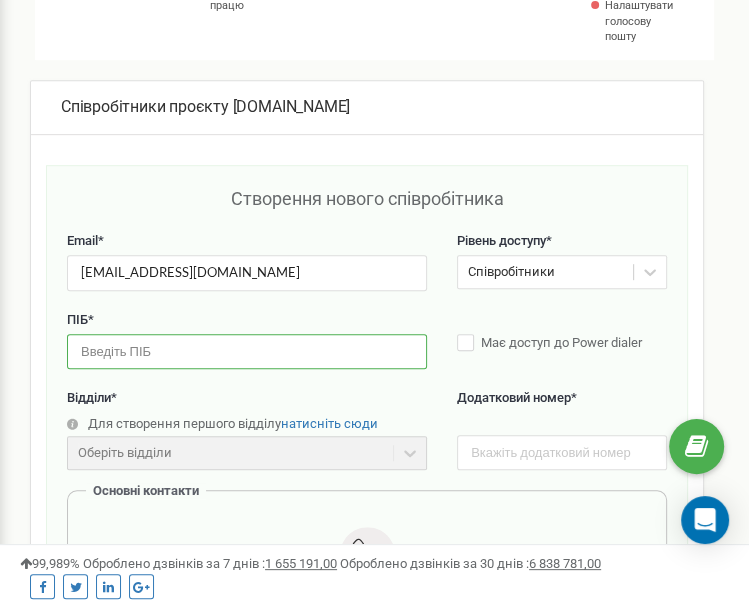 paste on "[PERSON_NAME]" 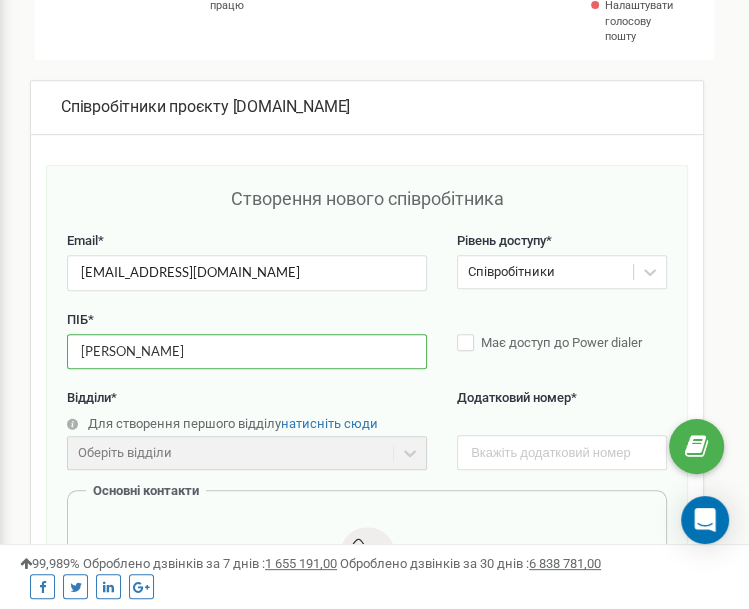 type on "[PERSON_NAME]" 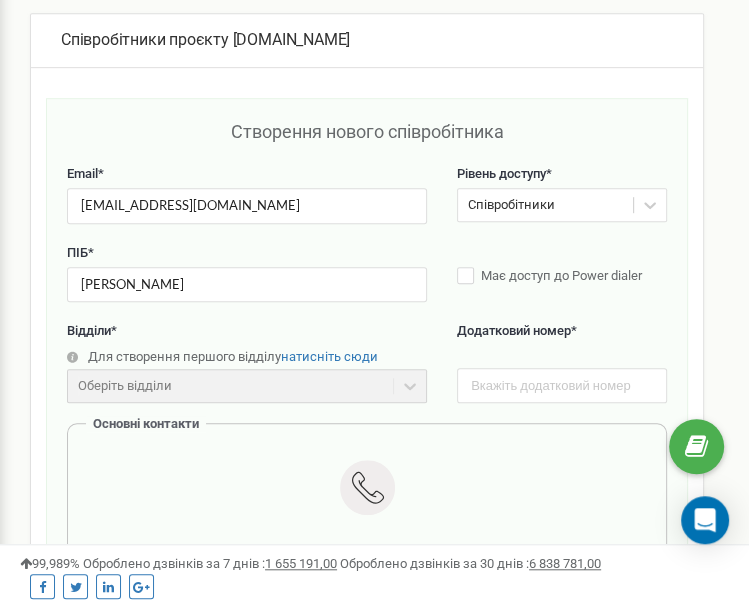 scroll, scrollTop: 528, scrollLeft: 0, axis: vertical 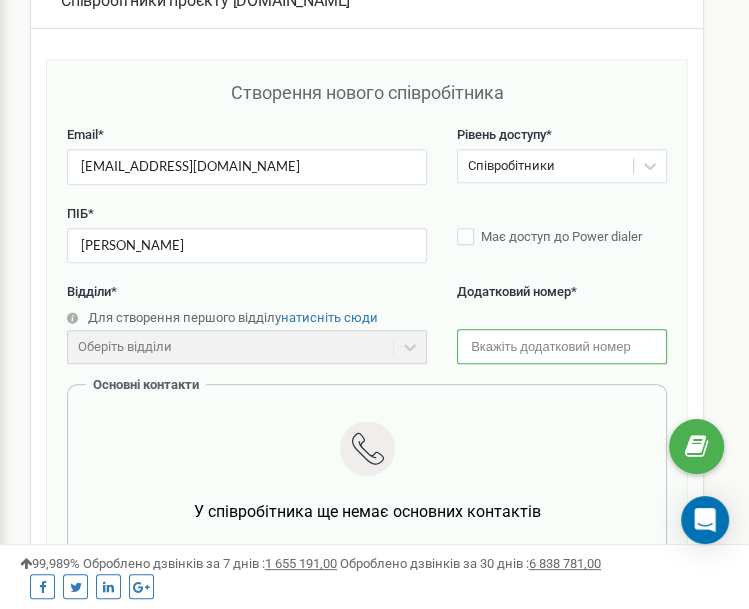 click at bounding box center (562, 346) 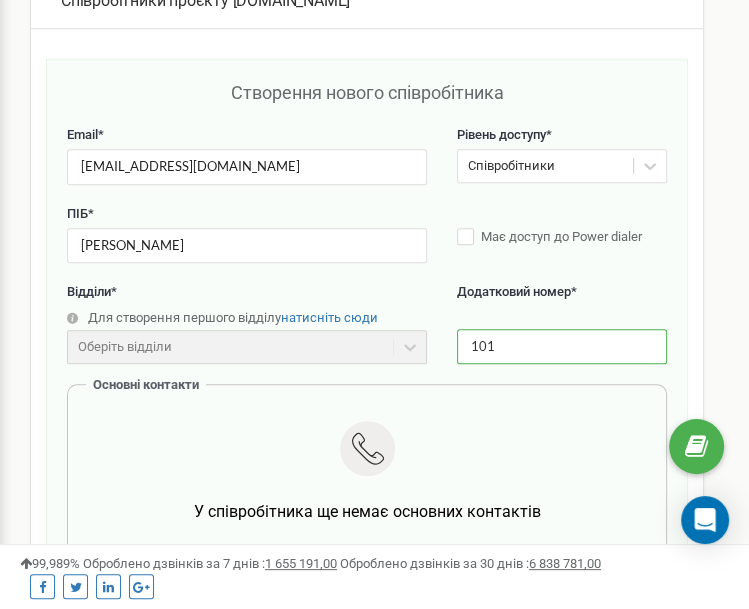 type on "101" 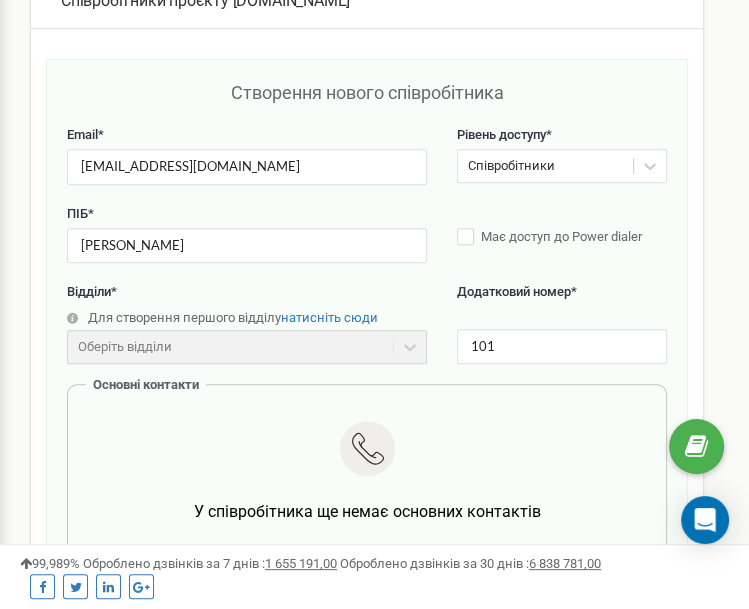 click at bounding box center [367, 451] 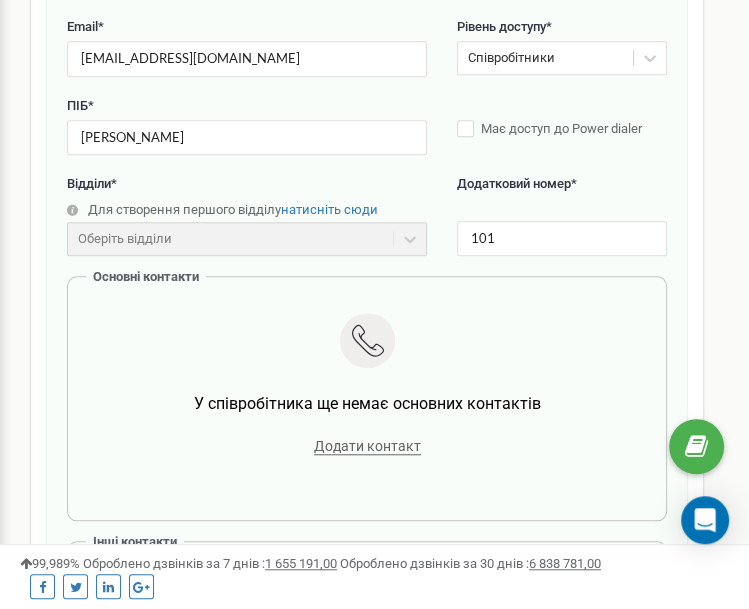 scroll, scrollTop: 633, scrollLeft: 0, axis: vertical 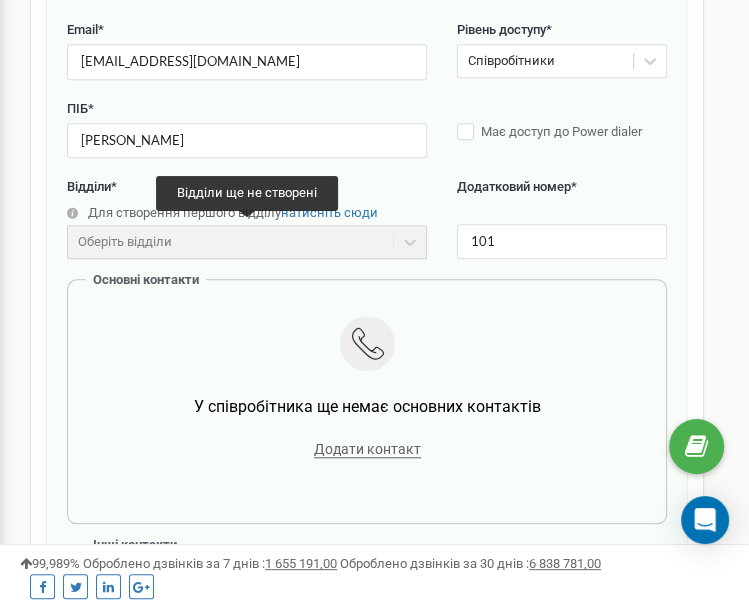 click on "Оберіть відділи" at bounding box center [247, 242] 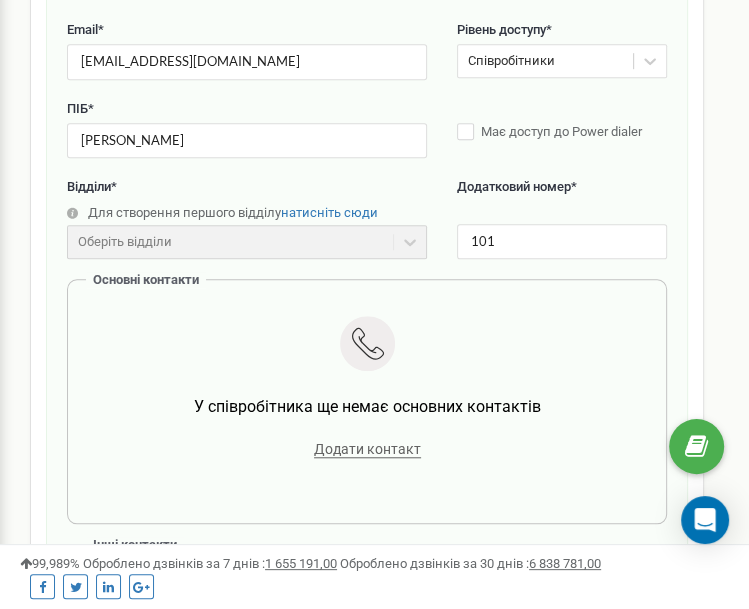 click 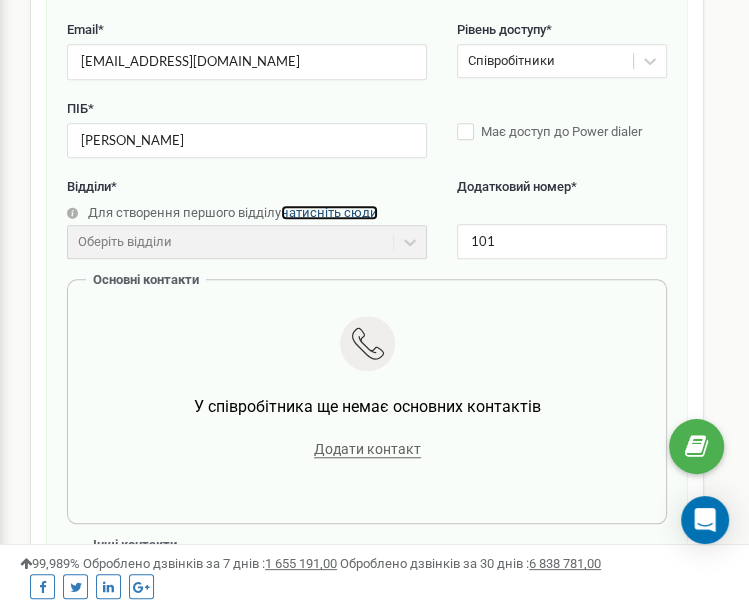 click on "натисніть сюди" at bounding box center [329, 212] 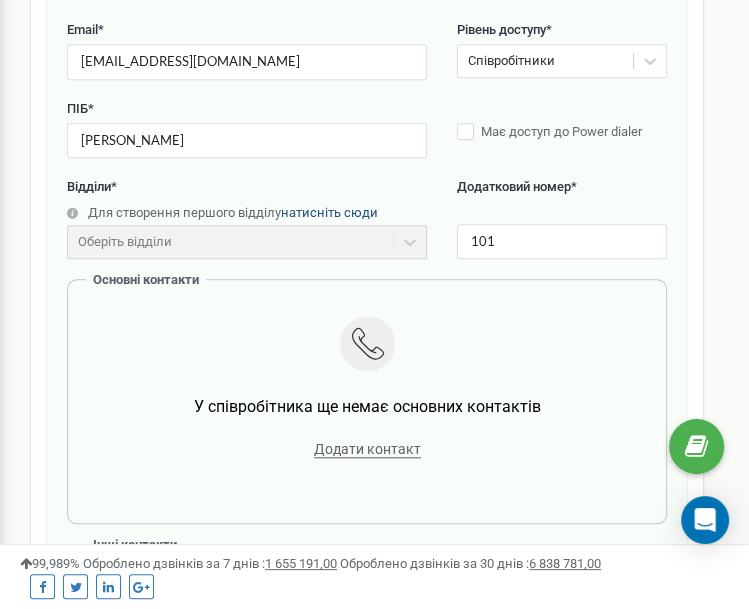 scroll, scrollTop: 2229, scrollLeft: 749, axis: both 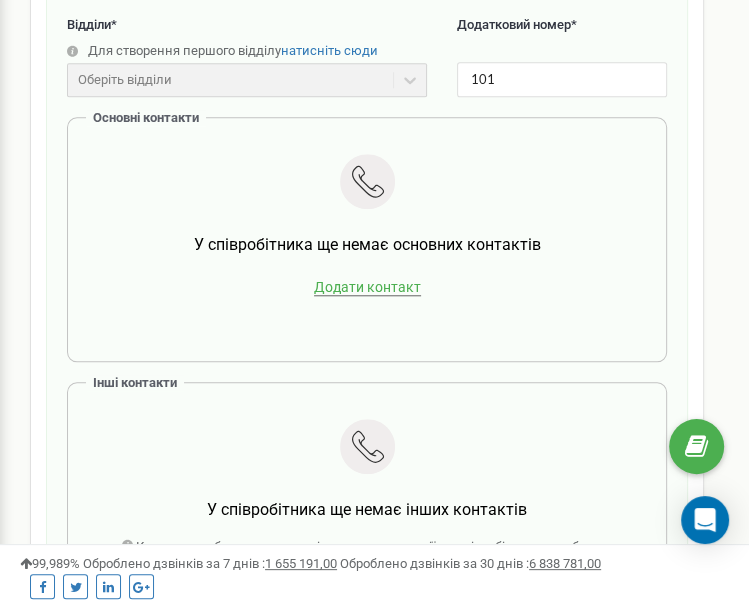 click on "Додати контакт" at bounding box center [367, 287] 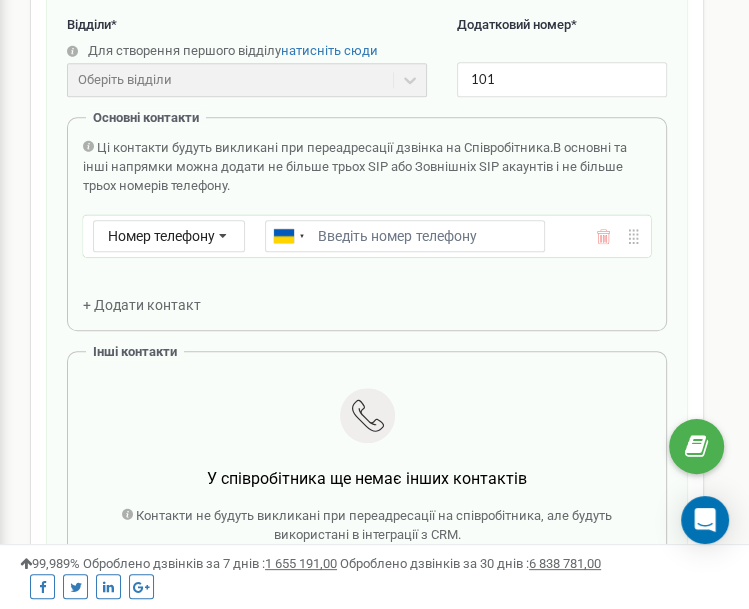 scroll, scrollTop: 2198, scrollLeft: 749, axis: both 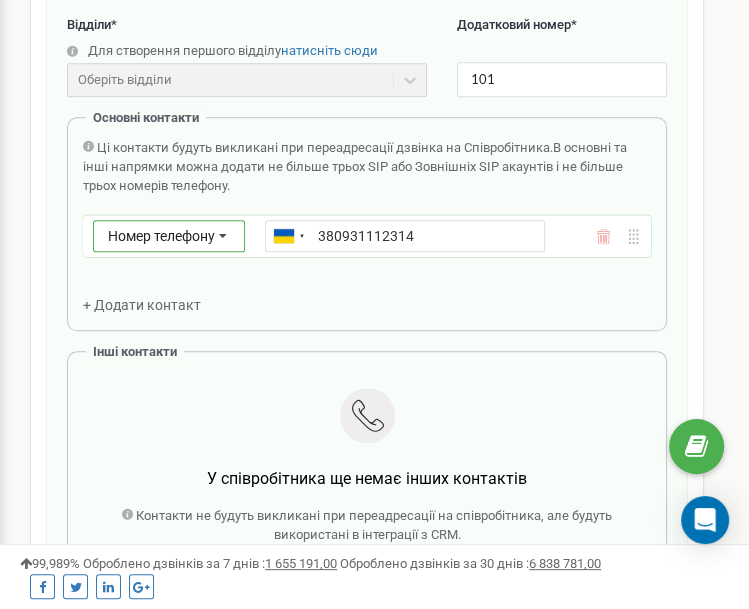 click at bounding box center [223, 237] 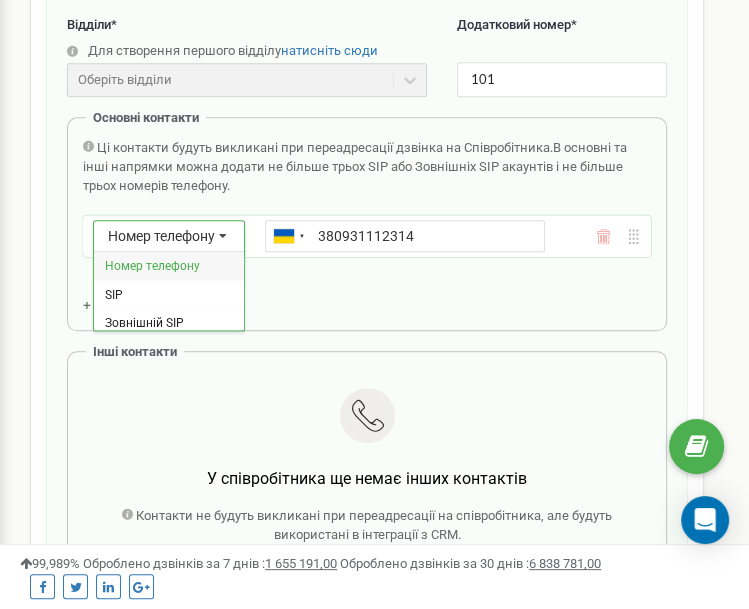 click on "Номер телефону" at bounding box center (169, 265) 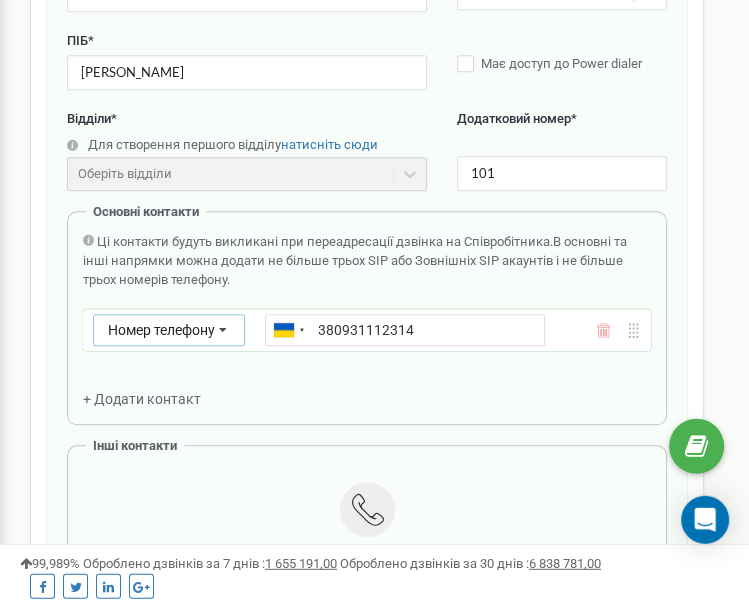 scroll, scrollTop: 795, scrollLeft: 0, axis: vertical 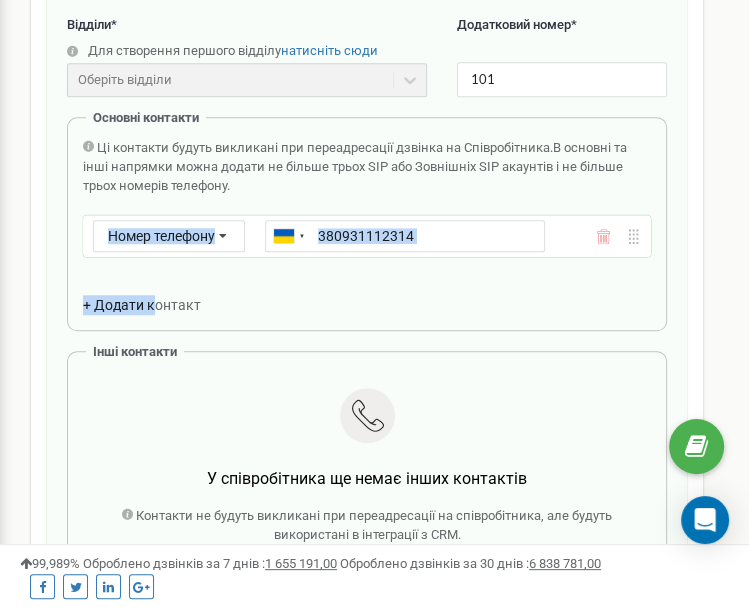 click on "Ці контакти будуть викликані при переадресації дзвінка на Співробітника.  В основні та інші напрямки можна додати не більше трьох SIP або Зовнішніх SIP акаунтів і не більше трьох номерів телефону. Номер телефону Номер телефону SIP Зовнішній SIP Ukraine (Україна) + 380 Afghanistan (‫افغانستان‬‎) + 93 Albania (Shqipëri) + 355 Algeria (‫الجزائر‬‎) + 213 American Samoa + 1684 Andorra + 376 Angola + 244 Anguilla + 1264 Antigua and Barbuda + 1268 Argentina + 54 Armenia (Հայաստան) + 374 Aruba + 297 Australia + 61 Austria (Österreich) + 43 Azerbaijan (Azərbaycan) + 994 Bahamas + 1242 Bahrain (‫البحرين‬‎) + 973 Bangladesh (বাংলাদেশ) + 880 Barbados + 1246 Belarus (Беларусь) + 375 Belgium (België) + 32 Belize + 501 Benin (Bénin) + 229 Bermuda + 55" at bounding box center [367, 227] 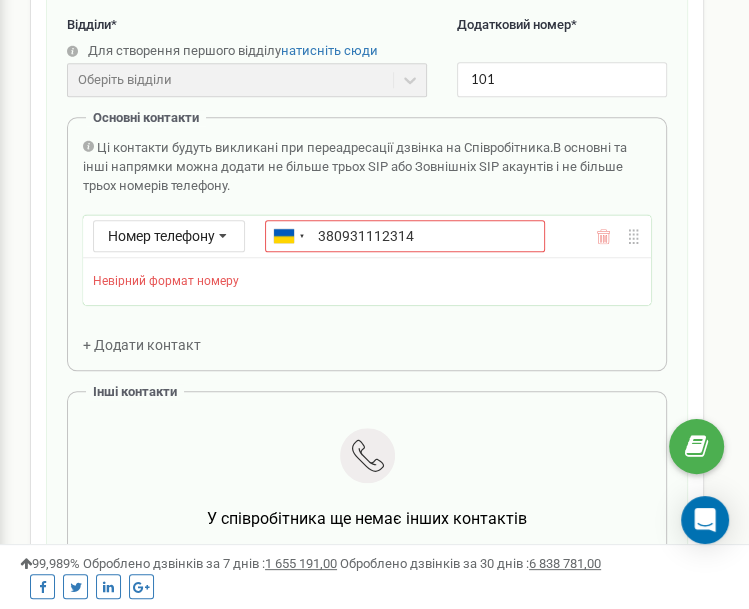 click on "+ Додати контакт" at bounding box center (142, 345) 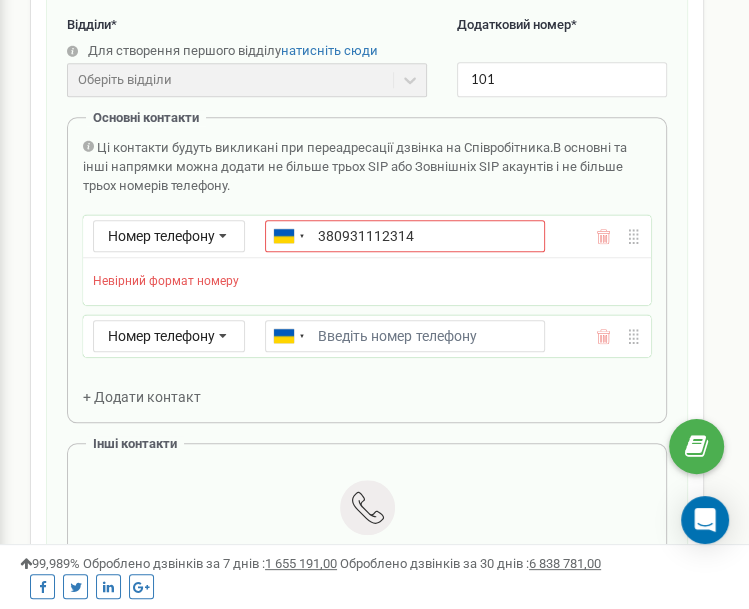 scroll, scrollTop: 997710, scrollLeft: 999251, axis: both 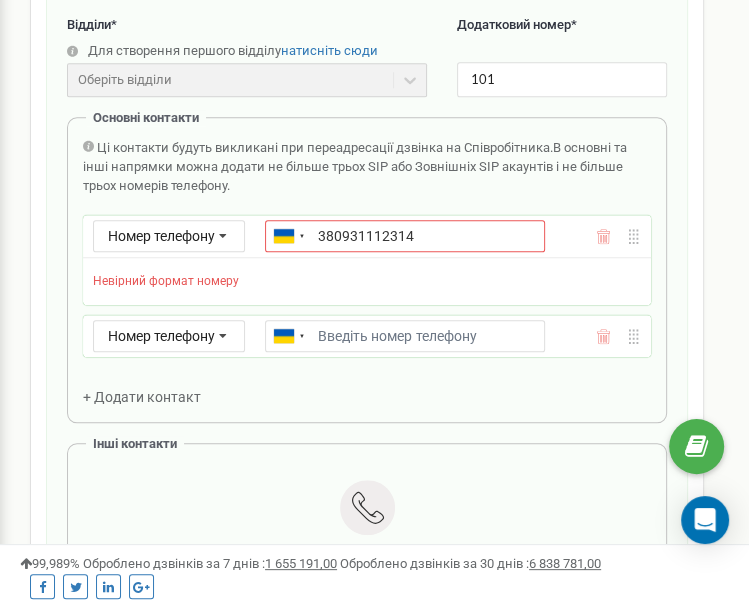 click 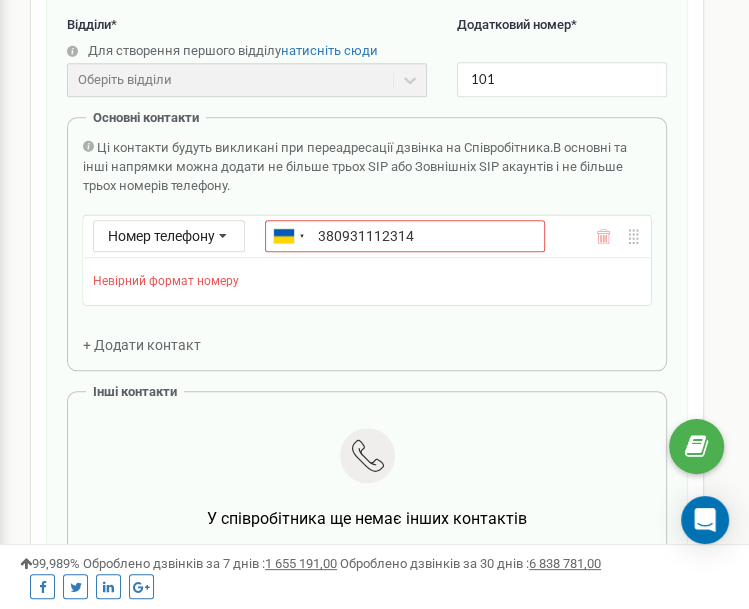 scroll, scrollTop: 2238, scrollLeft: 749, axis: both 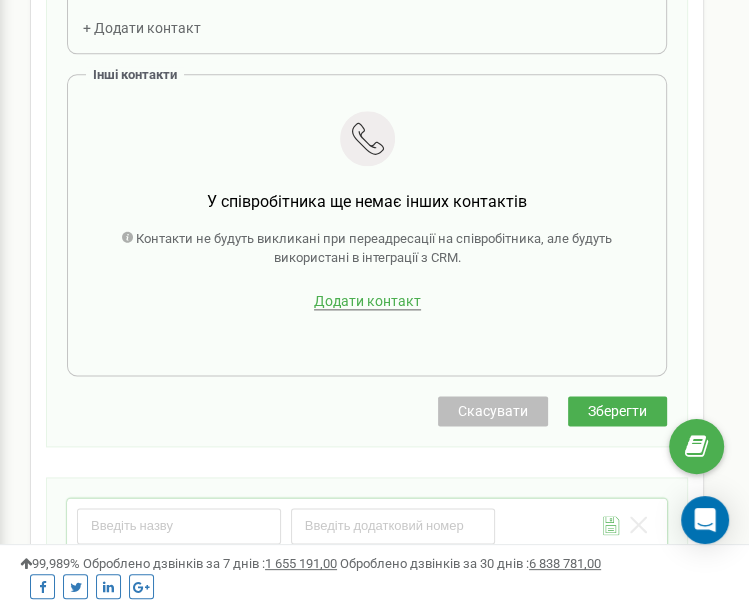 click on "Додати контакт" at bounding box center [367, 301] 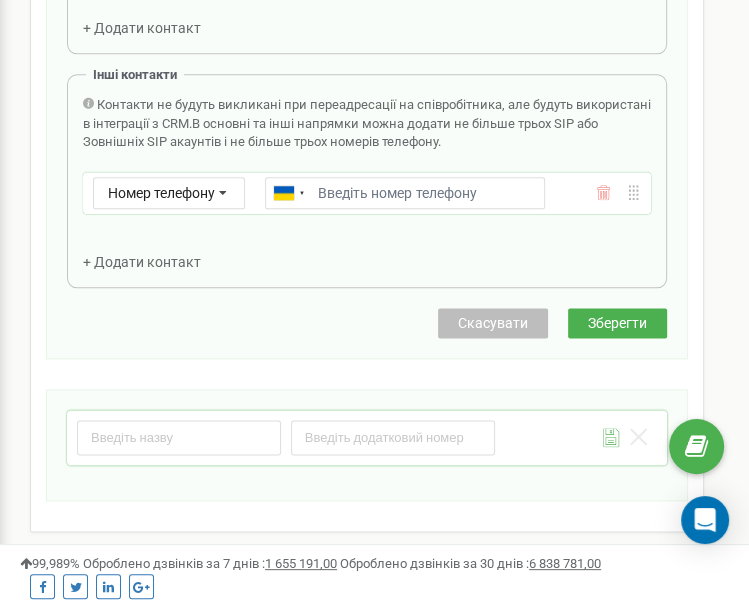 scroll, scrollTop: 2150, scrollLeft: 749, axis: both 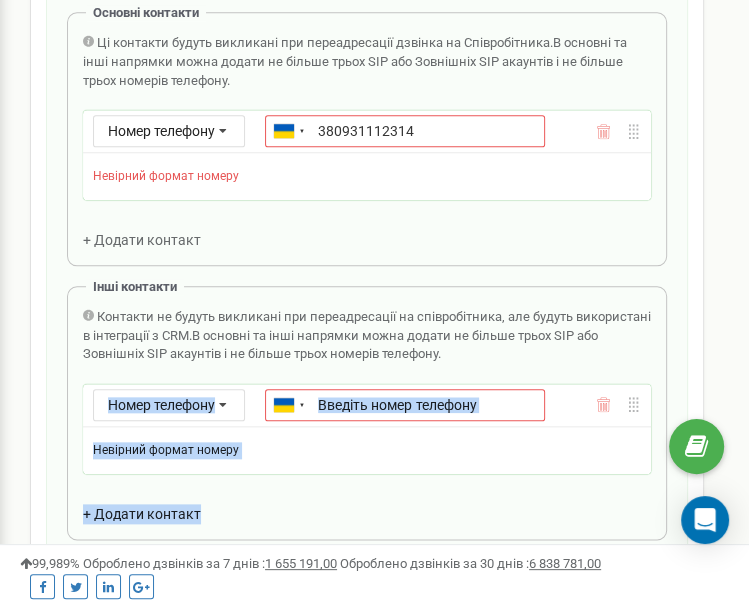 click on "Контакти не будуть викликані при переадресації на співробітника, але будуть використані в інтеграції з CRM.  В основні та інші напрямки можна додати не більше трьох SIP або Зовнішніх SIP акаунтів і не більше трьох номерів телефону. Номер телефону Номер телефону SIP Зовнішній SIP Ukraine (Україна) + 380 Afghanistan (‫افغانستان‬‎) + 93 Albania (Shqipëri) + 355 Algeria (‫الجزائر‬‎) + 213 American Samoa + 1684 Andorra + 376 Angola + 244 Anguilla + 1264 Antigua and Barbuda + 1268 Argentina + 54 Armenia (Հայաստան) + 374 Aruba + 297 Australia + 61 Austria (Österreich) + 43 Azerbaijan (Azərbaycan) + 994 Bahamas + 1242 Bahrain (‫البحرين‬‎) + 973 Bangladesh (বাংলাদেশ) + 880 Barbados + 1246 Belarus (Беларусь) + 375 + 32 + 55" at bounding box center (367, 416) 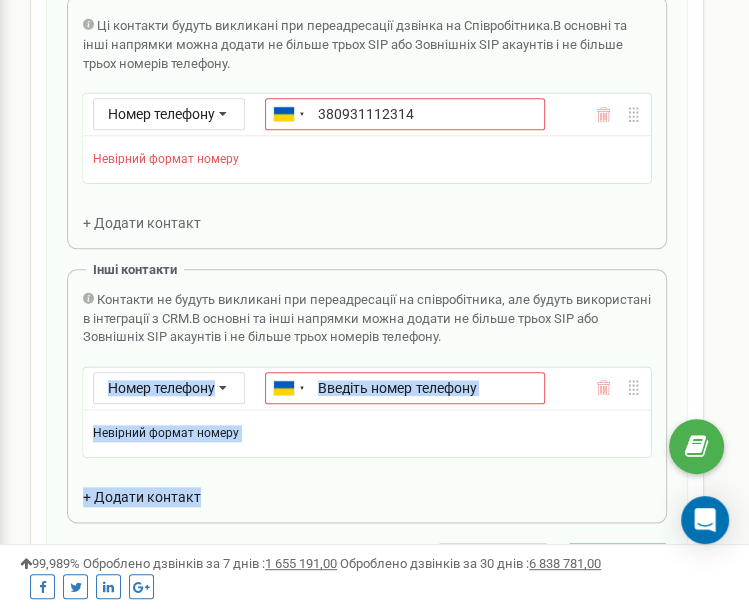 scroll, scrollTop: 861, scrollLeft: 0, axis: vertical 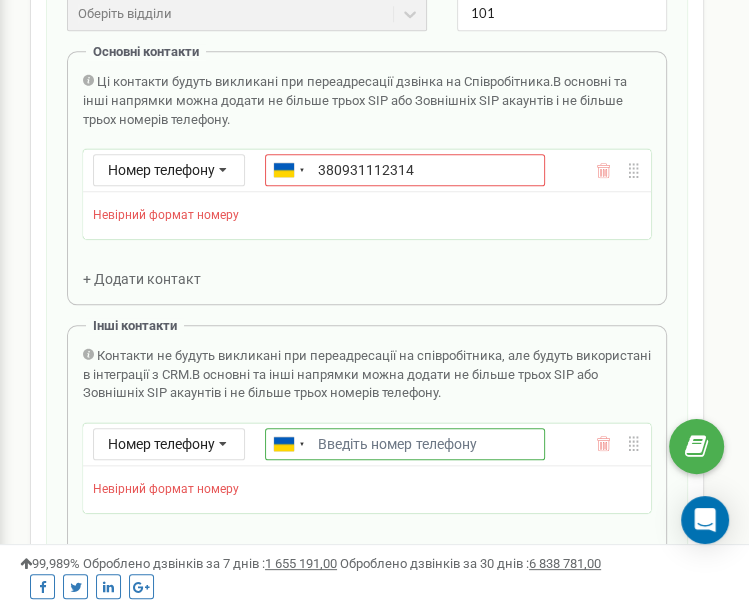 click on "Email *" at bounding box center [404, 444] 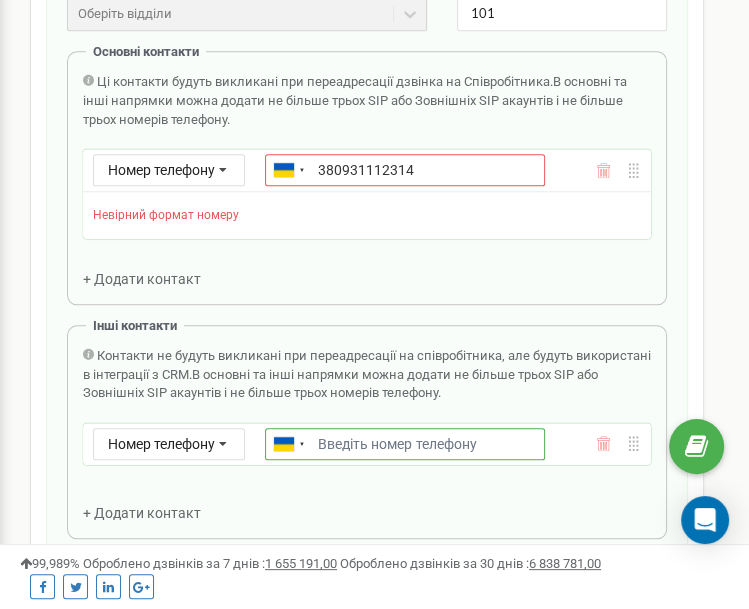 paste on "380441112314" 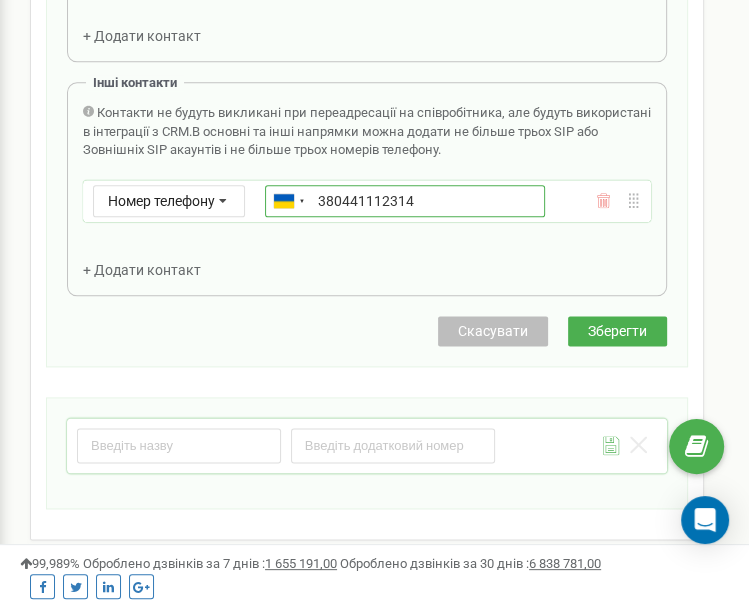 scroll, scrollTop: 1178, scrollLeft: 0, axis: vertical 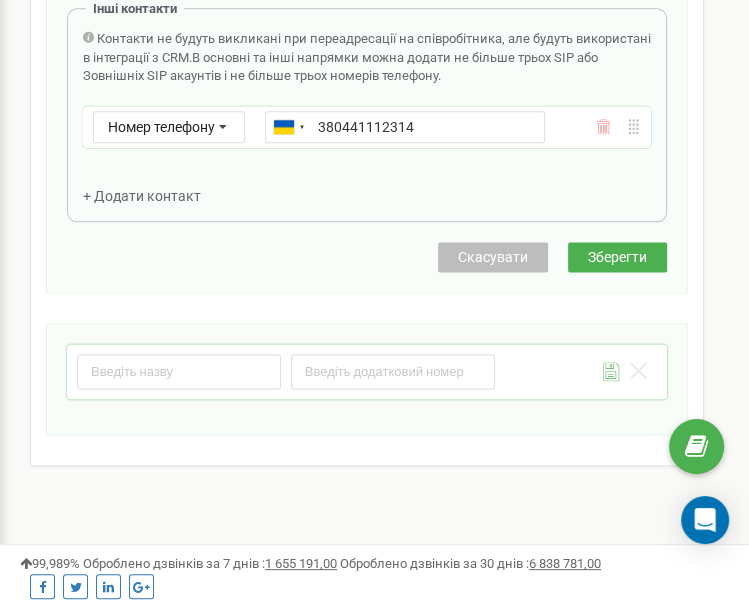 click on "Створення нового співробітника Email * support@ringostat.com Рівень доступу * Співробітники ПІБ * Іванов Іван   Має доступ до Power dialer Відділи * Для створення першого відділу   натисніть сюди Оберіть відділи Відділи ще не створені Додатковий номер * 101 Основні контакти Ці контакти будуть викликані при переадресації дзвінка на Співробітника.  В основні та інші напрямки можна додати не більше трьох SIP або Зовнішніх SIP акаунтів і не більше трьох номерів телефону. Номер телефону Номер телефону SIP Зовнішній SIP Ukraine (Україна) + 380 Afghanistan (‫افغانستان‬‎) + 93 Albania (Shqipëri) + 355 + 213 + 1684 + 376" at bounding box center [367, -149] 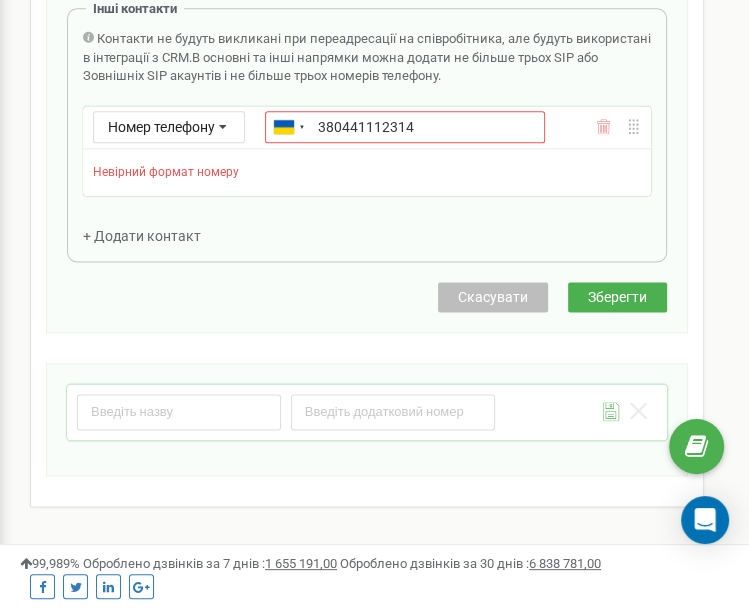 click on "Зберегти" at bounding box center (617, 297) 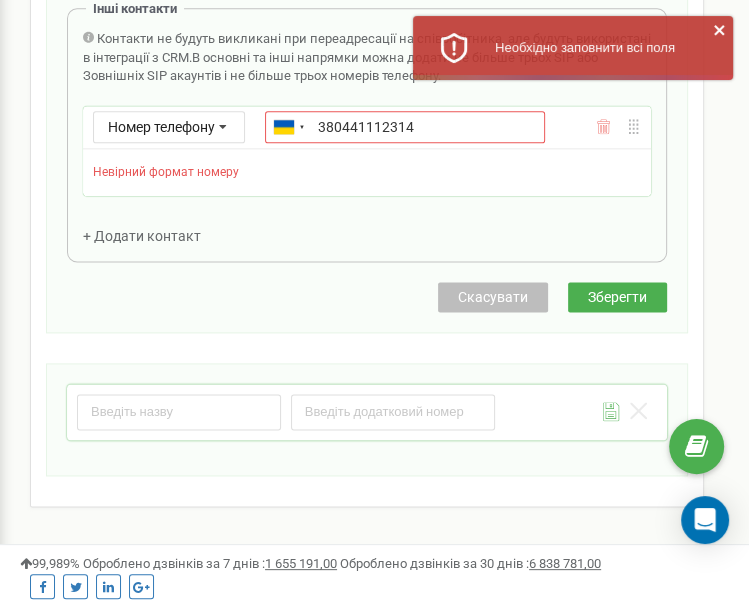 click on "Зберегти" at bounding box center [617, 297] 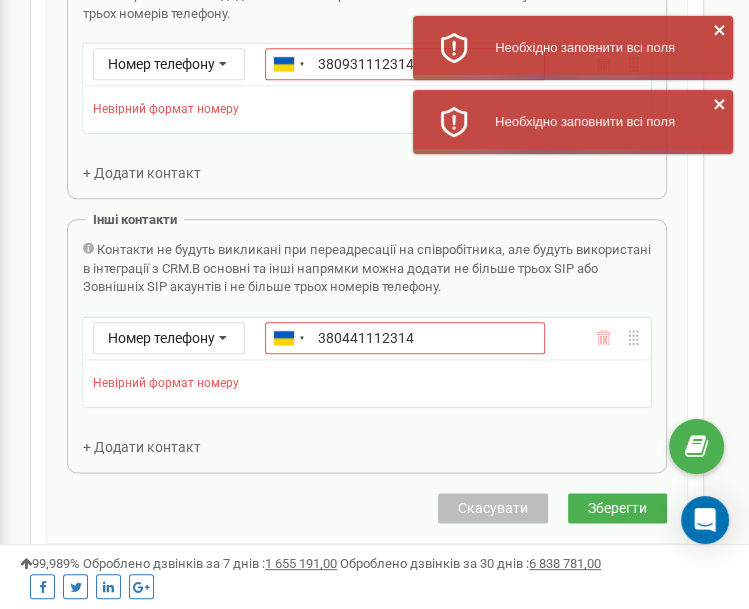 scroll, scrollTop: 756, scrollLeft: 0, axis: vertical 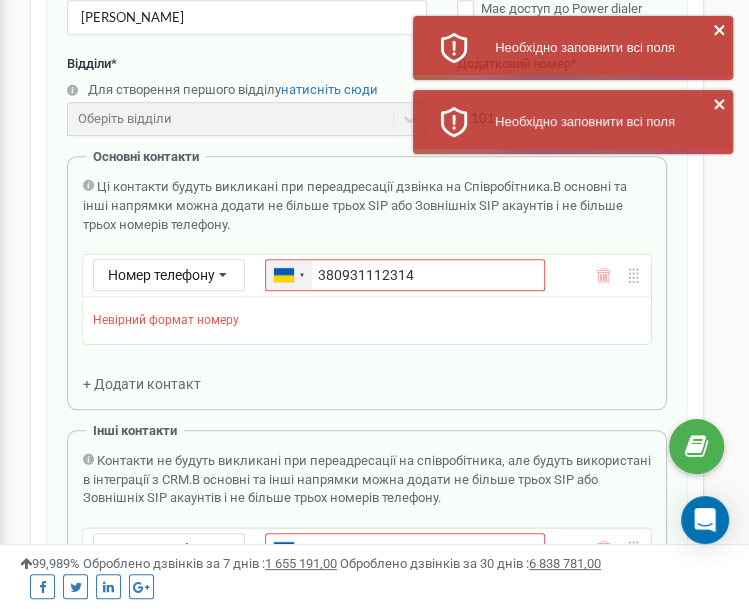 click at bounding box center [302, 275] 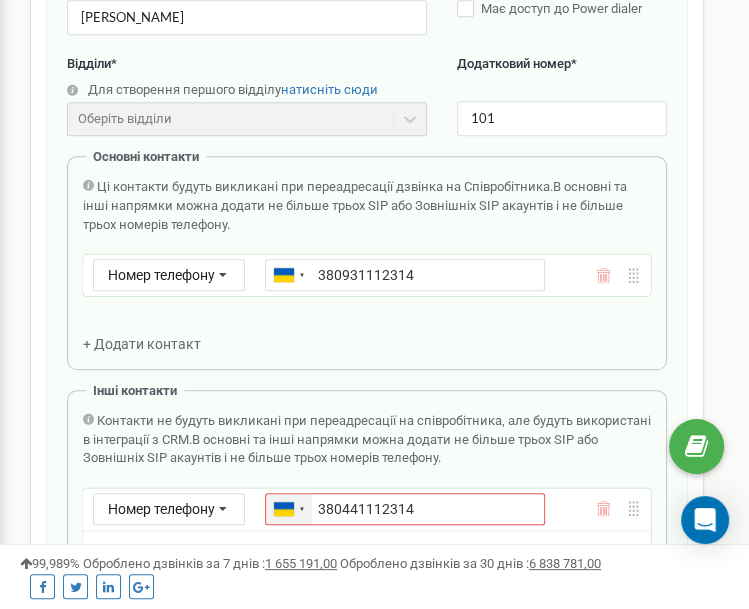 click on "Контакти не будуть викликані при переадресації на співробітника, але будуть використані в інтеграції з CRM.  В основні та інші напрямки можна додати не більше трьох SIP або Зовнішніх SIP акаунтів і не більше трьох номерів телефону. Номер телефону Номер телефону SIP Зовнішній SIP Ukraine (Україна) + 380 Afghanistan (‫افغانستان‬‎) + 93 Albania (Shqipëri) + 355 Algeria (‫الجزائر‬‎) + 213 American Samoa + 1684 Andorra + 376 Angola + 244 Anguilla + 1264 Antigua and Barbuda + 1268 Argentina + 54 Armenia (Հայաստան) + 374 Aruba + 297 Australia + 61 Austria (Österreich) + 43 Azerbaijan (Azərbaycan) + 994 Bahamas + 1242 Bahrain (‫البحرين‬‎) + 973 Bangladesh (বাংলাদেশ) + 880 Barbados + 1246 Belarus (Беларусь) + 375 + 32 + 55" at bounding box center [367, 520] 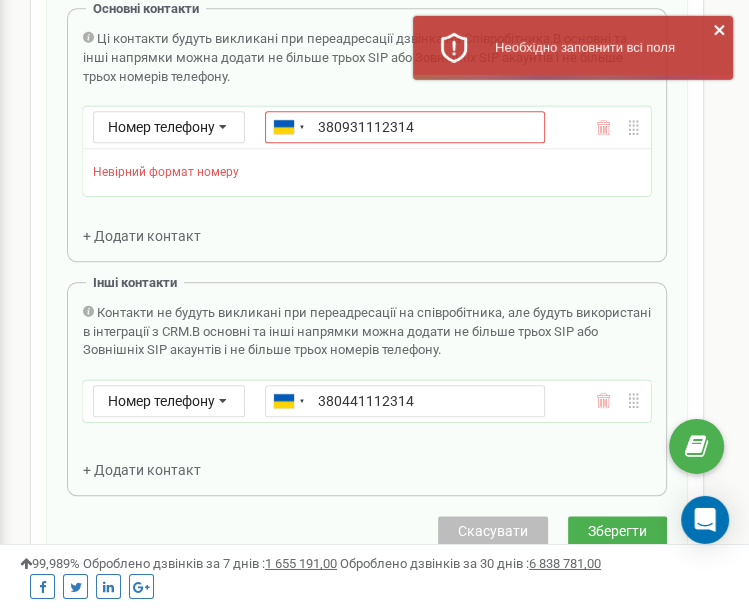 scroll, scrollTop: 967, scrollLeft: 0, axis: vertical 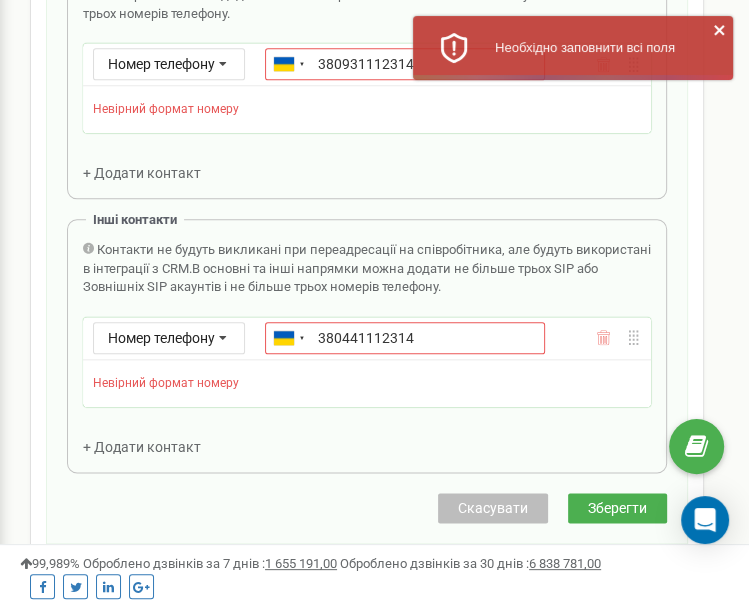 click on "Створення нового співробітника Email * support@ringostat.com Рівень доступу * Співробітники ПІБ * Іванов Іван   Має доступ до Power dialer Відділи * Для створення першого відділу   натисніть сюди Оберіть відділи Відділи ще не створені Додатковий номер * 101 Основні контакти Ці контакти будуть викликані при переадресації дзвінка на Співробітника.  В основні та інші напрямки можна додати не більше трьох SIP або Зовнішніх SIP акаунтів і не більше трьох номерів телефону. Номер телефону Номер телефону SIP Зовнішній SIP Ukraine (Україна) + 380 Afghanistan (‫افغانستان‬‎) + 93 Albania (Shqipëri) + 355 + 213 + 1684 + 376" at bounding box center (367, 82) 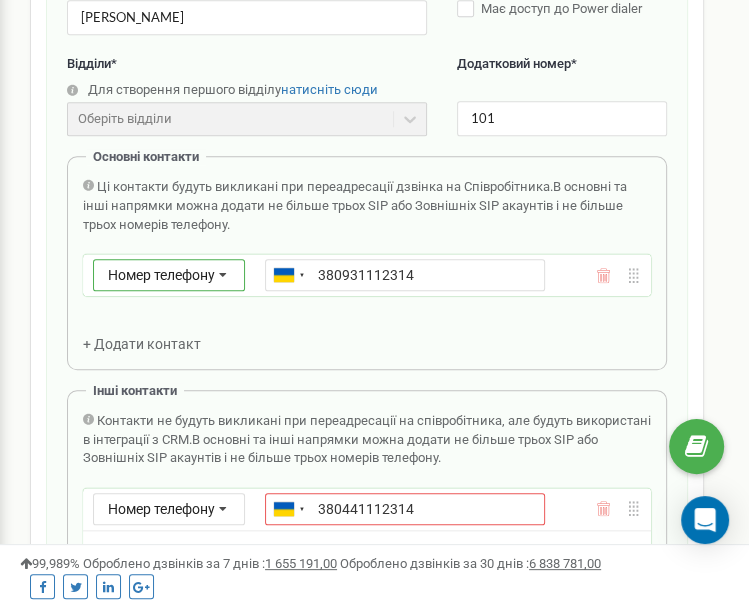 click at bounding box center (223, 276) 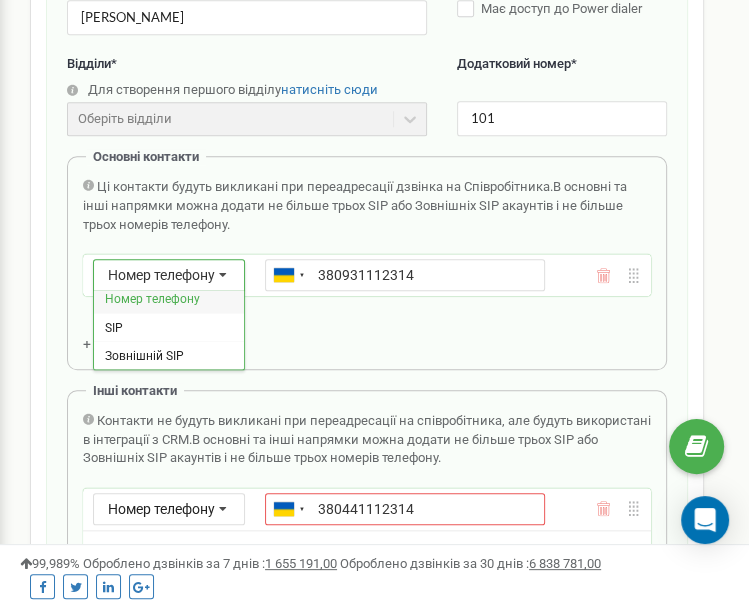 click on "Номер телефону" at bounding box center [152, 299] 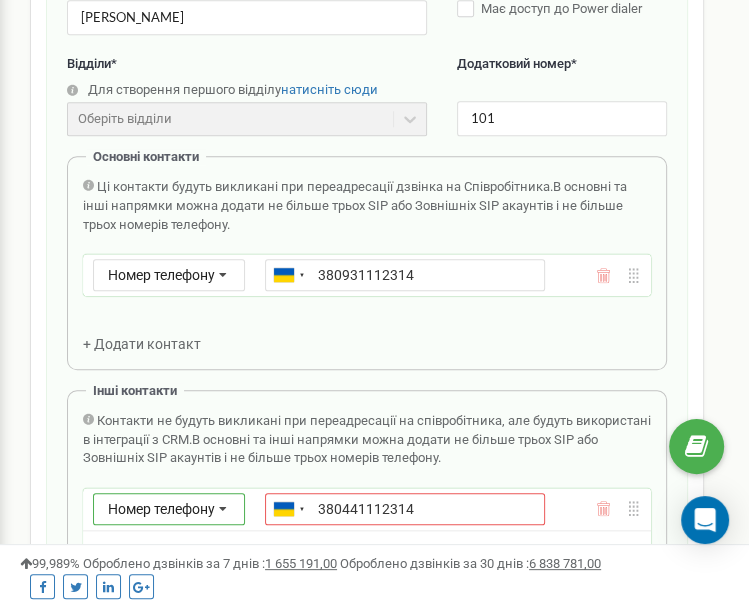 click on "Контакти не будуть викликані при переадресації на співробітника, але будуть використані в інтеграції з CRM.  В основні та інші напрямки можна додати не більше трьох SIP або Зовнішніх SIP акаунтів і не більше трьох номерів телефону. Номер телефону Номер телефону SIP Зовнішній SIP Ukraine (Україна) + 380 Afghanistan (‫افغانستان‬‎) + 93 Albania (Shqipëri) + 355 Algeria (‫الجزائر‬‎) + 213 American Samoa + 1684 Andorra + 376 Angola + 244 Anguilla + 1264 Antigua and Barbuda + 1268 Argentina + 54 Armenia (Հայաստան) + 374 Aruba + 297 Australia + 61 Austria (Österreich) + 43 Azerbaijan (Azərbaycan) + 994 Bahamas + 1242 Bahrain (‫البحرين‬‎) + 973 Bangladesh (বাংলাদেশ) + 880 Barbados + 1246 Belarus (Беларусь) + 375 + 32 + 55" at bounding box center (367, 520) 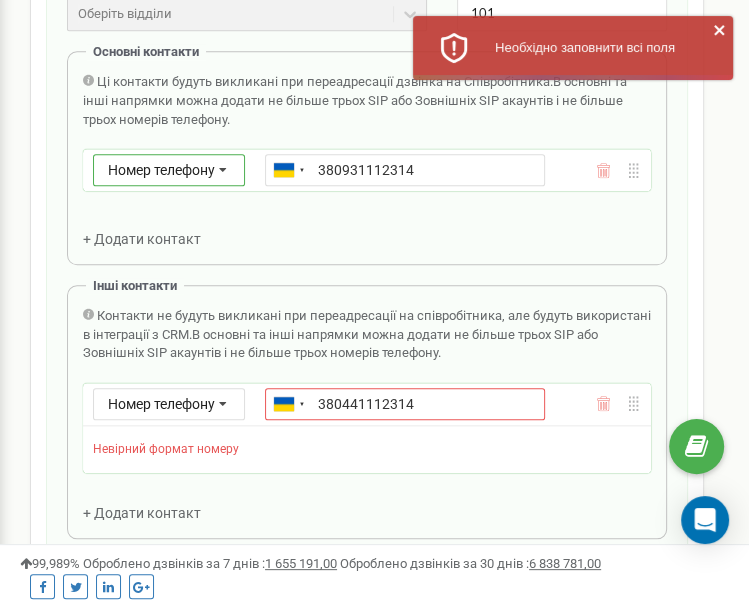 click on "Номер телефону Номер телефону SIP Зовнішній SIP" at bounding box center [169, 170] 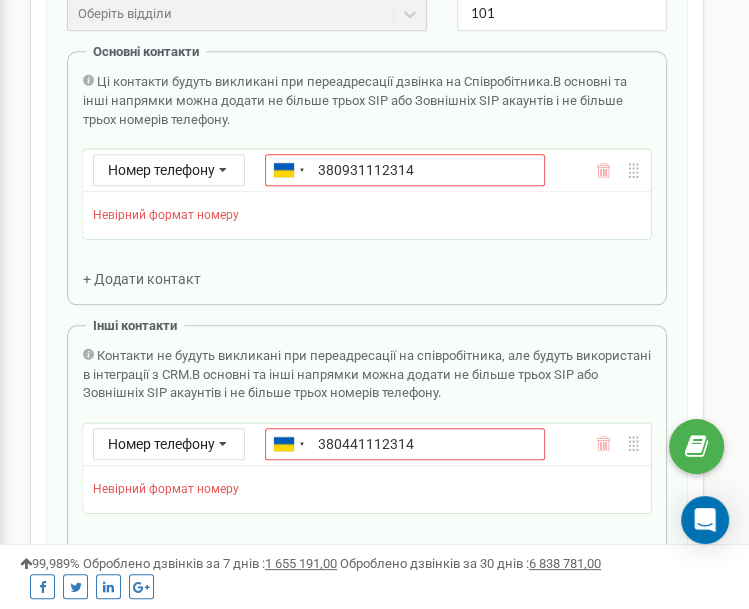 click on "Ці контакти будуть викликані при переадресації дзвінка на Співробітника.  В основні та інші напрямки можна додати не більше трьох SIP або Зовнішніх SIP акаунтів і не більше трьох номерів телефону. Номер телефону Номер телефону SIP Зовнішній SIP Ukraine (Україна) + 380 Afghanistan (‫افغانستان‬‎) + 93 Albania (Shqipëri) + 355 Algeria (‫الجزائر‬‎) + 213 American Samoa + 1684 Andorra + 376 Angola + 244 Anguilla + 1264 Antigua and Barbuda + 1268 Argentina + 54 Armenia (Հայաստան) + 374 Aruba + 297 Australia + 61 Austria (Österreich) + 43 Azerbaijan (Azərbaycan) + 994 Bahamas + 1242 Bahrain (‫البحرين‬‎) + 973 Bangladesh (বাংলাদেশ) + 880 Barbados + 1246 Belarus (Беларусь) + 375 Belgium (België) + 32 Belize + 501 Benin (Bénin) + 229 Bermuda + 55" at bounding box center [367, 181] 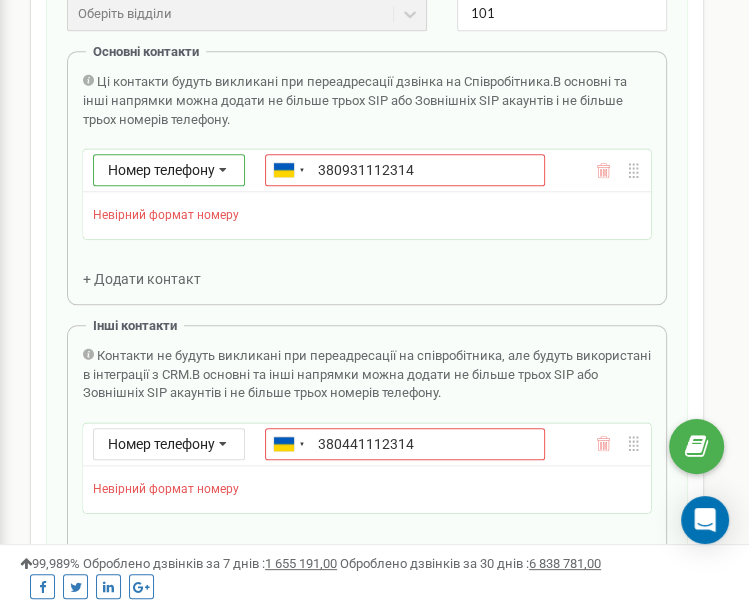 click at bounding box center [223, 171] 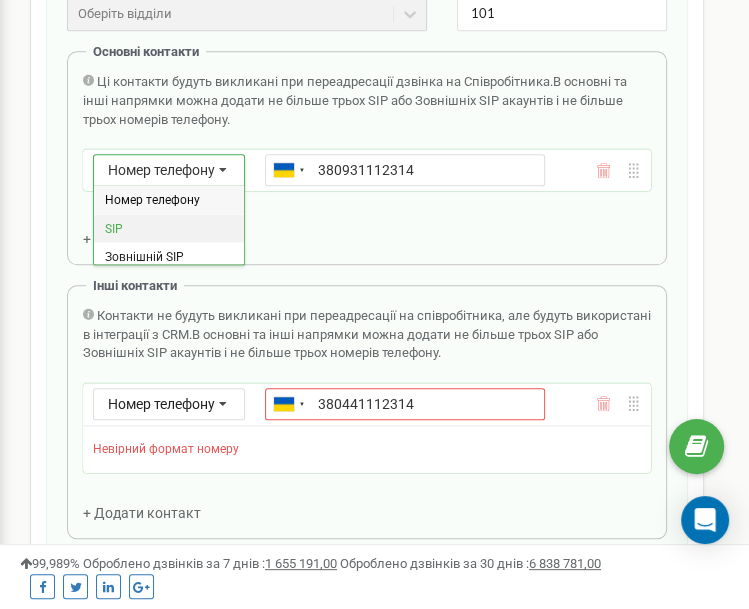 click on "SIP" at bounding box center [169, 228] 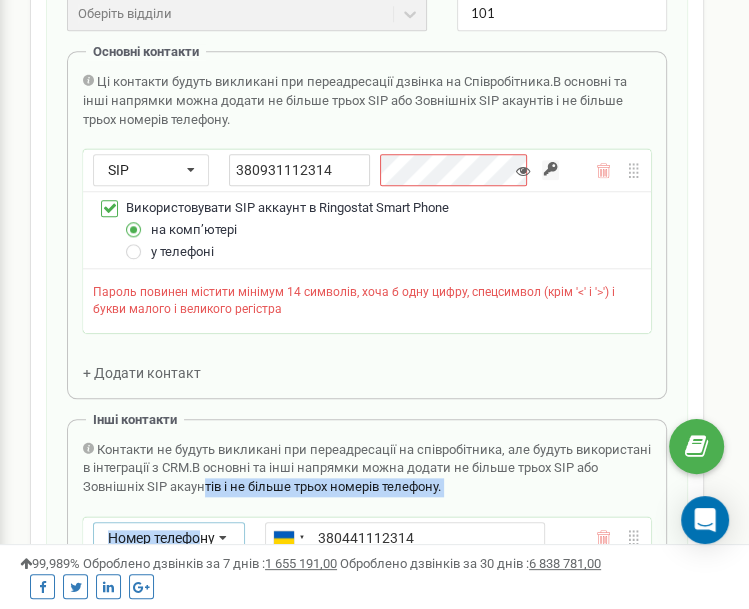 click on "Контакти не будуть викликані при переадресації на співробітника, але будуть використані в інтеграції з CRM.  В основні та інші напрямки можна додати не більше трьох SIP або Зовнішніх SIP акаунтів і не більше трьох номерів телефону. Номер телефону Номер телефону SIP Зовнішній SIP Ukraine (Україна) + 380 Afghanistan (‫افغانستان‬‎) + 93 Albania (Shqipëri) + 355 Algeria (‫الجزائر‬‎) + 213 American Samoa + 1684 Andorra + 376 Angola + 244 Anguilla + 1264 Antigua and Barbuda + 1268 Argentina + 54 Armenia (Հայաստան) + 374 Aruba + 297 Australia + 61 Austria (Österreich) + 43 Azerbaijan (Azərbaycan) + 994 Bahamas + 1242 Bahrain (‫البحرين‬‎) + 973 Bangladesh (বাংলাদেশ) + 880 Barbados + 1246 Belarus (Беларусь) + 375 + 32 + 55" at bounding box center (367, 529) 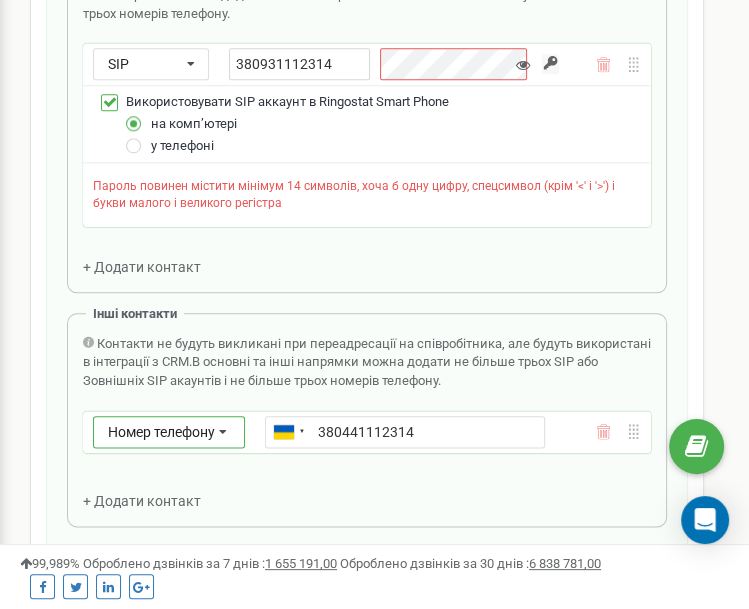 click at bounding box center [223, 433] 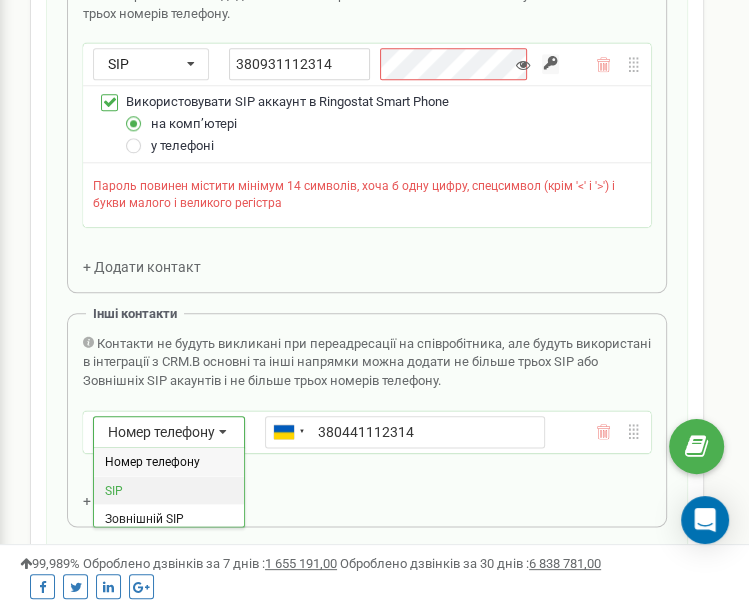click on "SIP" at bounding box center (169, 489) 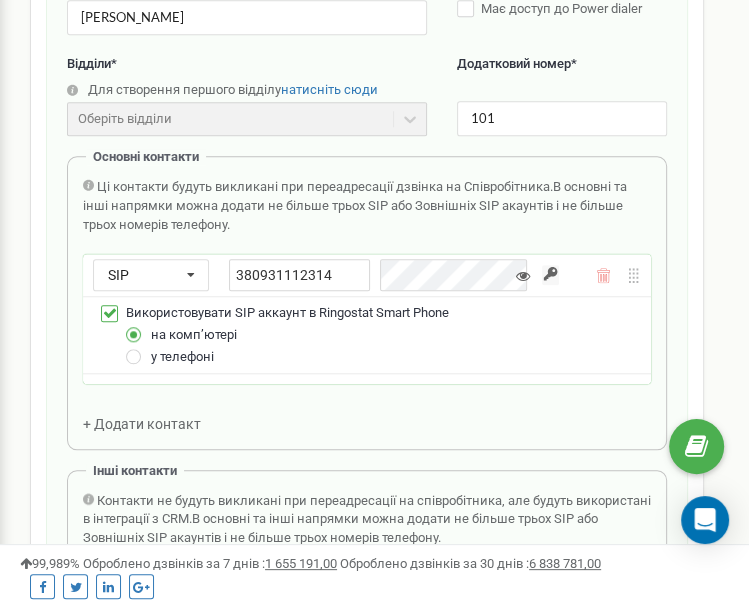 click at bounding box center [523, 276] 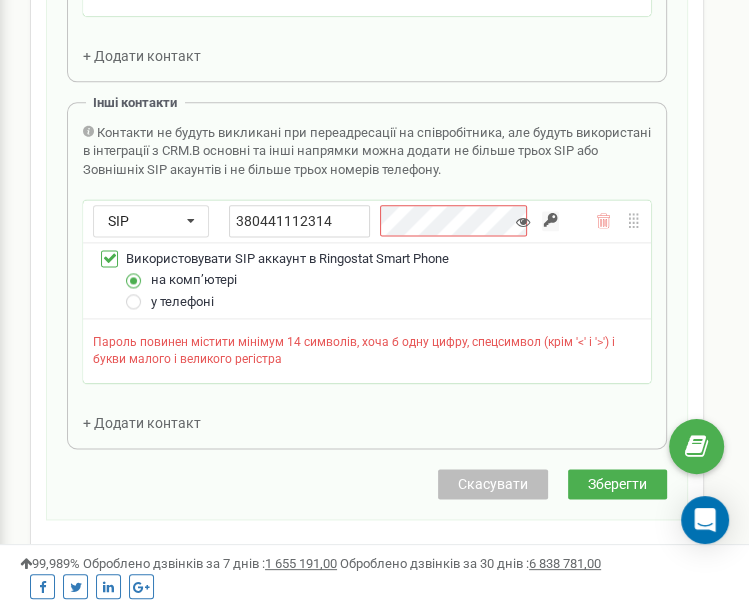 click on "Створення нового співробітника Email * support@ringostat.com Рівень доступу * Співробітники ПІБ * Іванов Іван   Має доступ до Power dialer Відділи * Для створення першого відділу   натисніть сюди Оберіть відділи Відділи ще не створені Додатковий номер * 101 Основні контакти Ці контакти будуть викликані при переадресації дзвінка на Співробітника.  В основні та інші напрямки можна додати не більше трьох SIP або Зовнішніх SIP акаунтів і не більше трьох номерів телефону. SIP Номер телефону SIP Зовнішній SIP 380931112314           Використовувати SIP аккаунт в Ringostat Smart Phone на компʼютері у телефоні SIP" at bounding box center [367, -36] 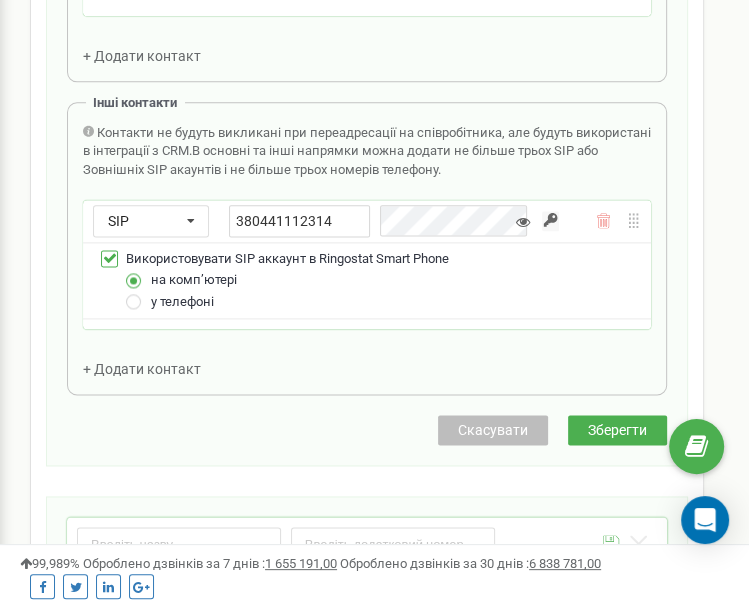 click at bounding box center [523, 222] 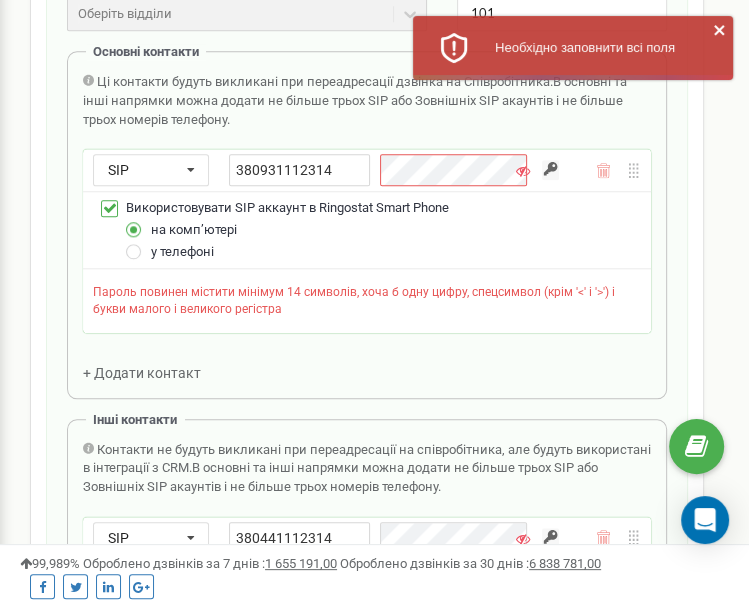 scroll, scrollTop: 997676, scrollLeft: 999251, axis: both 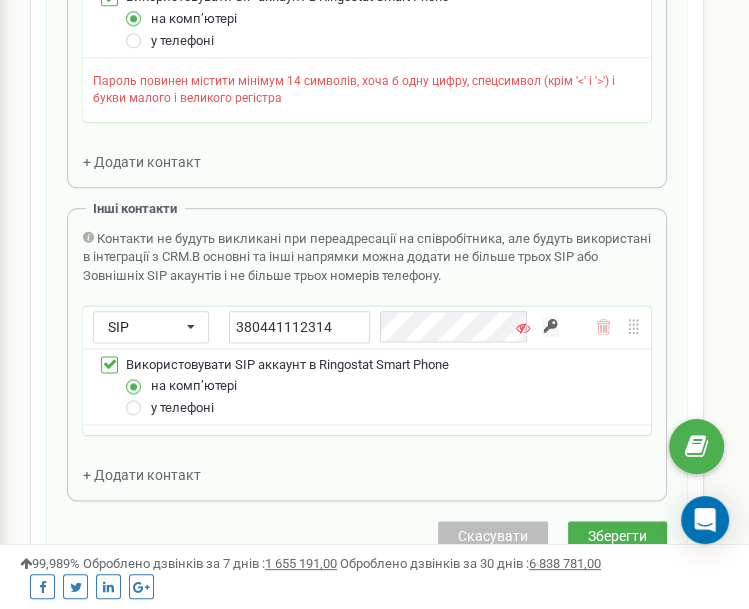 click on "SIP Номер телефону SIP Зовнішній SIP 380441112314" at bounding box center (367, 327) 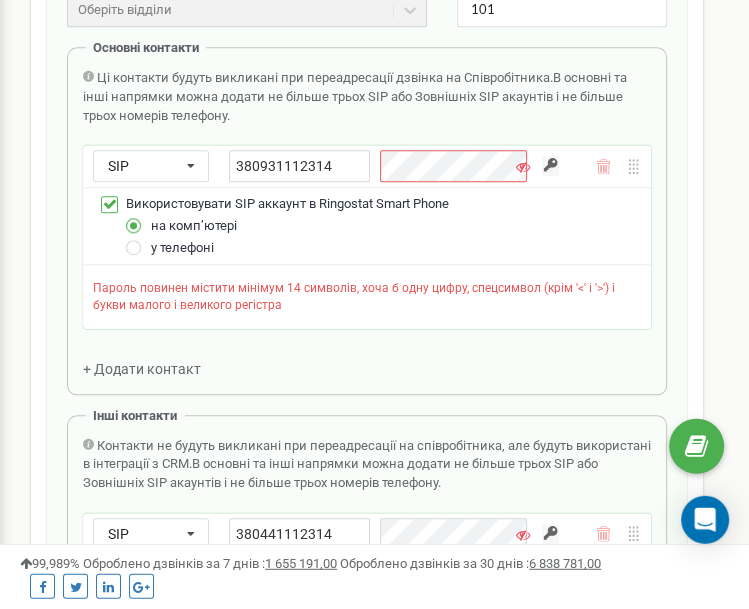 scroll, scrollTop: 861, scrollLeft: 0, axis: vertical 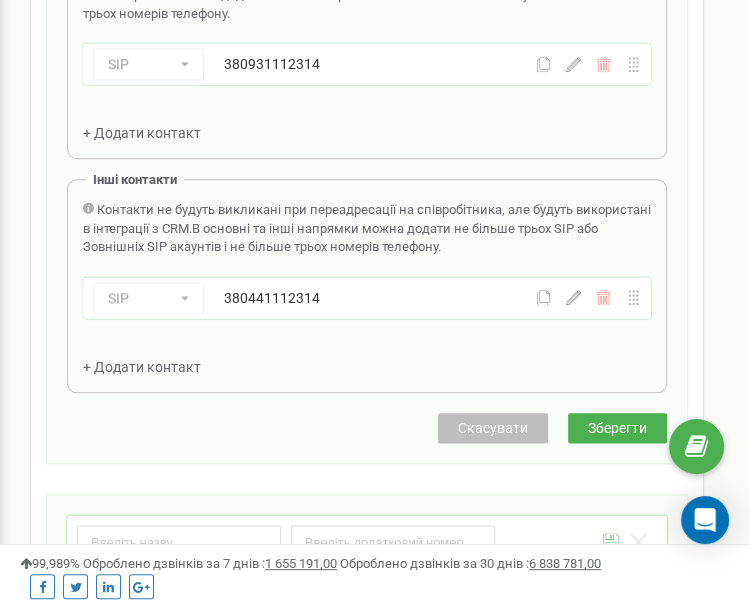click on "Зберегти" at bounding box center [617, 428] 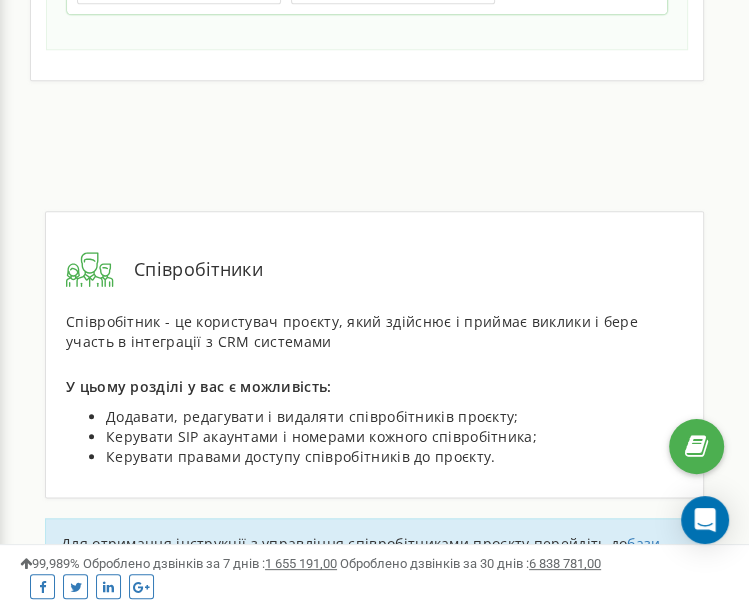 scroll, scrollTop: 1520, scrollLeft: 0, axis: vertical 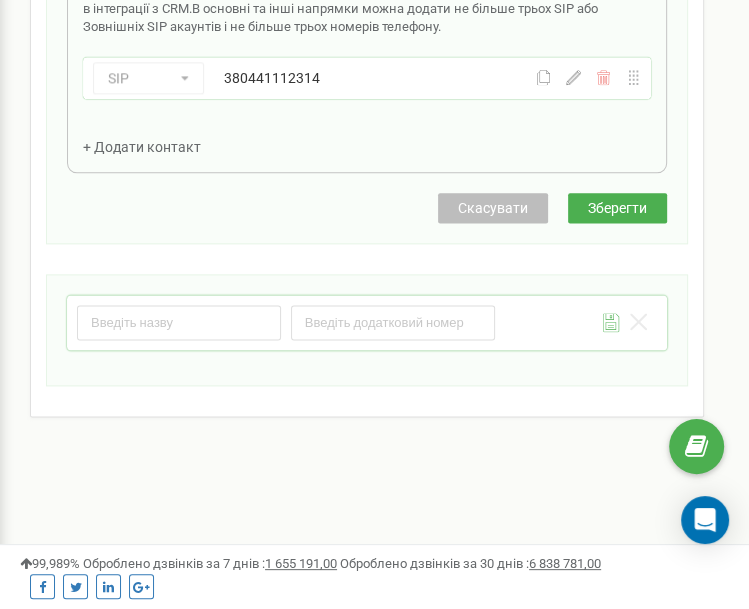 click on "Співробітники проєкту    tzrngst.1.com.ua Створення нового співробітника Email * support@ringostat.com Рівень доступу * Співробітники ПІБ * Іванов Іван   Має доступ до Power dialer Відділи * Для створення першого відділу   натисніть сюди Оберіть відділи Відділи ще не створені Додатковий номер * 101 Основні контакти Ці контакти будуть викликані при переадресації дзвінка на Співробітника.  В основні та інші напрямки можна додати не більше трьох SIP або Зовнішніх SIP акаунтів і не більше трьох номерів телефону. SIP Номер телефону SIP Зовнішній SIP 380931112314           + Додати контакт Інші контакти SIP" at bounding box center [374, 120] 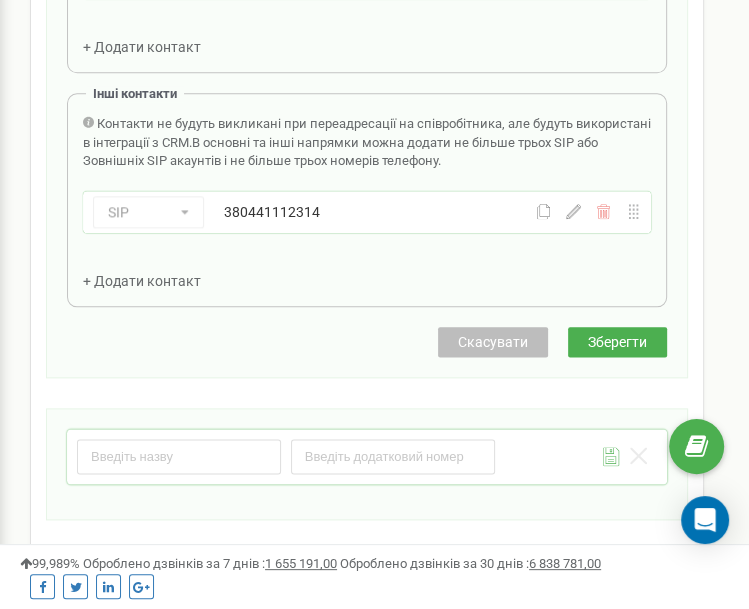 scroll, scrollTop: 992, scrollLeft: 0, axis: vertical 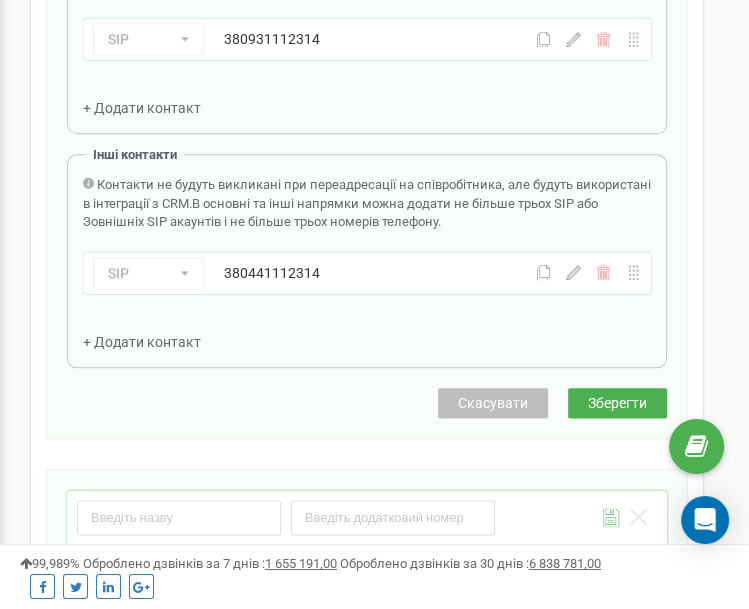 click on "Ці контакти будуть викликані при переадресації дзвінка на Співробітника.  В основні та інші напрямки можна додати не більше трьох SIP або Зовнішніх SIP акаунтів і не більше трьох номерів телефону. SIP Номер телефону SIP Зовнішній SIP 380931112314           + Додати контакт" at bounding box center [367, 30] 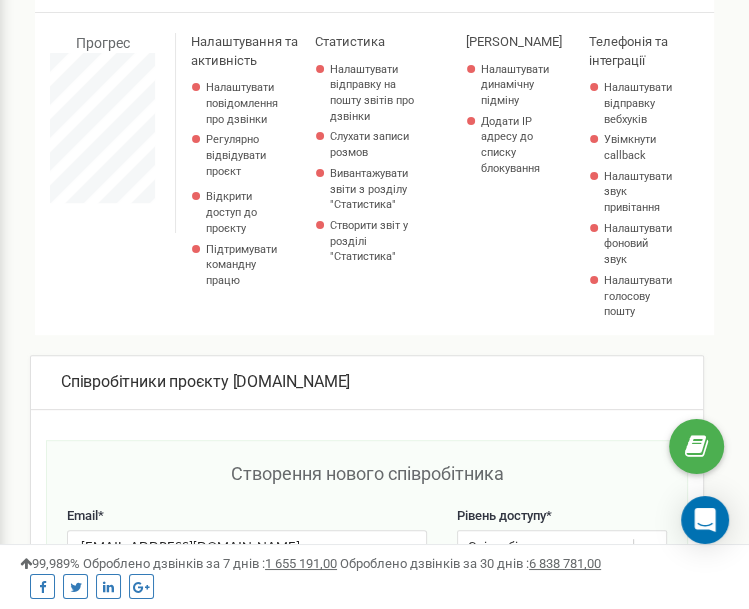 scroll, scrollTop: 0, scrollLeft: 0, axis: both 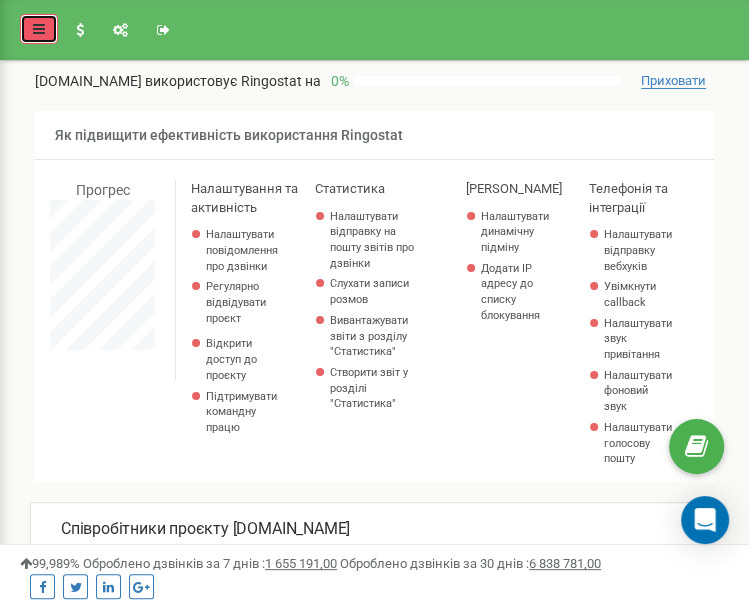 click at bounding box center [39, 29] 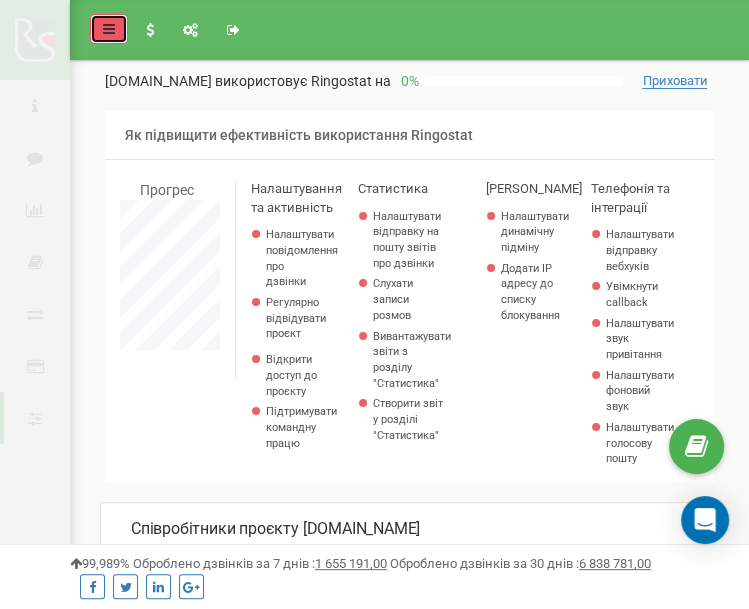 scroll, scrollTop: 997890, scrollLeft: 999305, axis: both 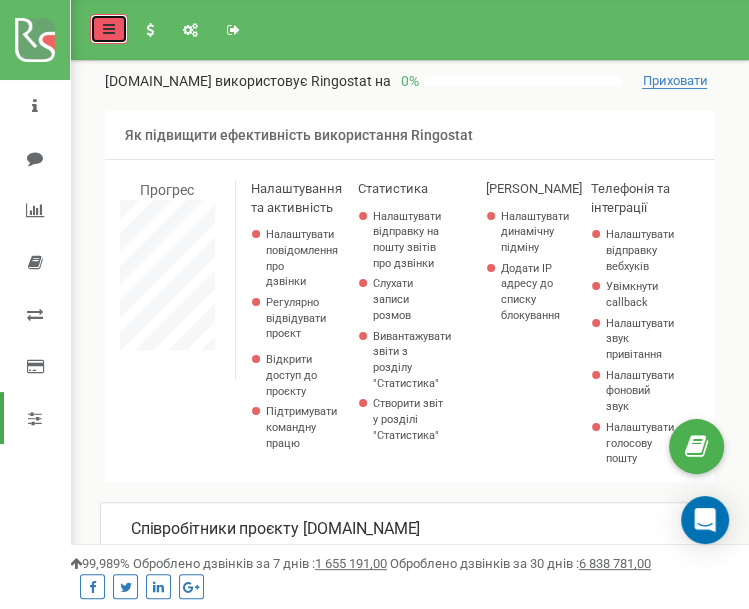 click at bounding box center [109, 29] 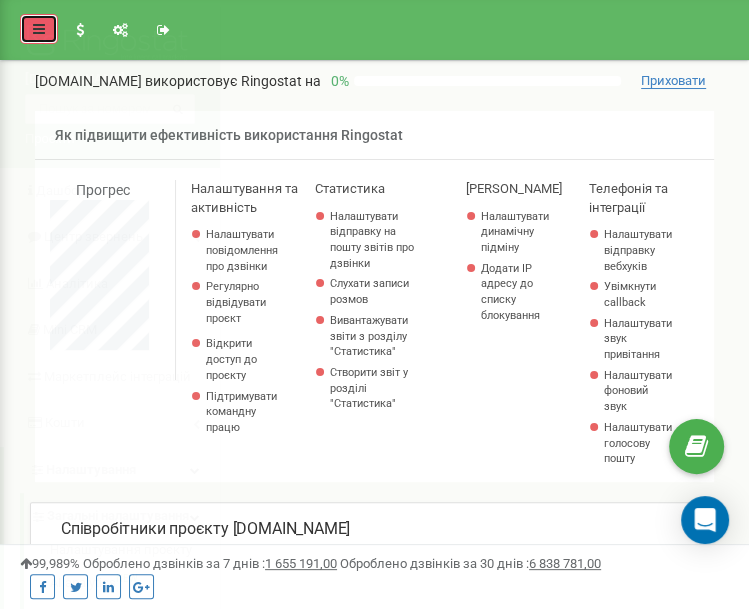 scroll, scrollTop: 2110, scrollLeft: 726, axis: both 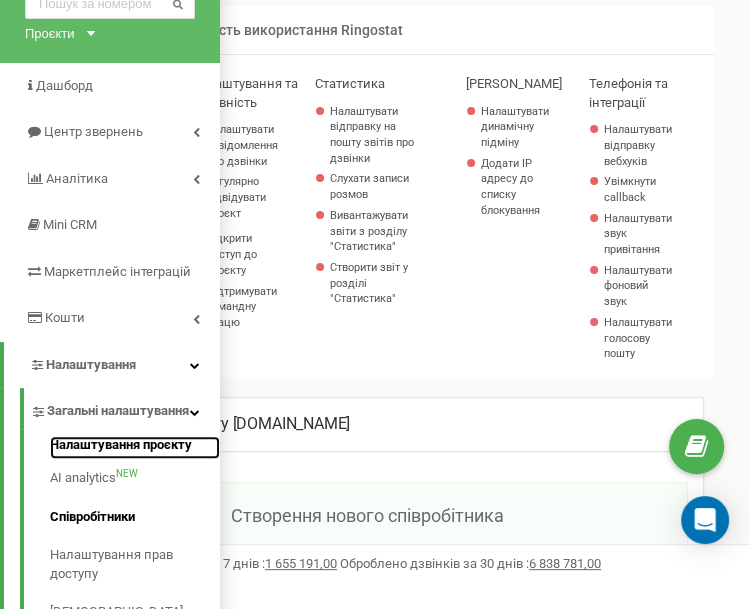click on "Налаштування проєкту" at bounding box center [135, 448] 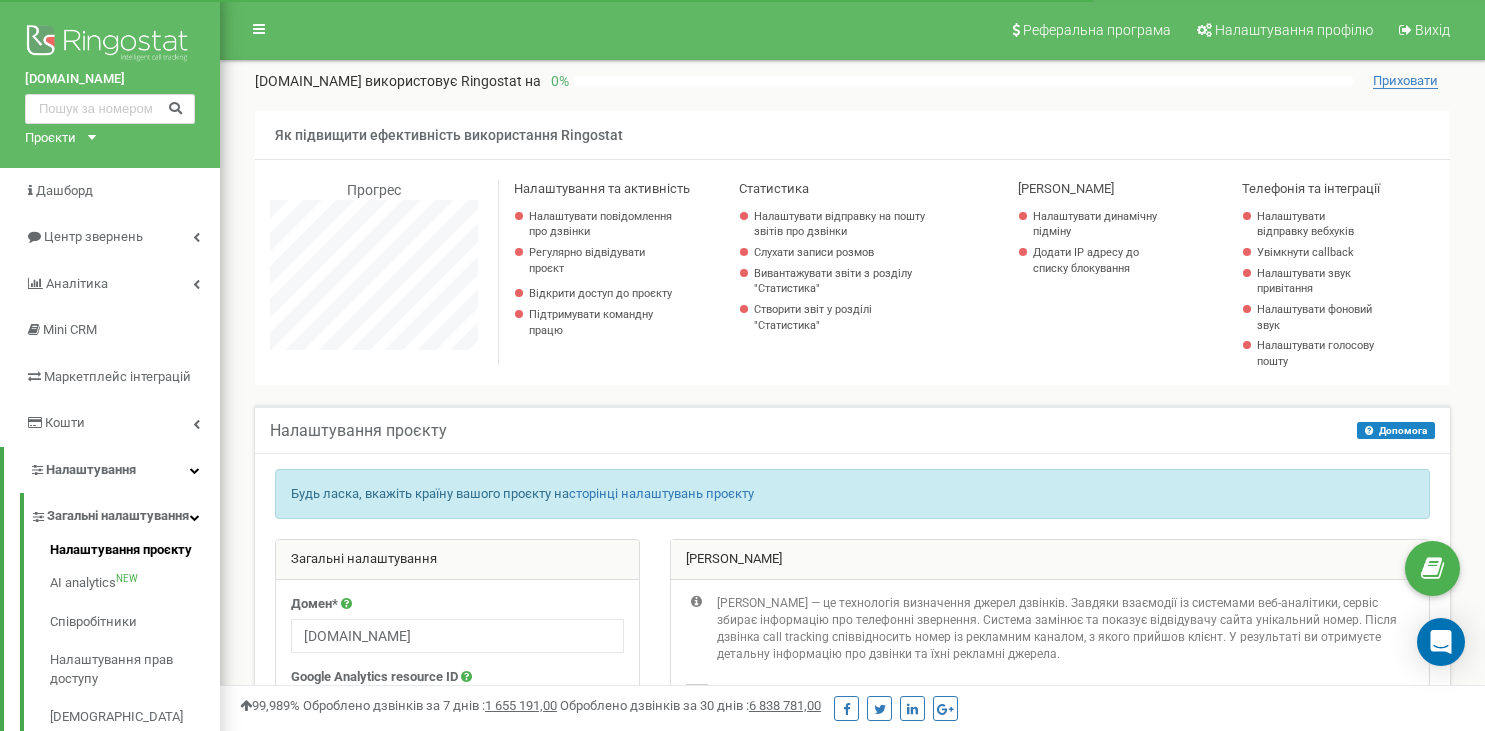 scroll, scrollTop: 330, scrollLeft: 0, axis: vertical 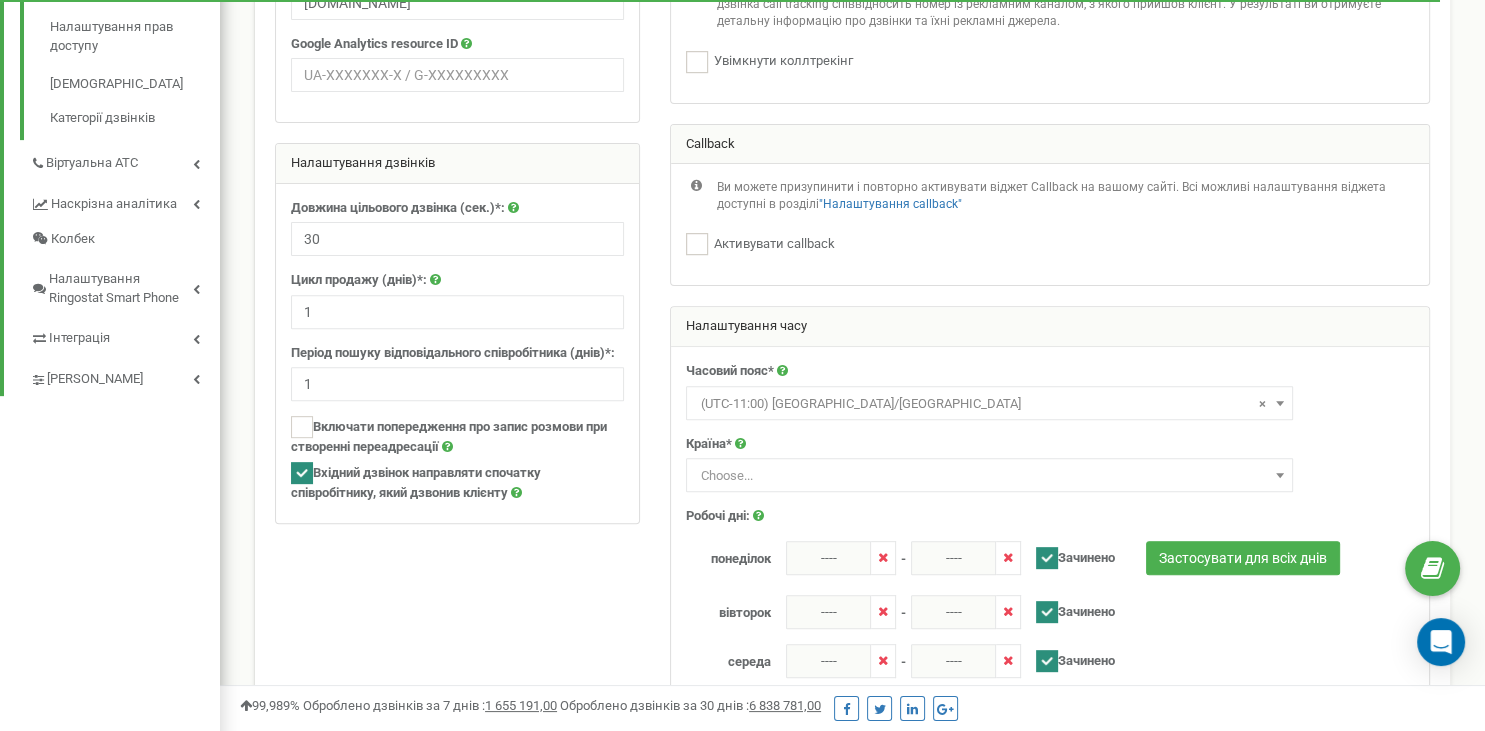 click on "1" at bounding box center (457, 312) 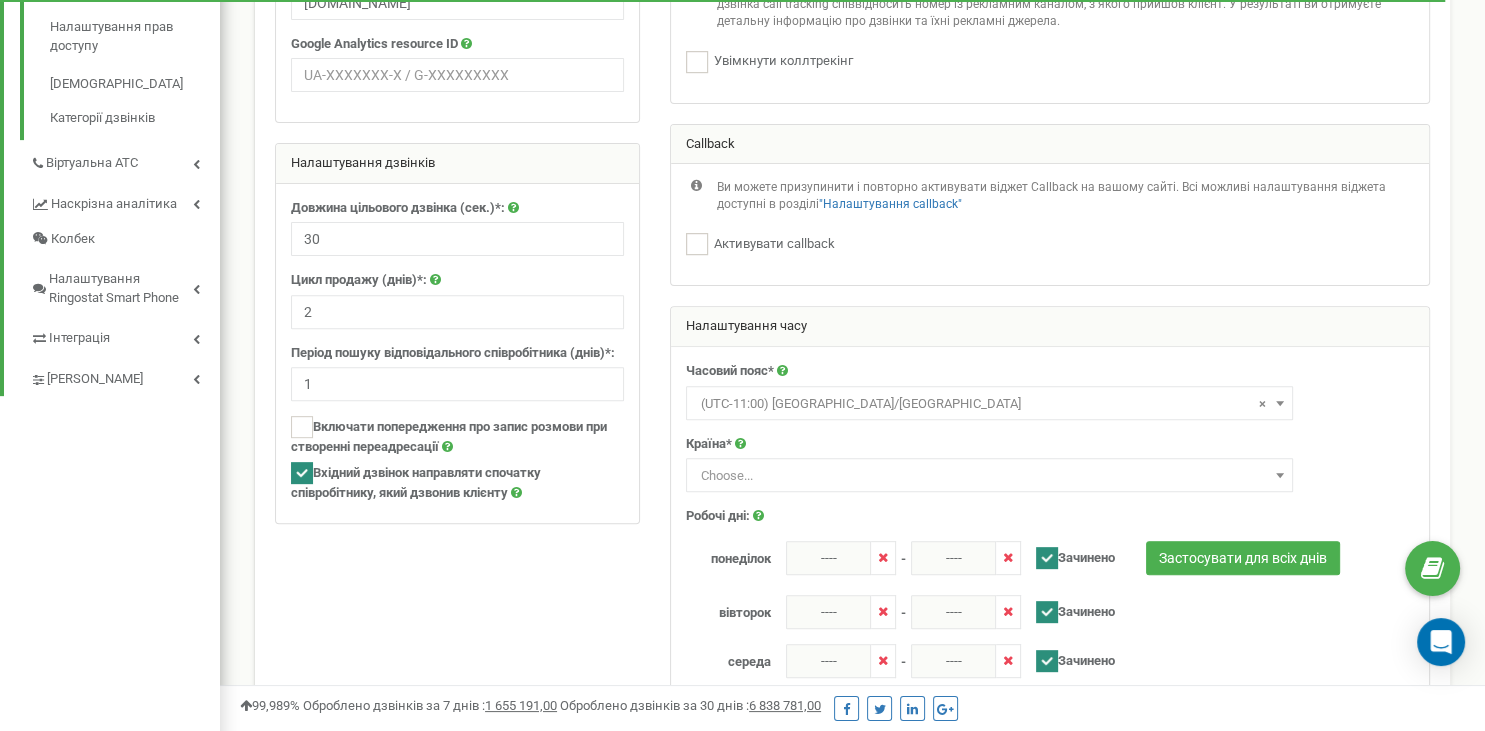 click on "2" at bounding box center [457, 312] 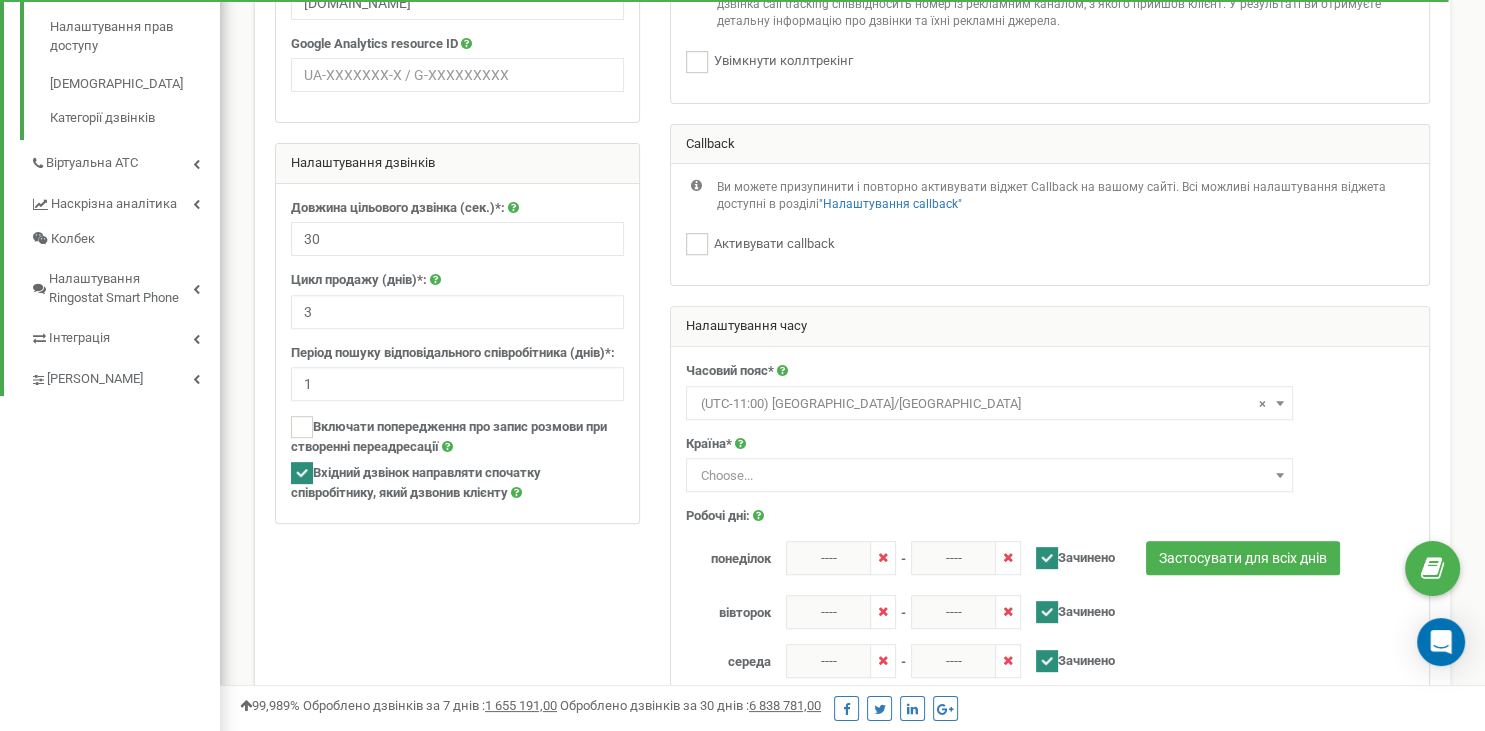 click on "3" at bounding box center (457, 312) 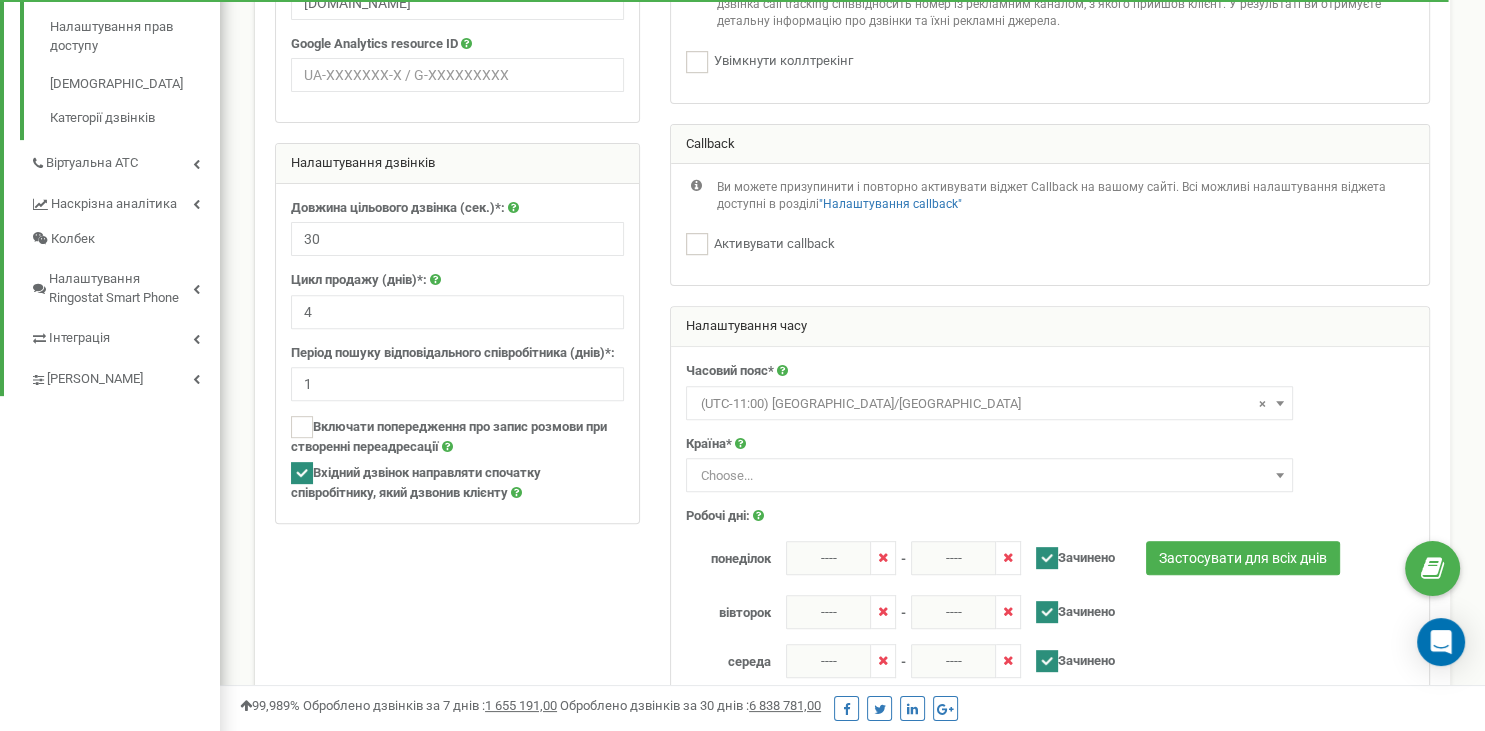 click on "4" at bounding box center (457, 312) 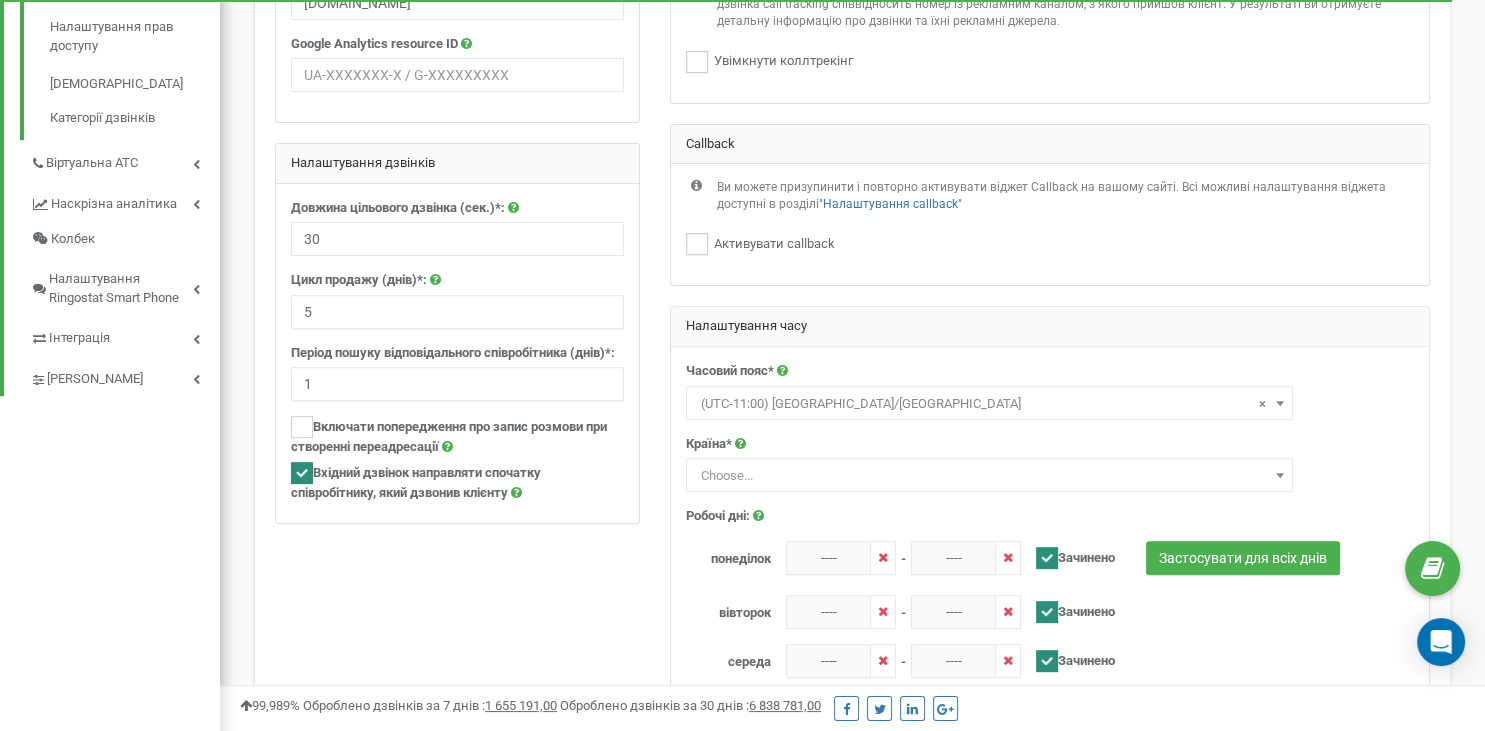 click on "5" at bounding box center [457, 312] 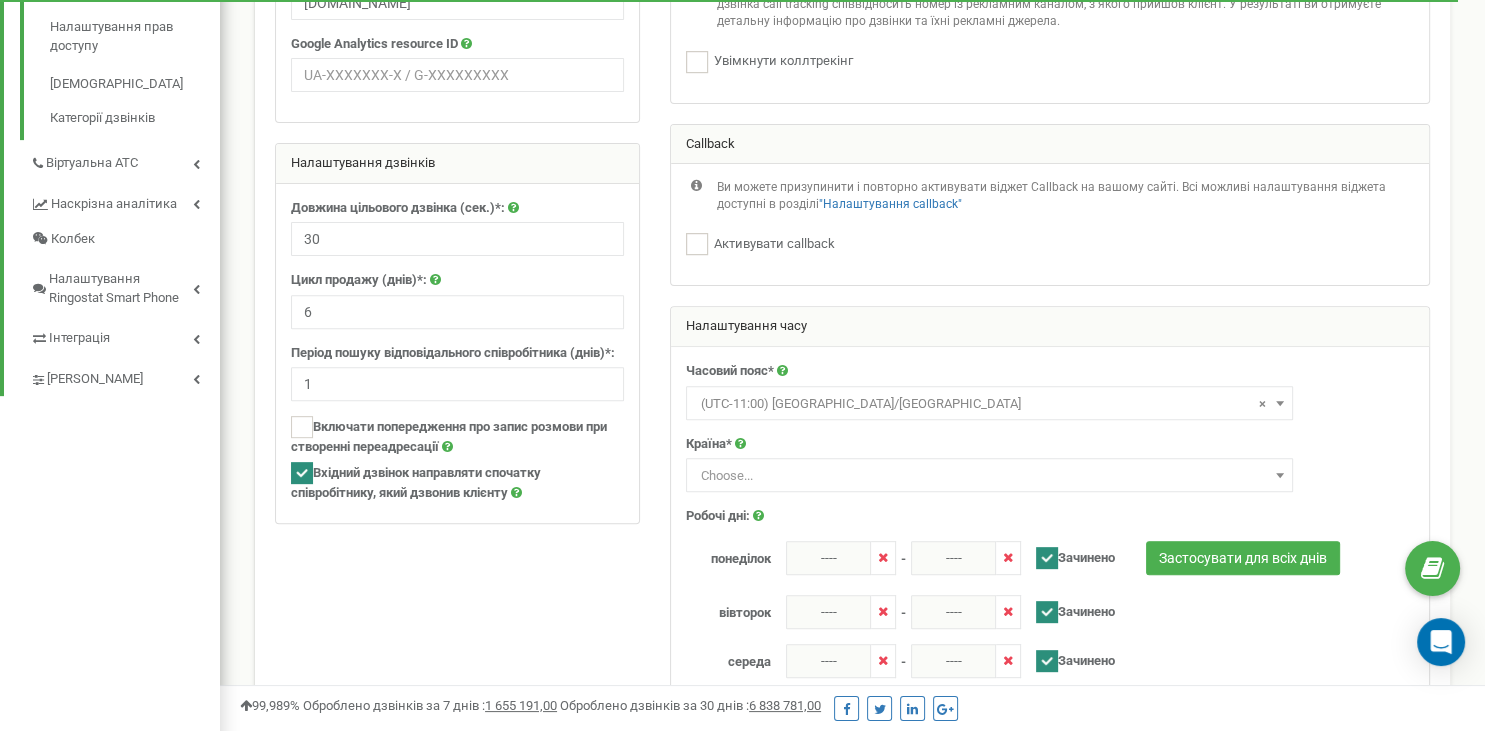 click on "6" at bounding box center (457, 312) 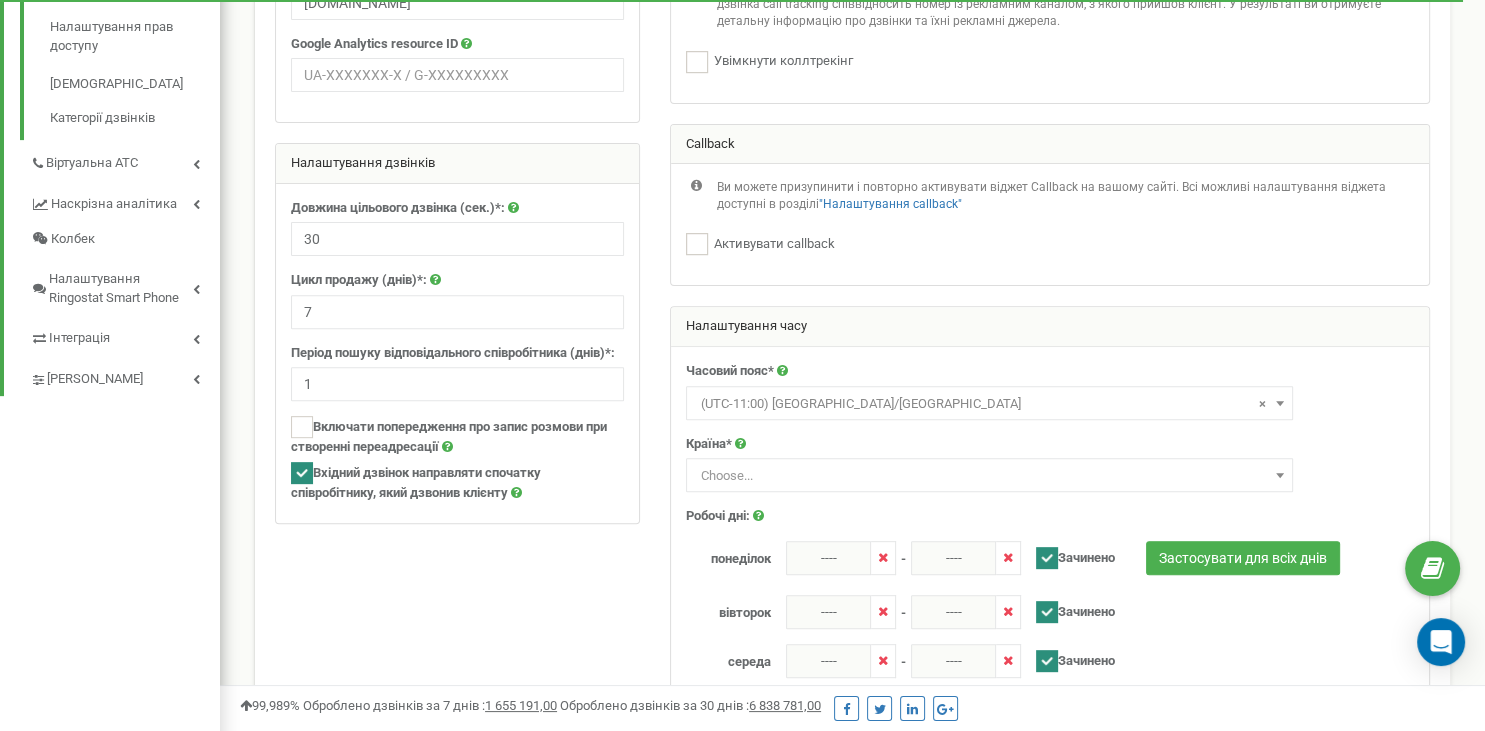 type on "7" 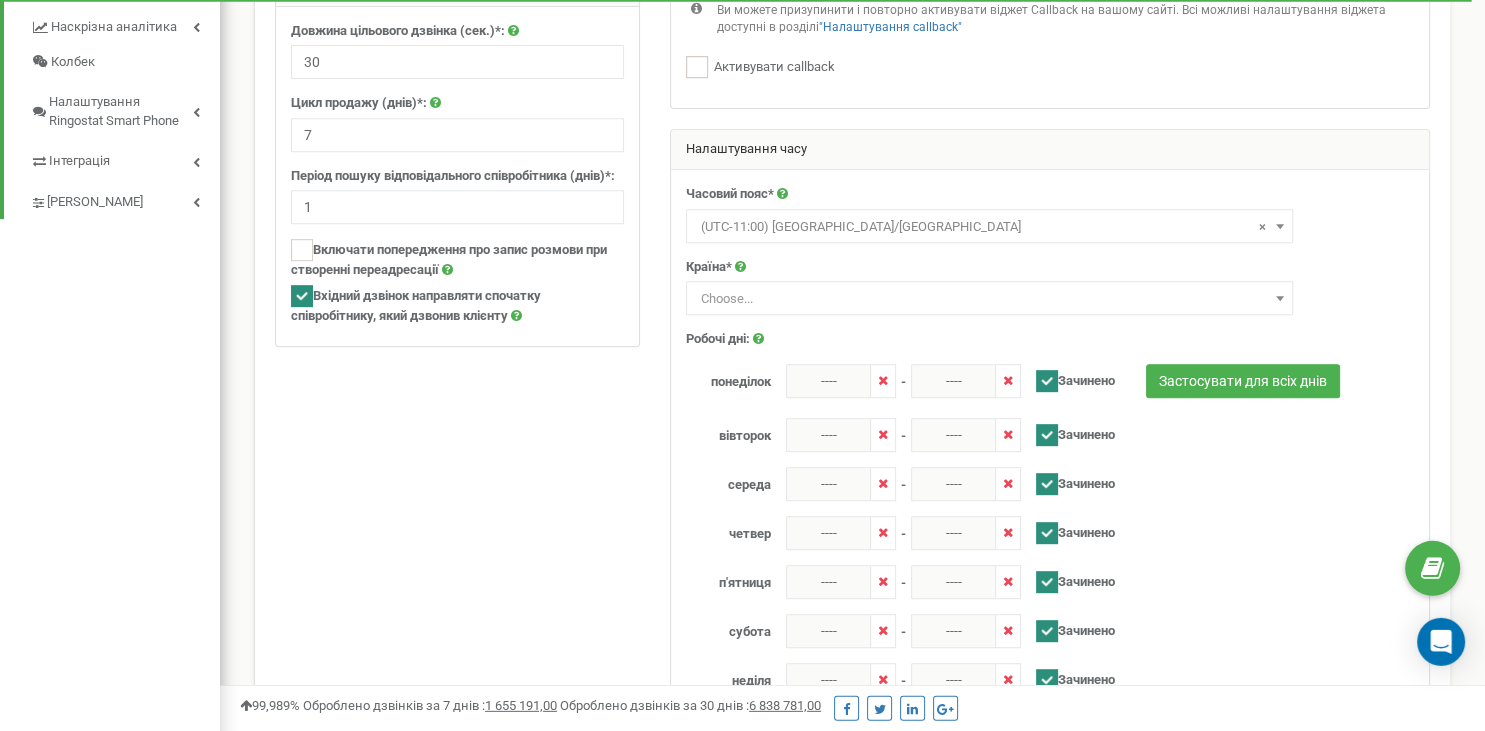 scroll, scrollTop: 844, scrollLeft: 0, axis: vertical 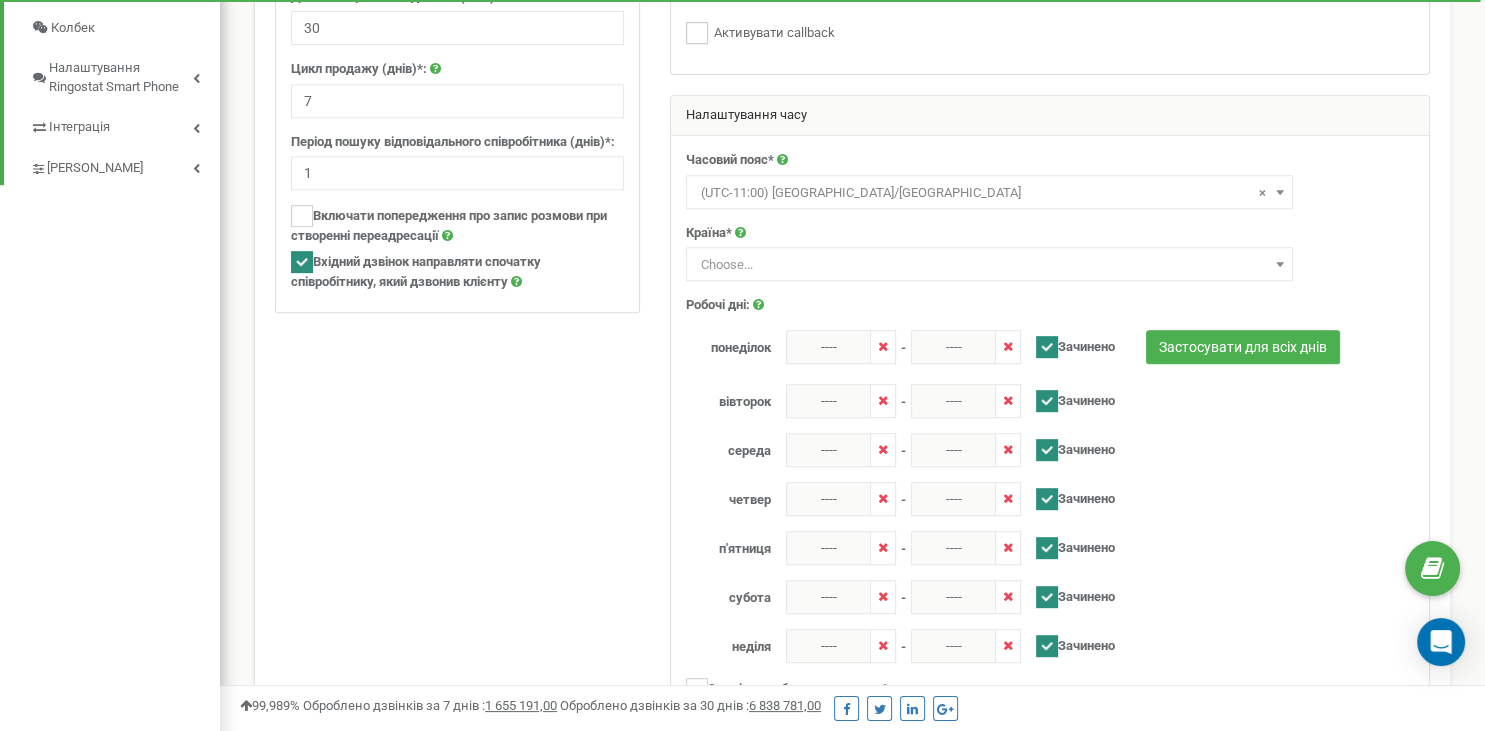 click at bounding box center (1047, 347) 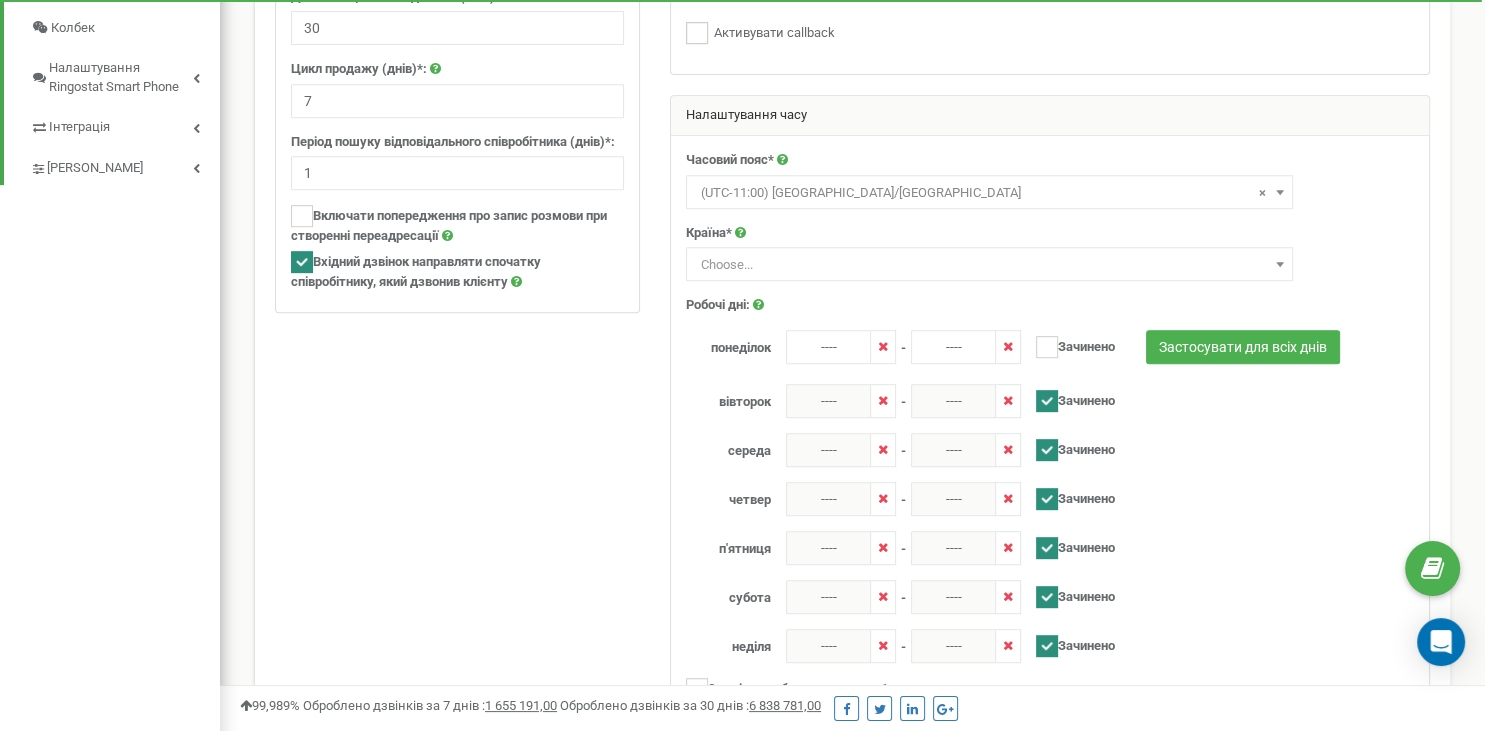 click at bounding box center [1047, 401] 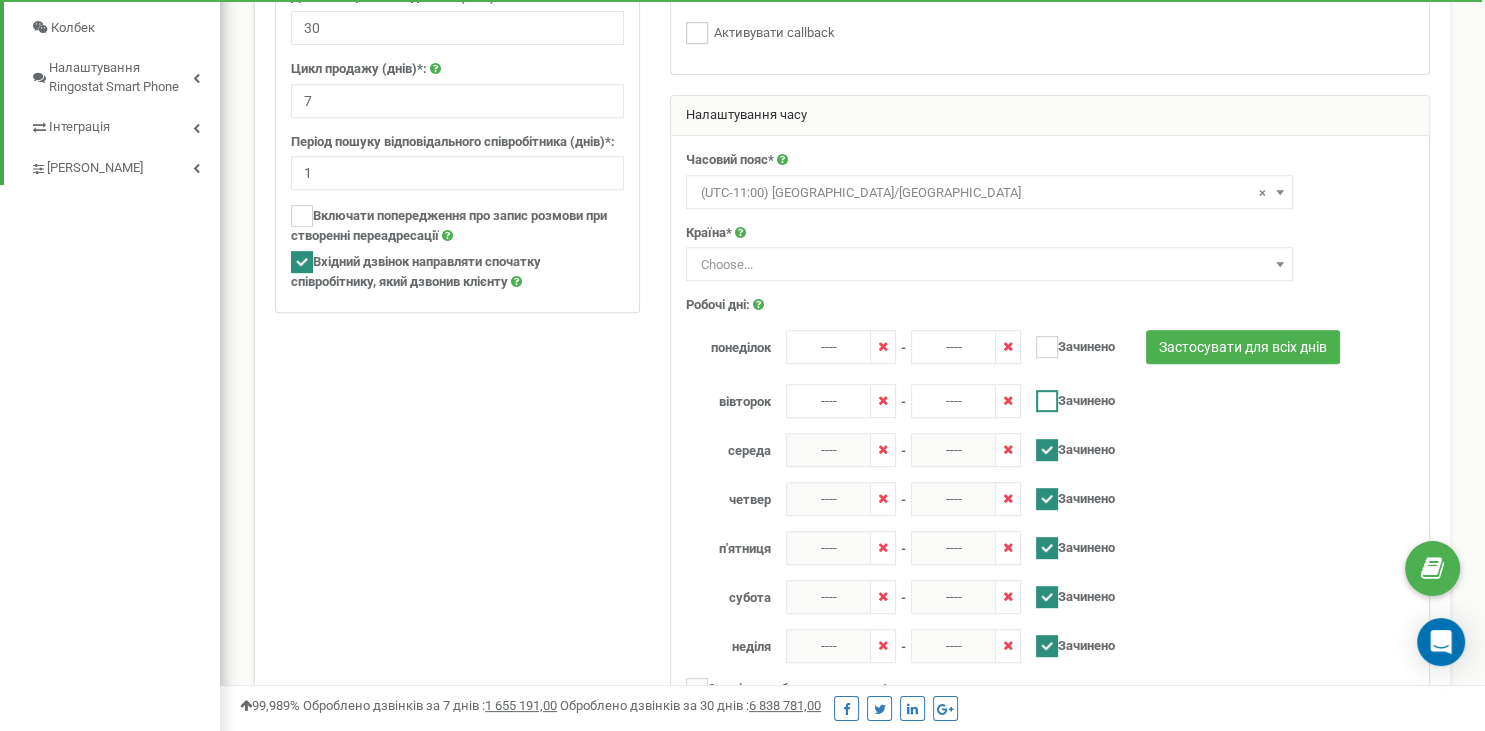checkbox on "false" 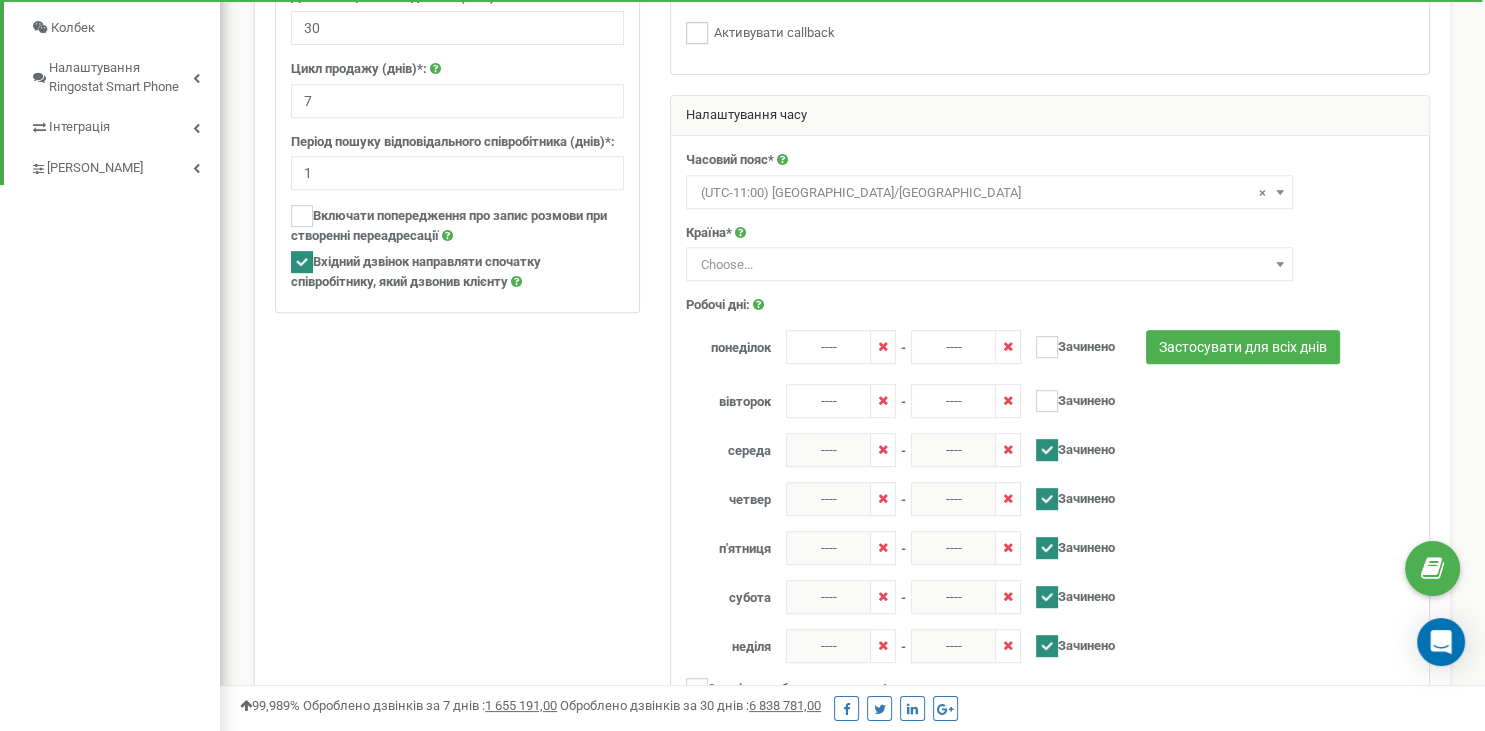 click at bounding box center (1047, 450) 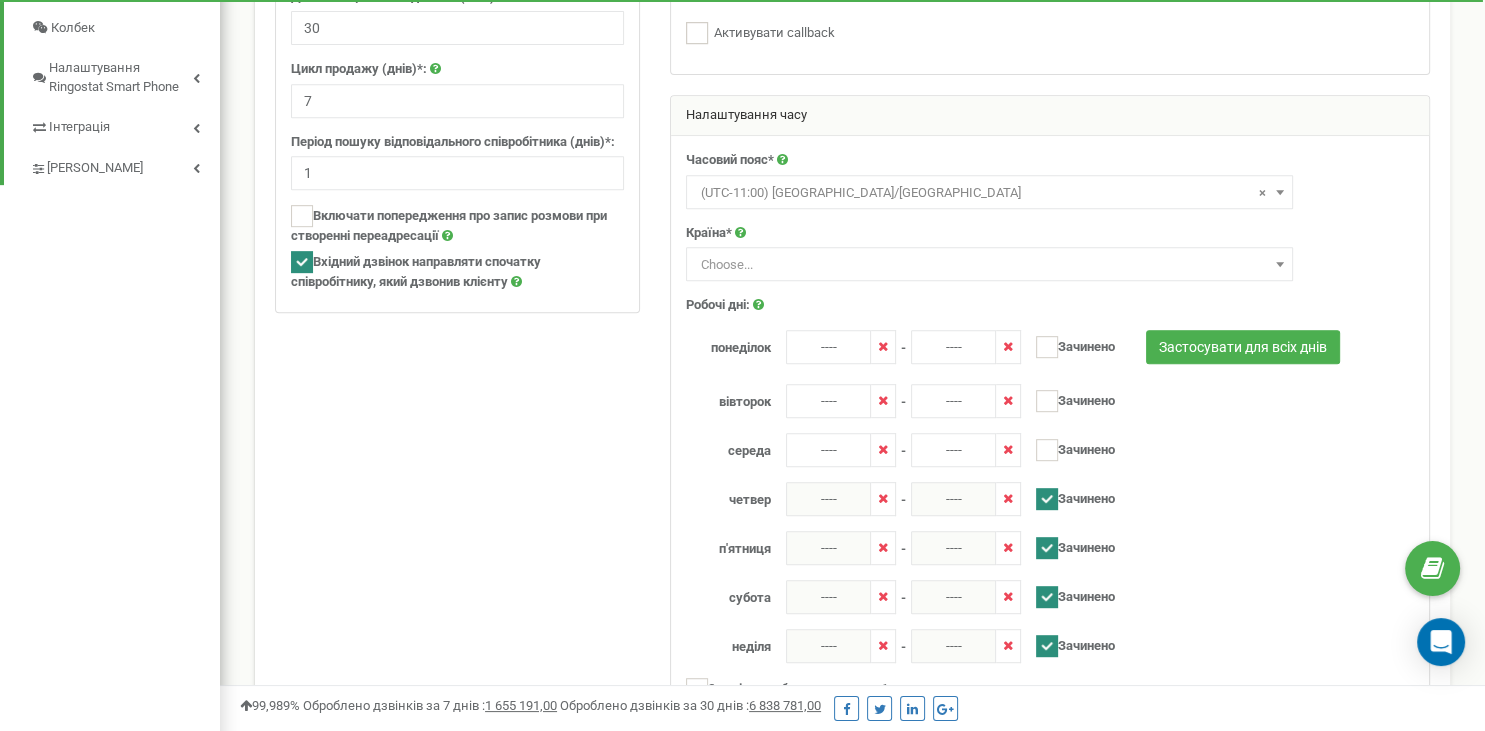 click at bounding box center (1047, 499) 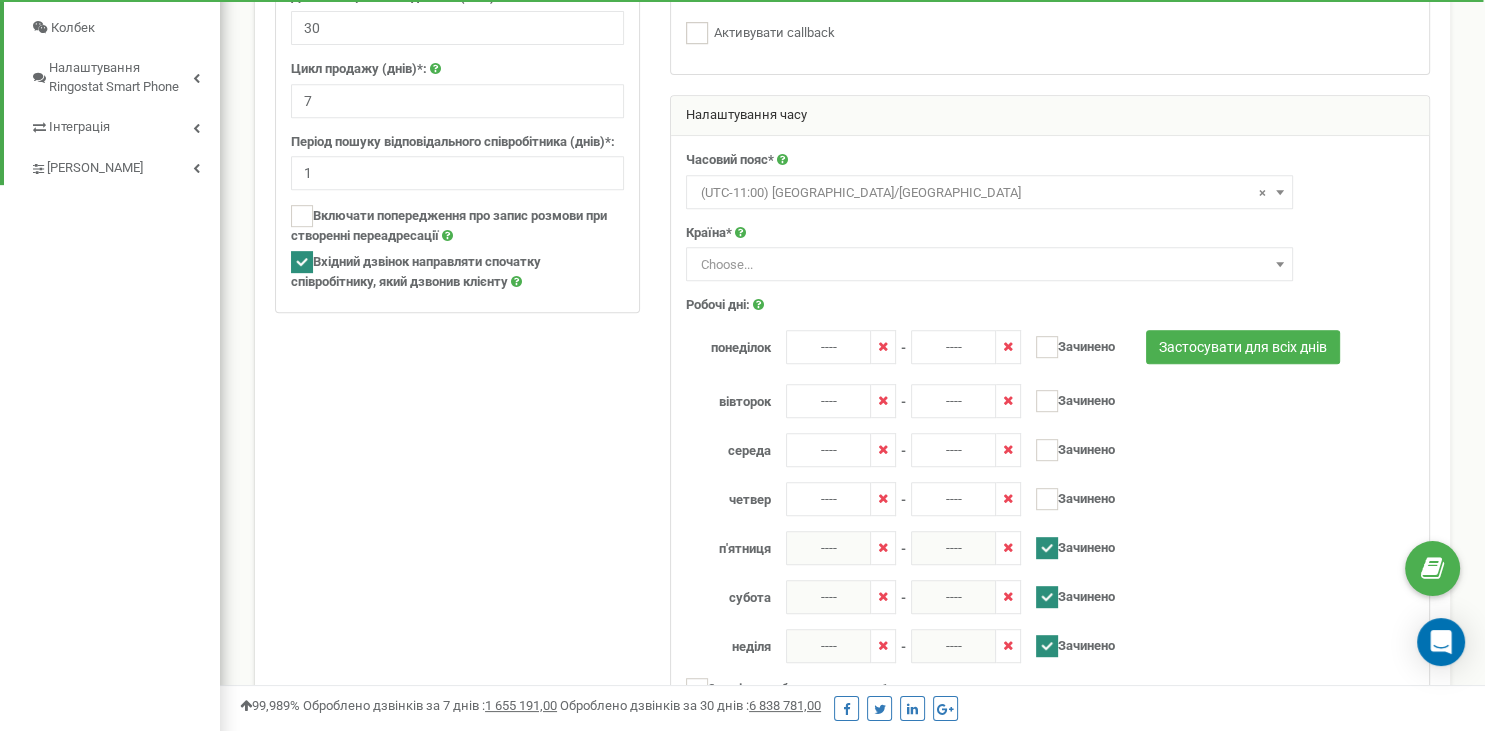 click at bounding box center (1047, 548) 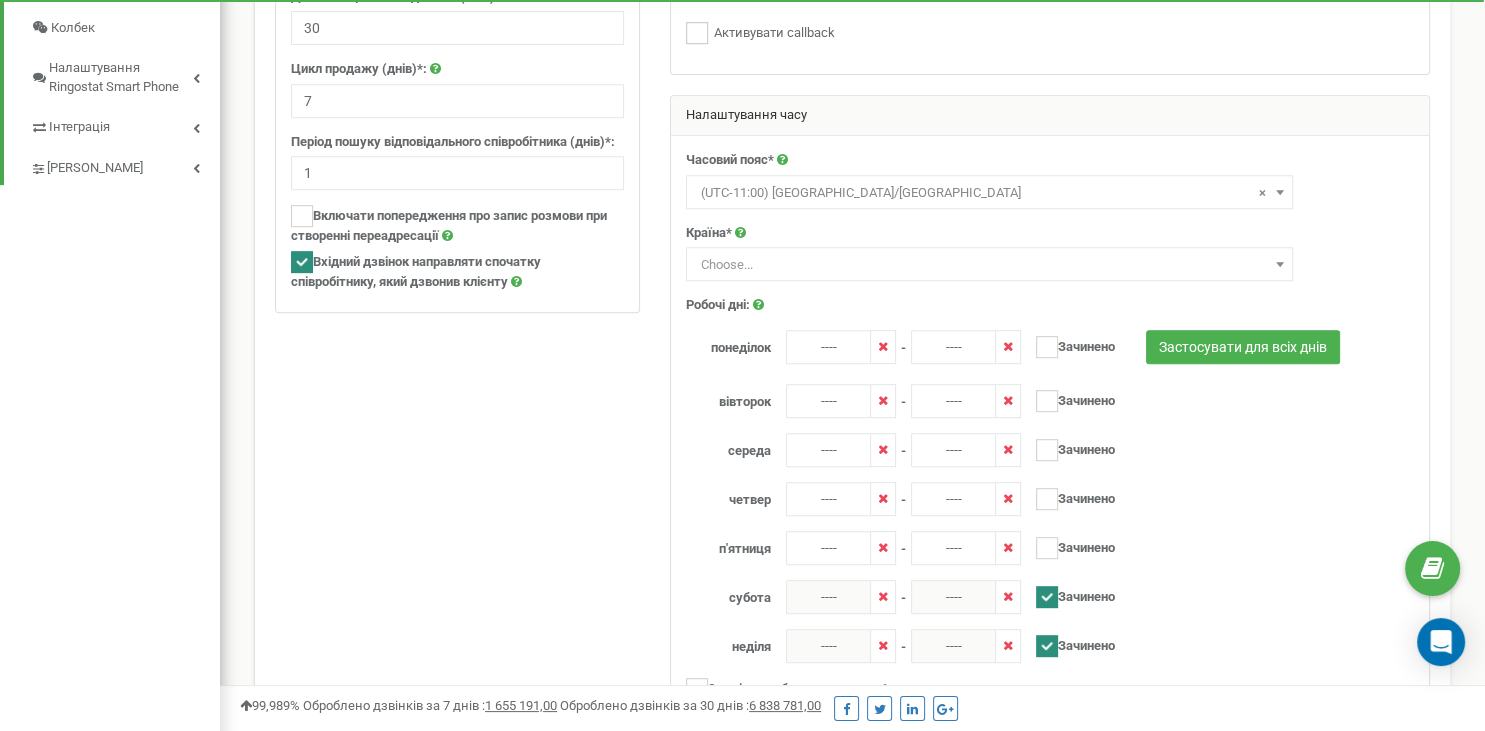 click at bounding box center [1047, 597] 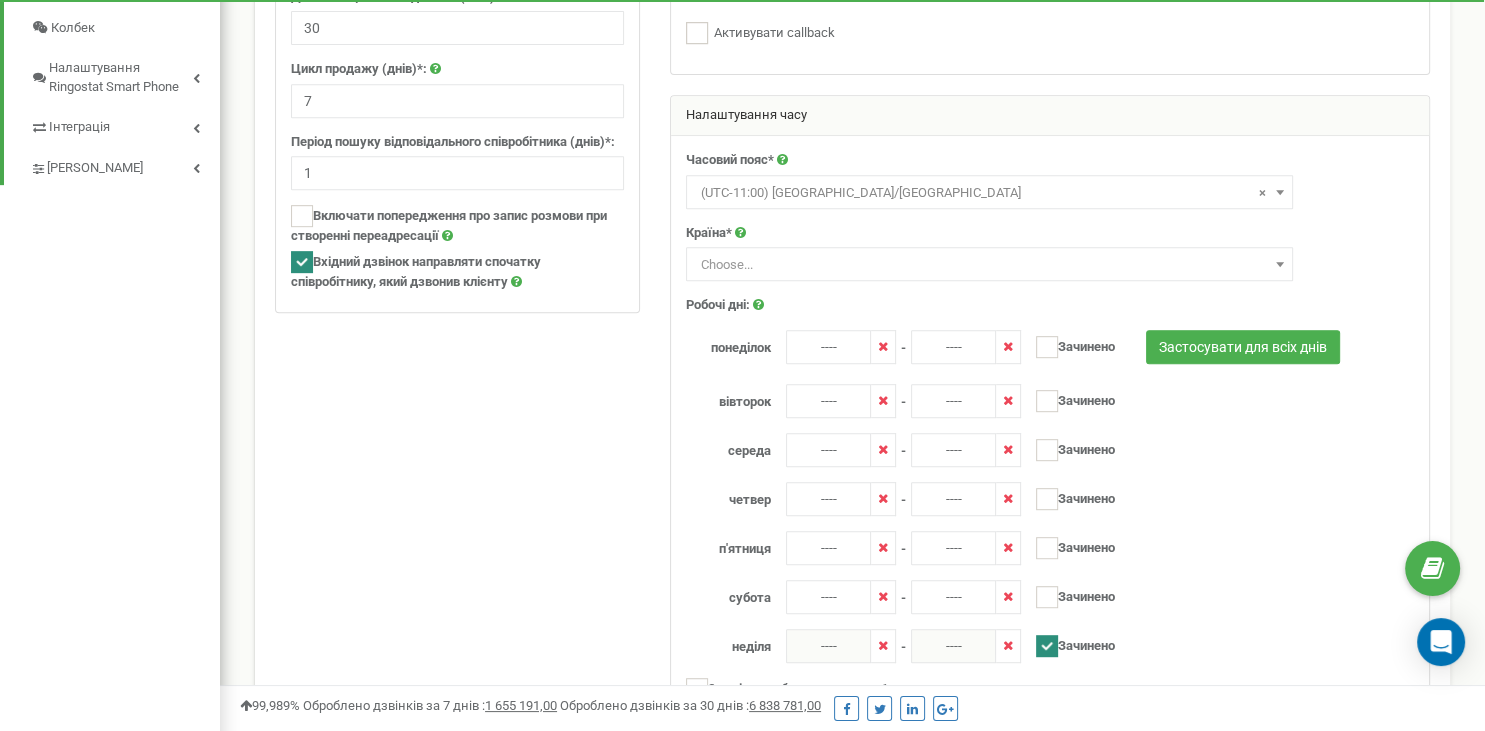 click at bounding box center [1047, 646] 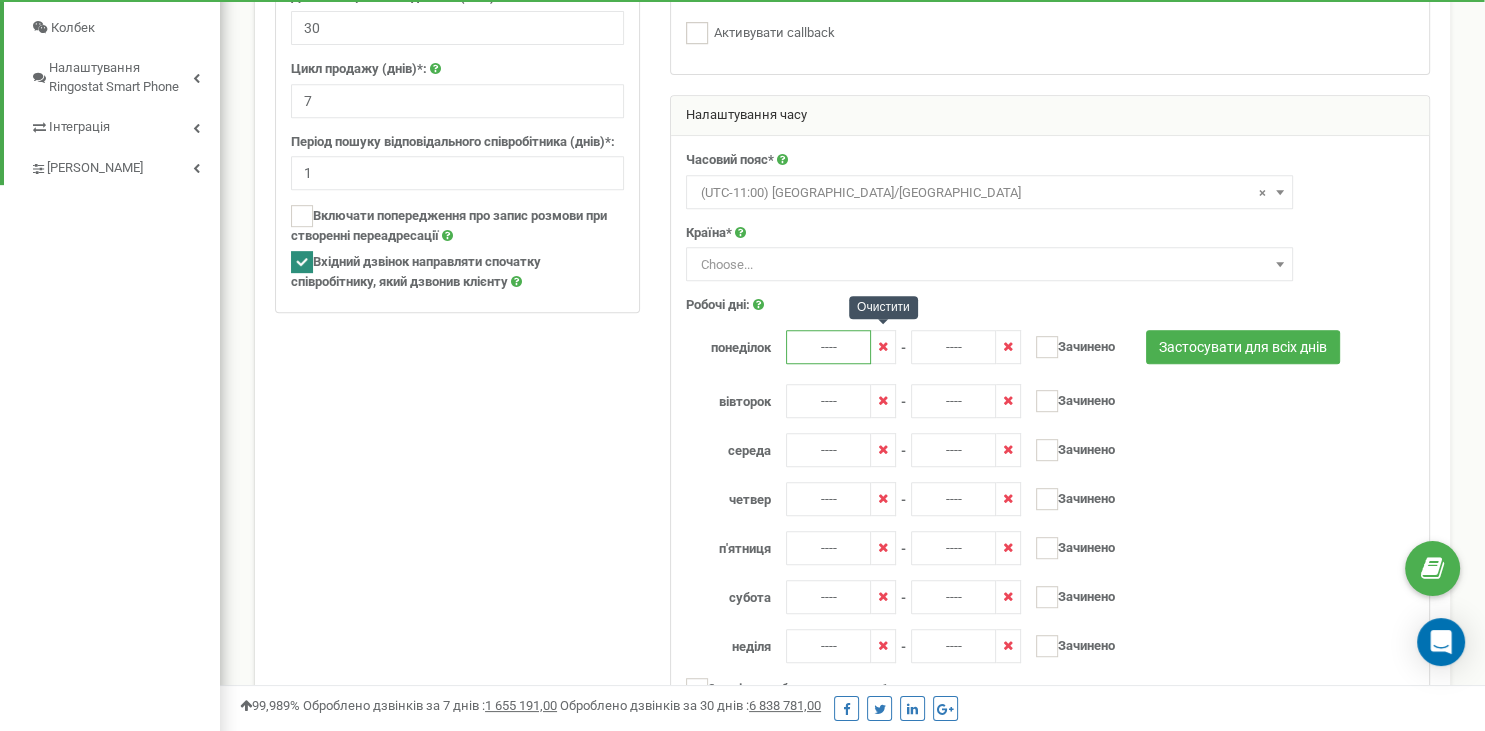 click on "----" at bounding box center [828, 347] 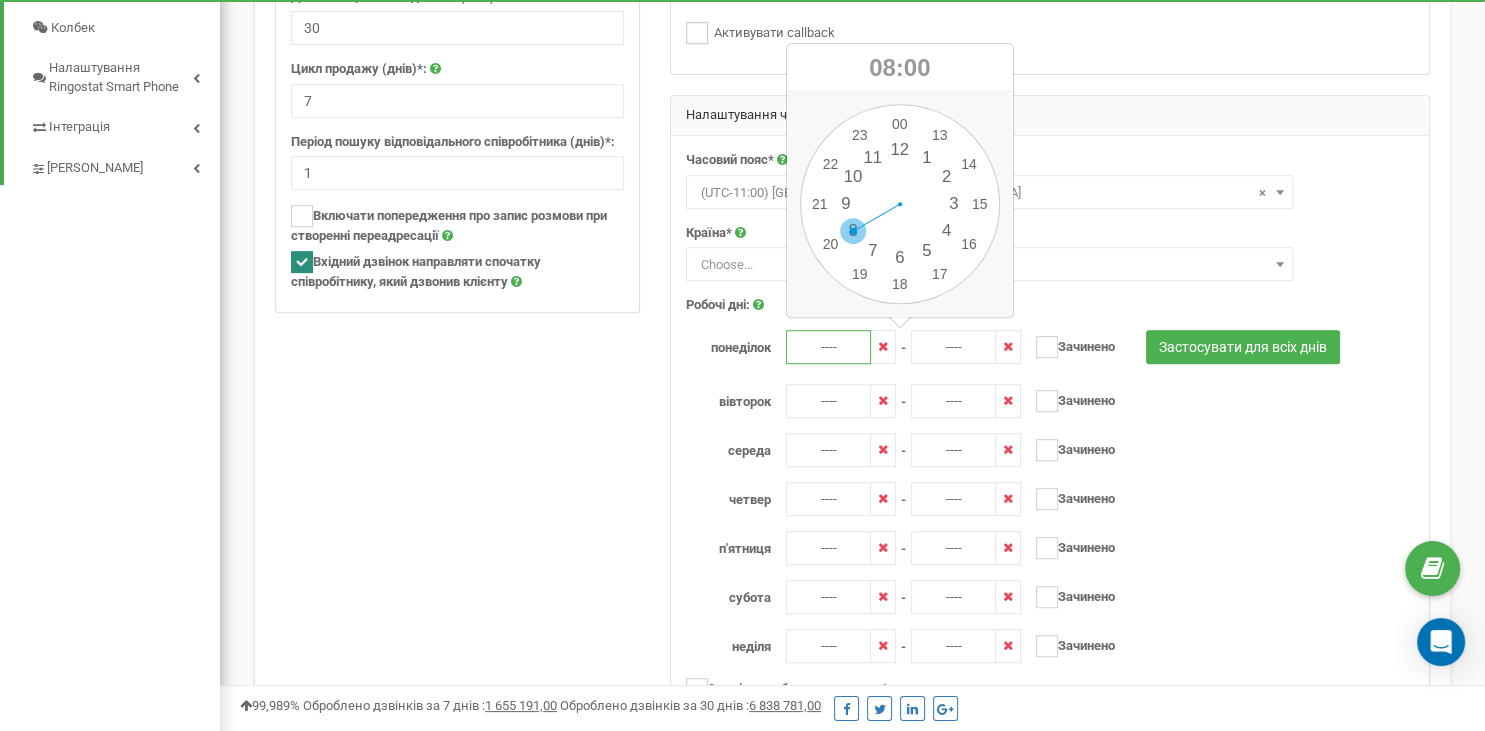 click on "00 1 2 3 4 5 6 7 8 9 10 11 12 13 14 15 16 17 18 19 20 21 22 23 00 05 10 15 20 25 30 35 40 45 50 55" at bounding box center [900, 204] 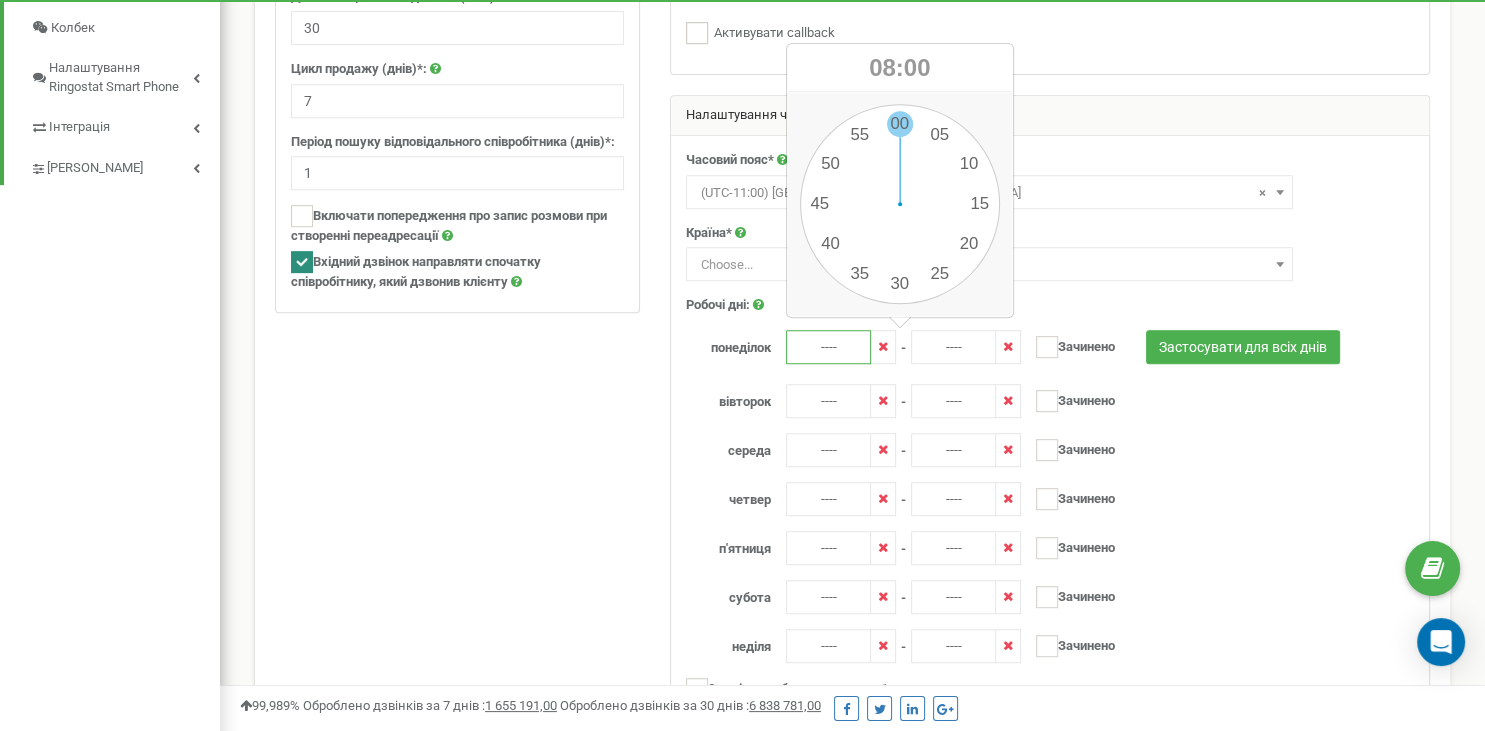 click on "00 1 2 3 4 5 6 7 8 9 10 11 12 13 14 15 16 17 18 19 20 21 22 23 00 05 10 15 20 25 30 35 40 45 50 55" at bounding box center (900, 204) 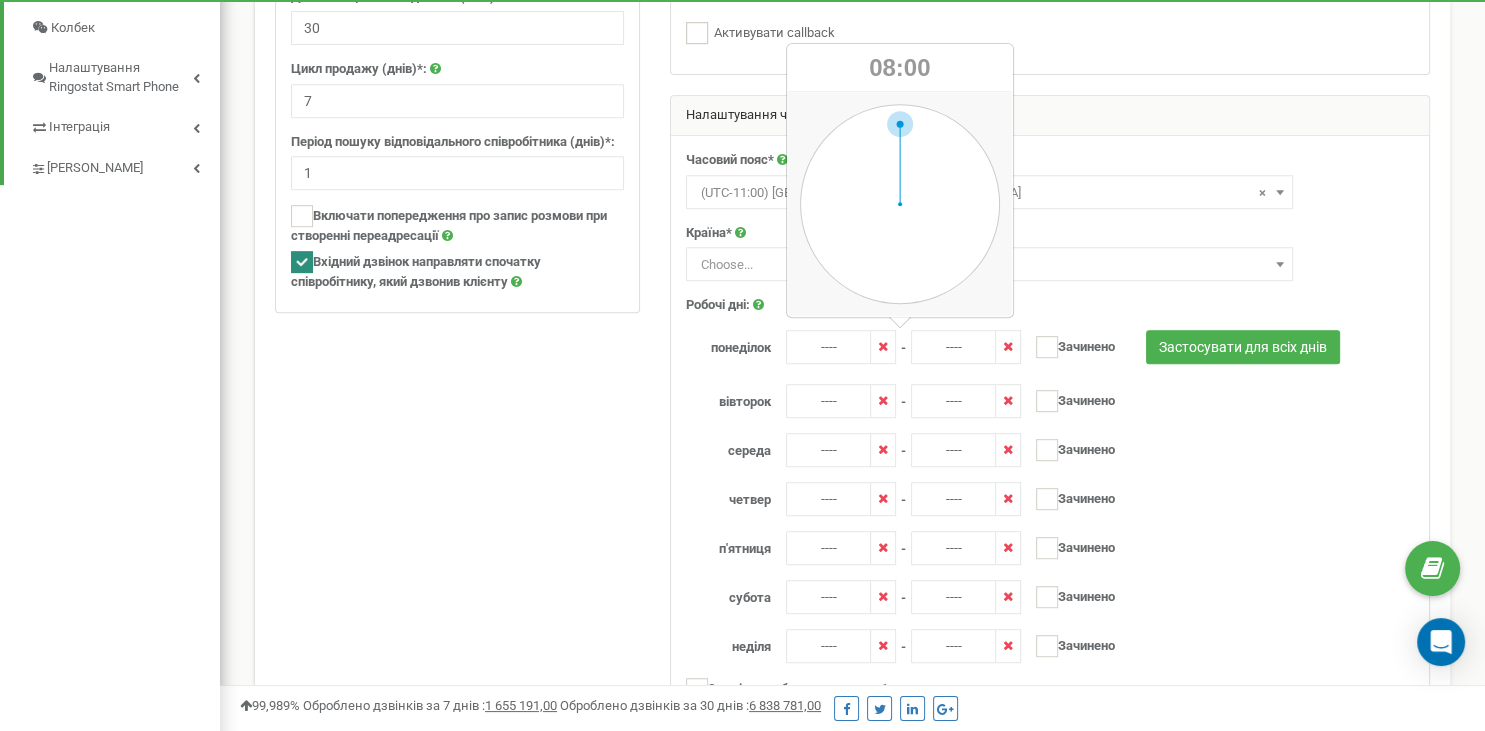 type on "08:00" 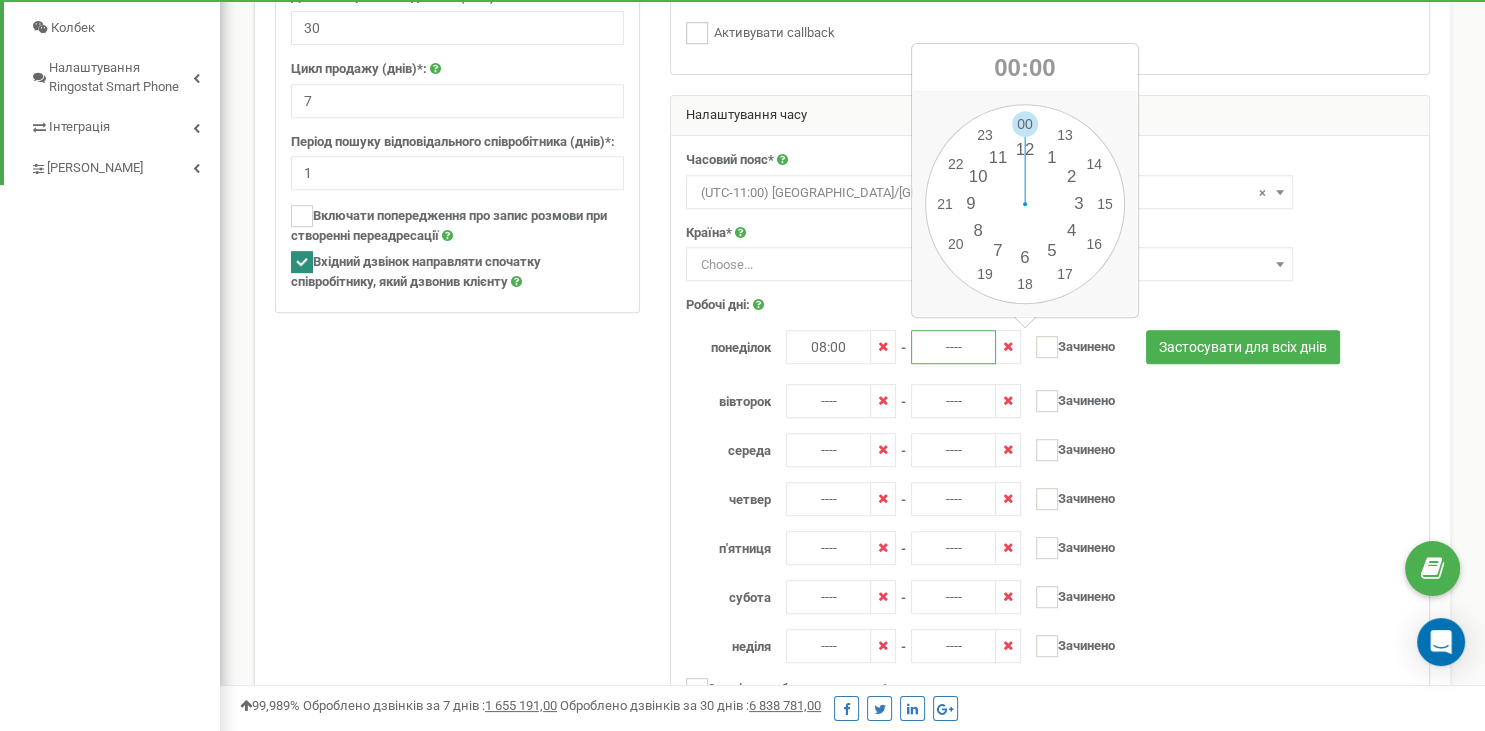 click on "----" at bounding box center [953, 347] 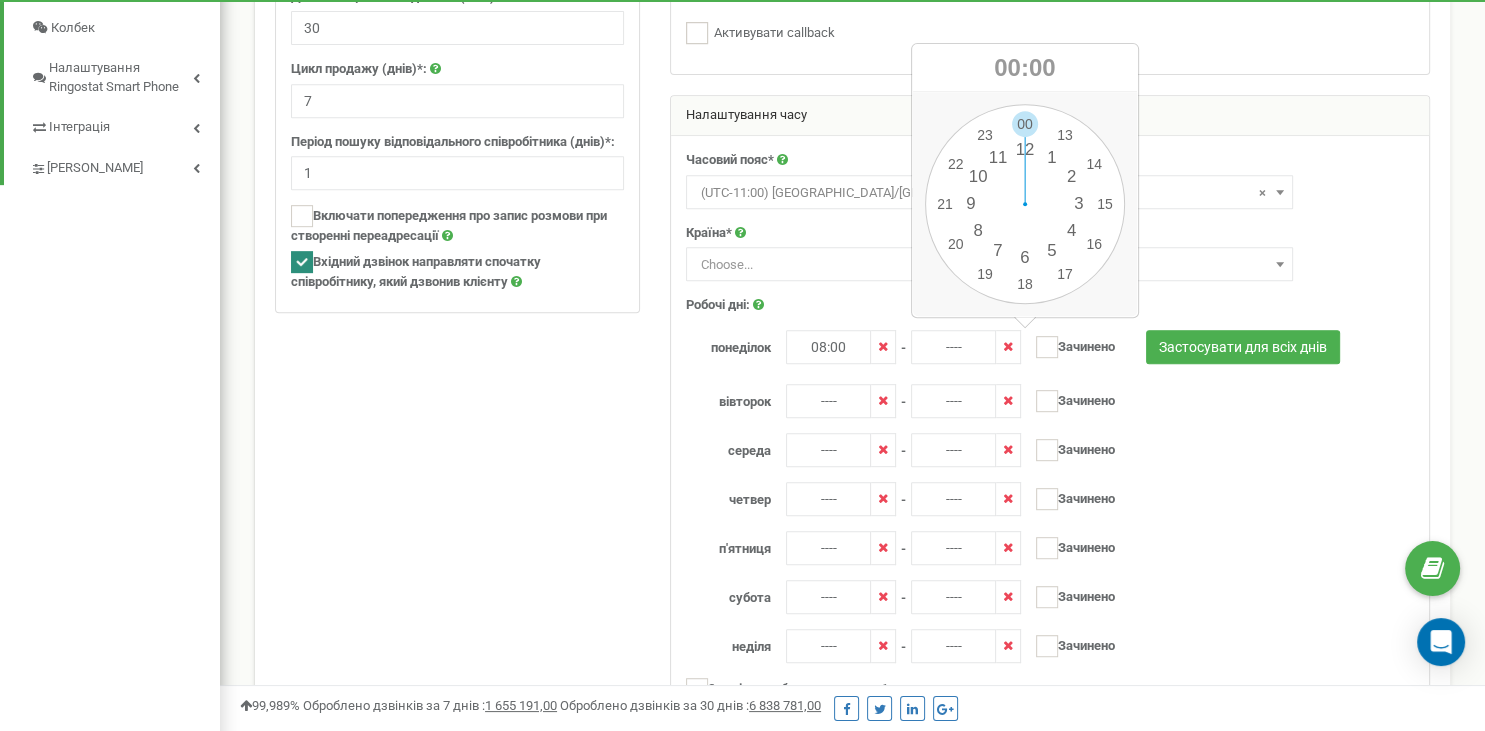 click on "00 1 2 3 4 5 6 7 8 9 10 11 12 13 14 15 16 17 18 19 20 21 22 23" at bounding box center (1025, 204) 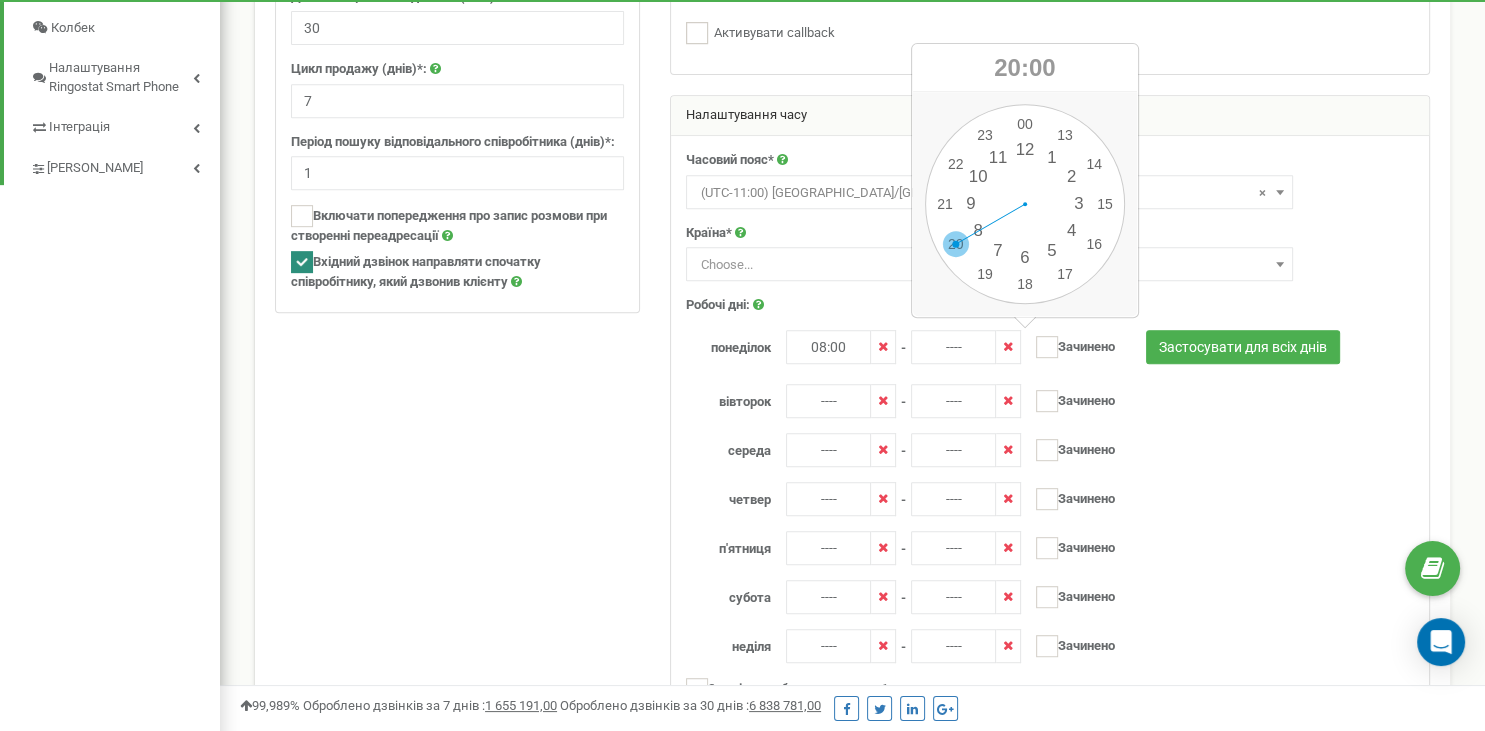 click on "00 1 2 3 4 5 6 7 8 9 10 11 12 13 14 15 16 17 18 19 20 21 22 23 00 05 10 15 20 25 30 35 40 45 50 55" at bounding box center [1025, 204] 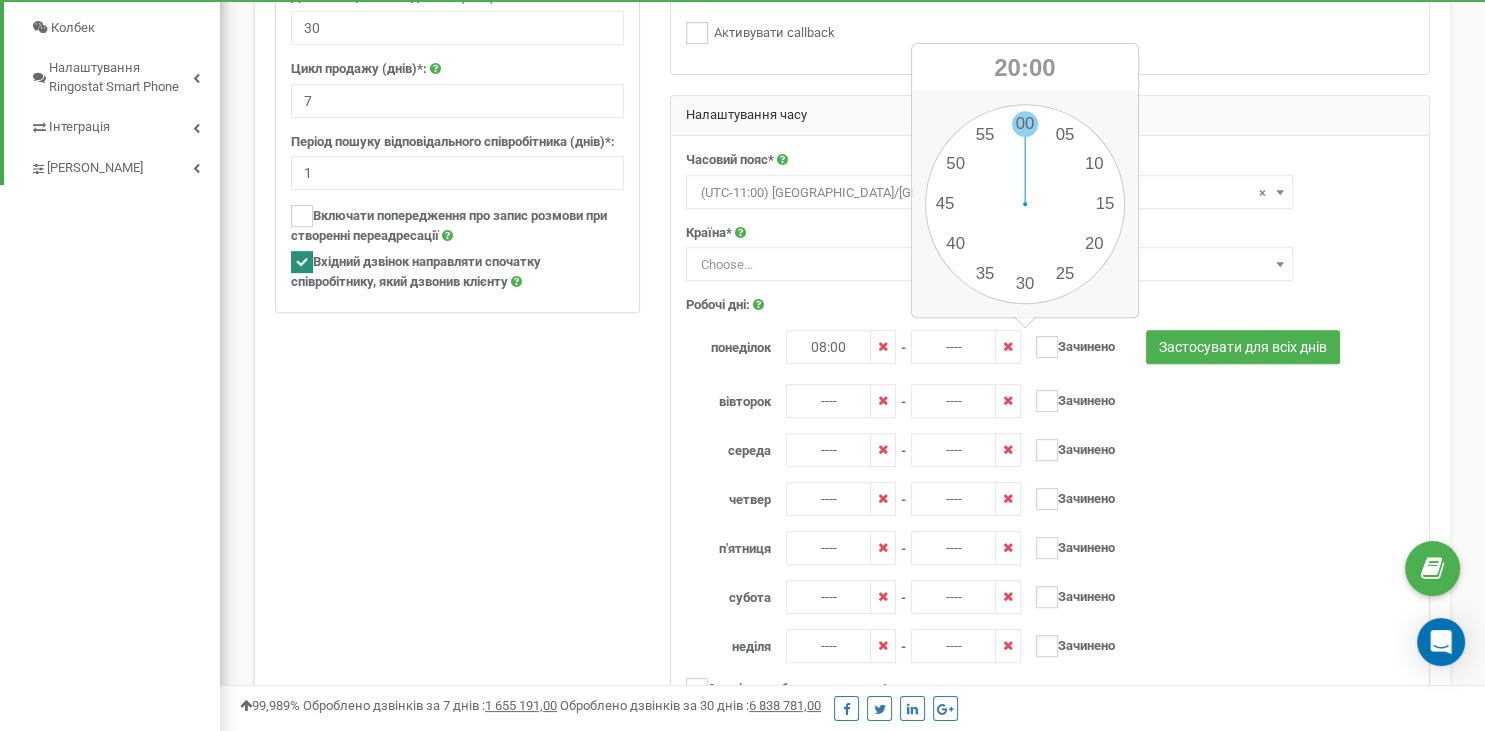 click on "00 1 2 3 4 5 6 7 8 9 10 11 12 13 14 15 16 17 18 19 20 21 22 23 00 05 10 15 20 25 30 35 40 45 50 55" at bounding box center (1025, 204) 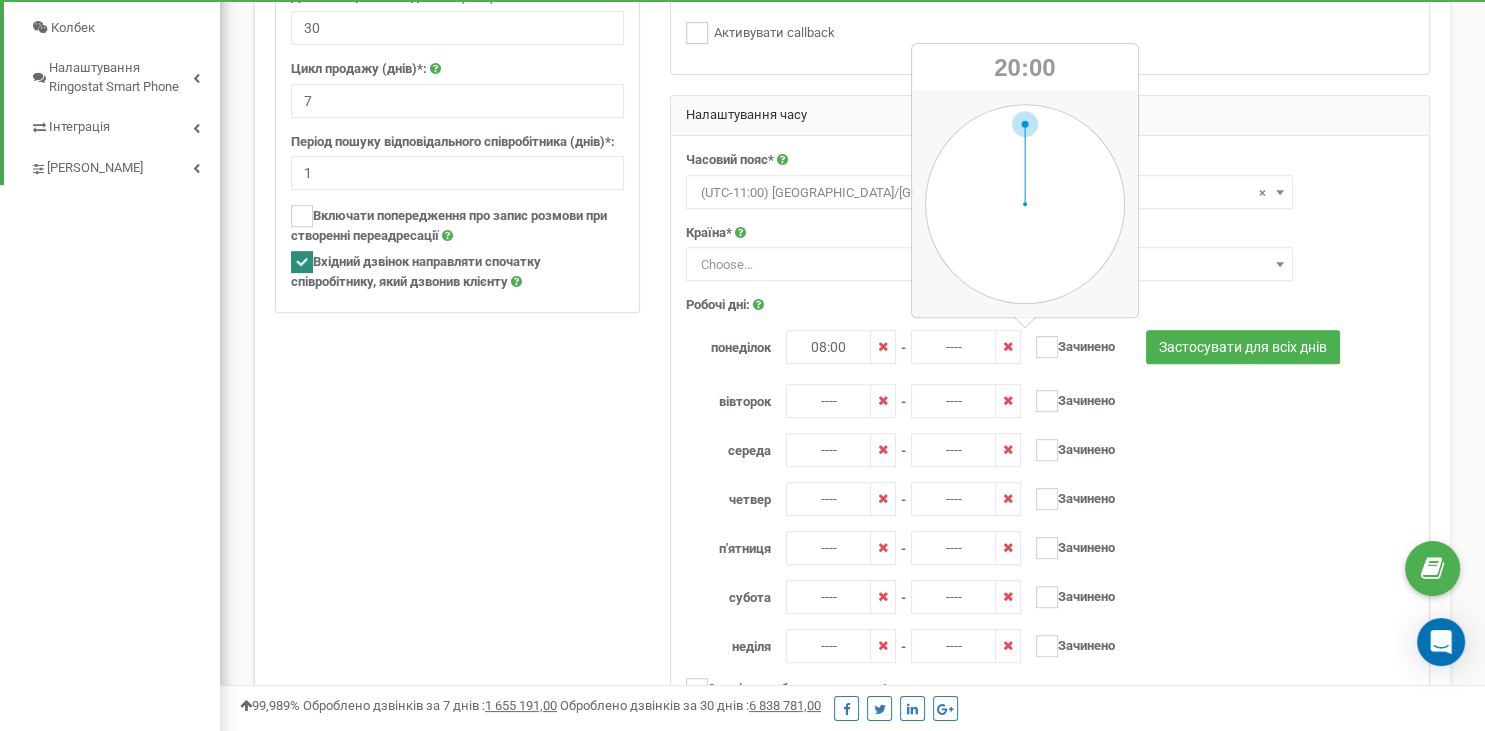 type on "20:00" 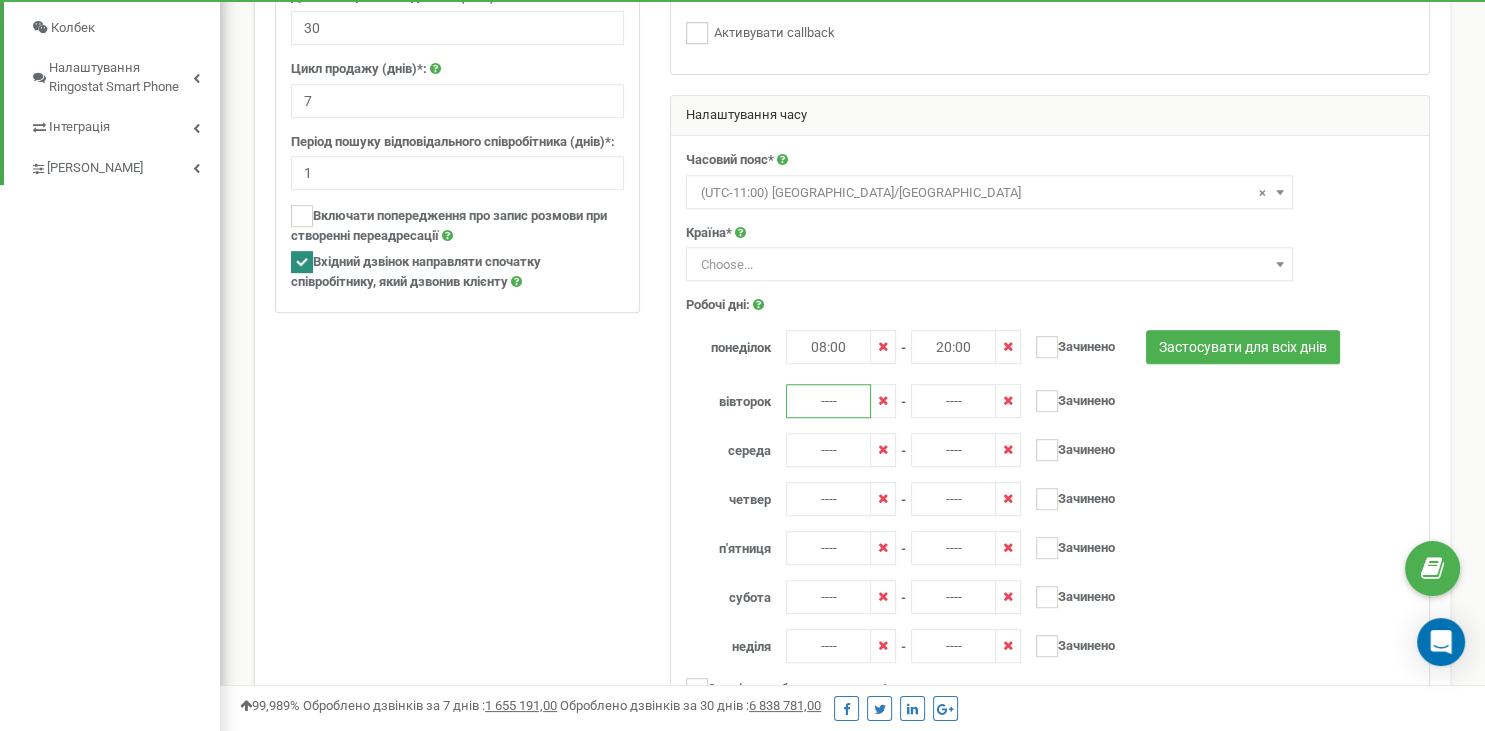 click on "----" at bounding box center [828, 401] 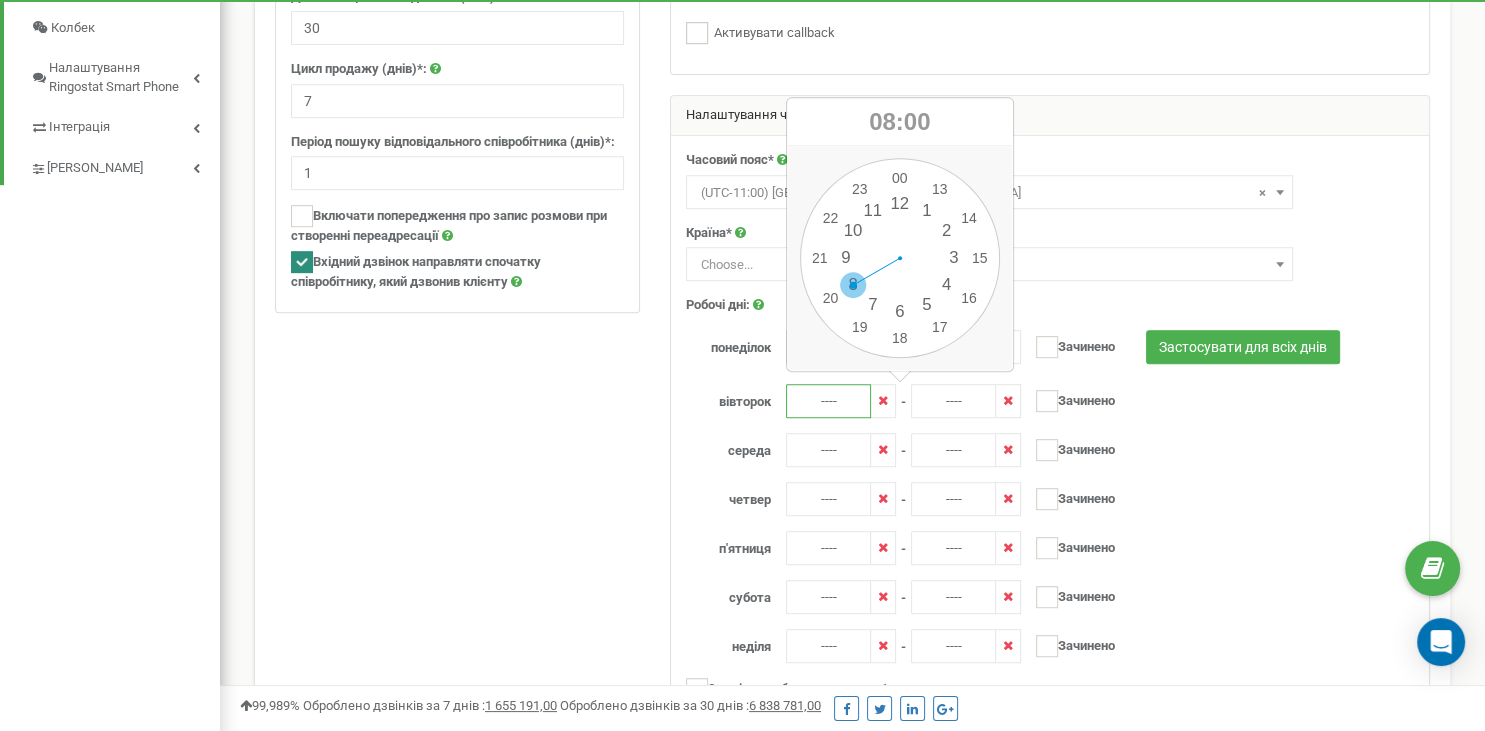 click on "00 1 2 3 4 5 6 7 8 9 10 11 12 13 14 15 16 17 18 19 20 21 22 23 00 05 10 15 20 25 30 35 40 45 50 55" at bounding box center [900, 258] 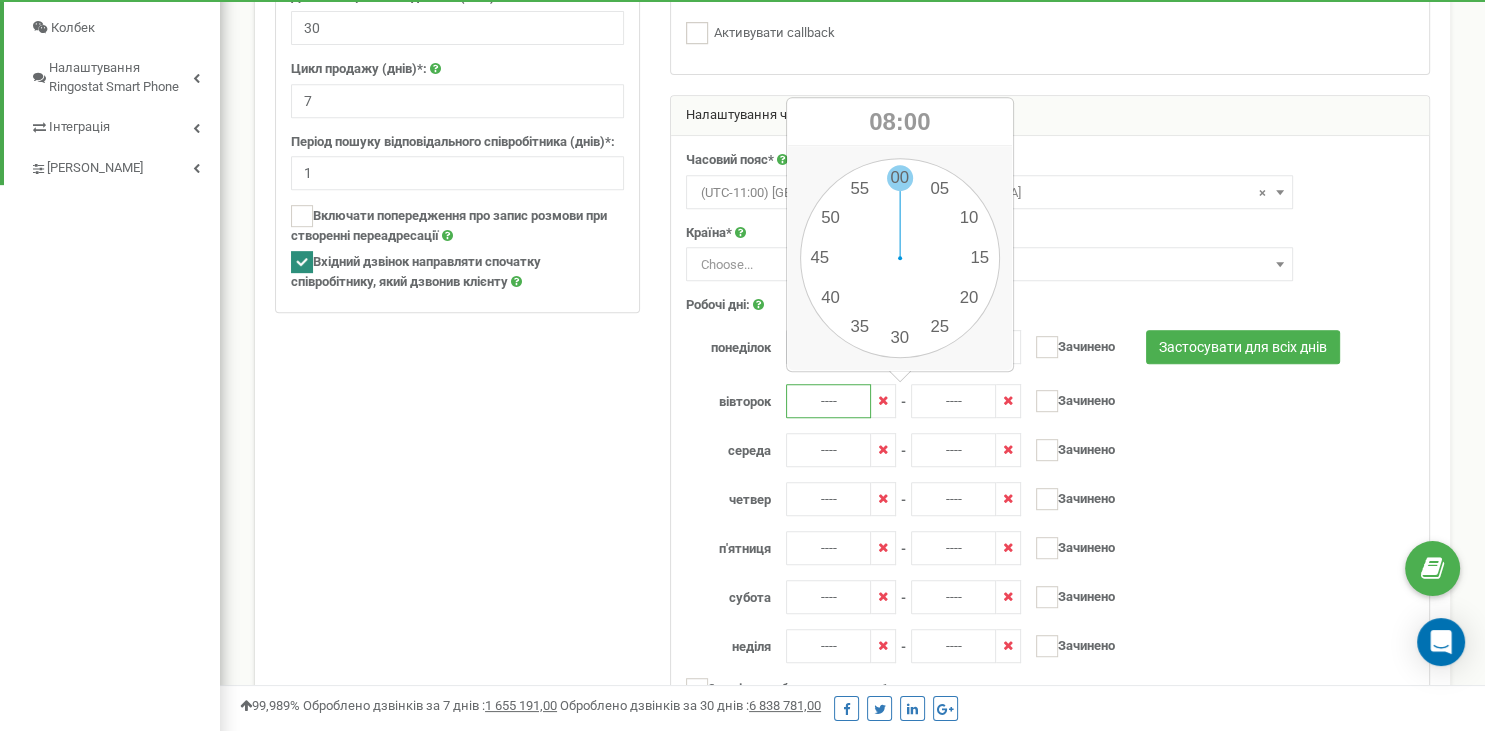click on "00 1 2 3 4 5 6 7 8 9 10 11 12 13 14 15 16 17 18 19 20 21 22 23 00 05 10 15 20 25 30 35 40 45 50 55" at bounding box center (900, 258) 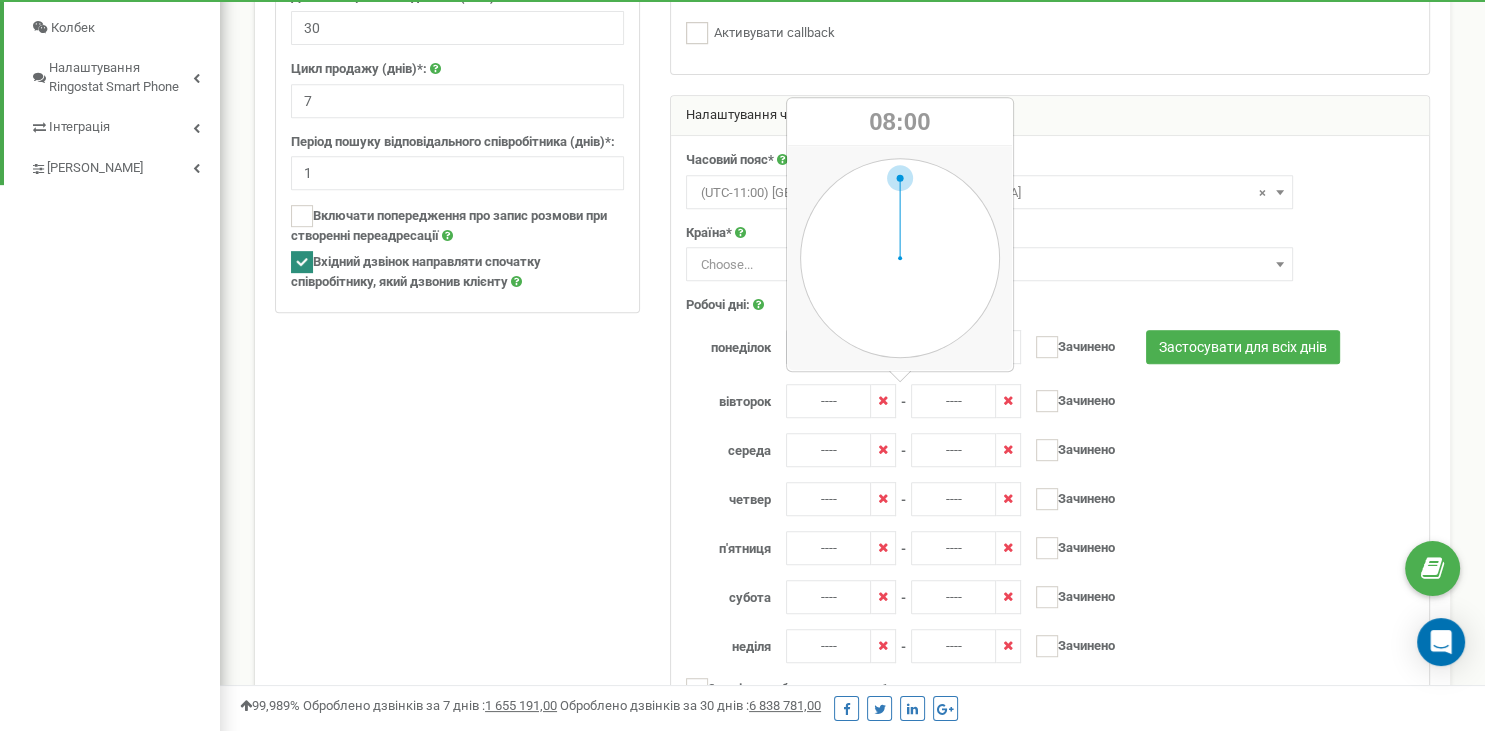 type on "08:00" 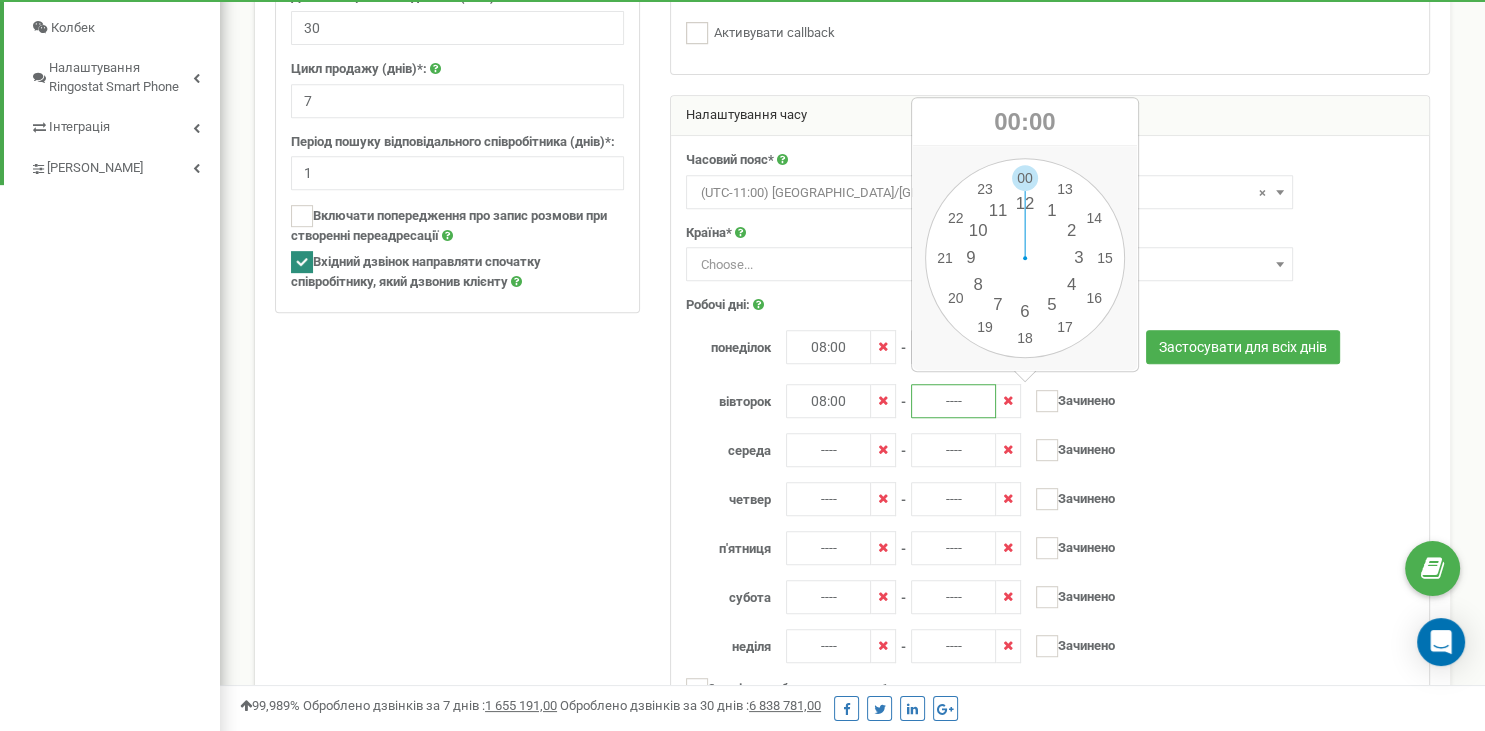 click on "----" at bounding box center [953, 401] 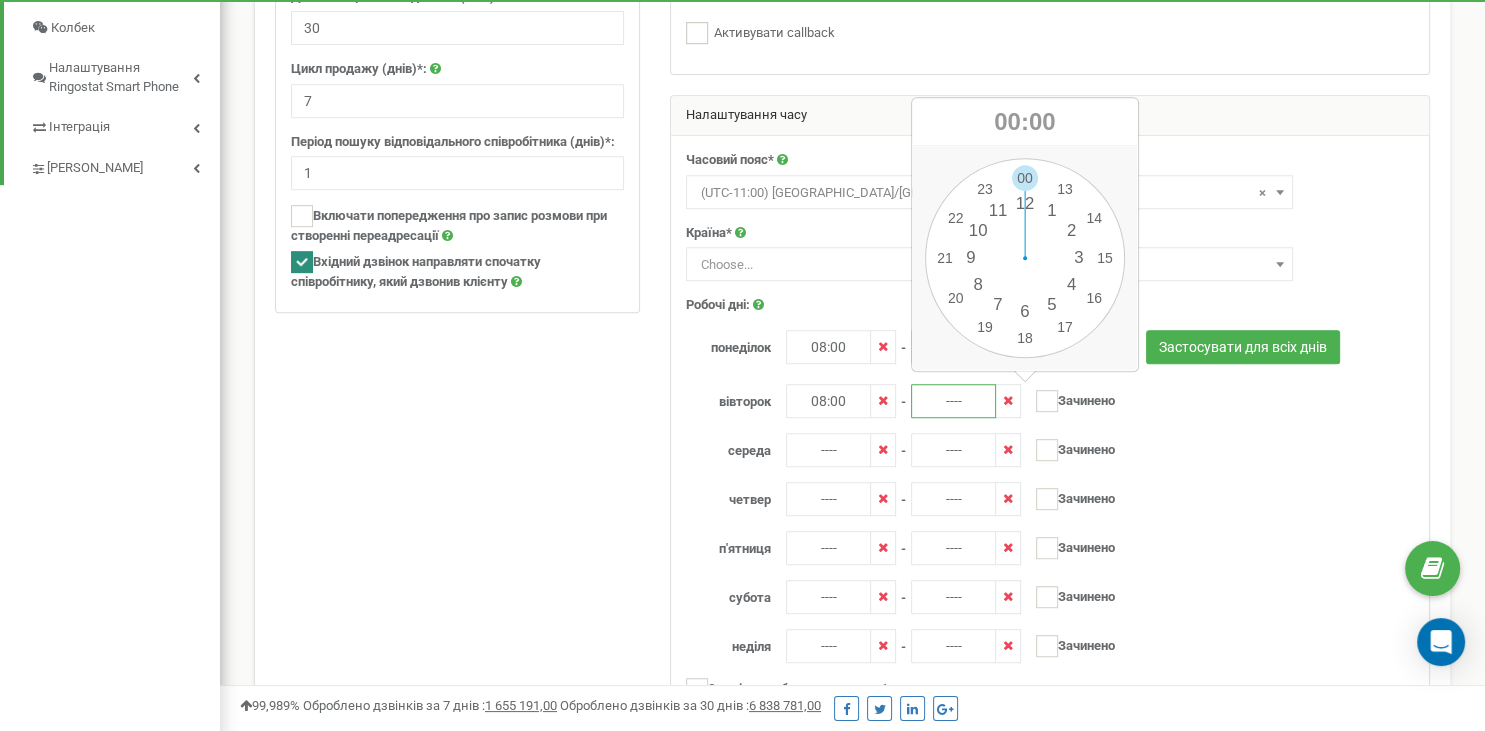 click on "00 1 2 3 4 5 6 7 8 9 10 11 12 13 14 15 16 17 18 19 20 21 22 23 00 05 10 15 20 25 30 35 40 45 50 55" at bounding box center [1025, 258] 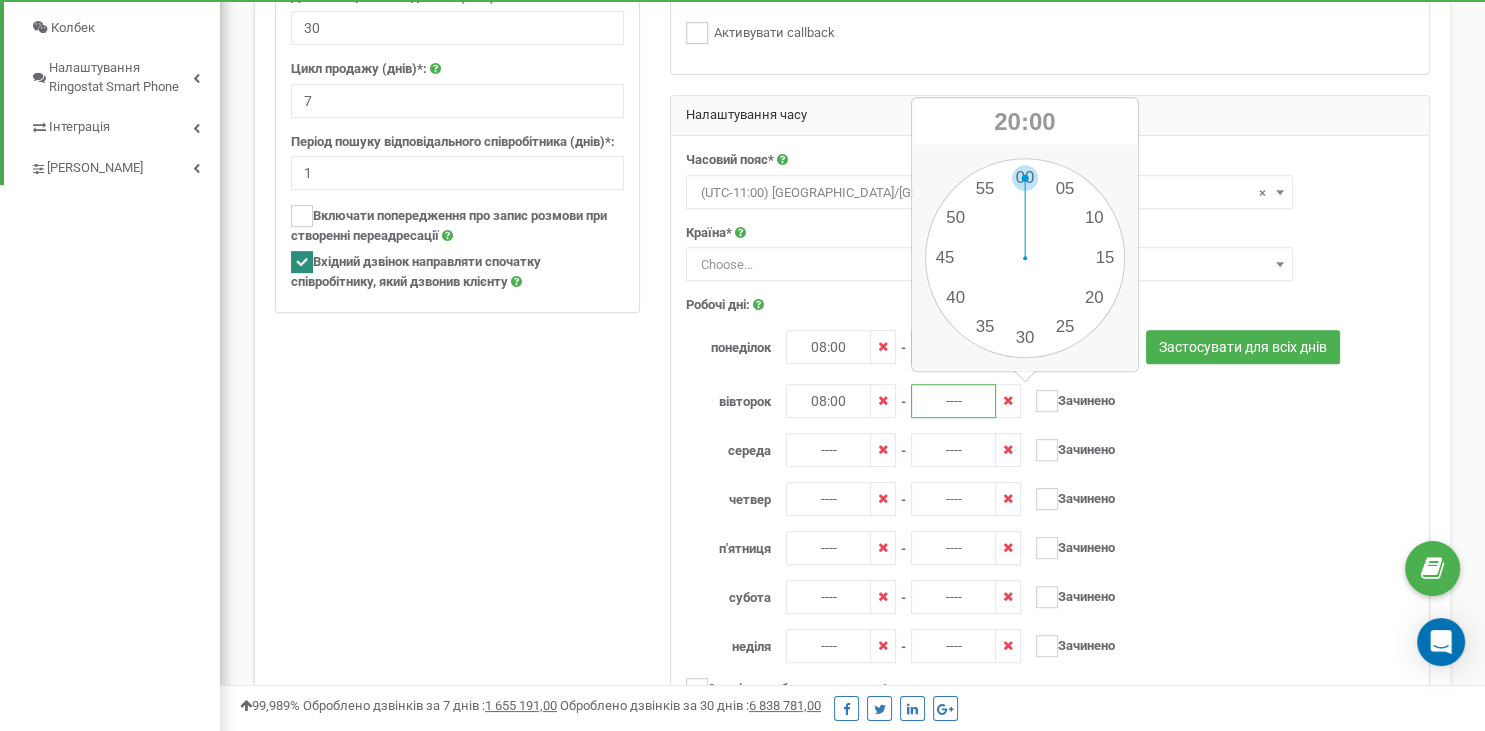 drag, startPoint x: 1019, startPoint y: 180, endPoint x: 1014, endPoint y: 198, distance: 18.681541 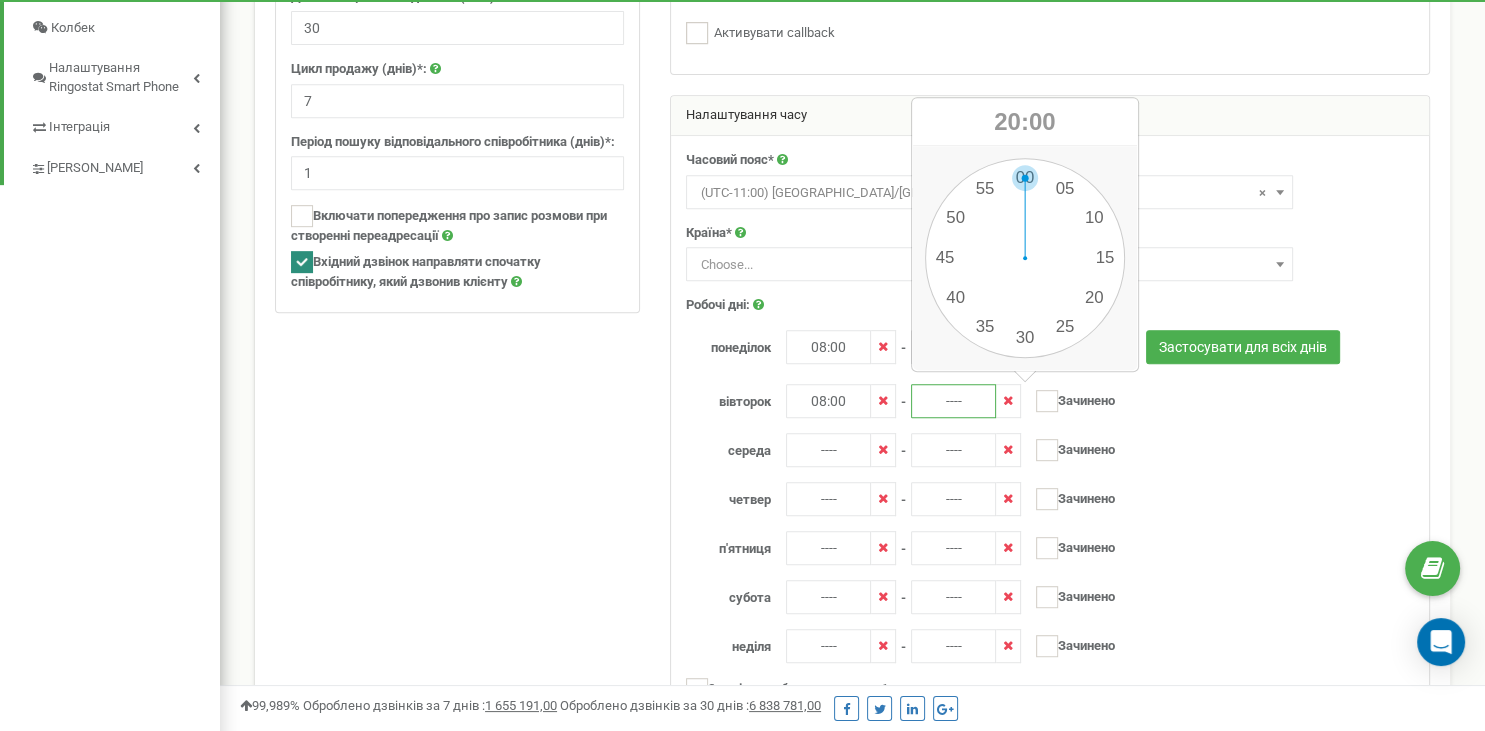 click on "00 1 2 3 4 5 6 7 8 9 10 11 12 13 14 15 16 17 18 19 20 21 22 23 00 05 10 15 20 25 30 35 40 45 50 55" at bounding box center [1025, 258] 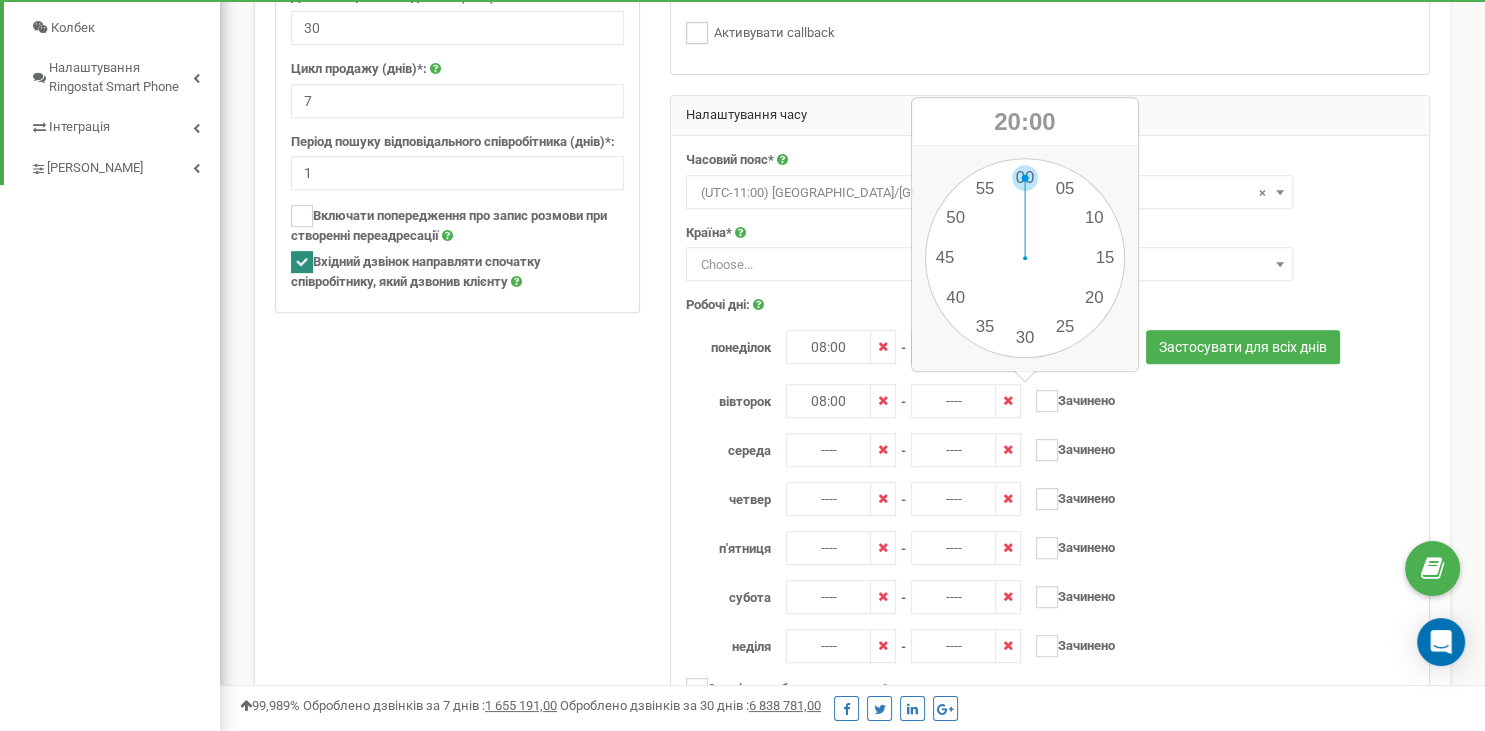 type on "20:59" 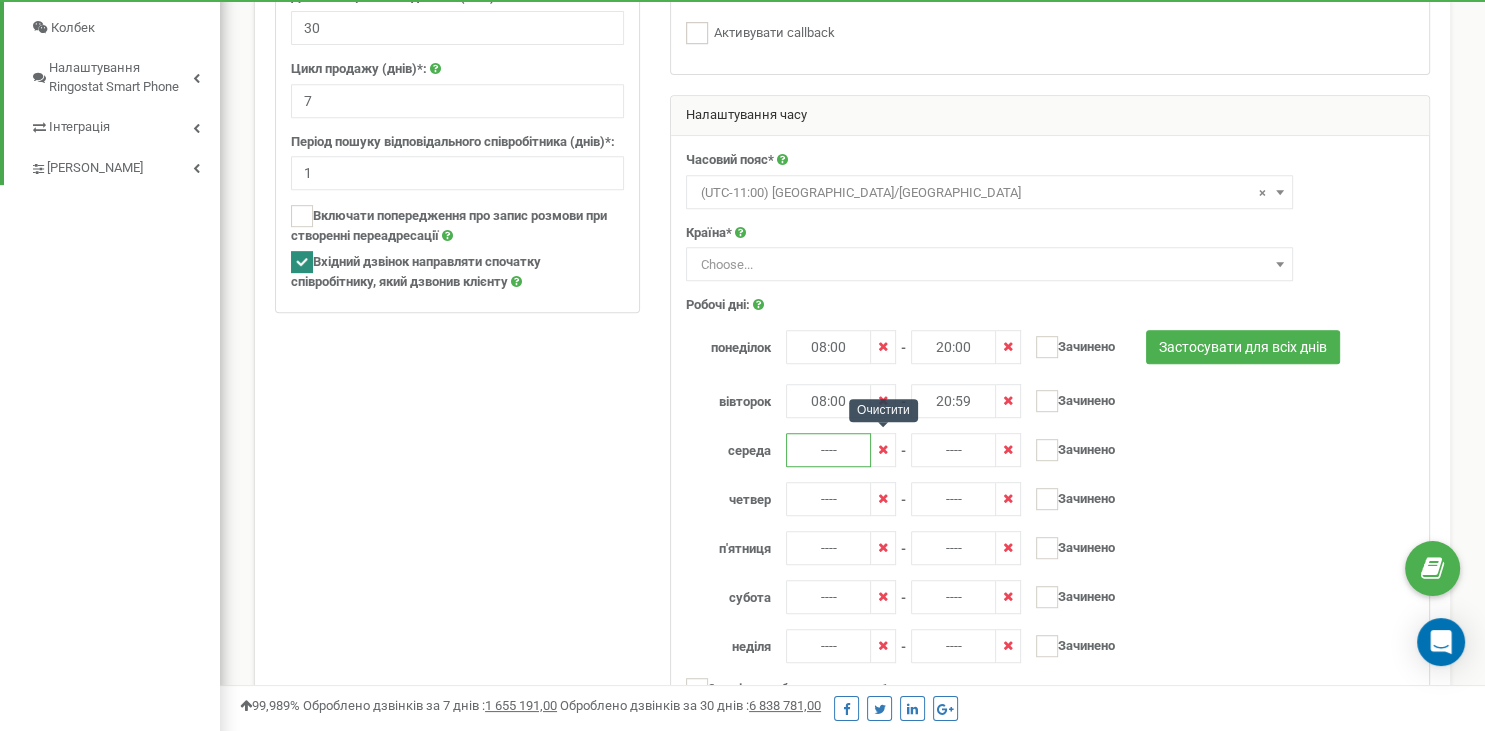click on "----" at bounding box center [828, 450] 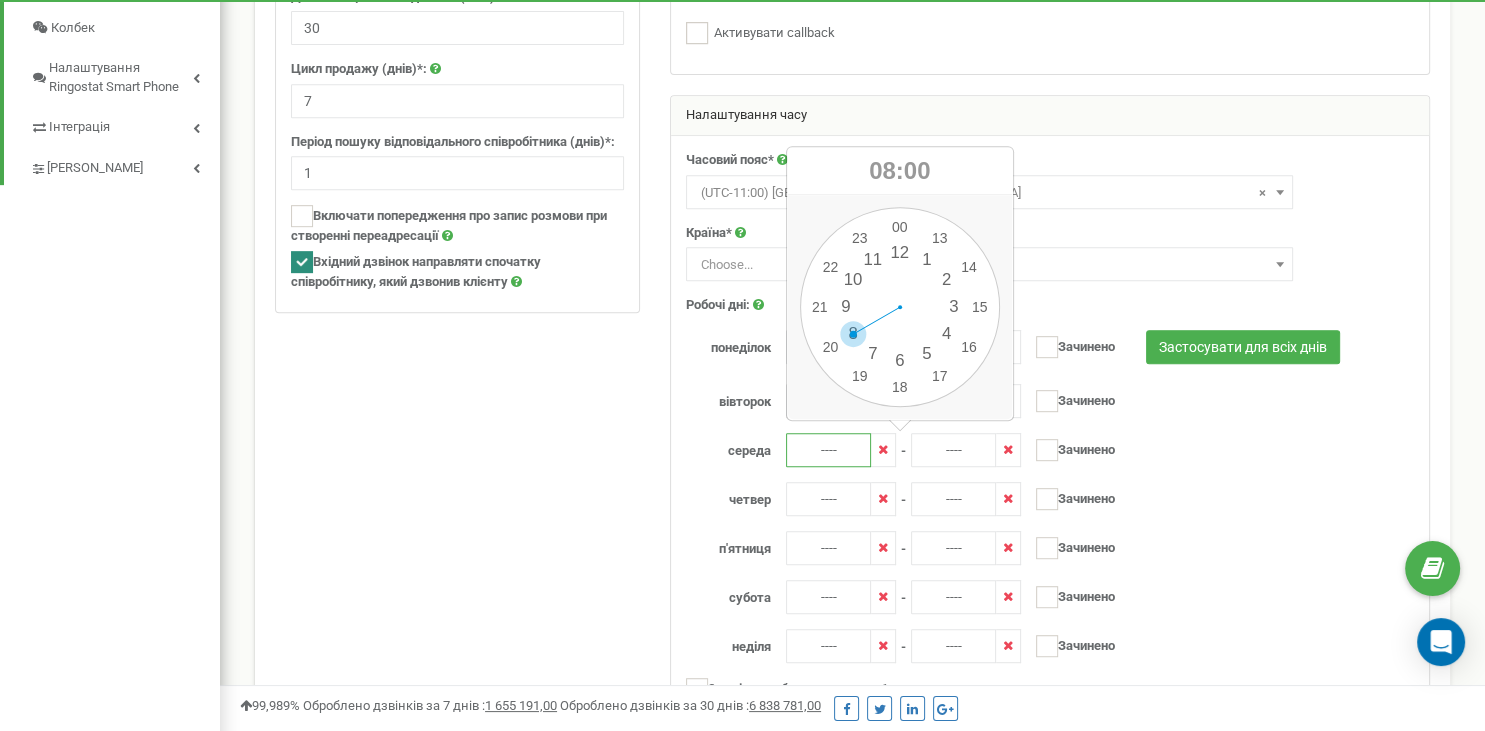 drag, startPoint x: 852, startPoint y: 323, endPoint x: 866, endPoint y: 344, distance: 25.23886 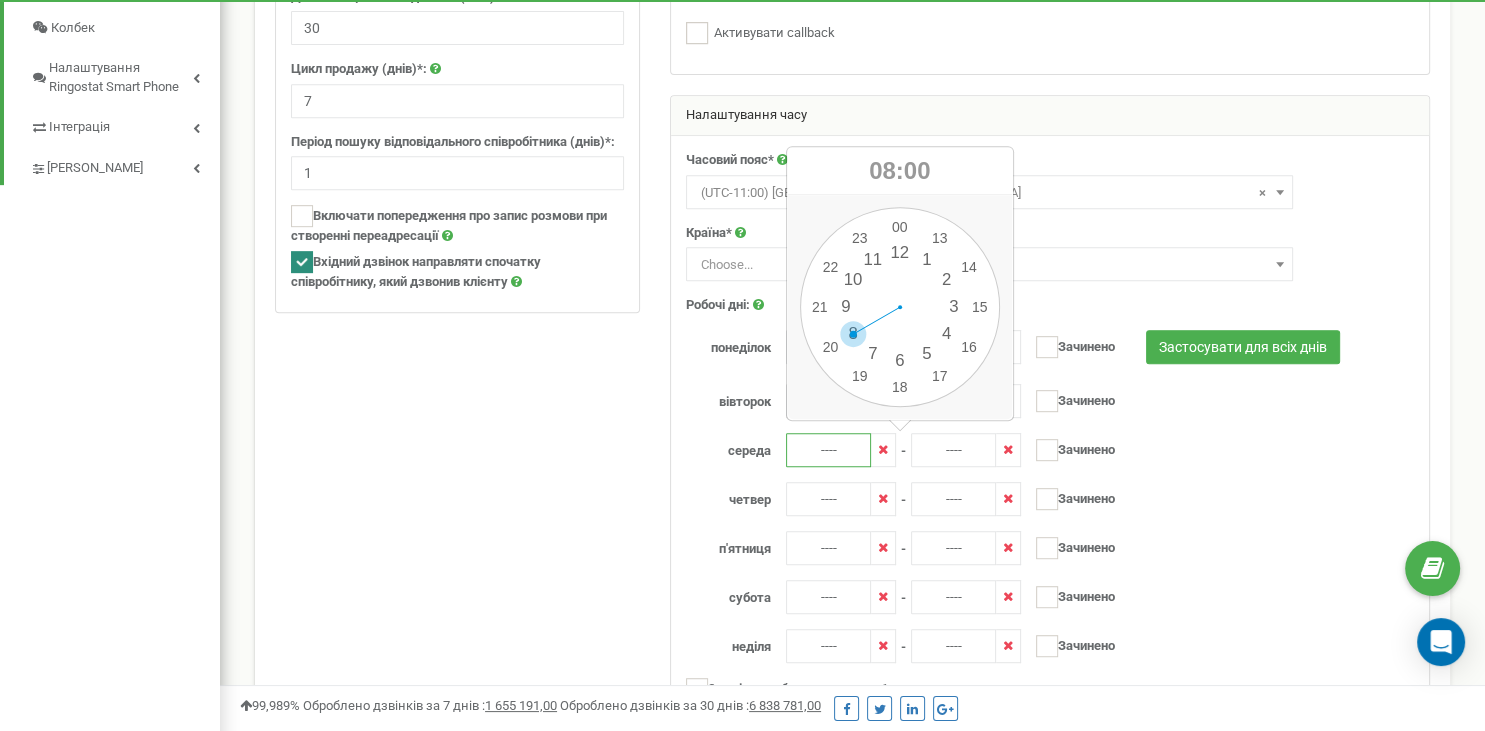 click on "00 1 2 3 4 5 6 7 8 9 10 11 12 13 14 15 16 17 18 19 20 21 22 23 00 05 10 15 20 25 30 35 40 45 50 55" at bounding box center (900, 307) 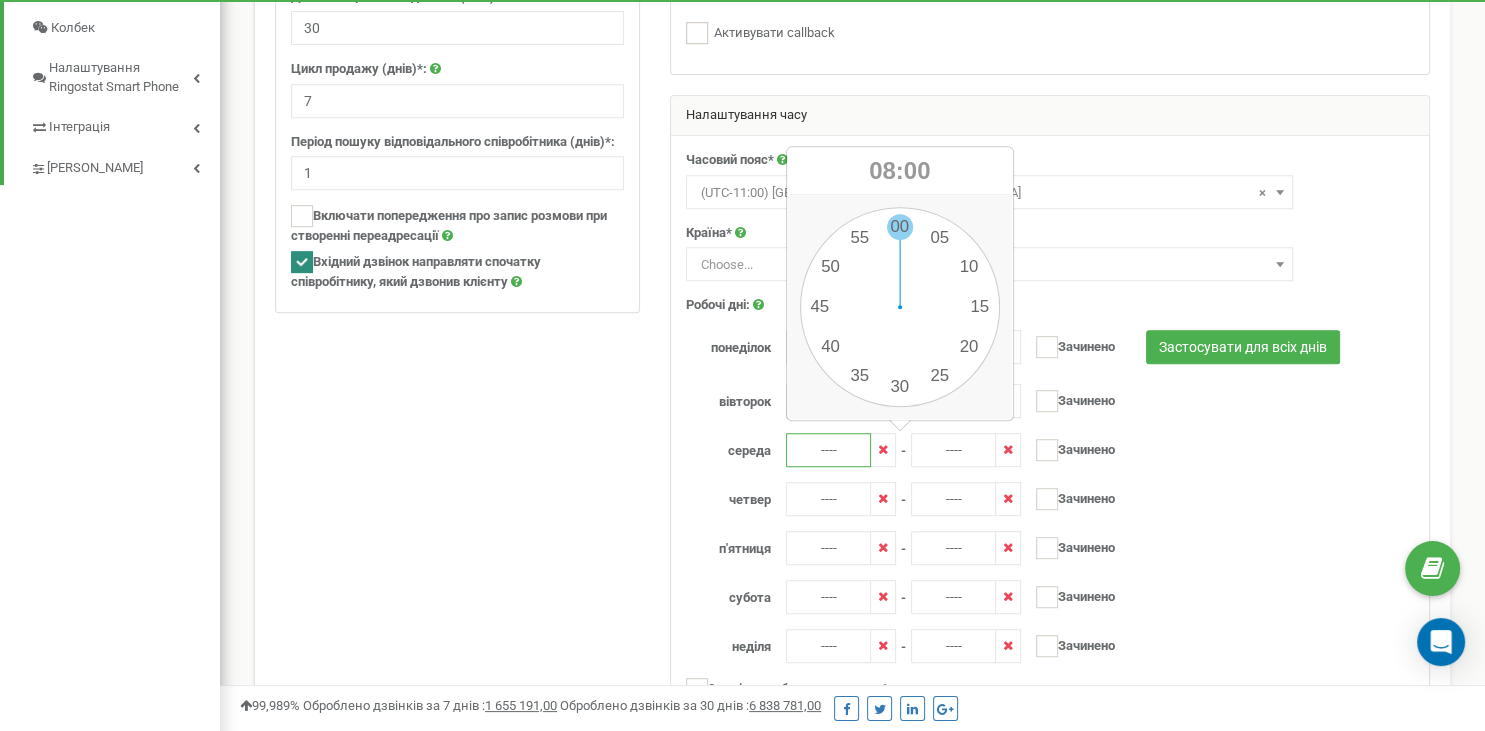 click on "00 1 2 3 4 5 6 7 8 9 10 11 12 13 14 15 16 17 18 19 20 21 22 23 00 05 10 15 20 25 30 35 40 45 50 55" at bounding box center (900, 307) 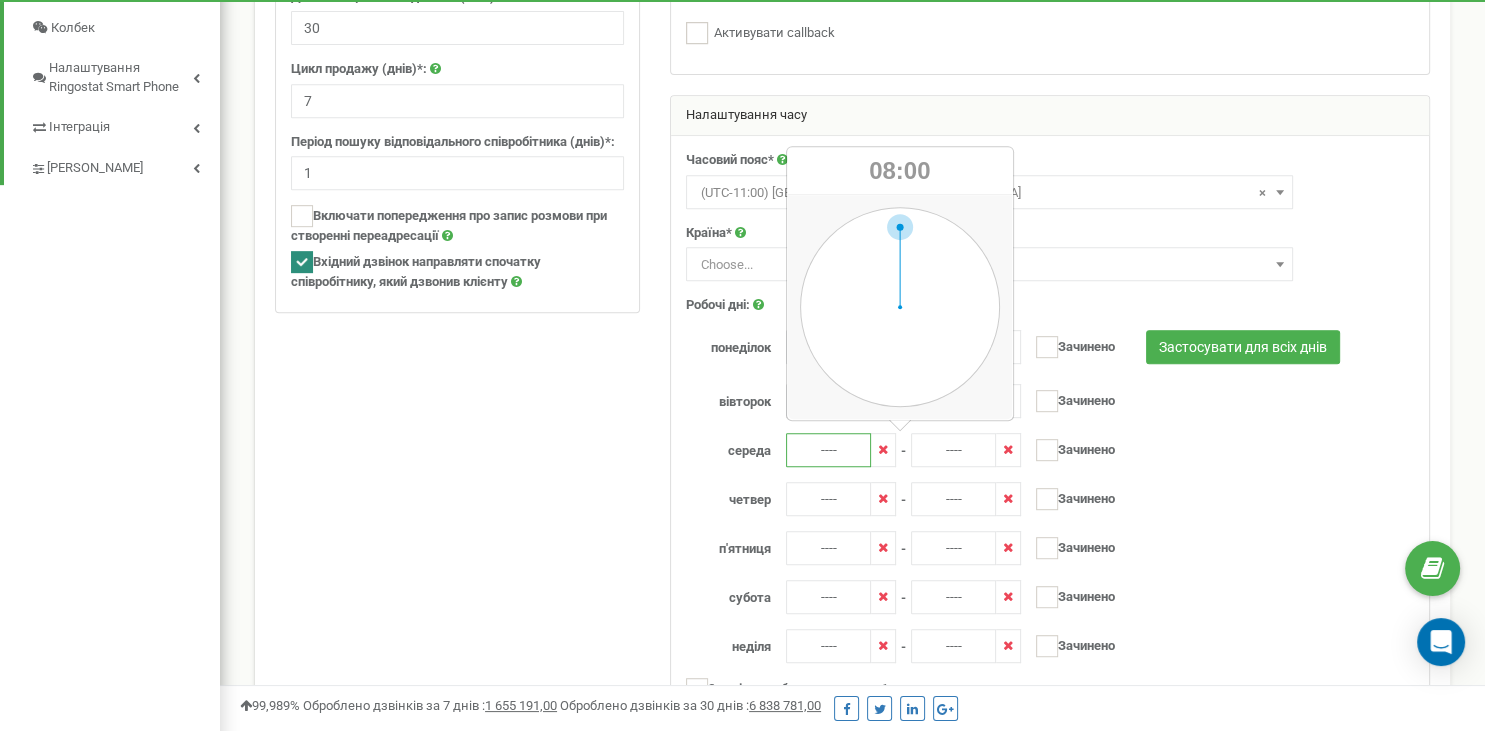 type on "08:00" 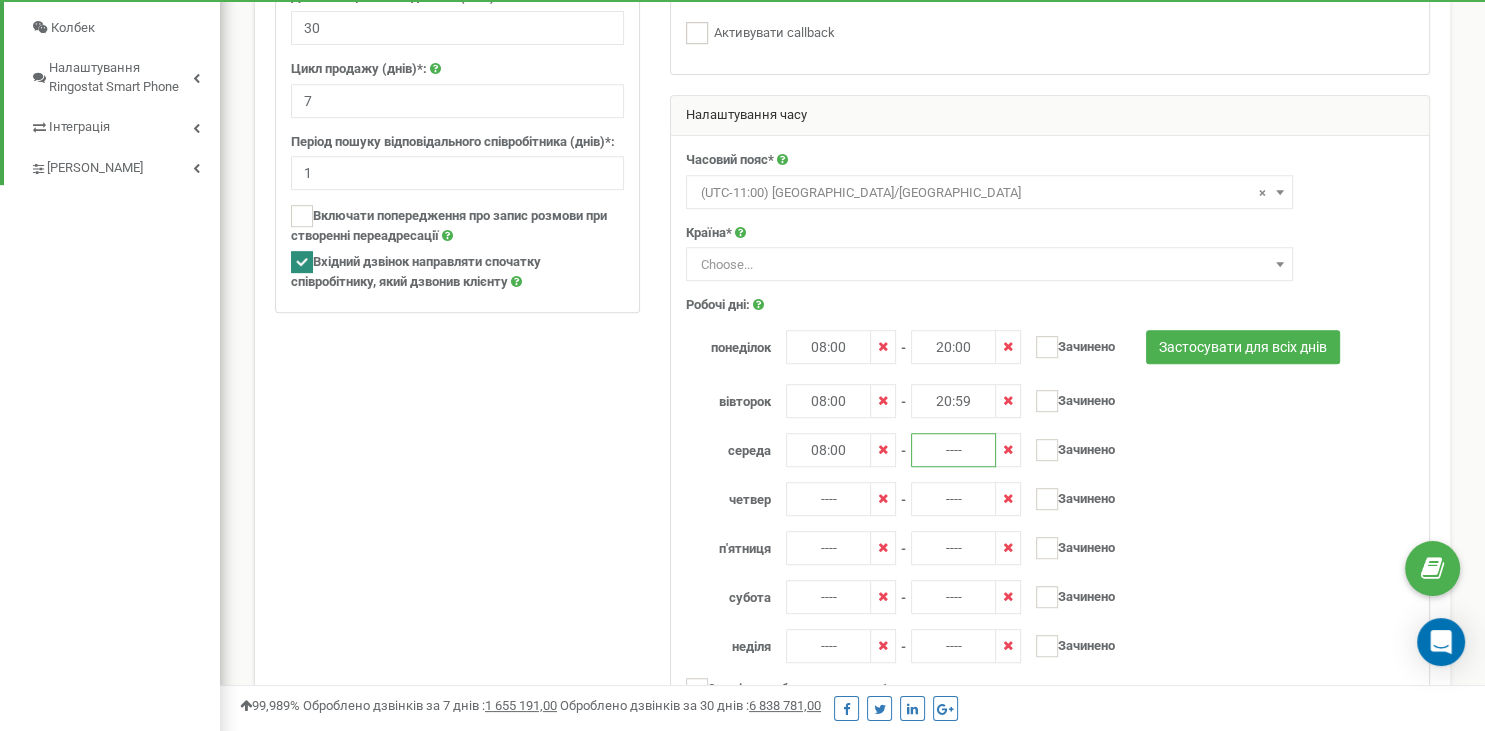 click on "----" at bounding box center (953, 450) 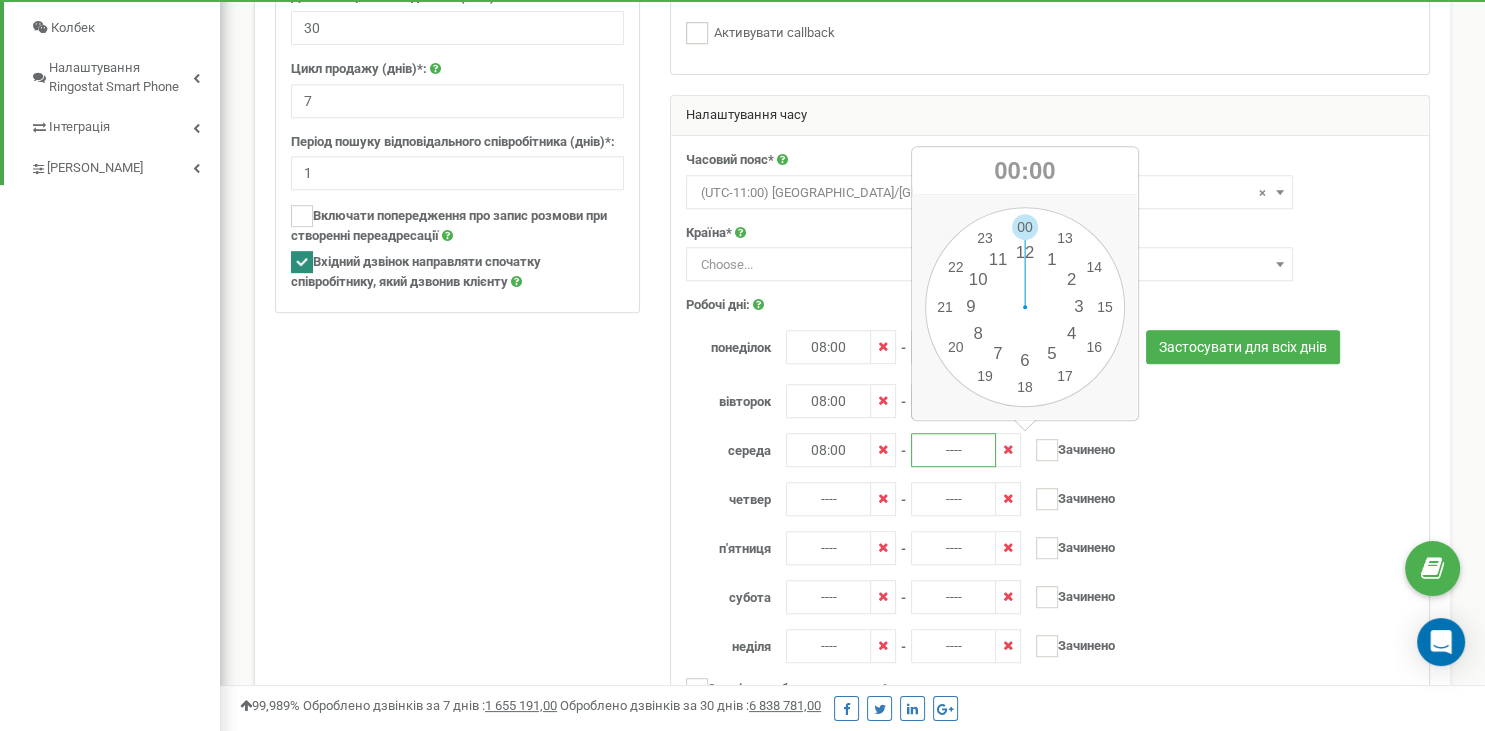 click on "00 1 2 3 4 5 6 7 8 9 10 11 12 13 14 15 16 17 18 19 20 21 22 23 00 05 10 15 20 25 30 35 40 45 50 55" at bounding box center [1025, 307] 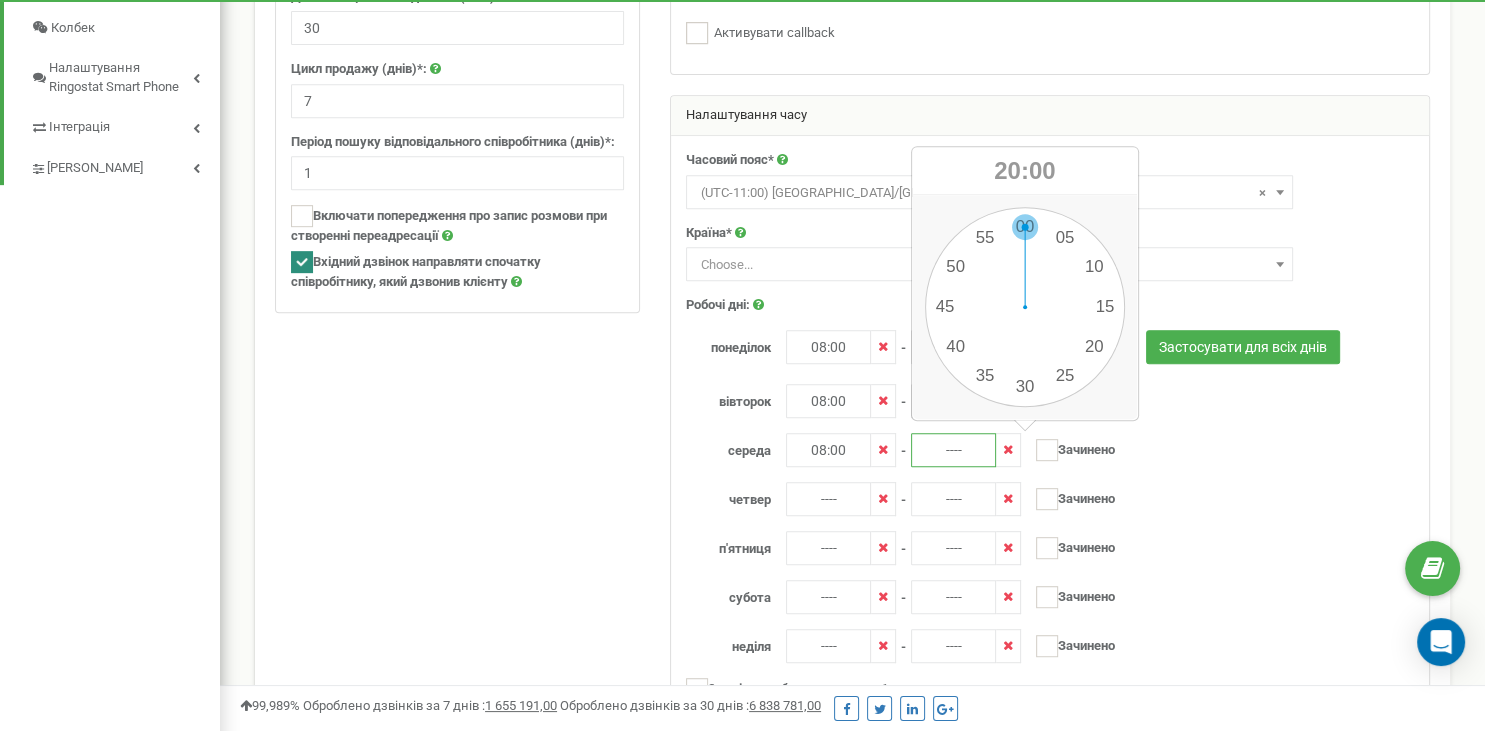 click on "00 1 2 3 4 5 6 7 8 9 10 11 12 13 14 15 16 17 18 19 20 21 22 23 00 05 10 15 20 25 30 35 40 45 50 55" at bounding box center [1025, 307] 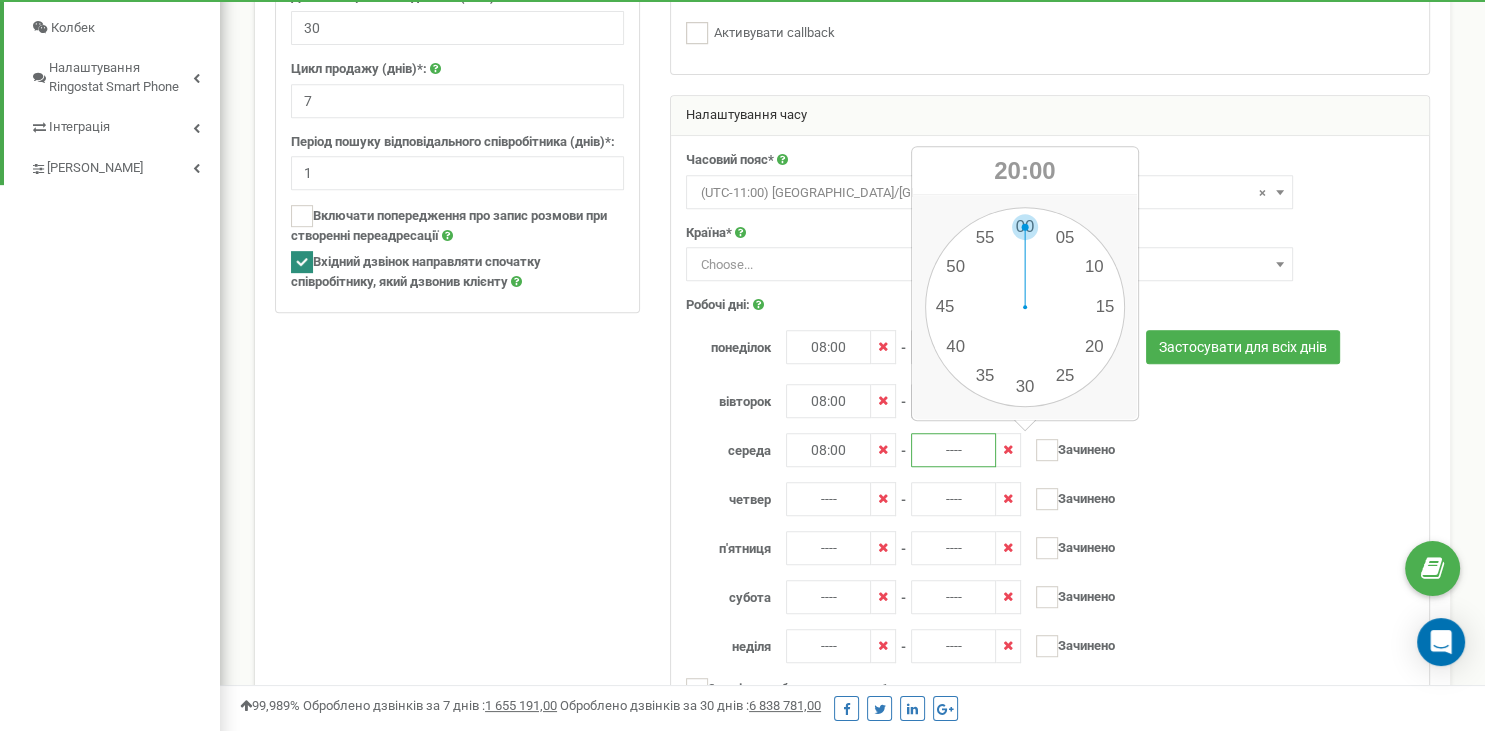 type on "20:00" 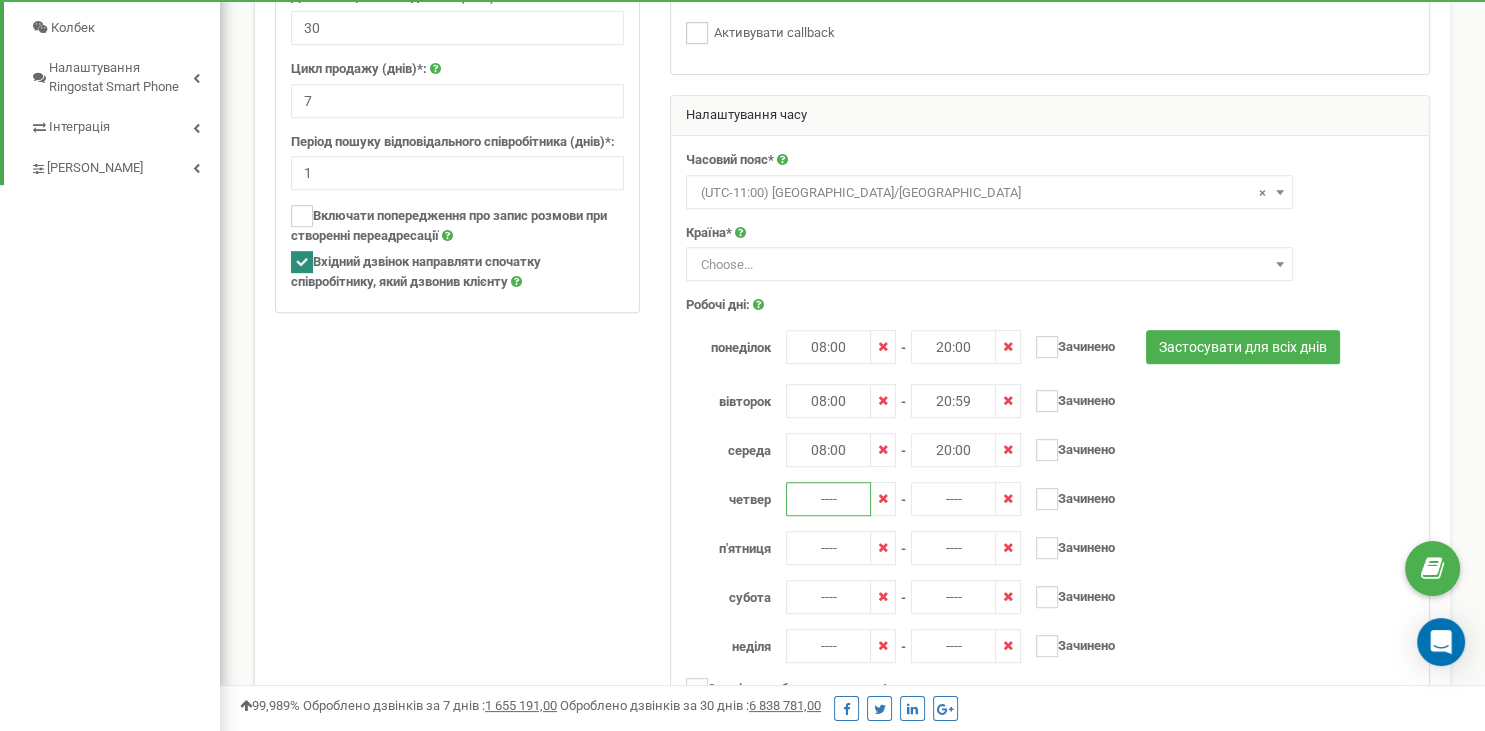 click on "----" at bounding box center (828, 499) 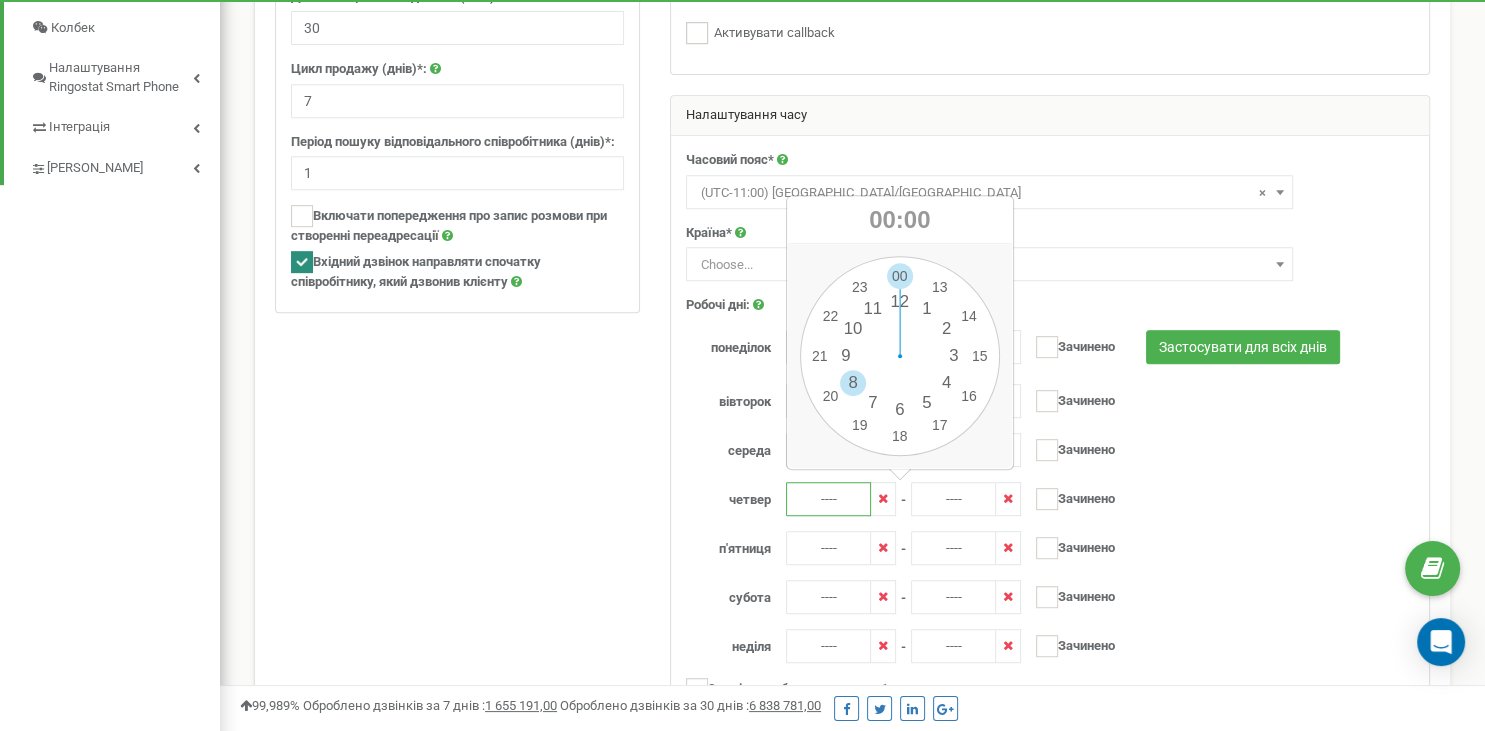 click on "00 1 2 3 4 5 6 7 8 9 10 11 12 13 14 15 16 17 18 19 20 21 22 23 00 05 10 15 20 25 30 35 40 45 50 55" at bounding box center (900, 356) 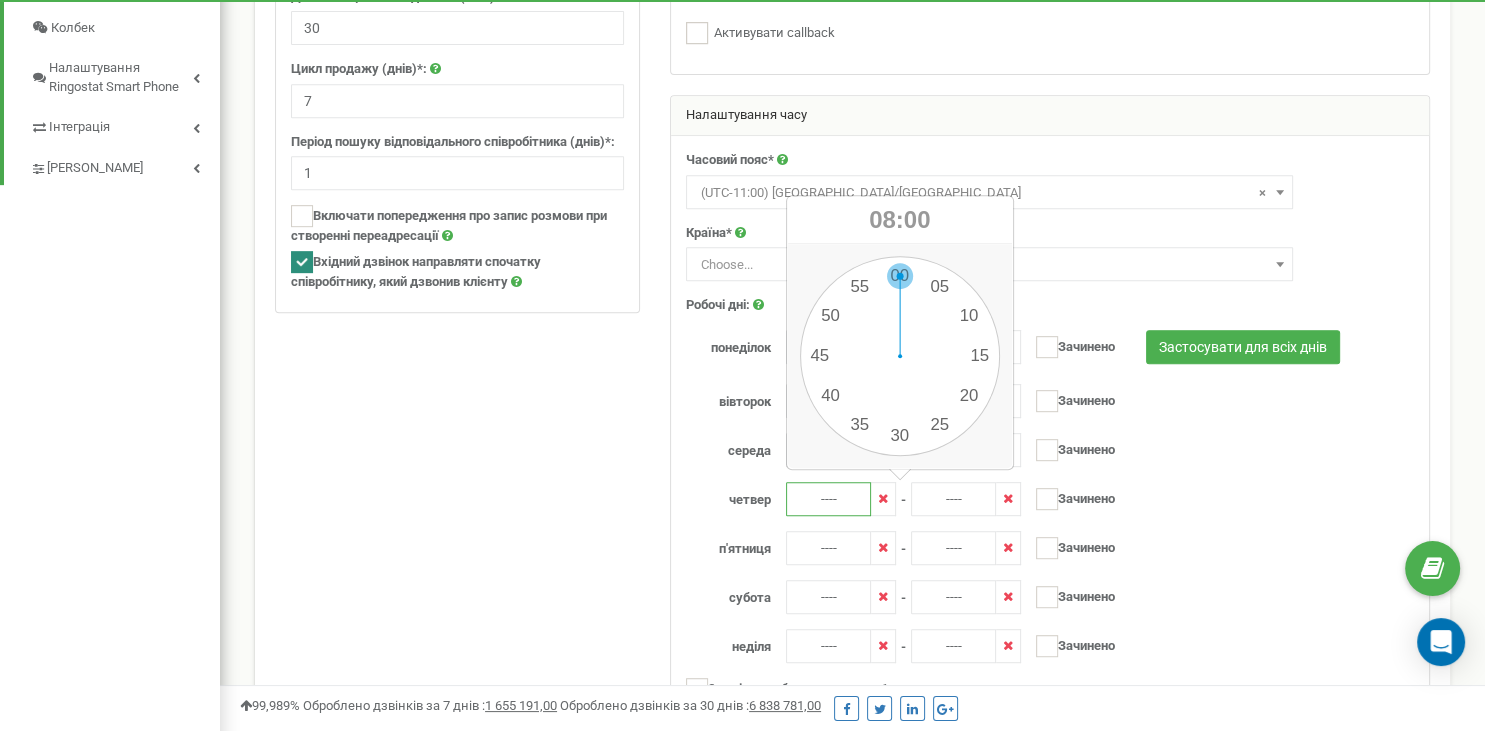 click on "00 1 2 3 4 5 6 7 8 9 10 11 12 13 14 15 16 17 18 19 20 21 22 23 00 05 10 15 20 25 30 35 40 45 50 55" at bounding box center [900, 356] 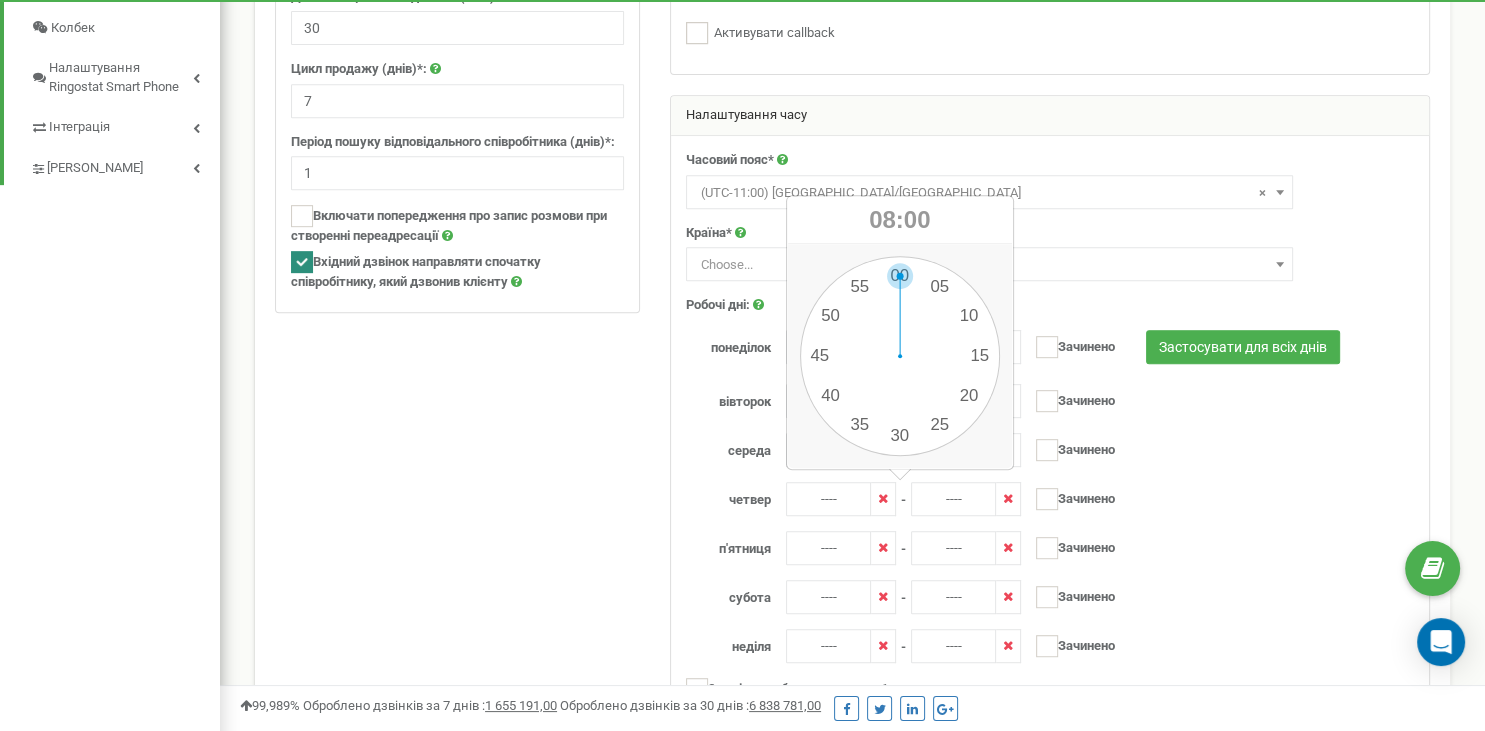 type on "08:00" 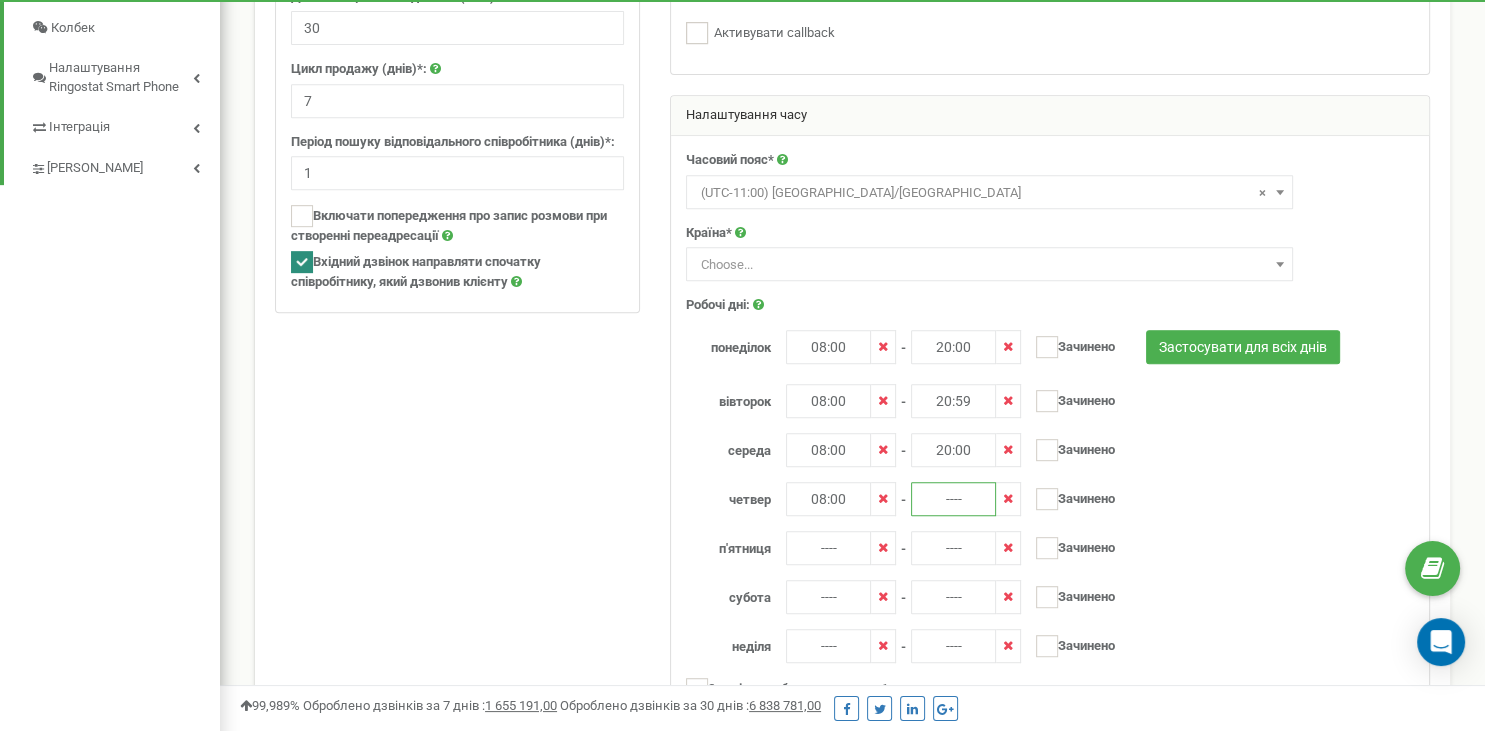 click on "----" at bounding box center (953, 499) 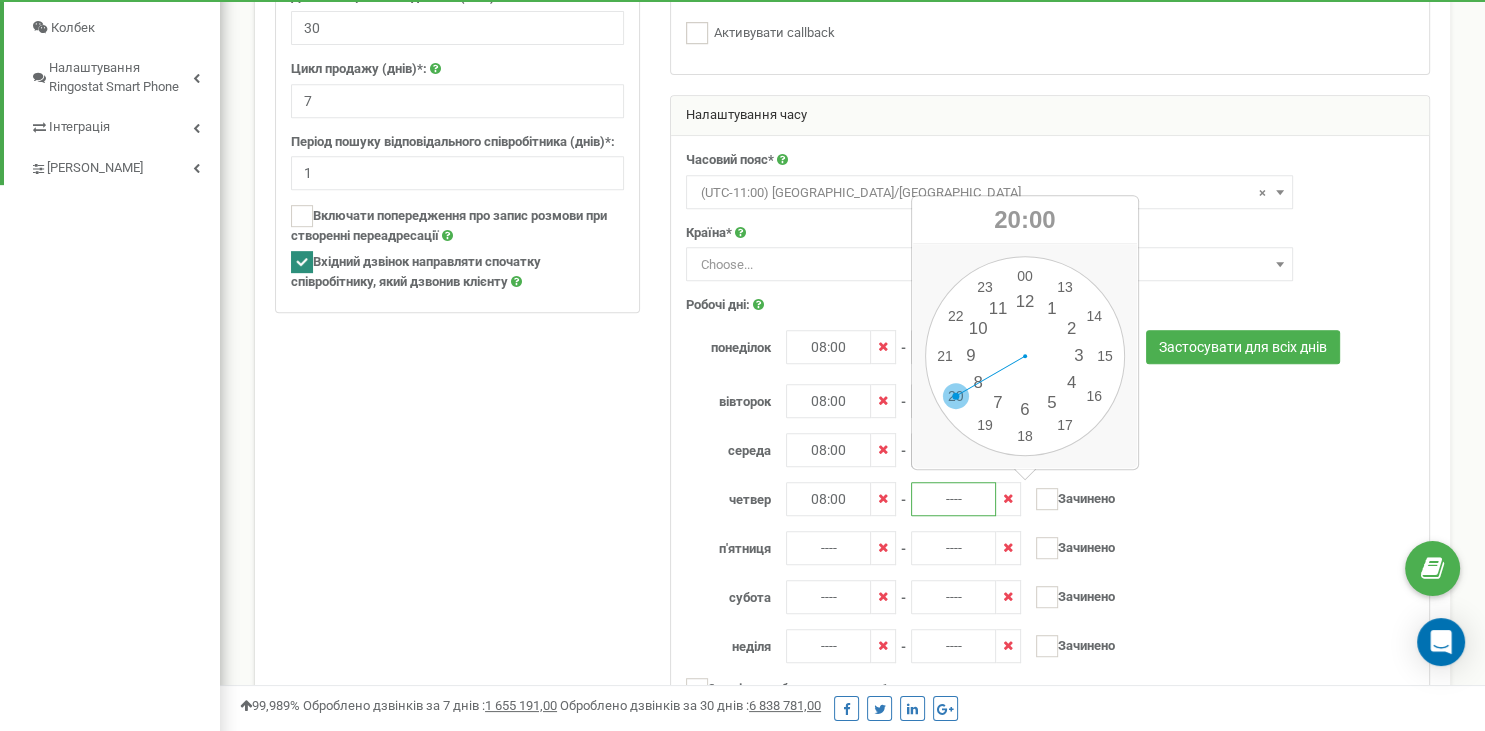 click on "00 1 2 3 4 5 6 7 8 9 10 11 12 13 14 15 16 17 18 19 20 21 22 23 00 05 10 15 20 25 30 35 40 45 50 55" at bounding box center (1025, 356) 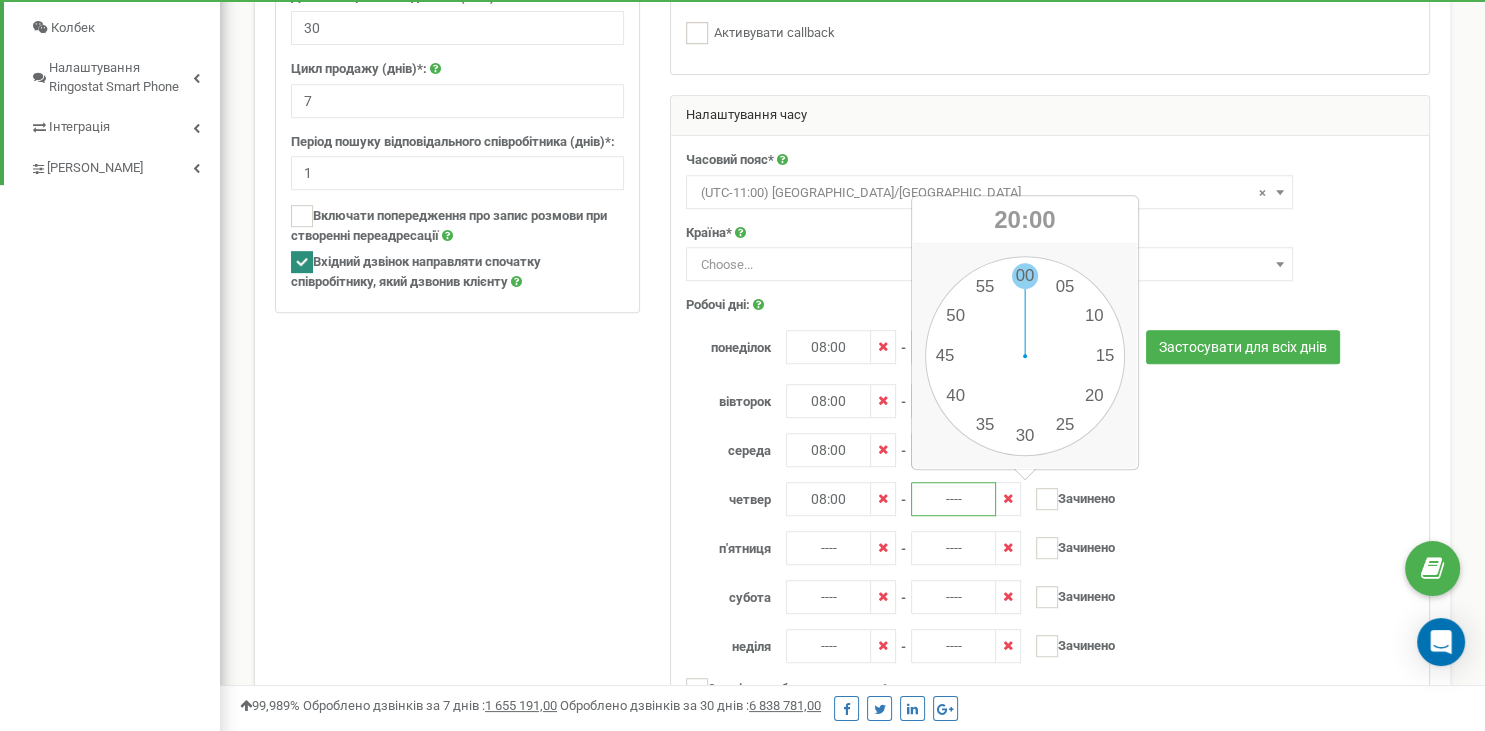 click on "00 1 2 3 4 5 6 7 8 9 10 11 12 13 14 15 16 17 18 19 20 21 22 23 00 05 10 15 20 25 30 35 40 45 50 55" at bounding box center [1025, 356] 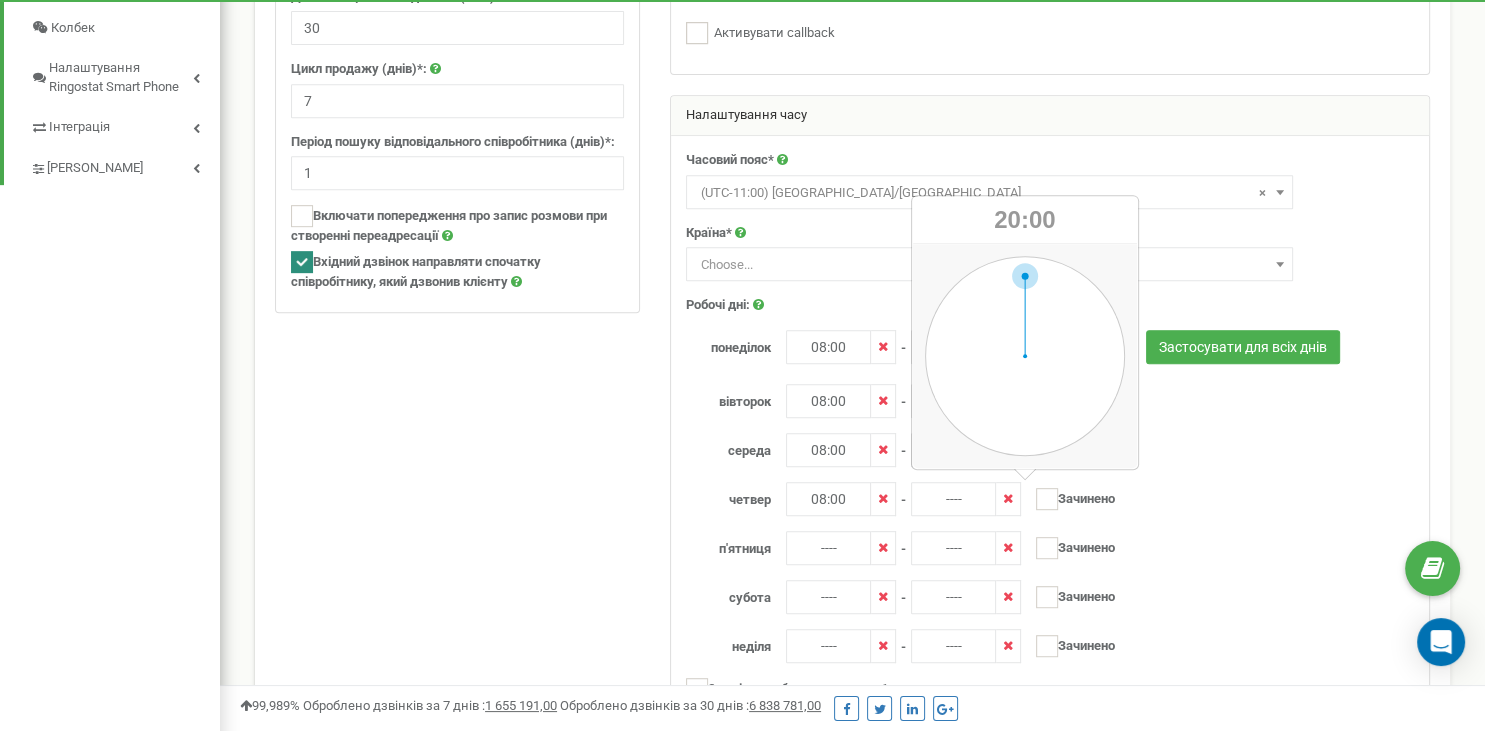 type on "20:00" 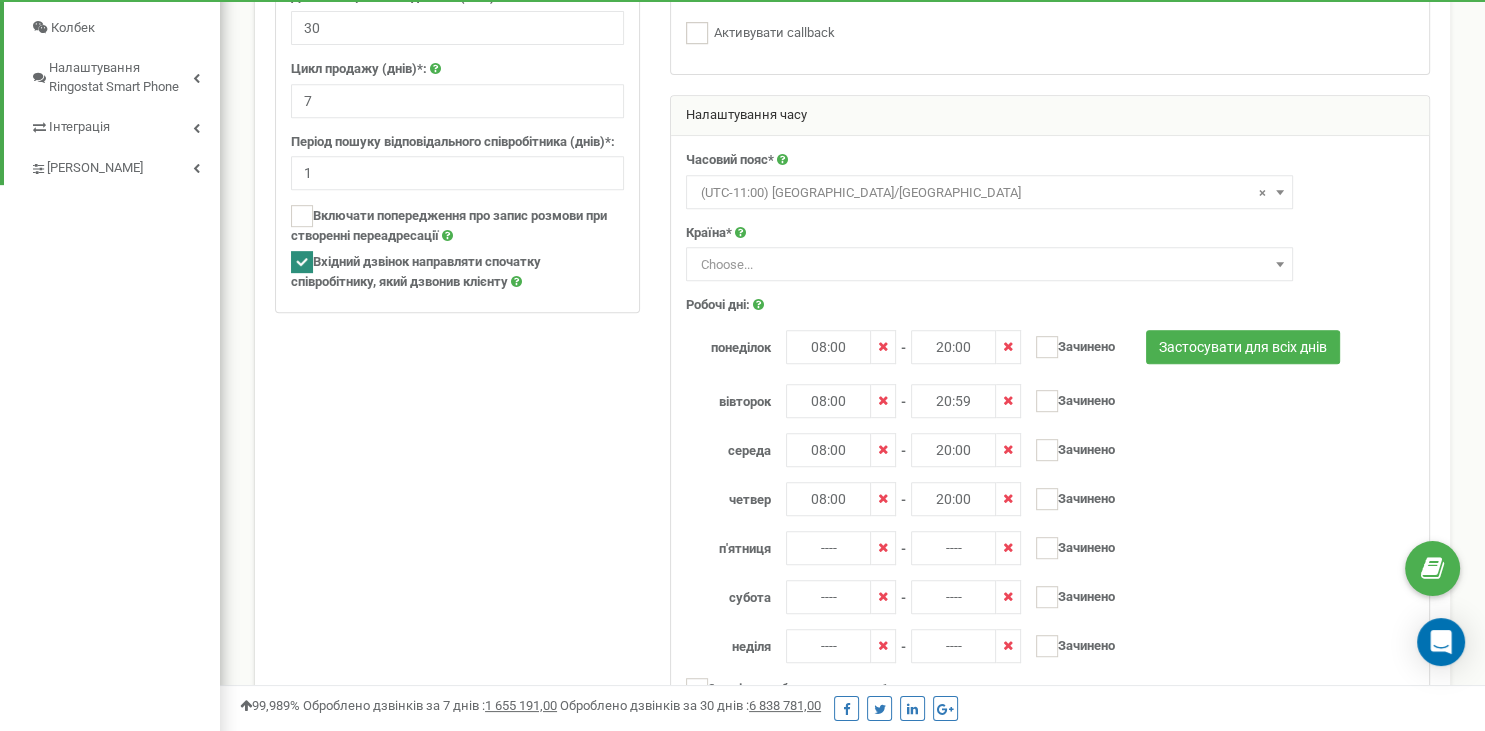 scroll, scrollTop: 950, scrollLeft: 0, axis: vertical 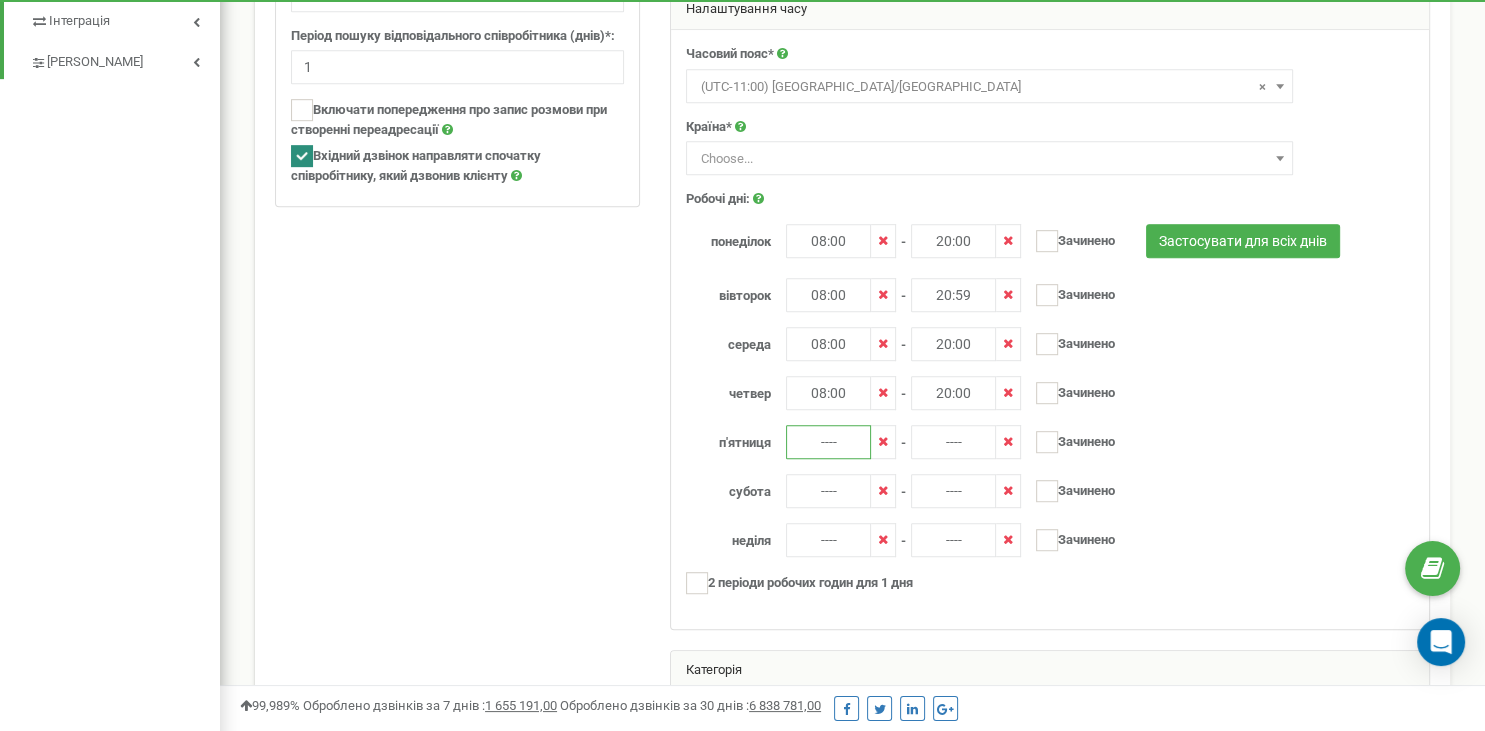 click on "----" at bounding box center (828, 442) 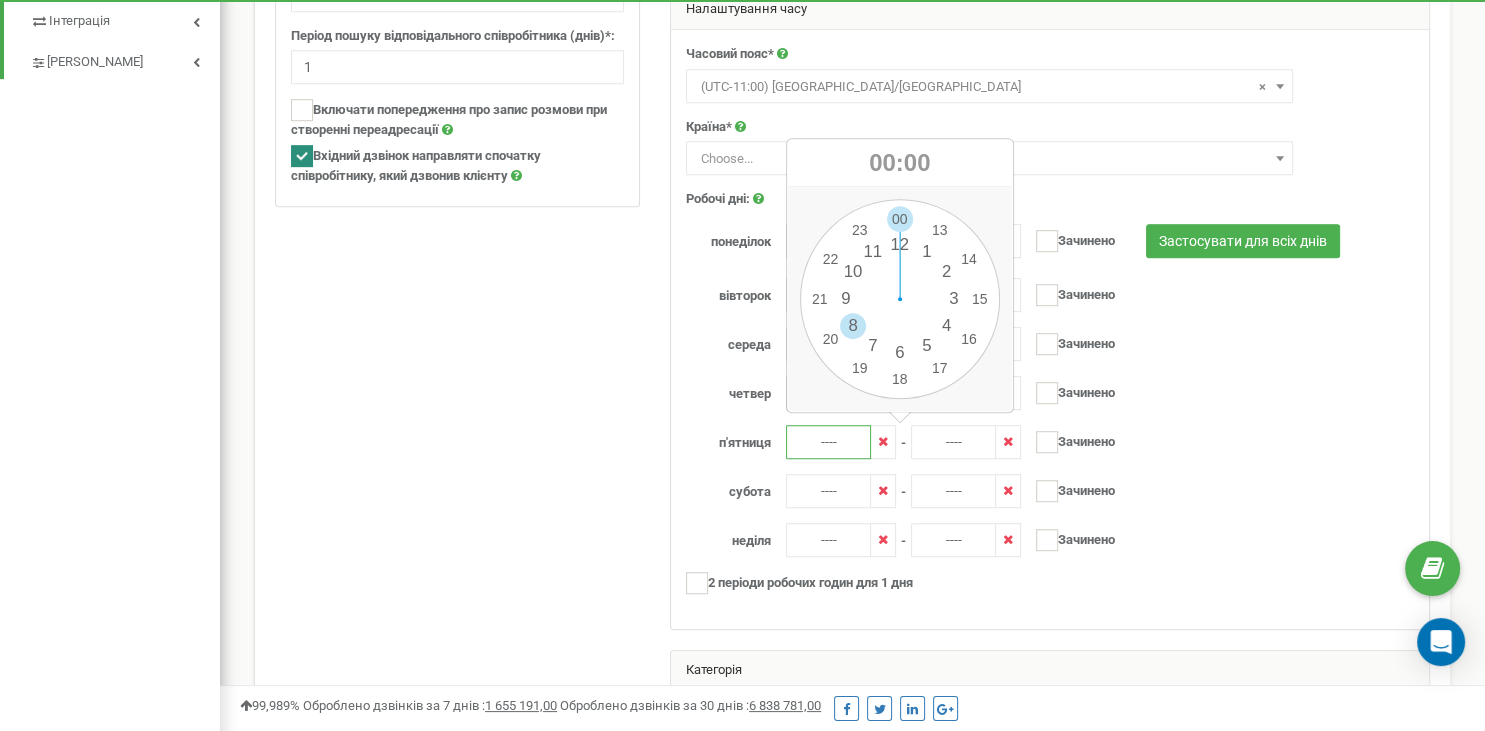 click on "00 1 2 3 4 5 6 7 8 9 10 11 12 13 14 15 16 17 18 19 20 21 22 23 00 05 10 15 20 25 30 35 40 45 50 55" at bounding box center [900, 299] 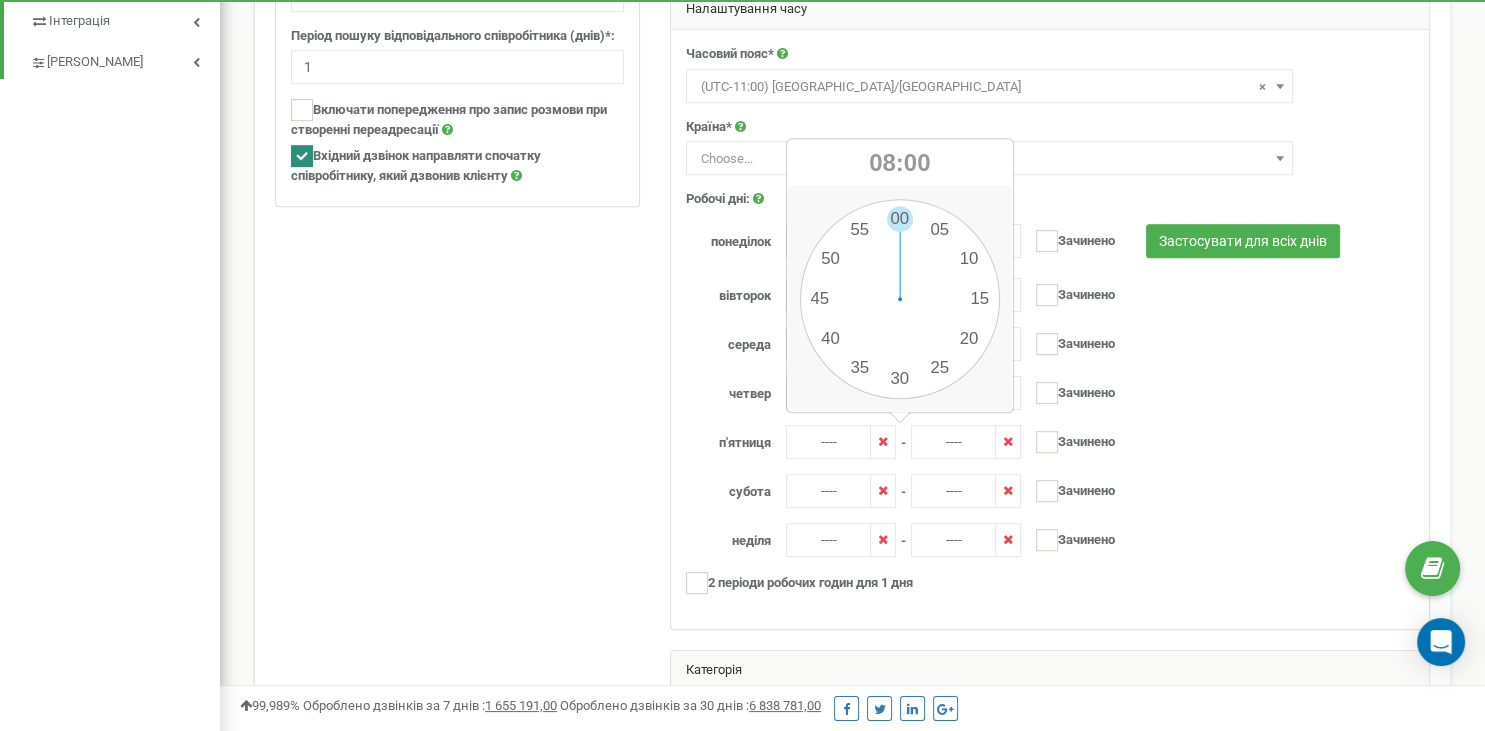 click on "00 05 10 15 20 25 30 35 40 45 50 55" at bounding box center [900, 299] 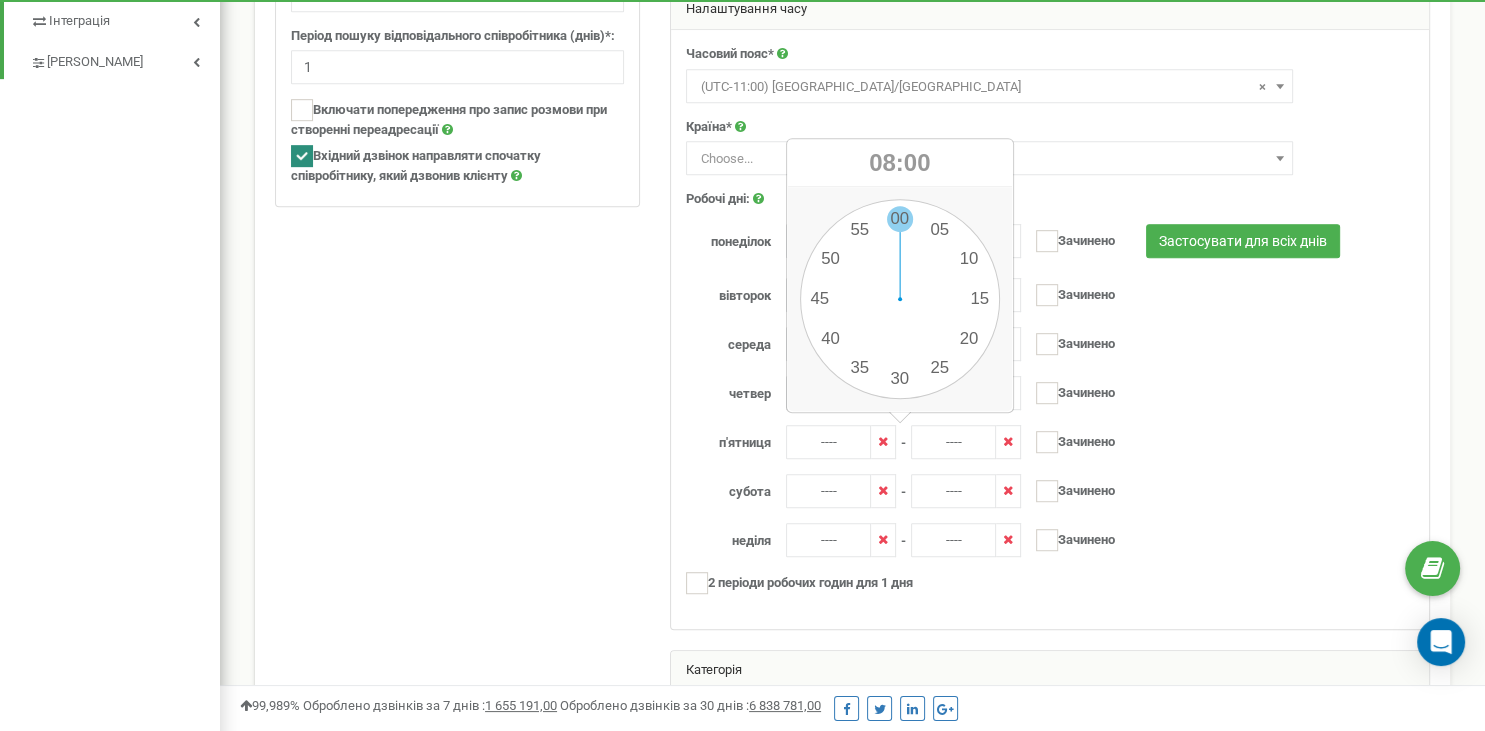 click on "00 1 2 3 4 5 6 7 8 9 10 11 12 13 14 15 16 17 18 19 20 21 22 23 00 05 10 15 20 25 30 35 40 45 50 55" at bounding box center [900, 299] 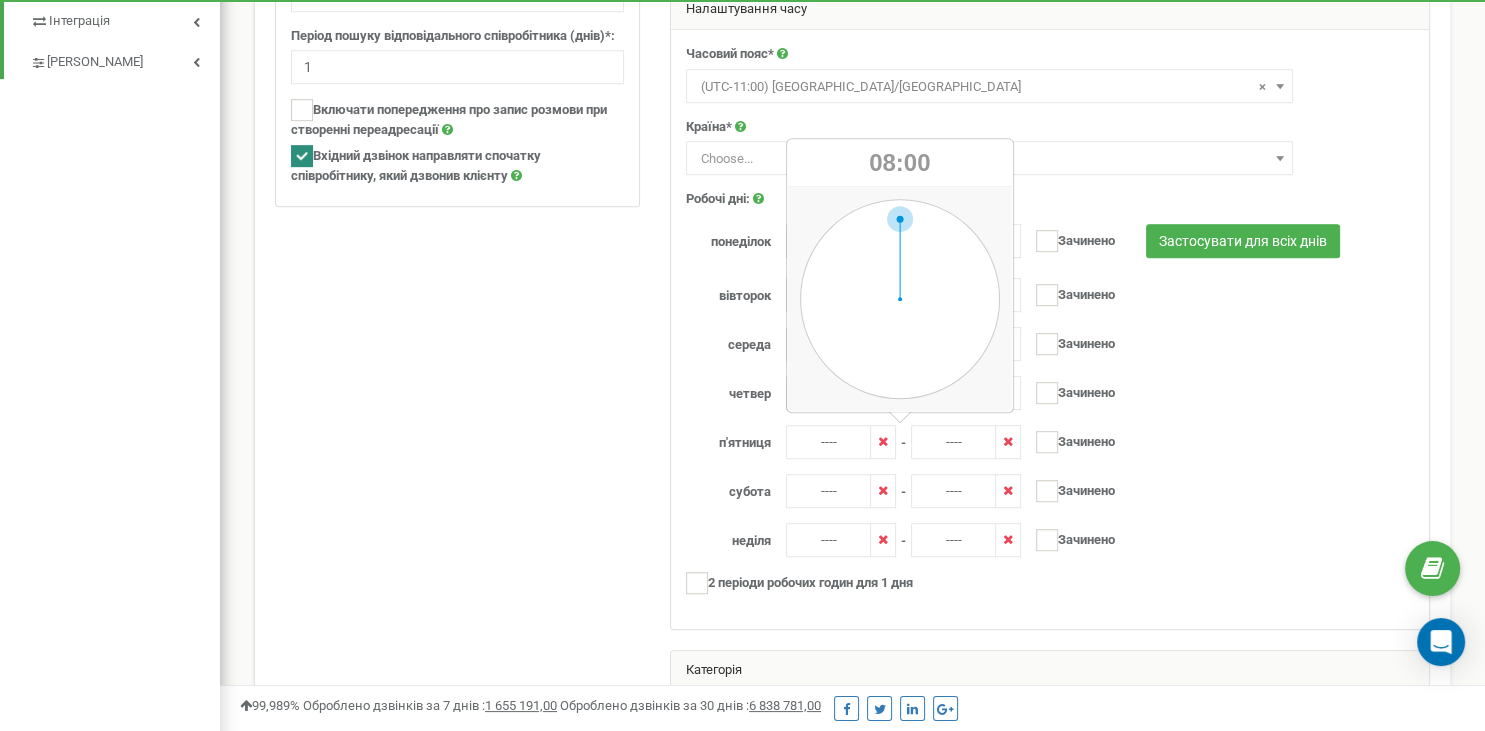 type on "08:00" 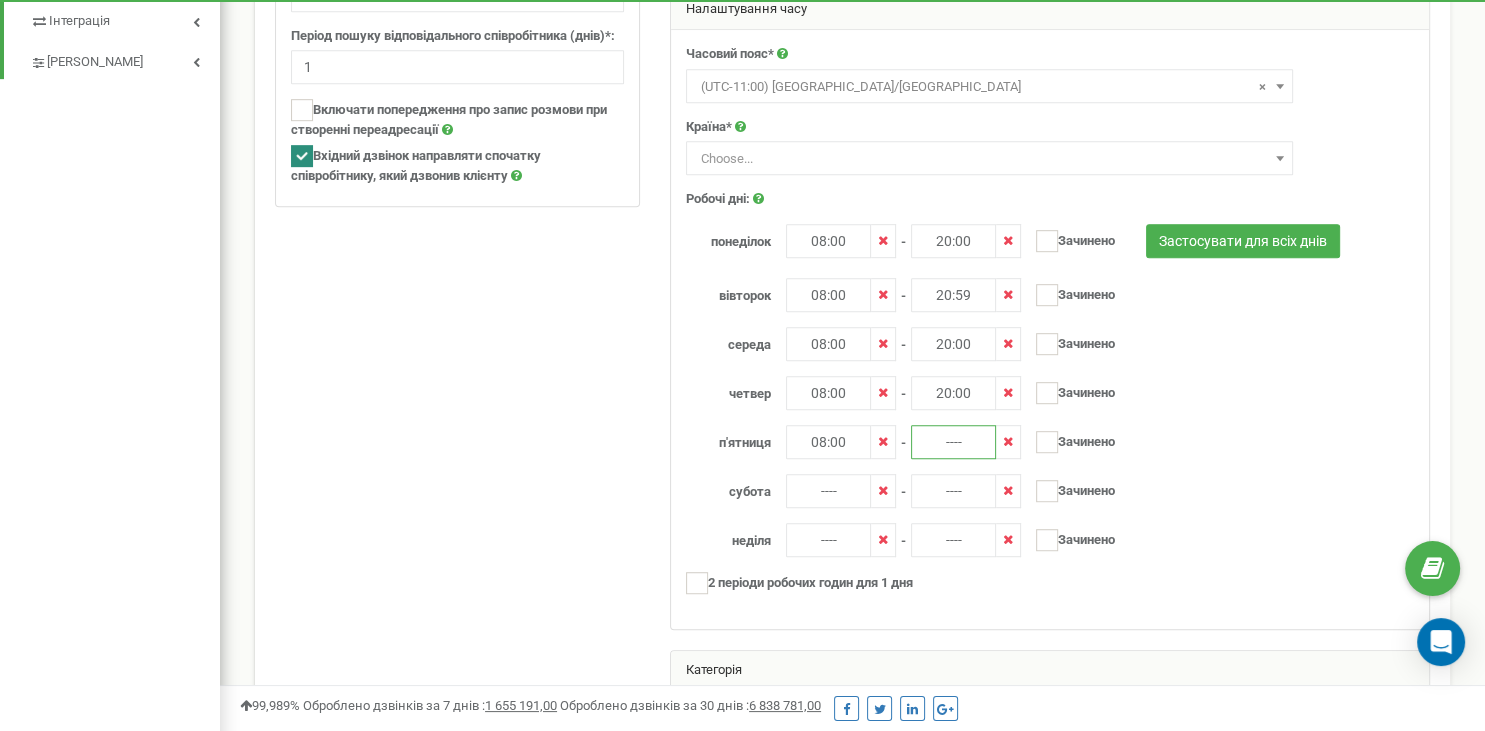 click on "----" at bounding box center [953, 442] 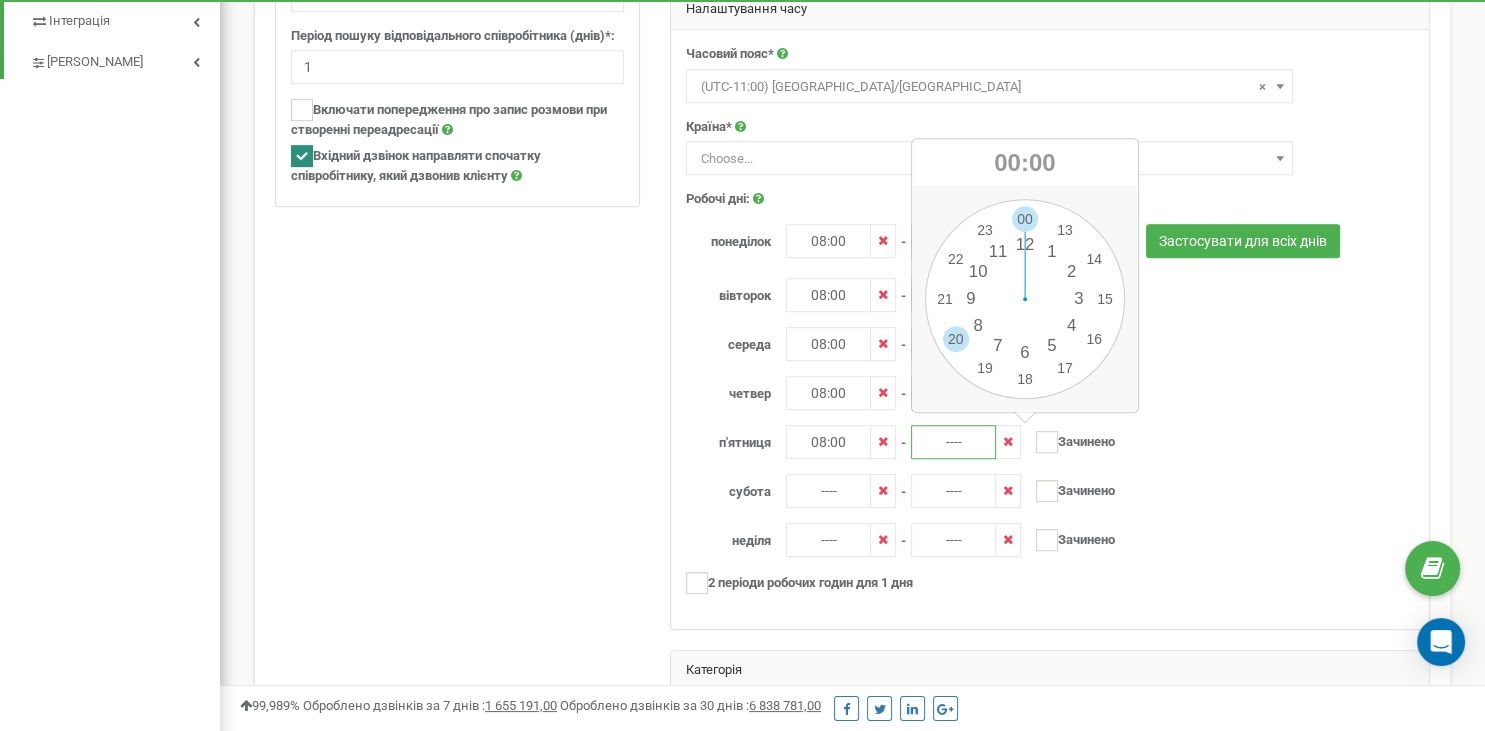 click on "00 1 2 3 4 5 6 7 8 9 10 11 12 13 14 15 16 17 18 19 20 21 22 23 00 05 10 15 20 25 30 35 40 45 50 55" at bounding box center [1025, 299] 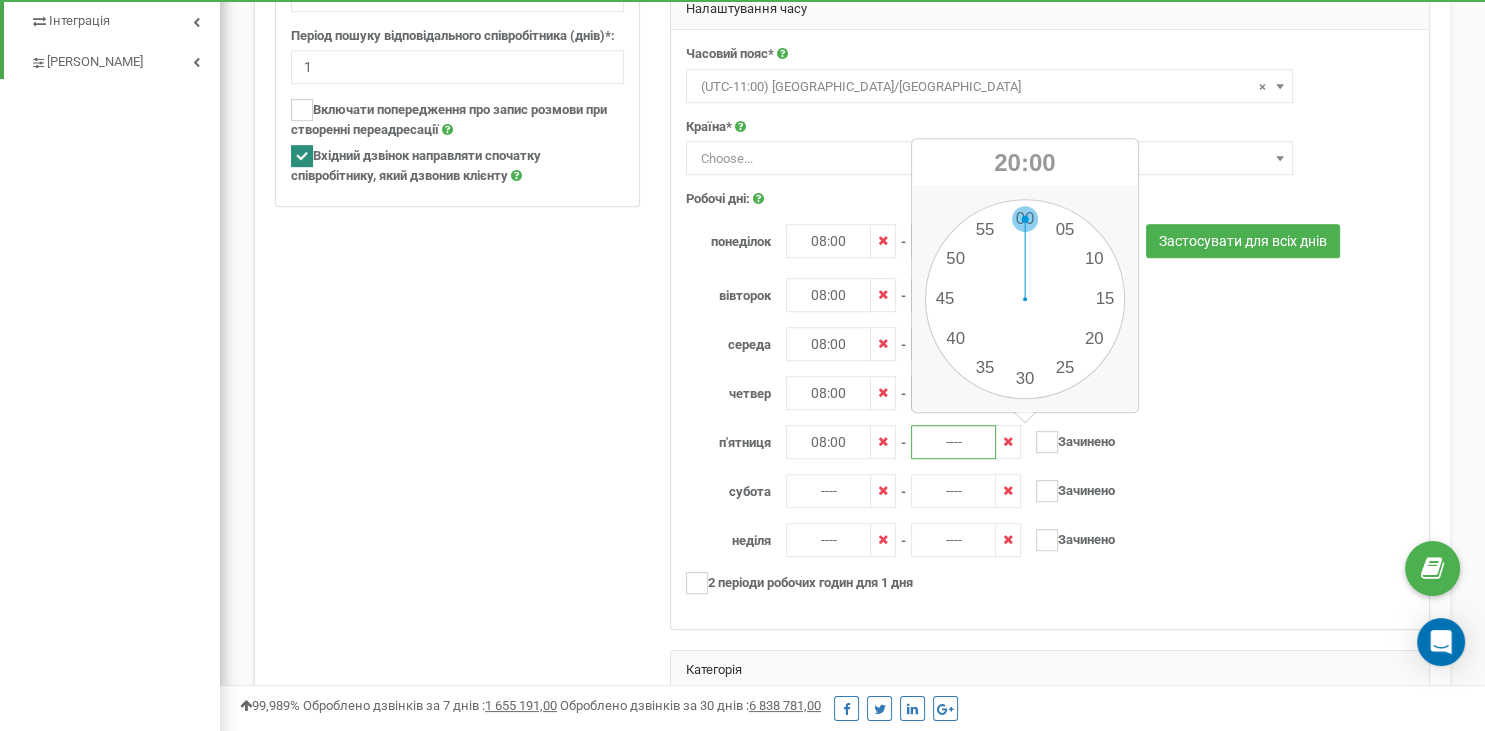click on "00 1 2 3 4 5 6 7 8 9 10 11 12 13 14 15 16 17 18 19 20 21 22 23 00 05 10 15 20 25 30 35 40 45 50 55" at bounding box center [1025, 299] 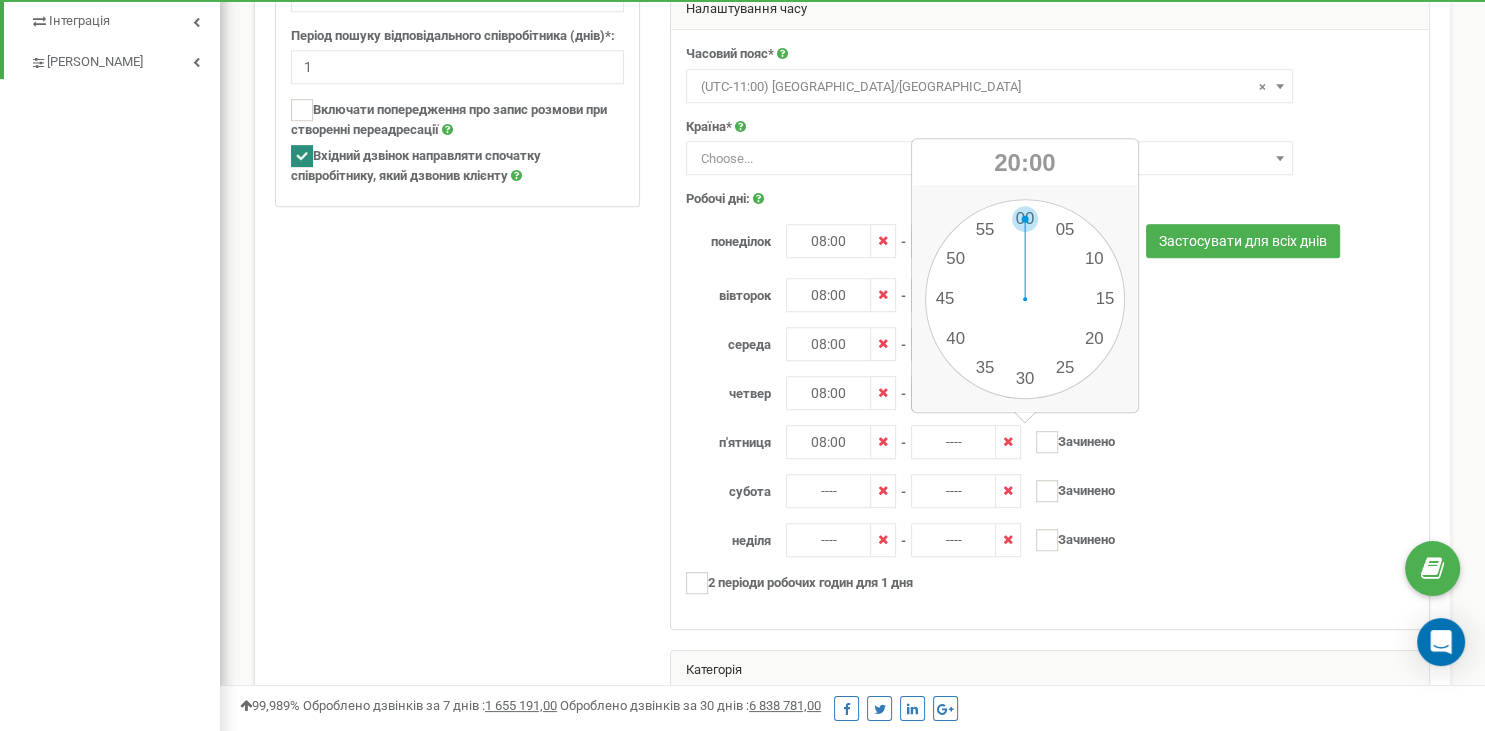 type on "20:00" 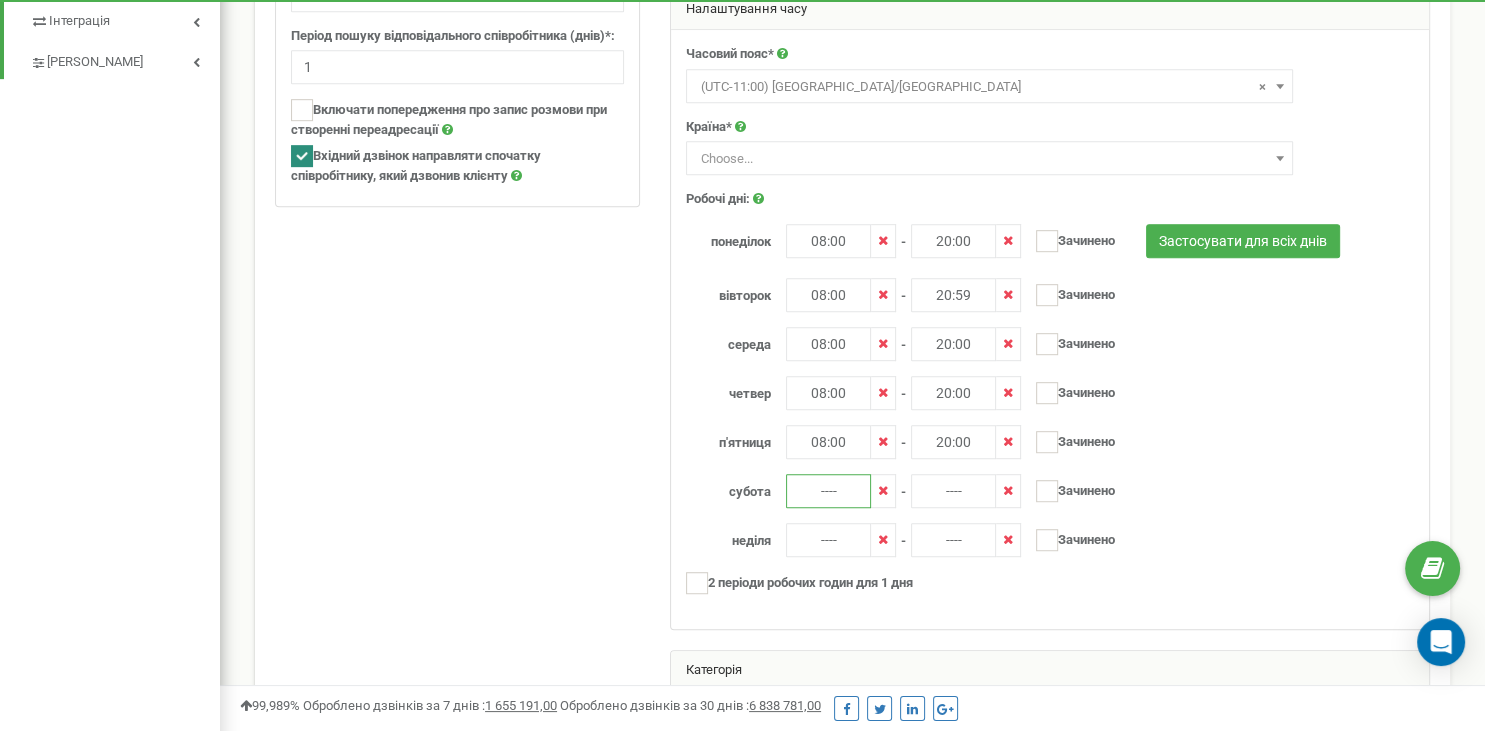 click on "----" at bounding box center (828, 491) 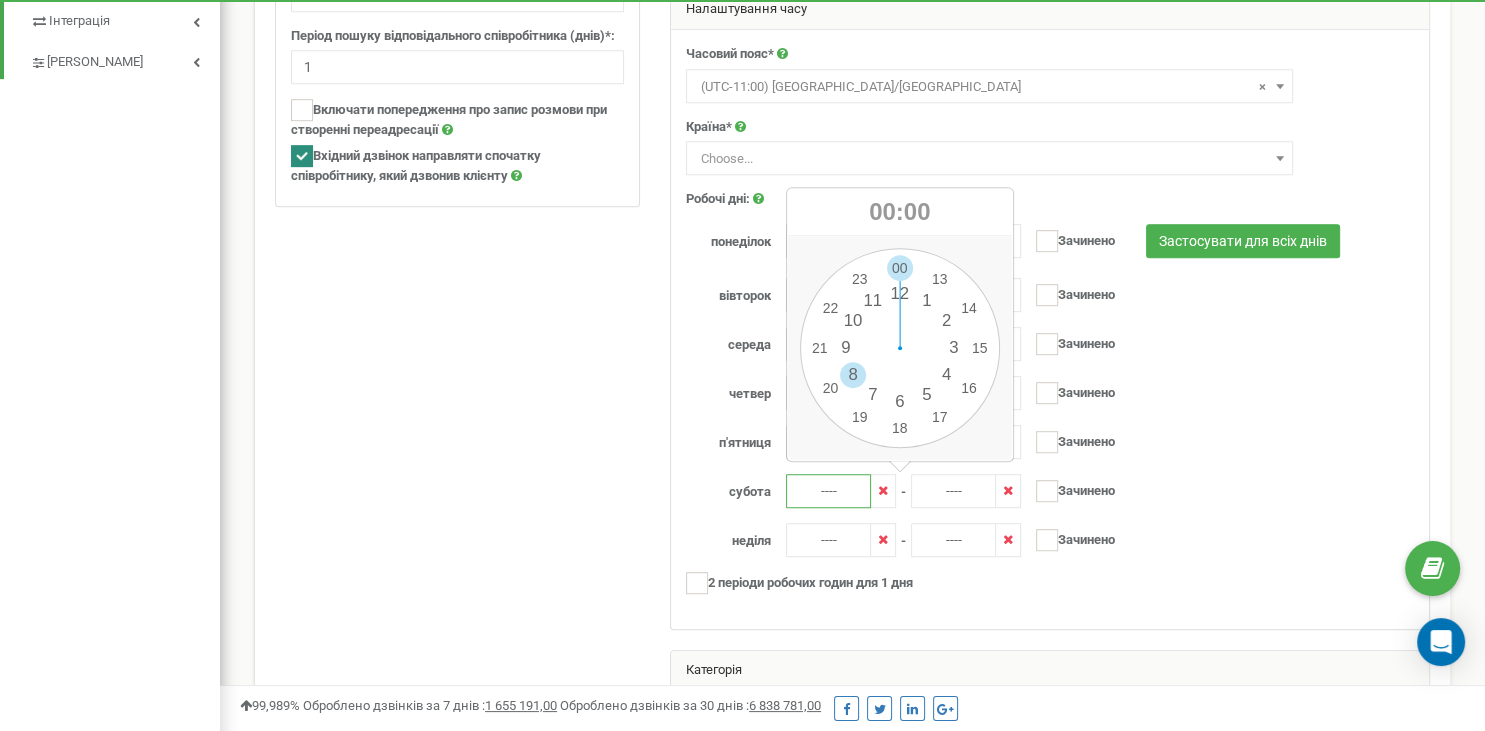 click on "00 1 2 3 4 5 6 7 8 9 10 11 12 13 14 15 16 17 18 19 20 21 22 23 00 05 10 15 20 25 30 35 40 45 50 55" at bounding box center (900, 348) 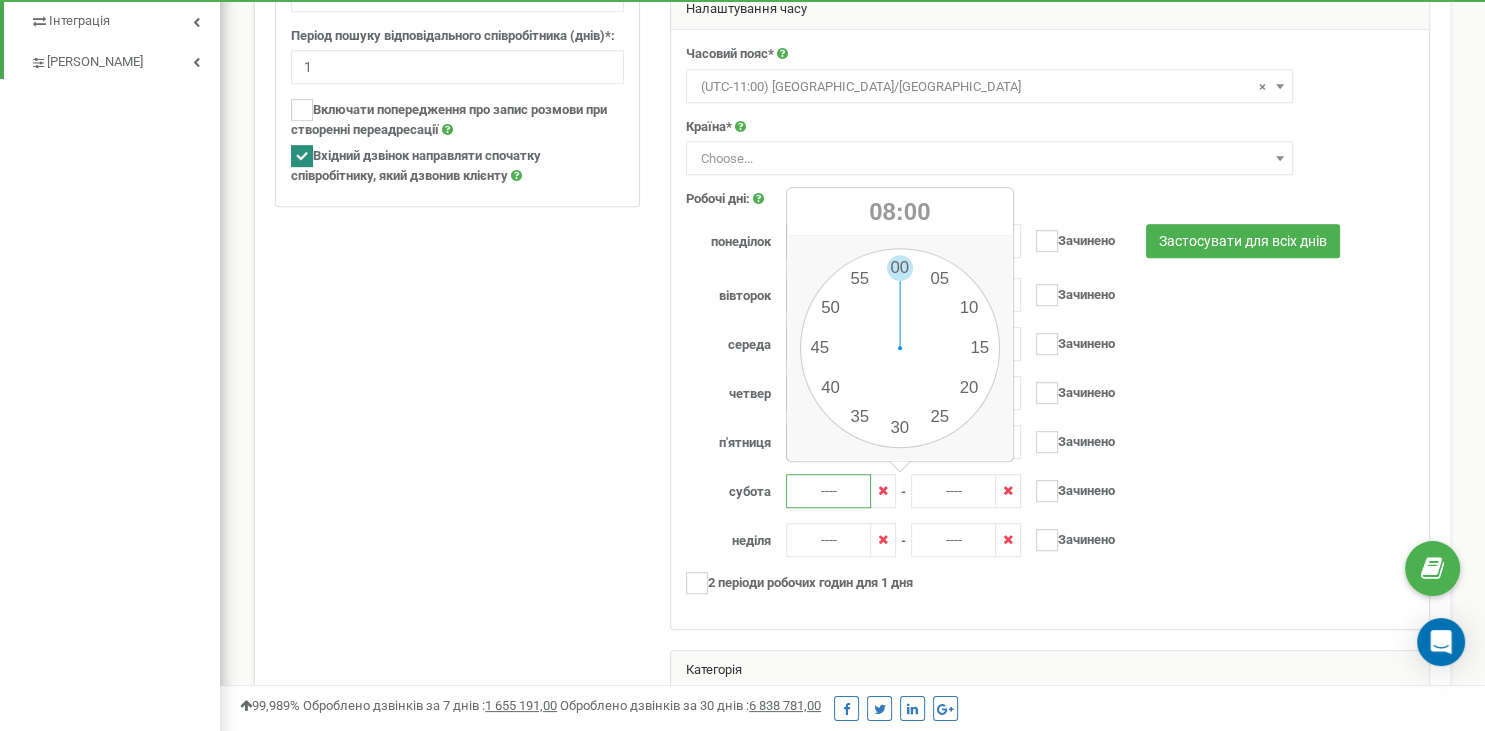 click on "00 1 2 3 4 5 6 7 8 9 10 11 12 13 14 15 16 17 18 19 20 21 22 23 00 05 10 15 20 25 30 35 40 45 50 55" at bounding box center (900, 348) 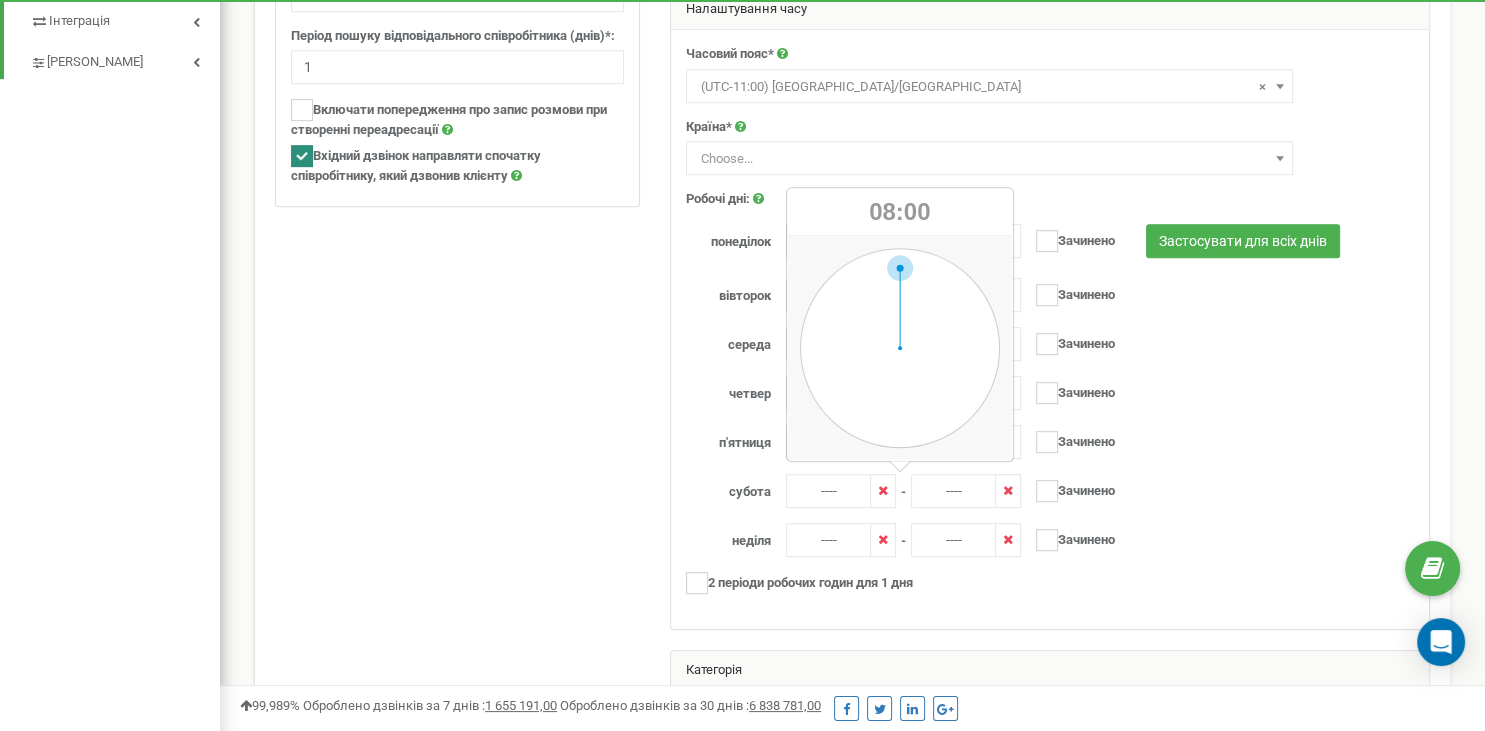 type on "08:00" 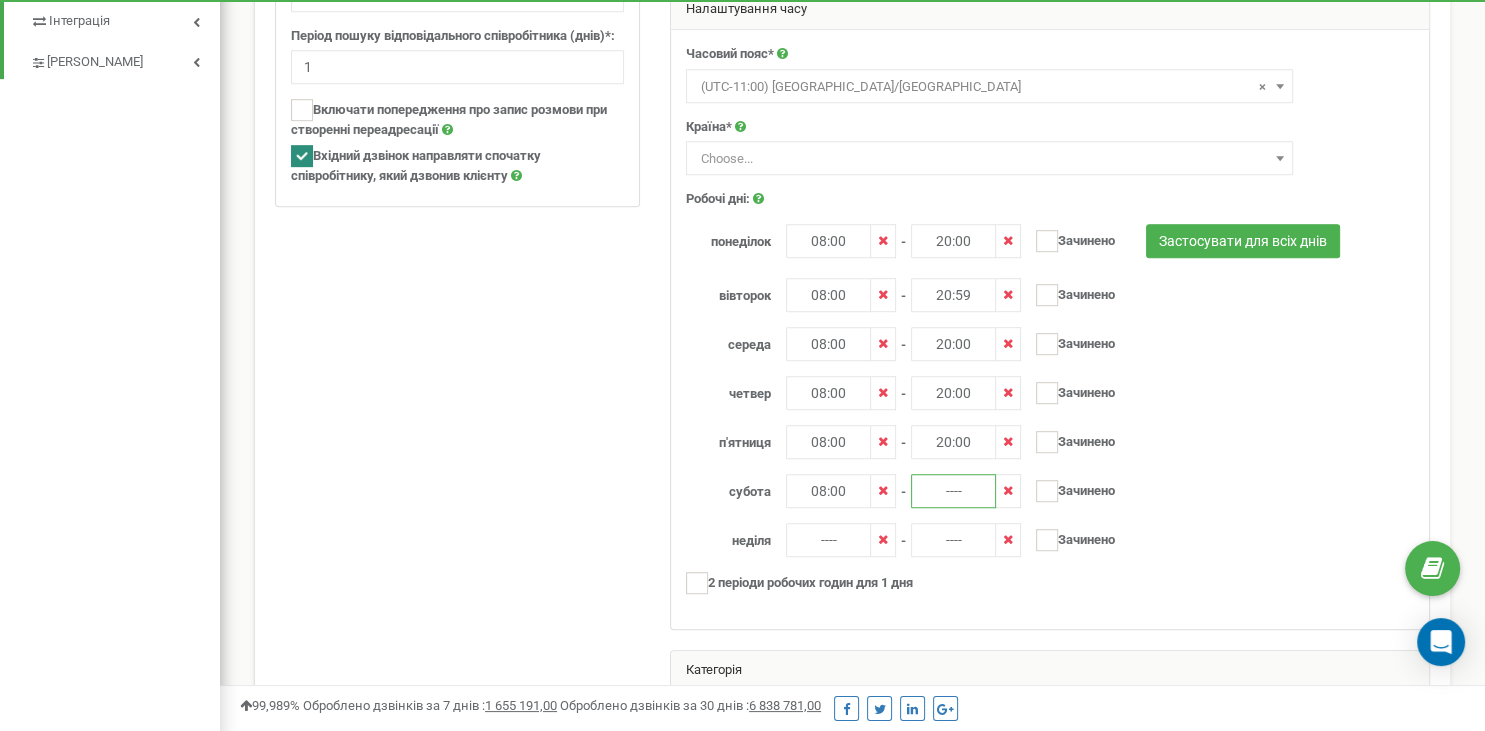 click on "----" at bounding box center [953, 491] 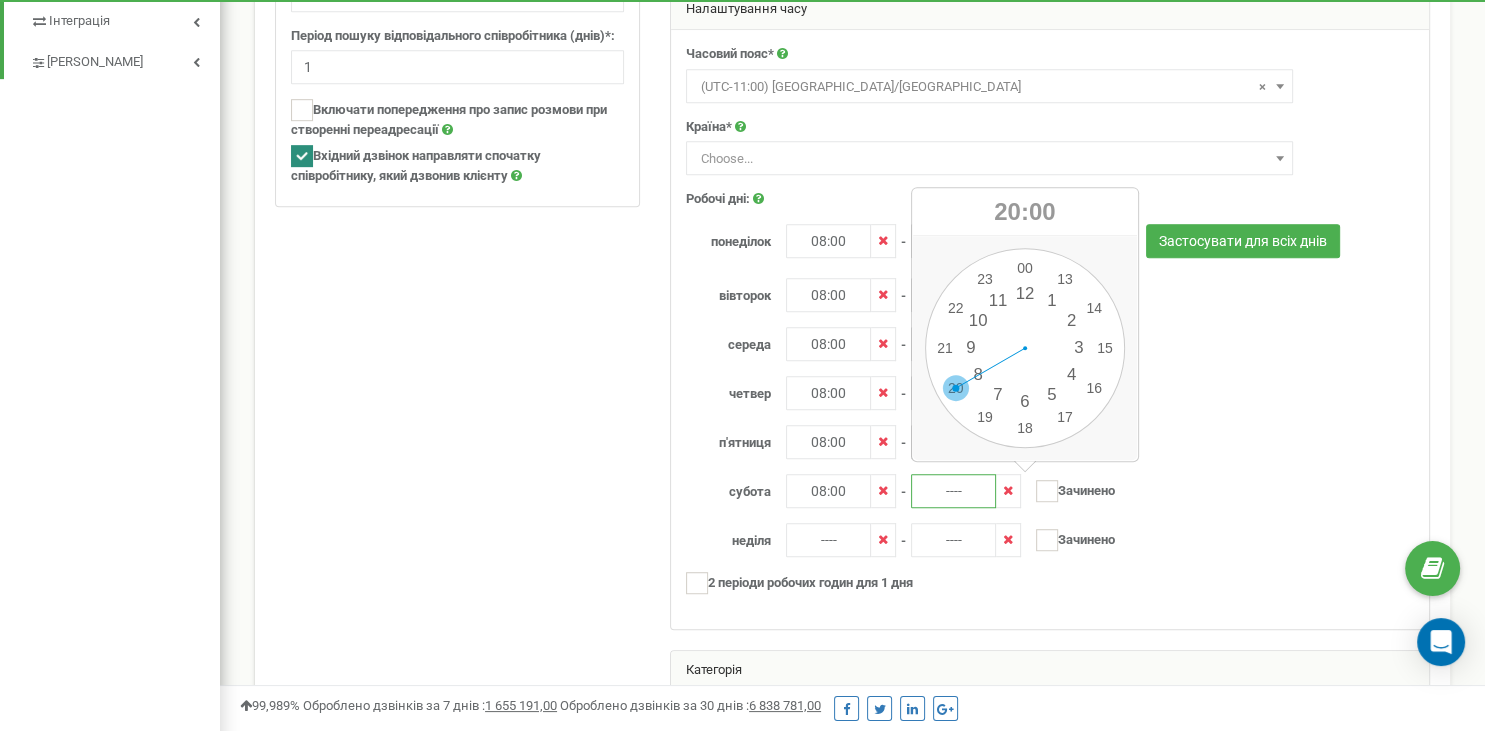 click on "00 1 2 3 4 5 6 7 8 9 10 11 12 13 14 15 16 17 18 19 20 21 22 23 00 05 10 15 20 25 30 35 40 45 50 55" at bounding box center [1025, 348] 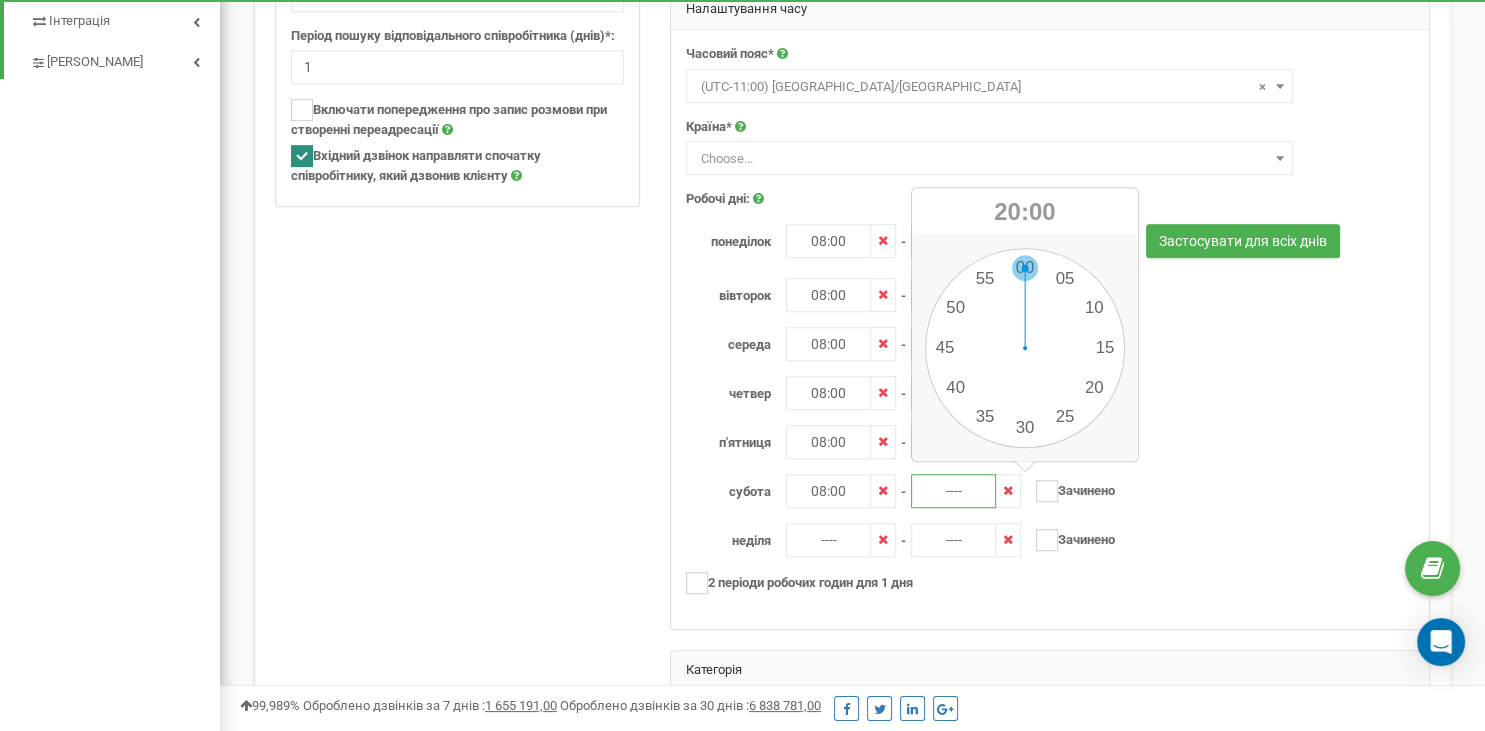 click on "00 1 2 3 4 5 6 7 8 9 10 11 12 13 14 15 16 17 18 19 20 21 22 23 00 05 10 15 20 25 30 35 40 45 50 55" at bounding box center [1025, 348] 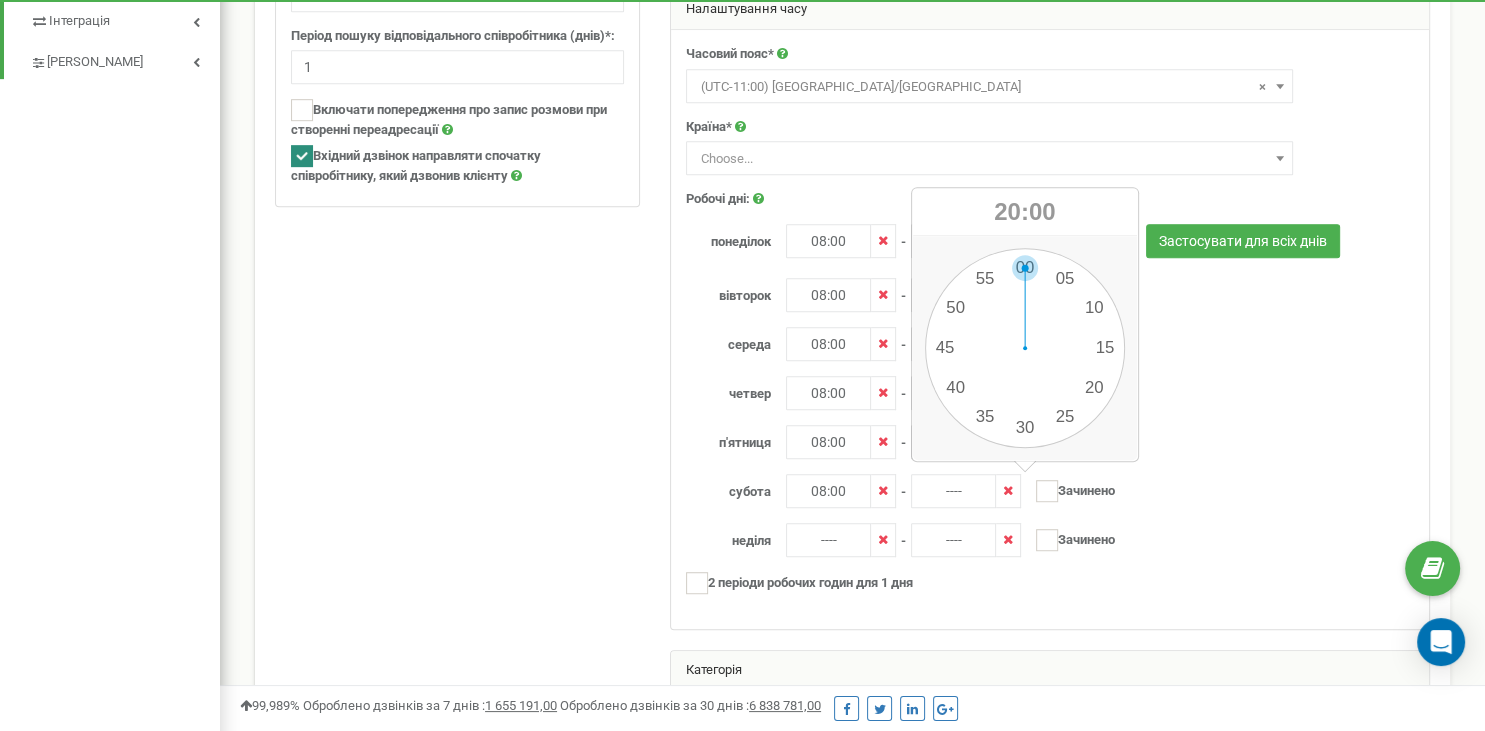 type on "20:00" 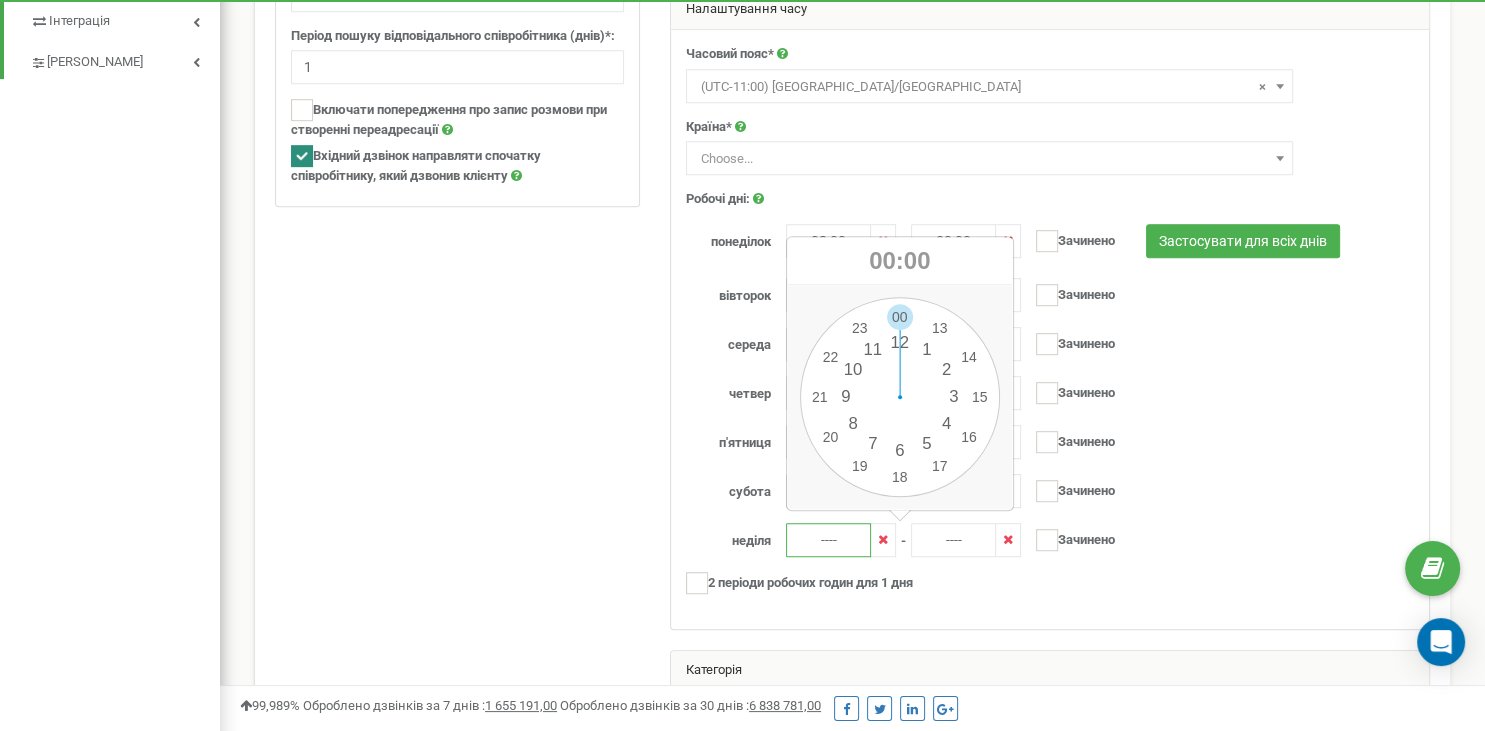 click on "----" at bounding box center [828, 540] 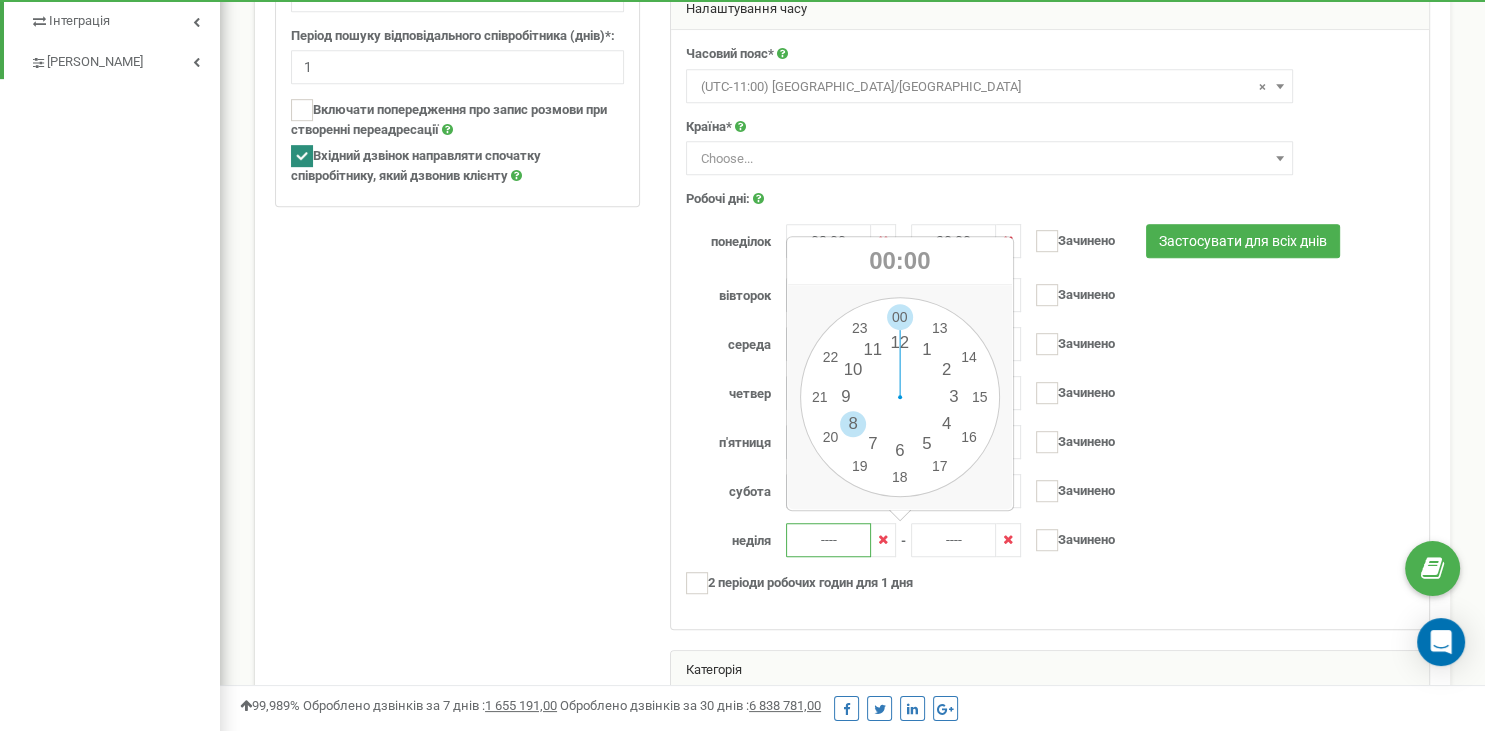 click on "00 1 2 3 4 5 6 7 8 9 10 11 12 13 14 15 16 17 18 19 20 21 22 23 00 05 10 15 20 25 30 35 40 45 50 55" at bounding box center (900, 397) 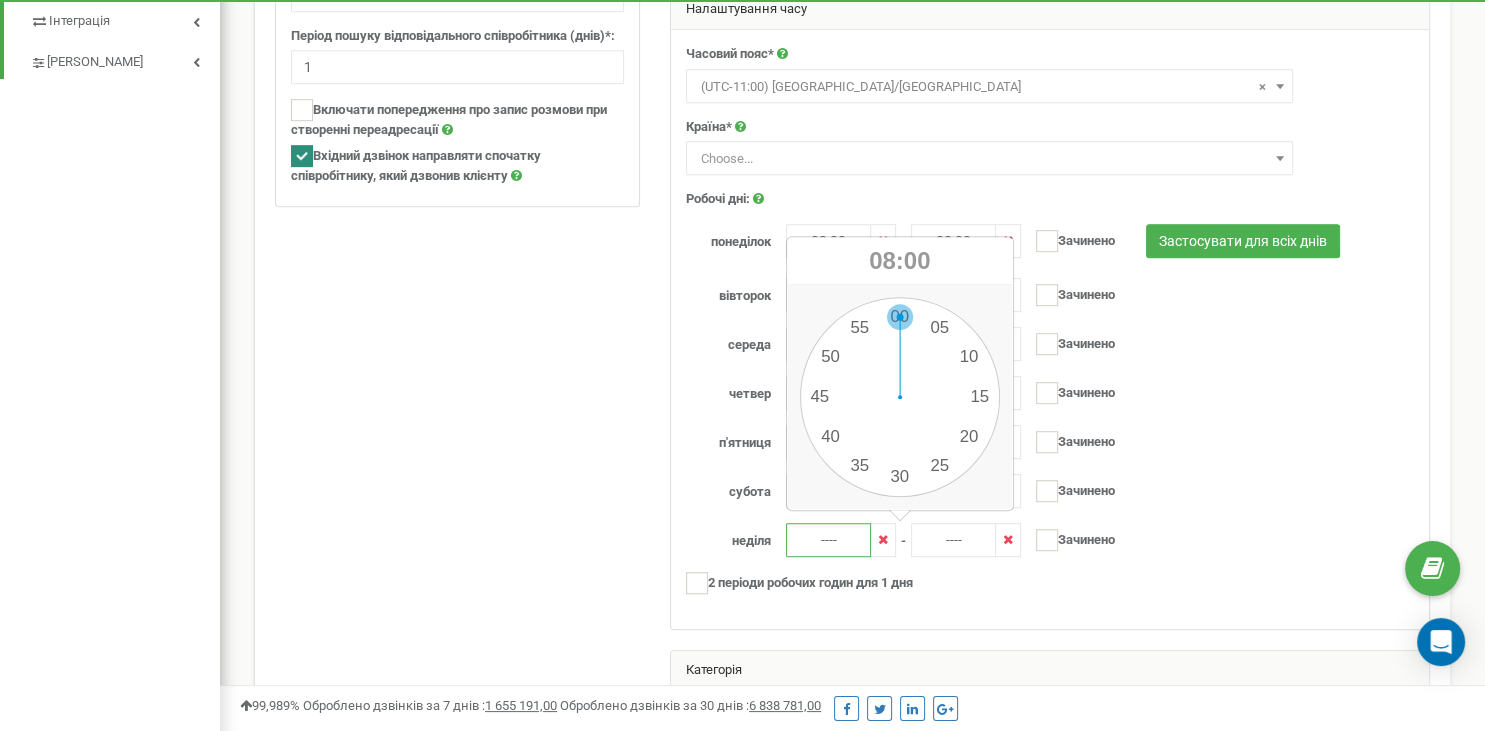 click on "00 1 2 3 4 5 6 7 8 9 10 11 12 13 14 15 16 17 18 19 20 21 22 23 00 05 10 15 20 25 30 35 40 45 50 55" at bounding box center [900, 397] 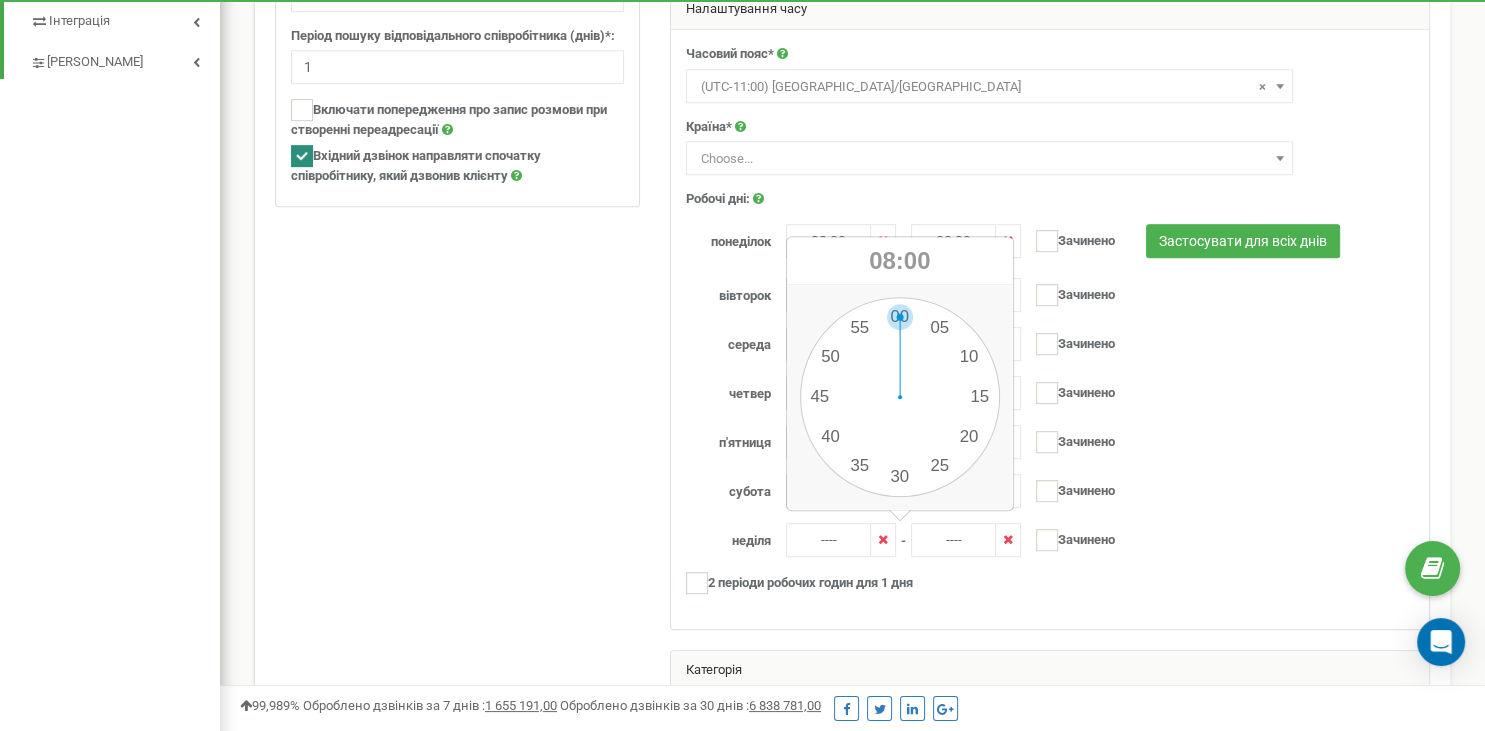 type on "08:00" 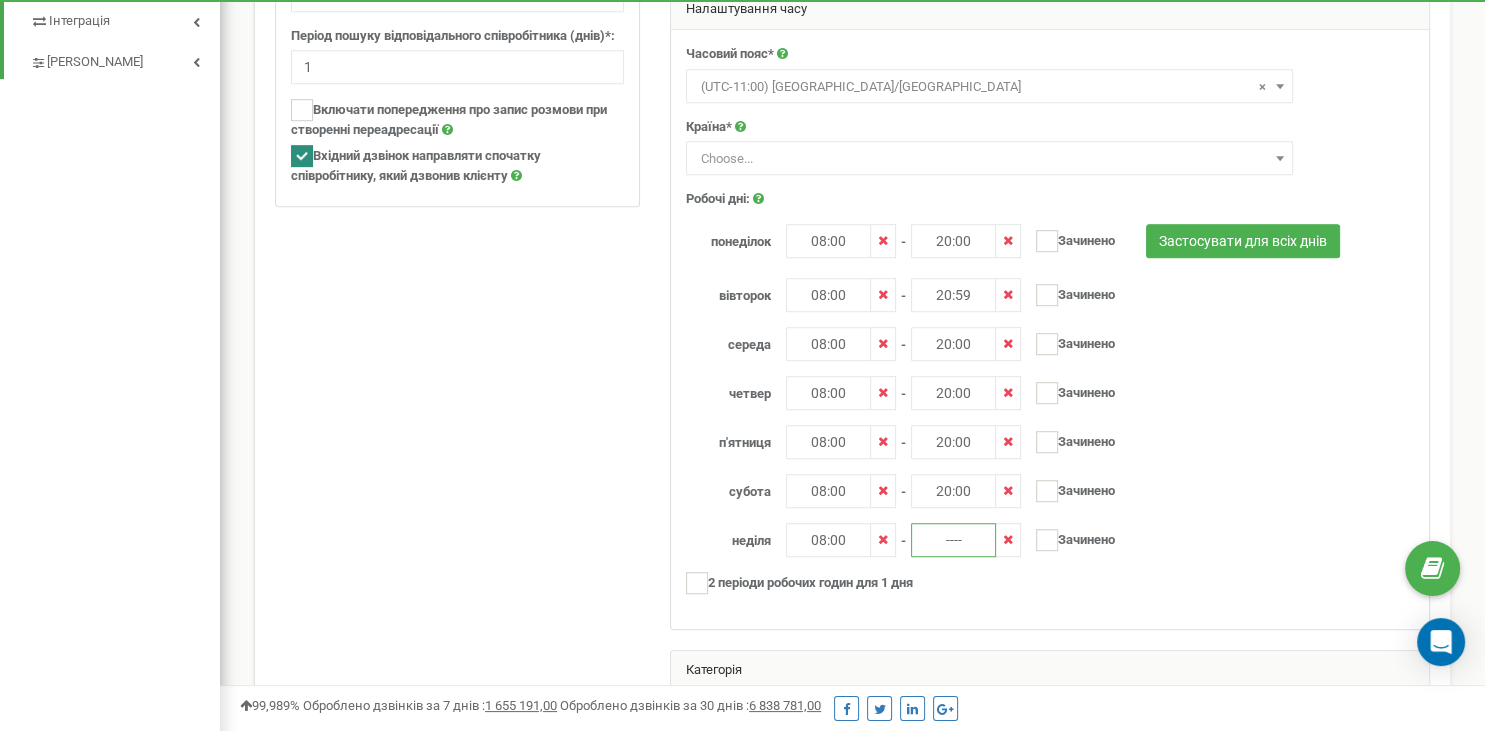 click on "----" at bounding box center (953, 540) 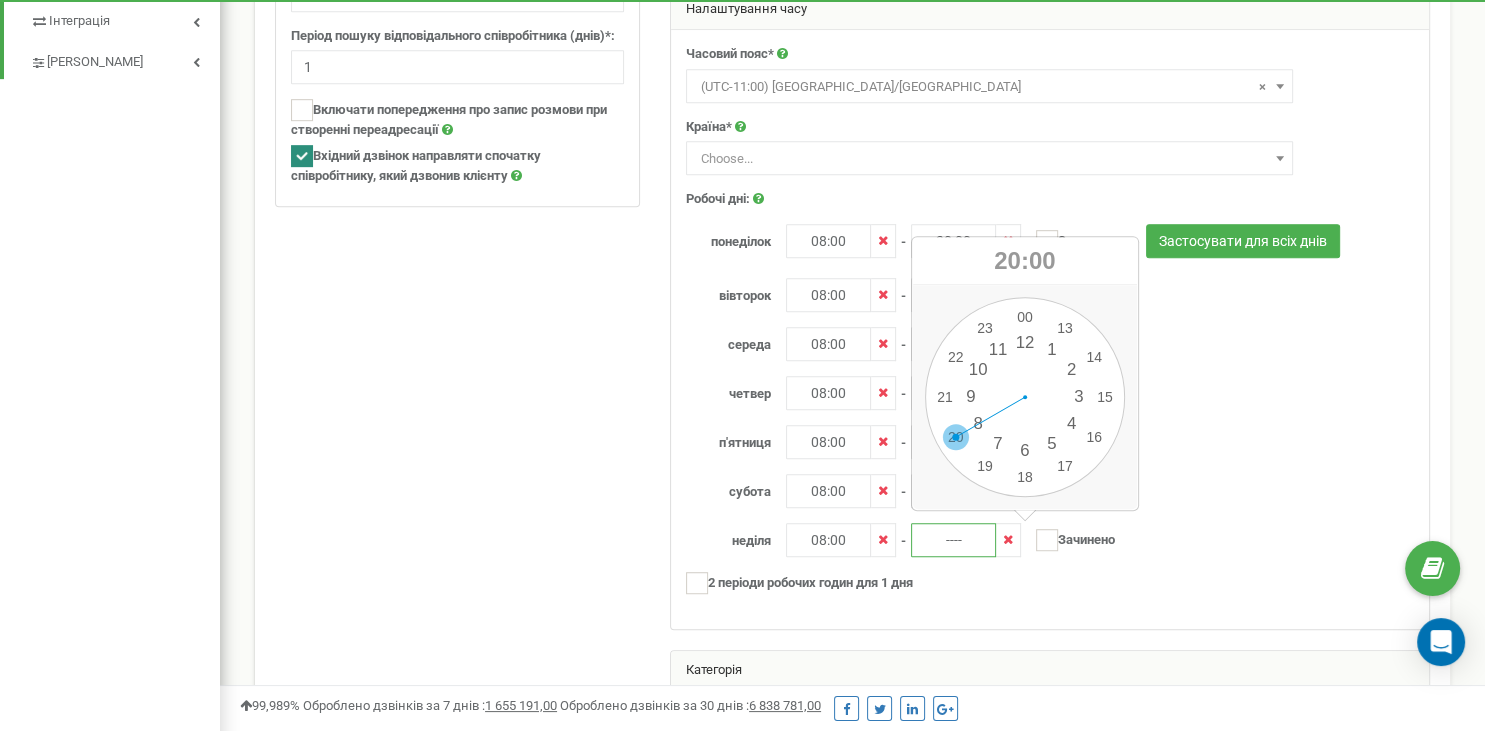 click on "00 1 2 3 4 5 6 7 8 9 10 11 12 13 14 15 16 17 18 19 20 21 22 23 00 05 10 15 20 25 30 35 40 45 50 55" at bounding box center (1025, 397) 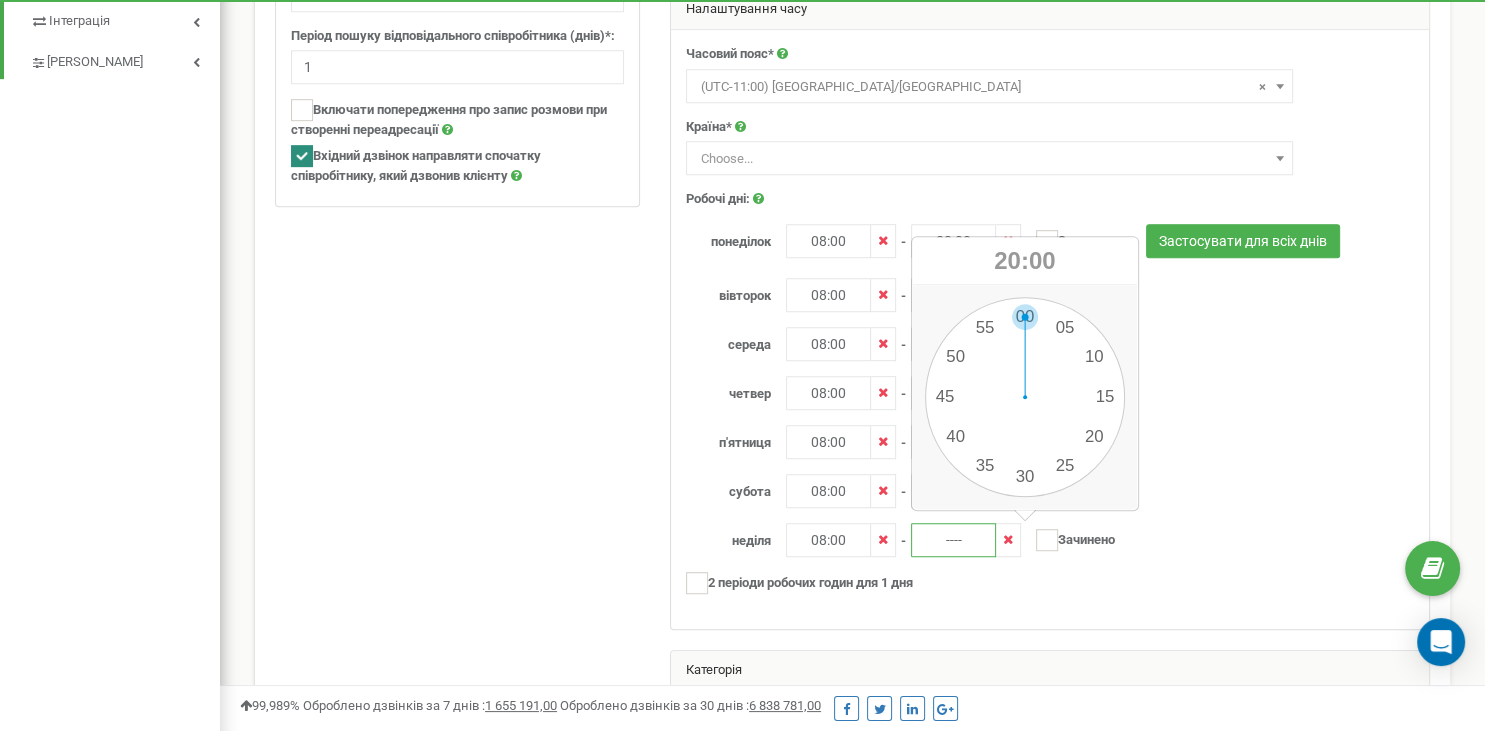 click on "00 1 2 3 4 5 6 7 8 9 10 11 12 13 14 15 16 17 18 19 20 21 22 23 00 05 10 15 20 25 30 35 40 45 50 55" at bounding box center [1025, 397] 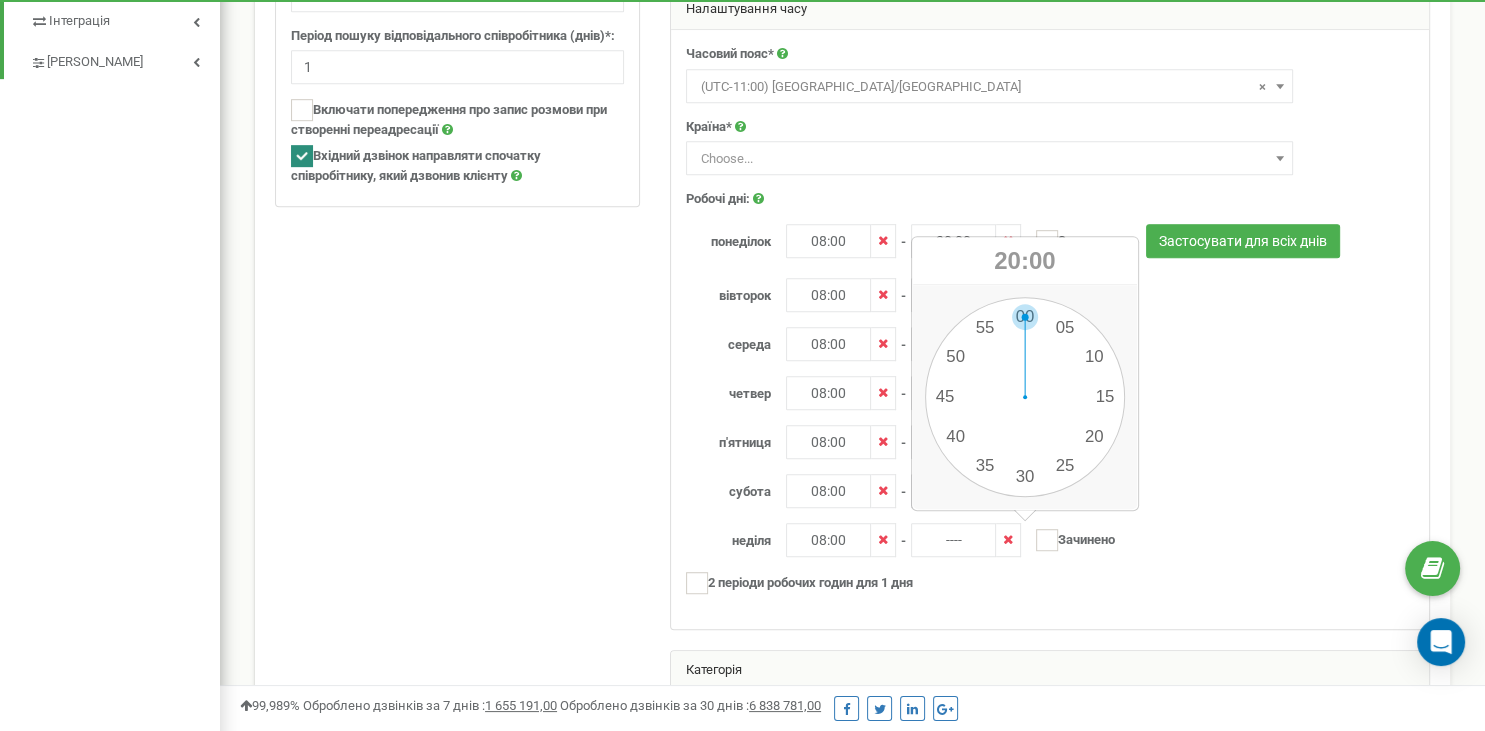 type on "20:00" 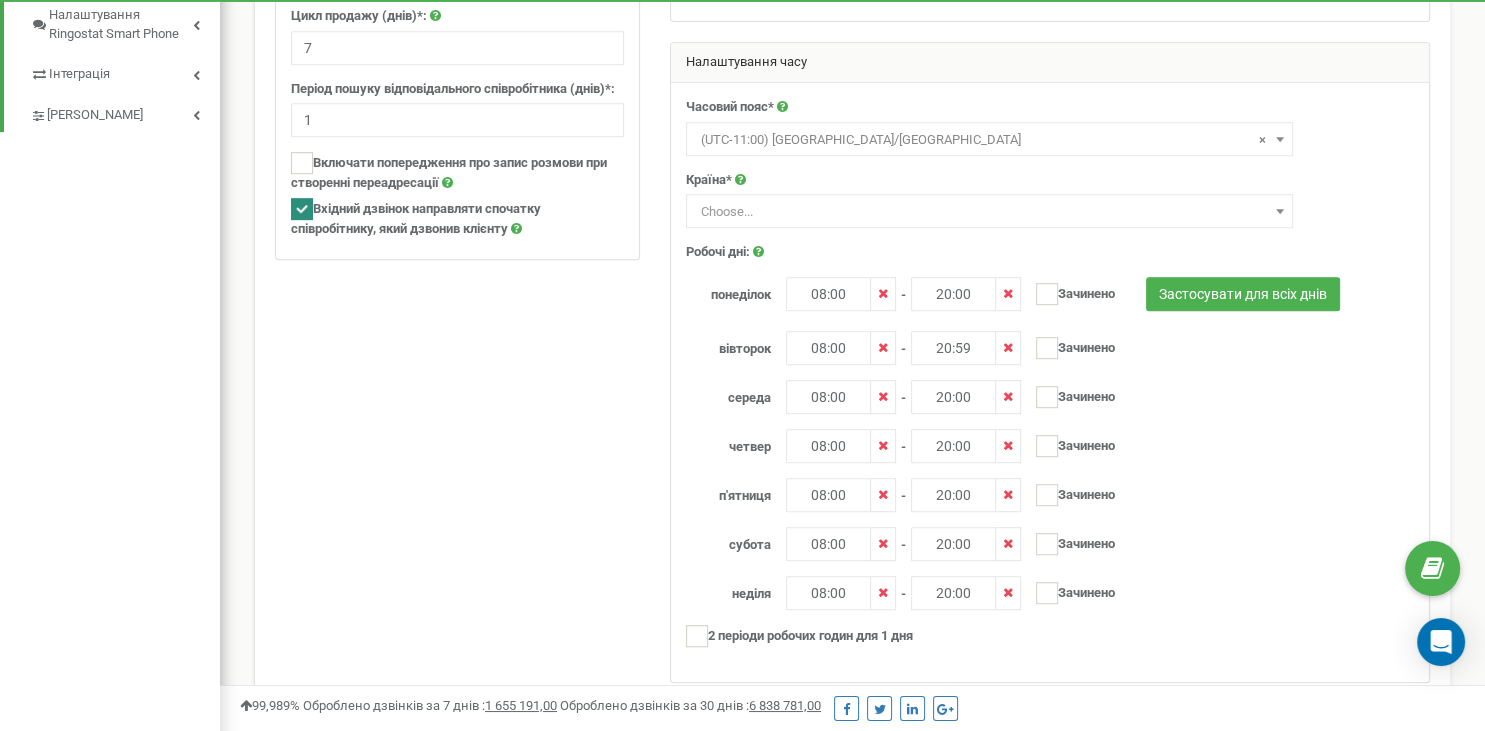 scroll, scrollTop: 748, scrollLeft: 0, axis: vertical 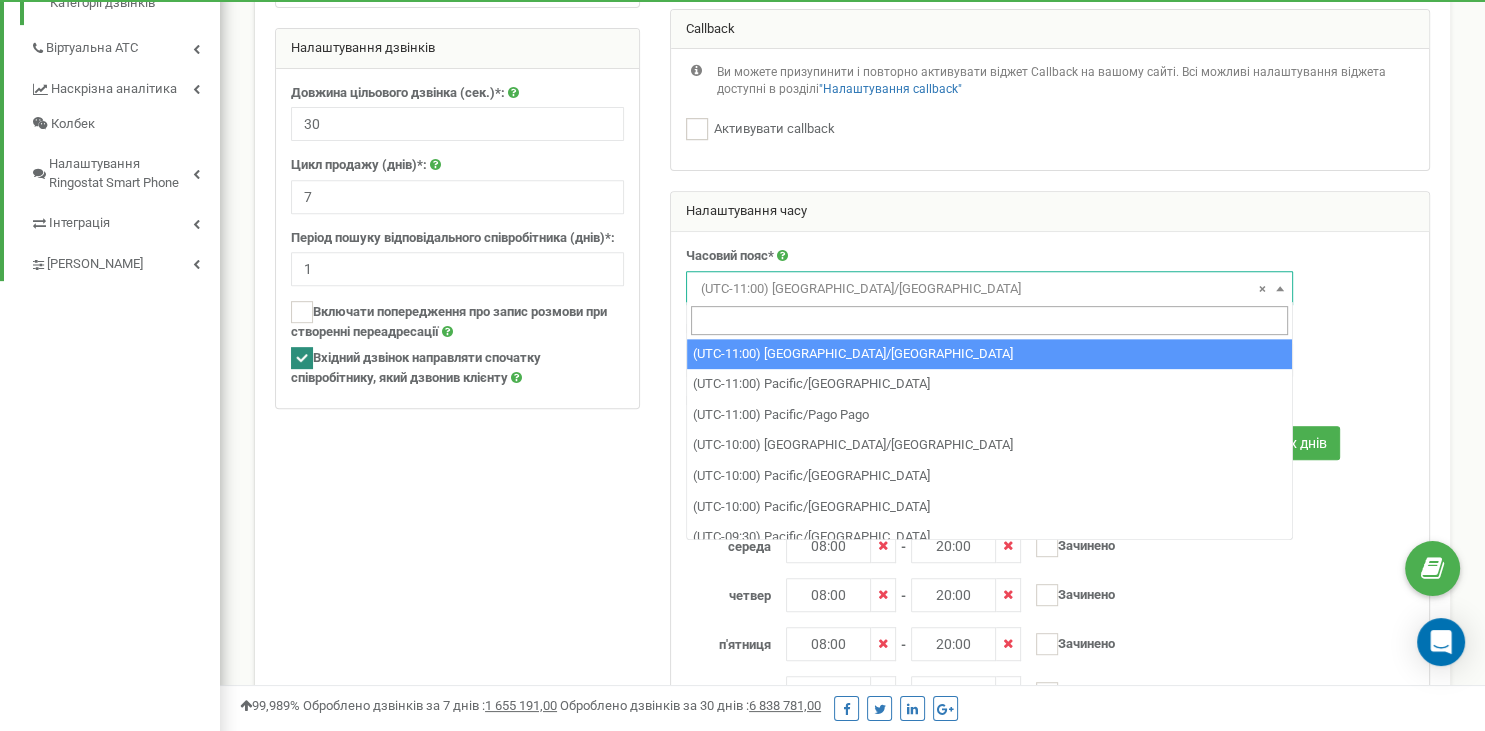 click on "× (UTC-11:00) Pacific/Midway" at bounding box center (989, 289) 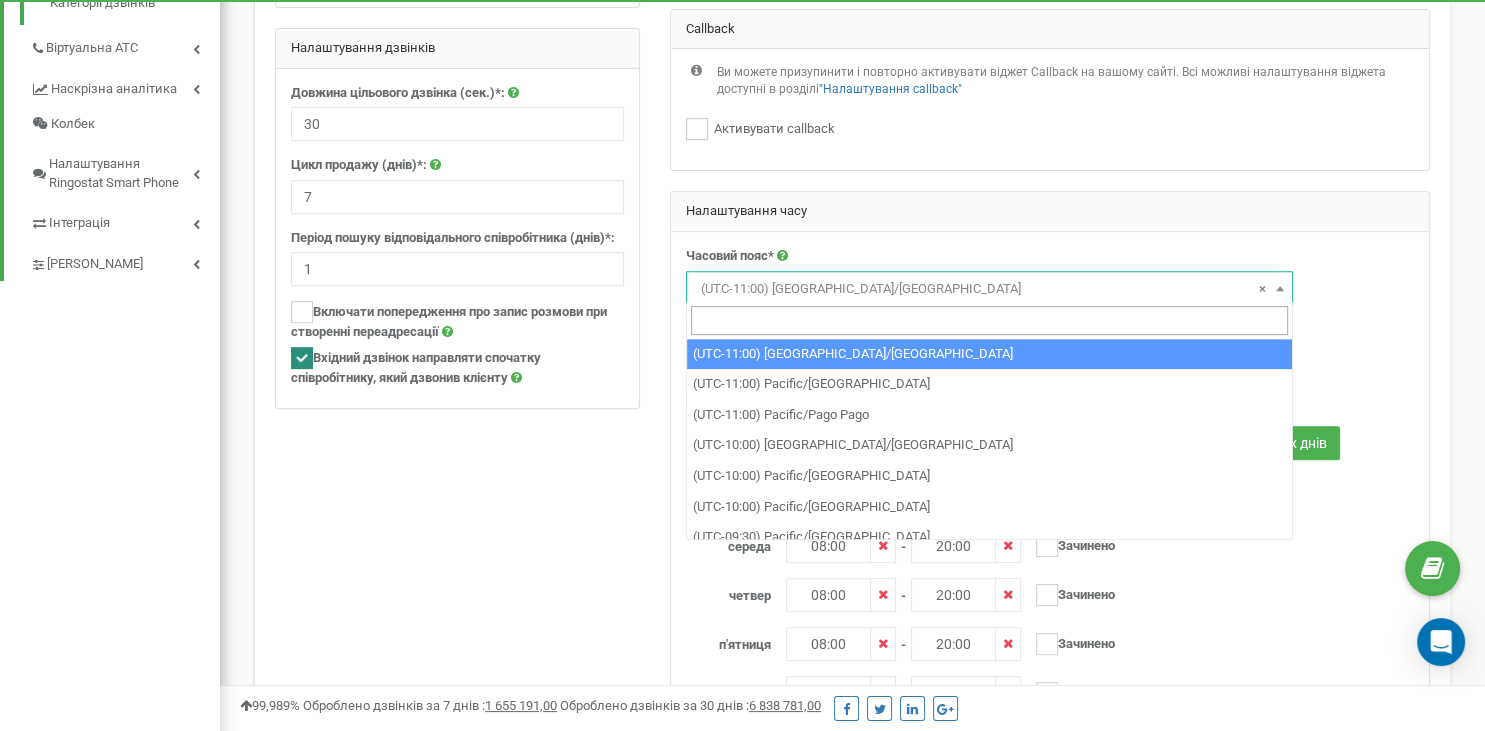 click at bounding box center [989, 320] 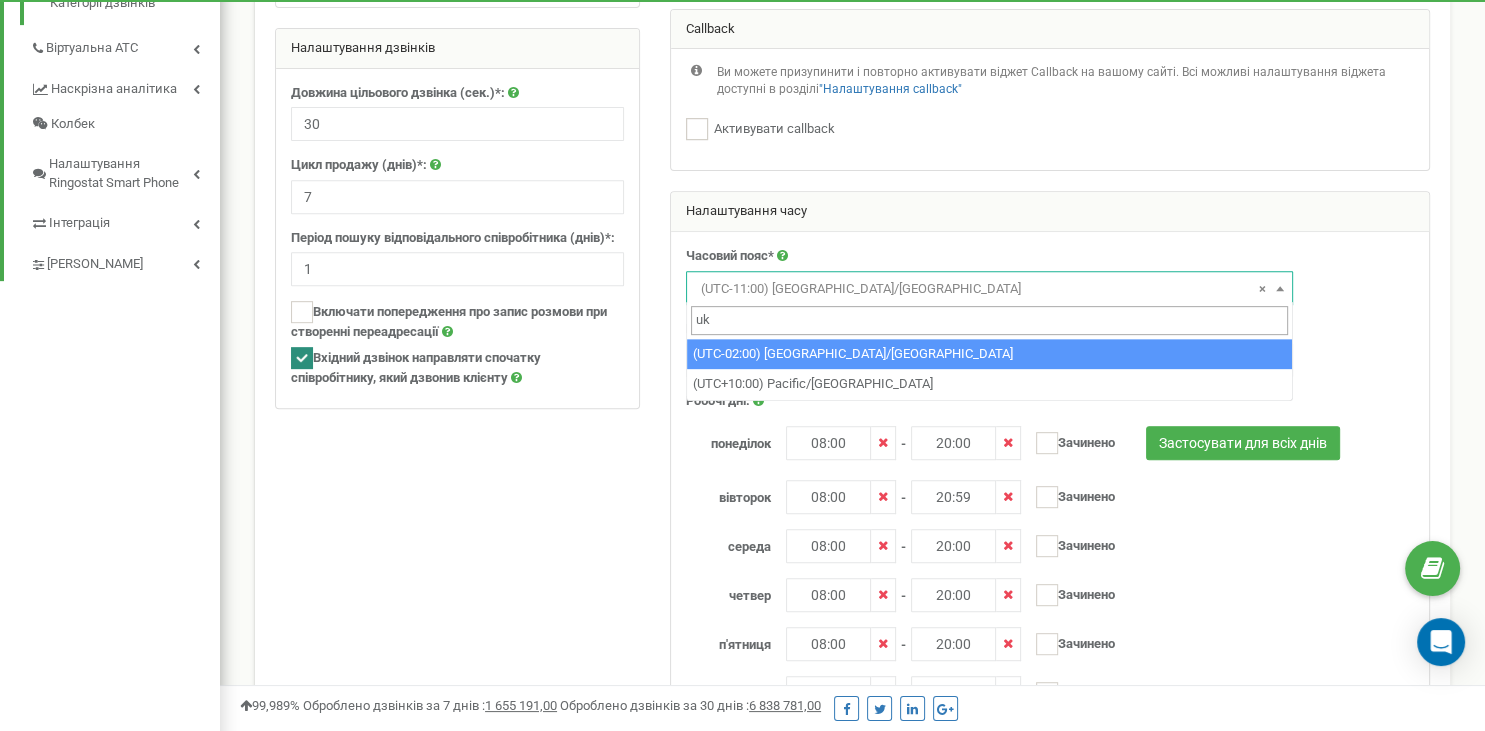 type on "u" 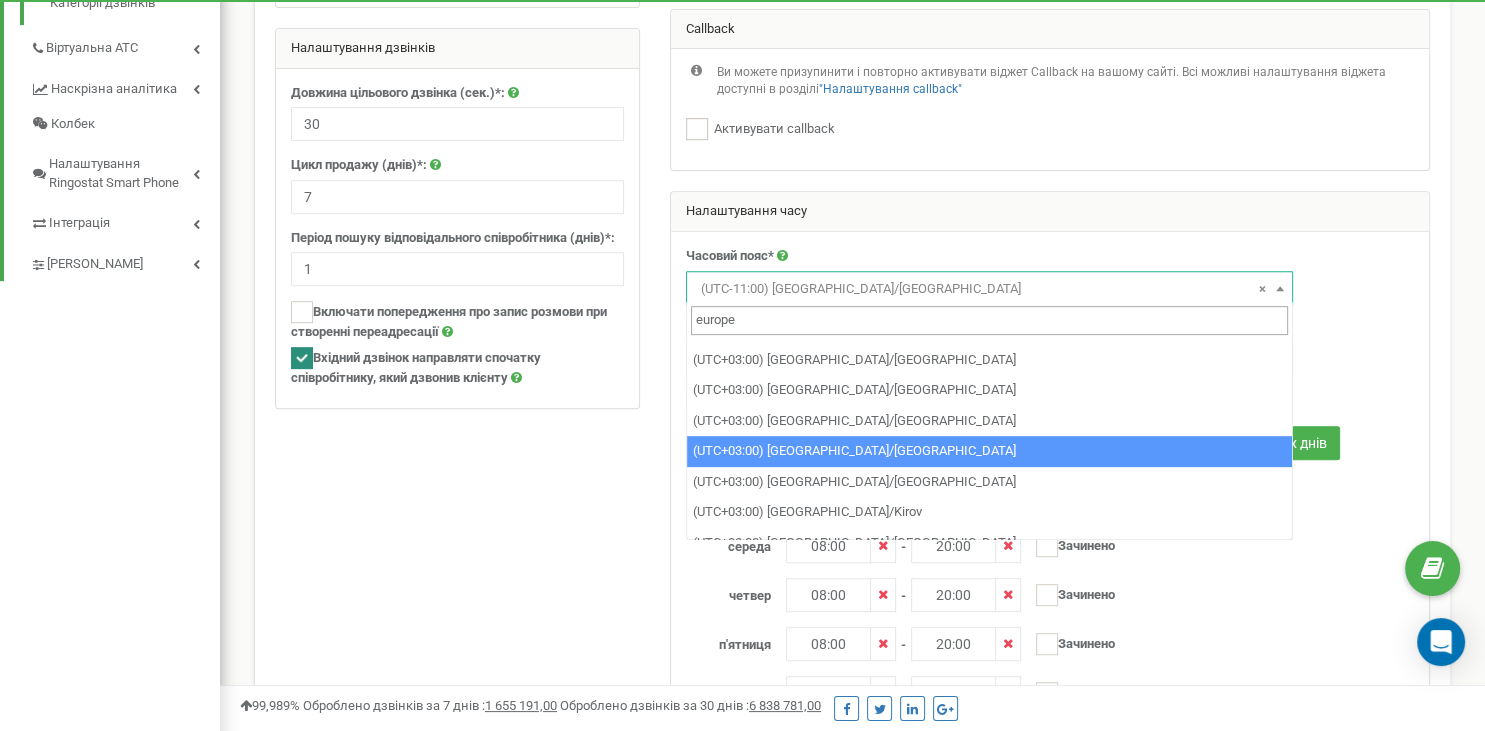 scroll, scrollTop: 1277, scrollLeft: 0, axis: vertical 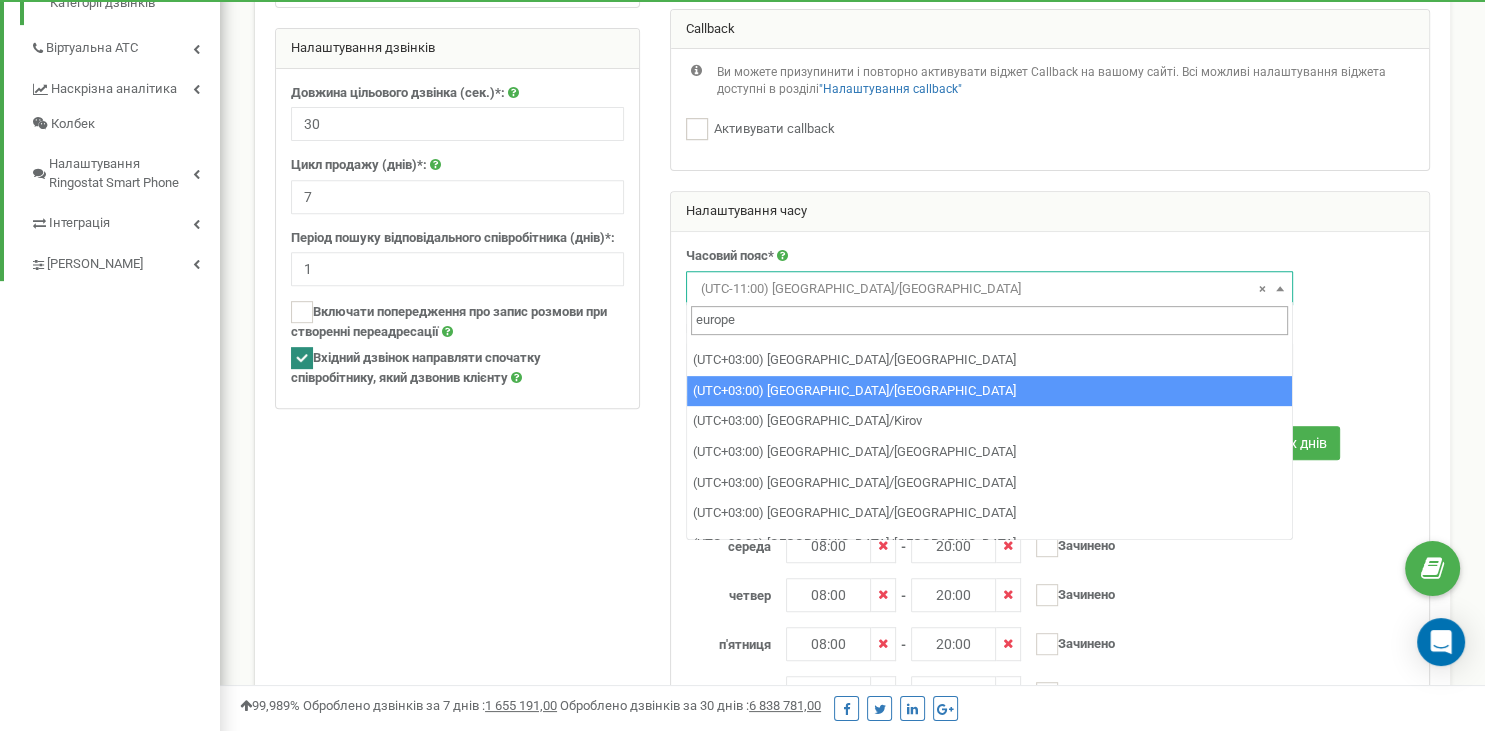 type on "europe" 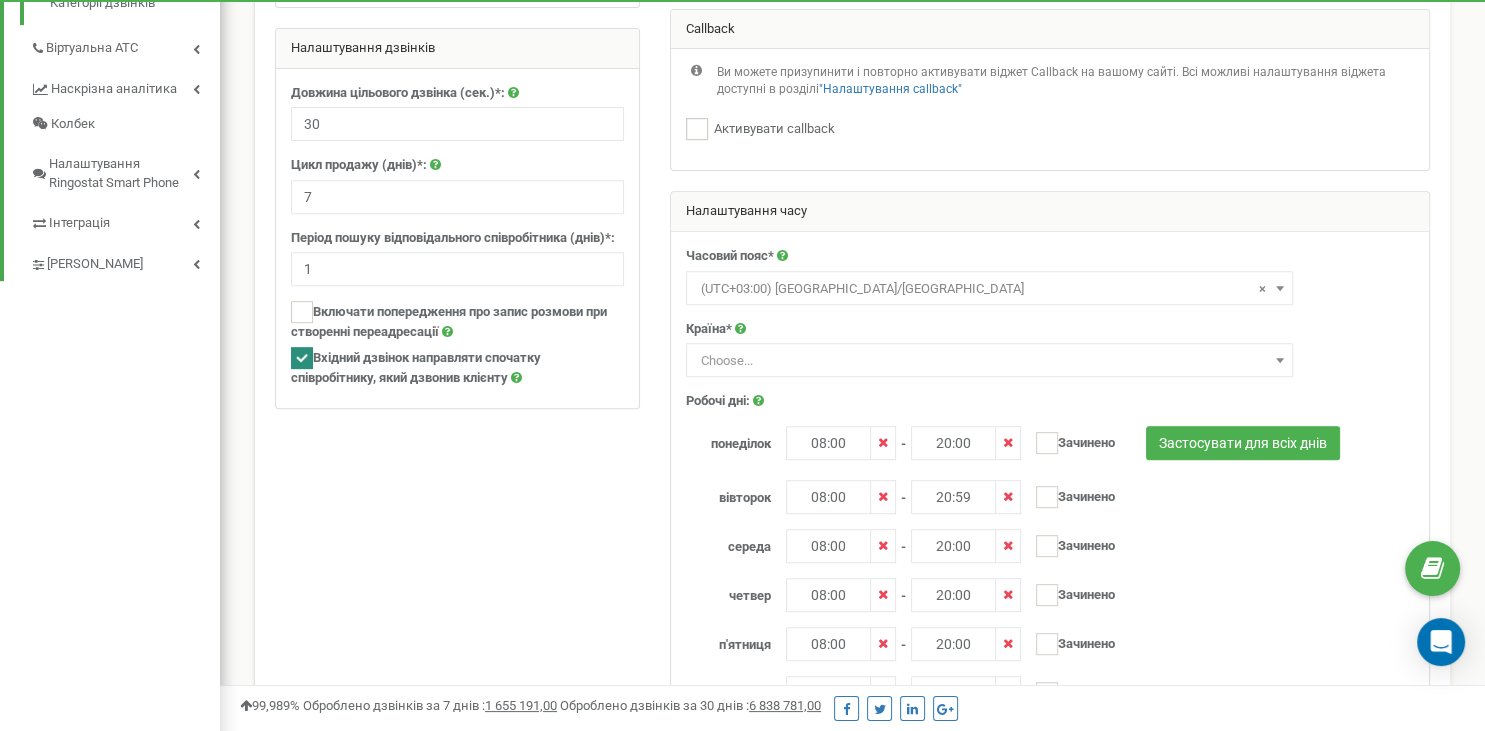 select on "Europe/Kiev" 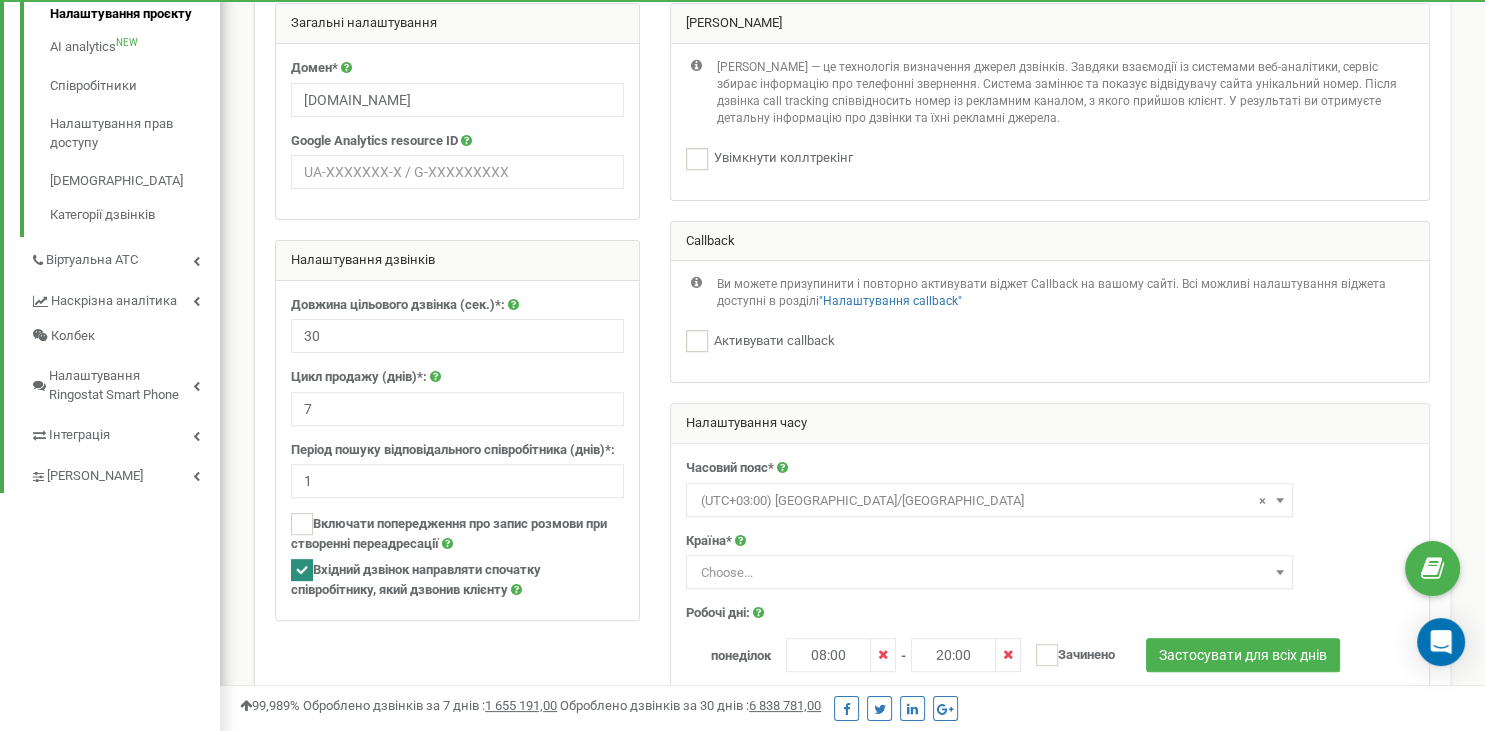 scroll, scrollTop: 431, scrollLeft: 0, axis: vertical 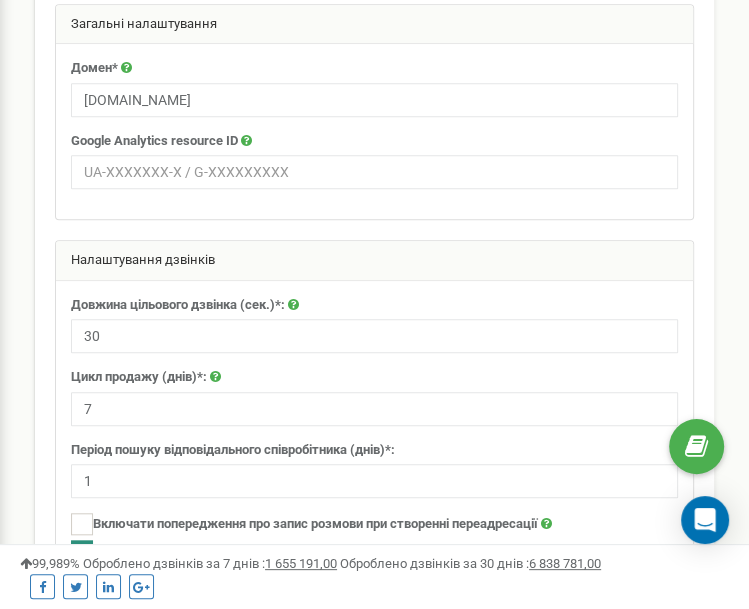 click on "Загальні налаштування" at bounding box center (374, 25) 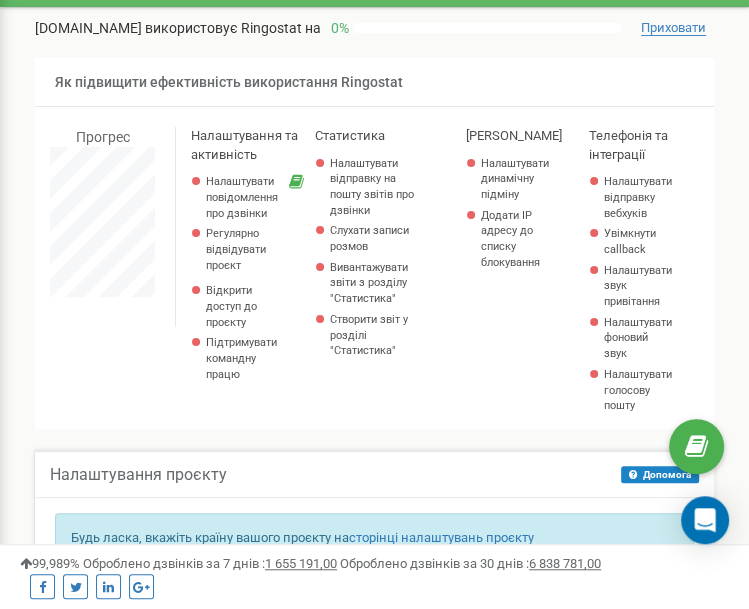 scroll, scrollTop: 0, scrollLeft: 0, axis: both 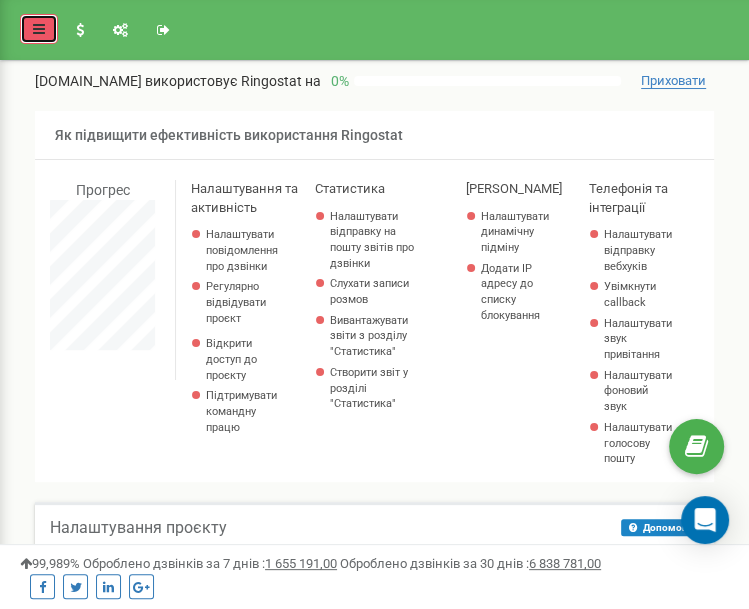 click at bounding box center (39, 29) 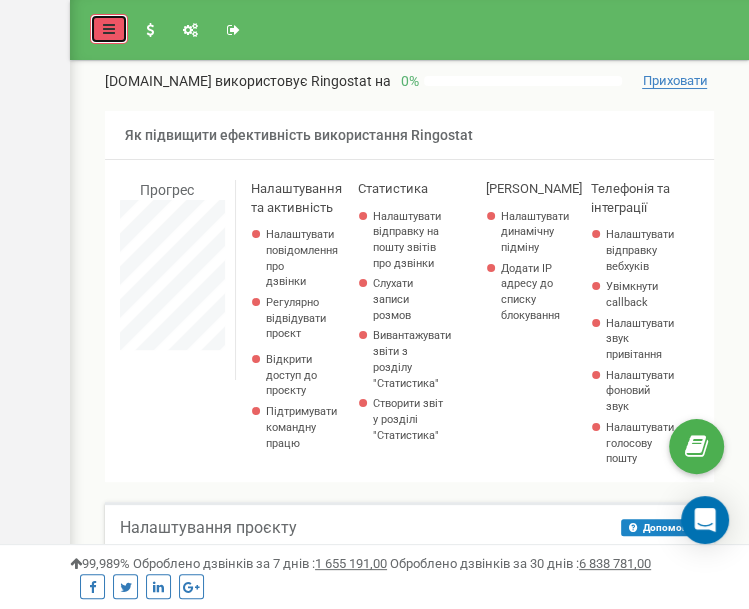 scroll, scrollTop: 997386, scrollLeft: 999305, axis: both 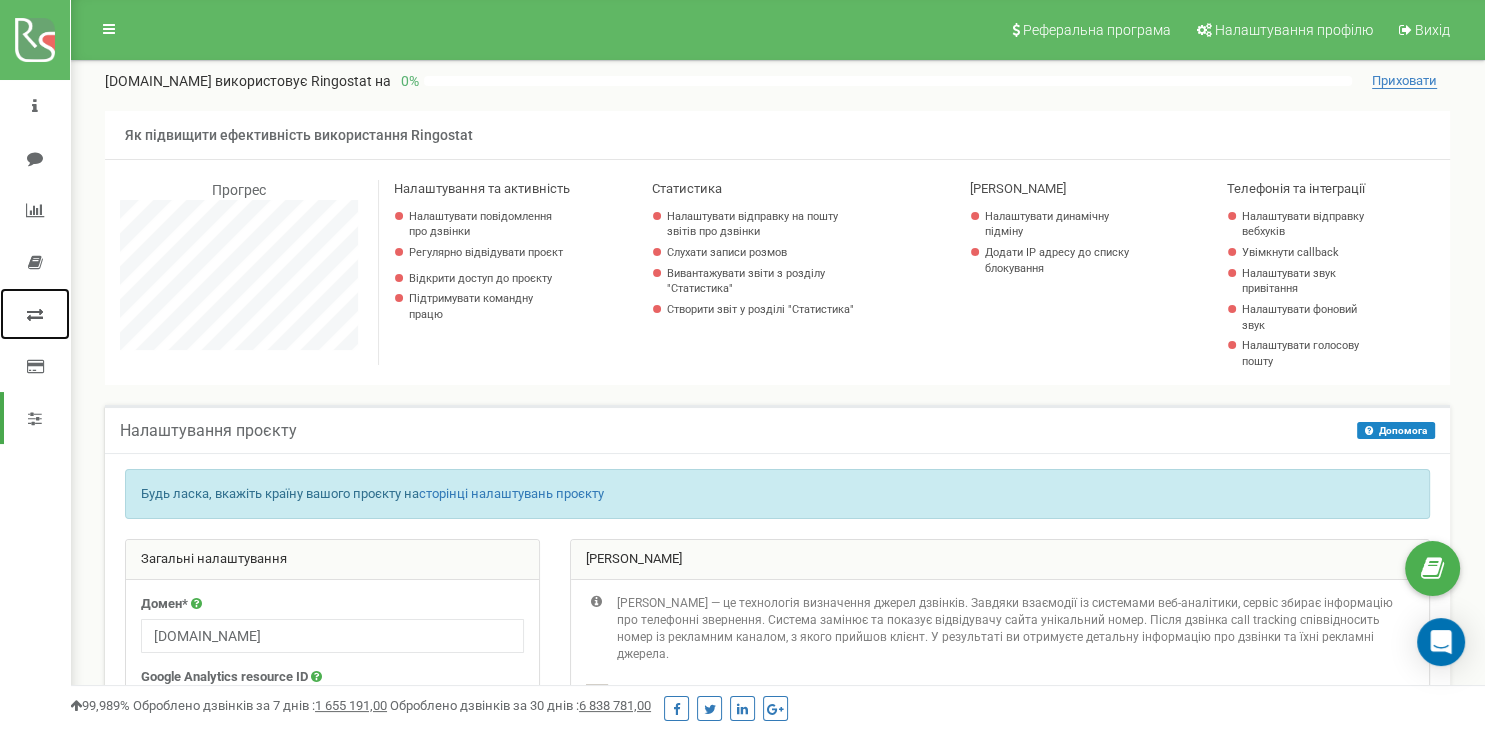 click at bounding box center [35, 314] 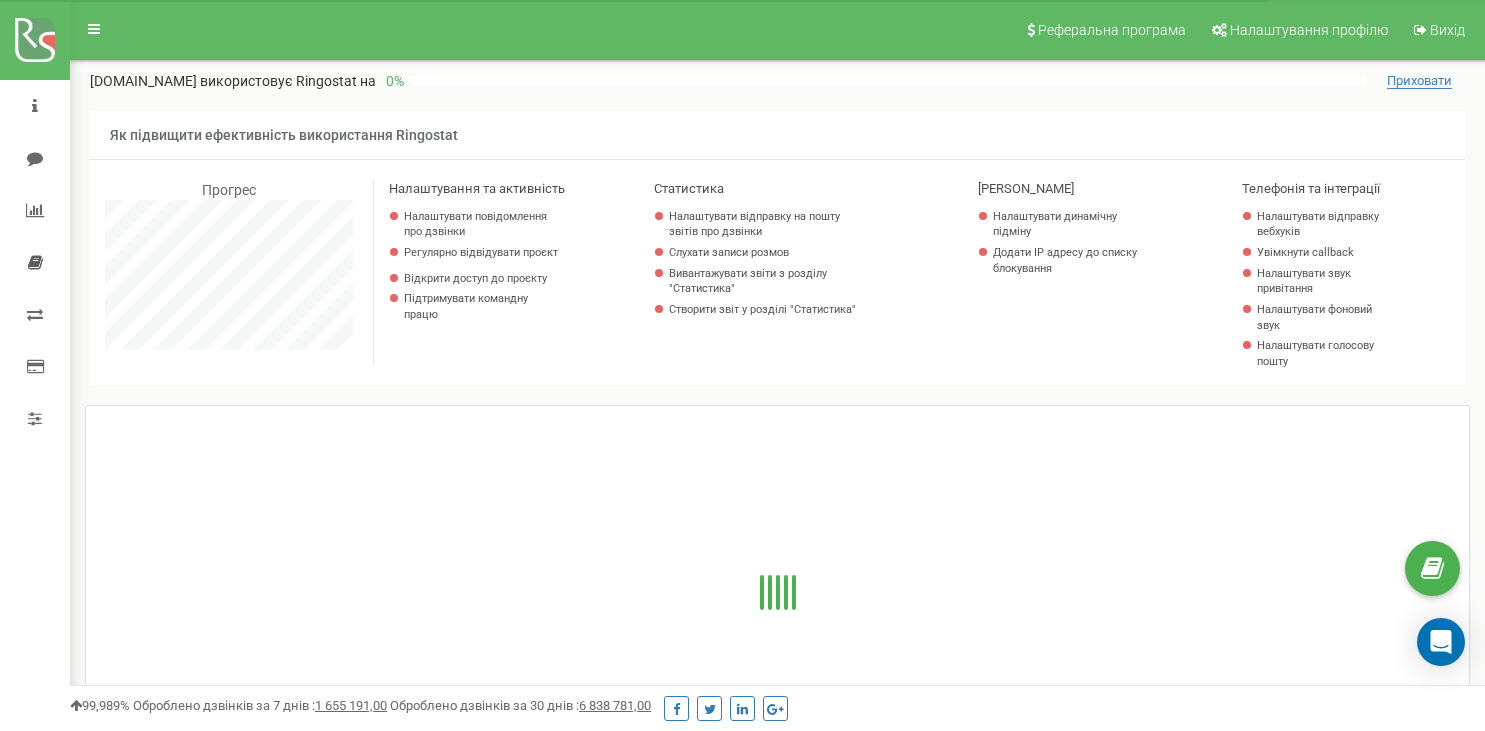 scroll, scrollTop: 0, scrollLeft: 0, axis: both 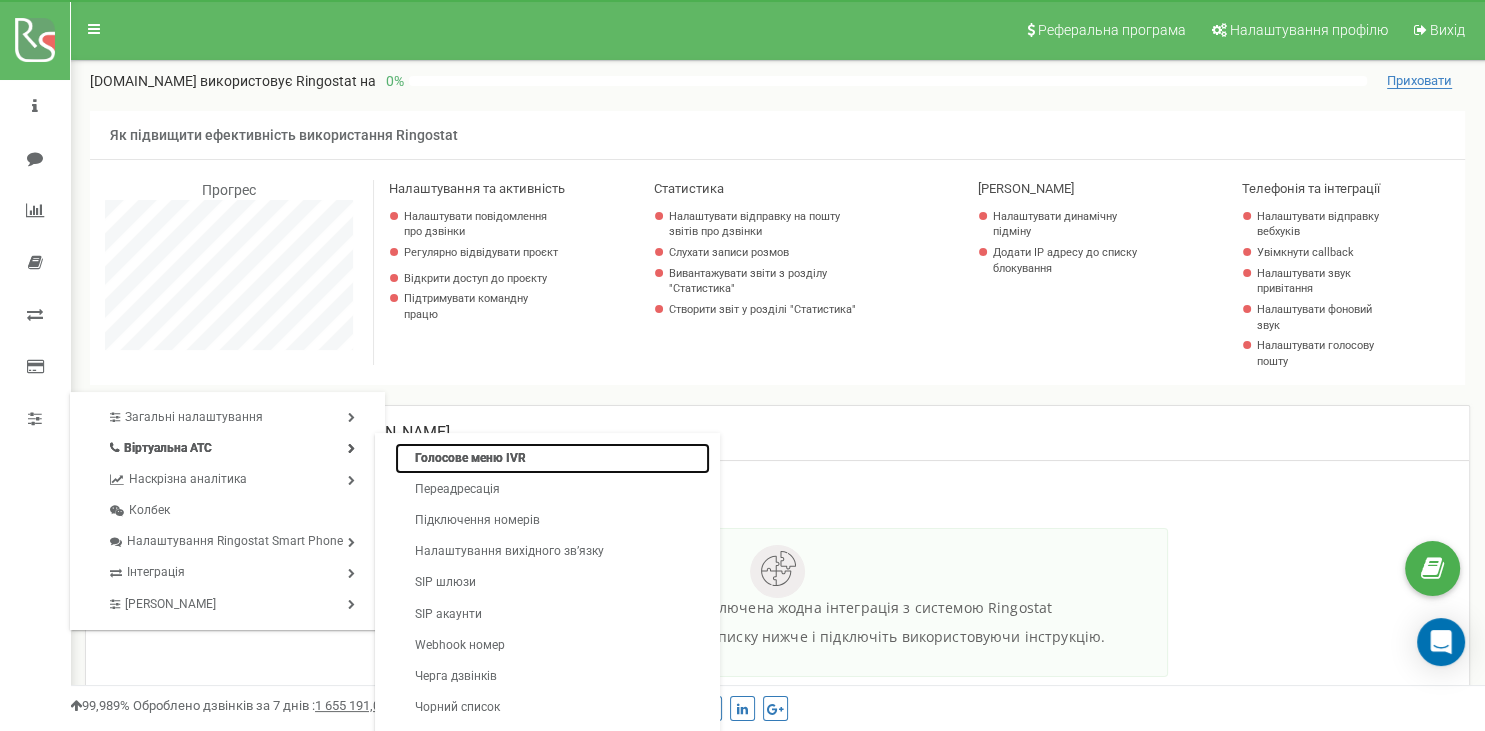 click on "Голосове меню IVR" at bounding box center [552, 458] 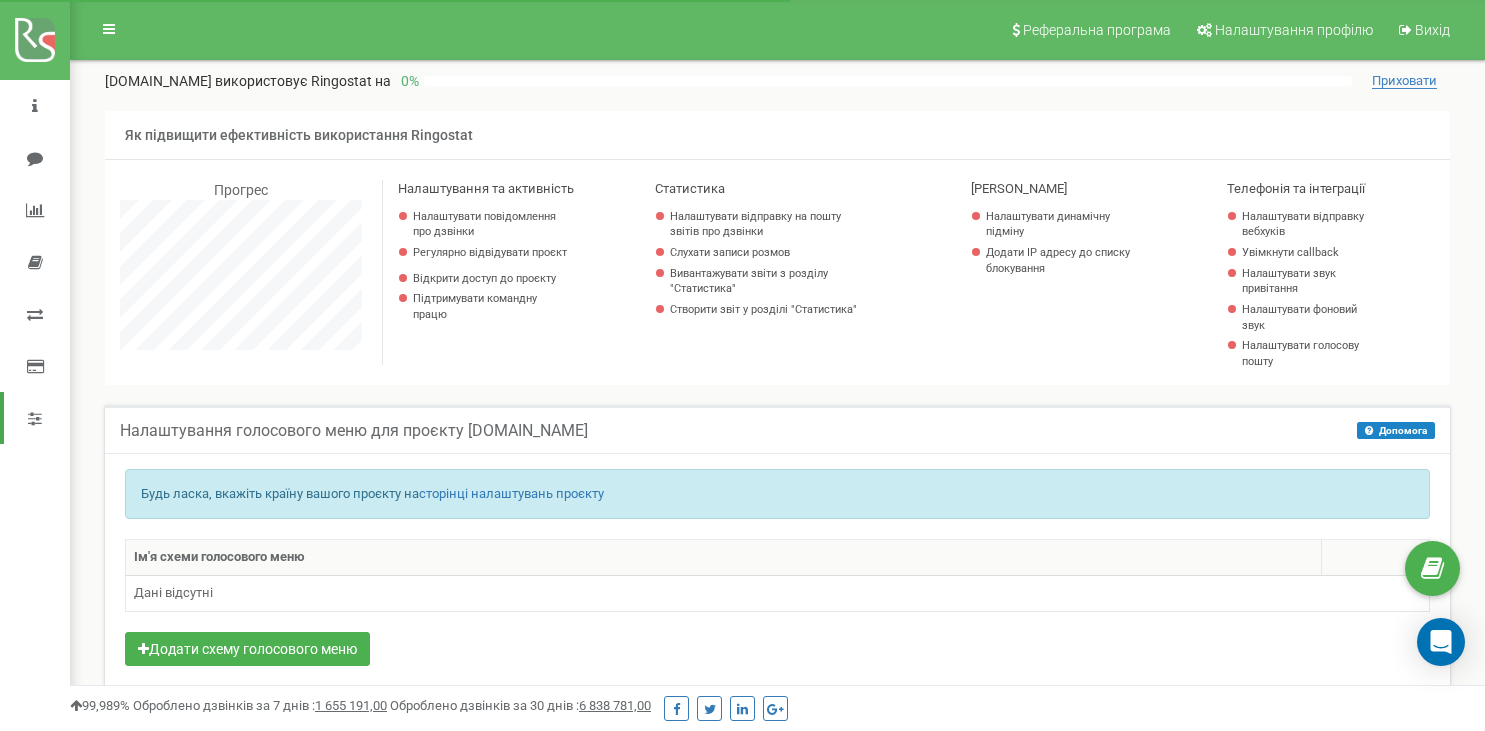 scroll, scrollTop: 317, scrollLeft: 0, axis: vertical 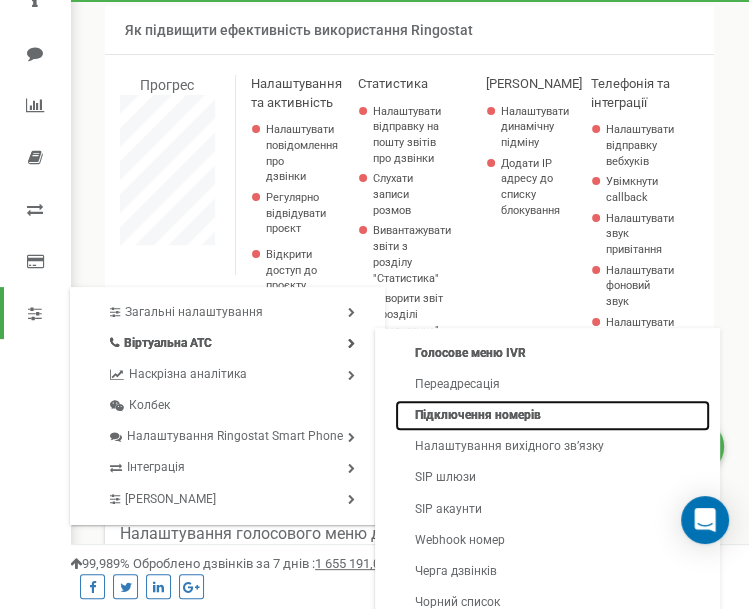 click on "Підключення номерів" at bounding box center [552, 415] 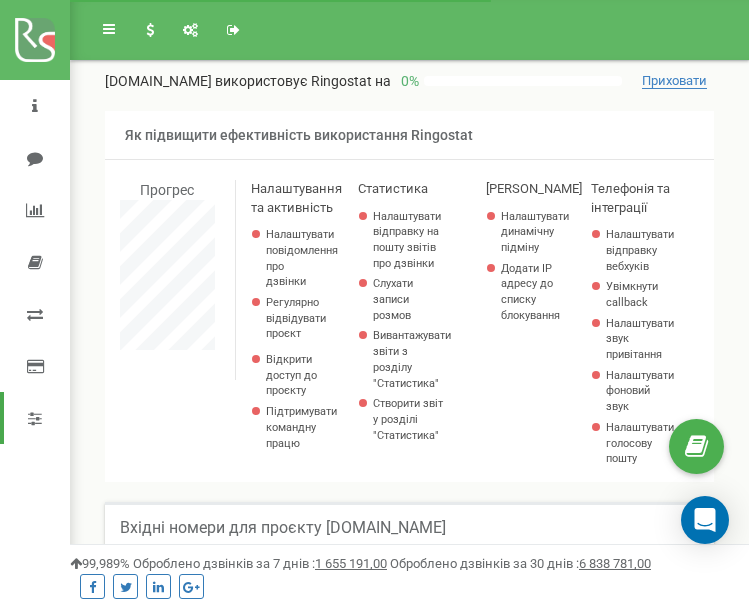 scroll, scrollTop: 300, scrollLeft: 0, axis: vertical 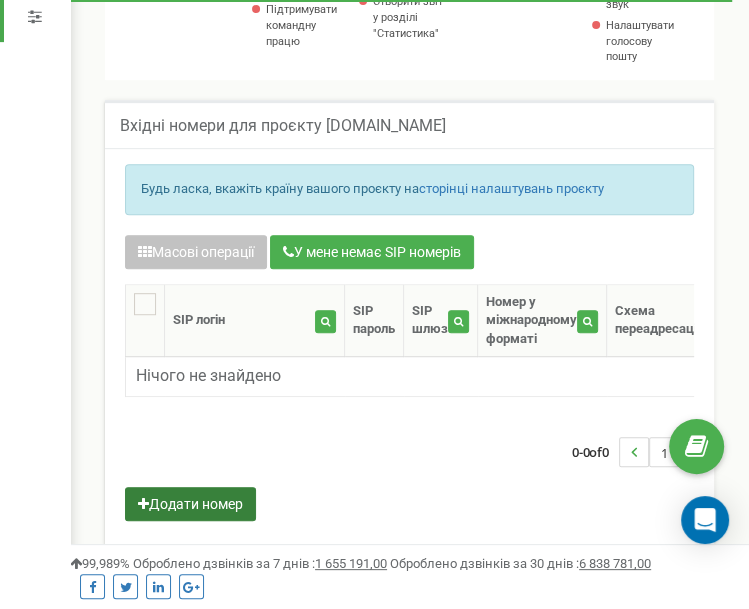 click on "Додати номер" at bounding box center [190, 504] 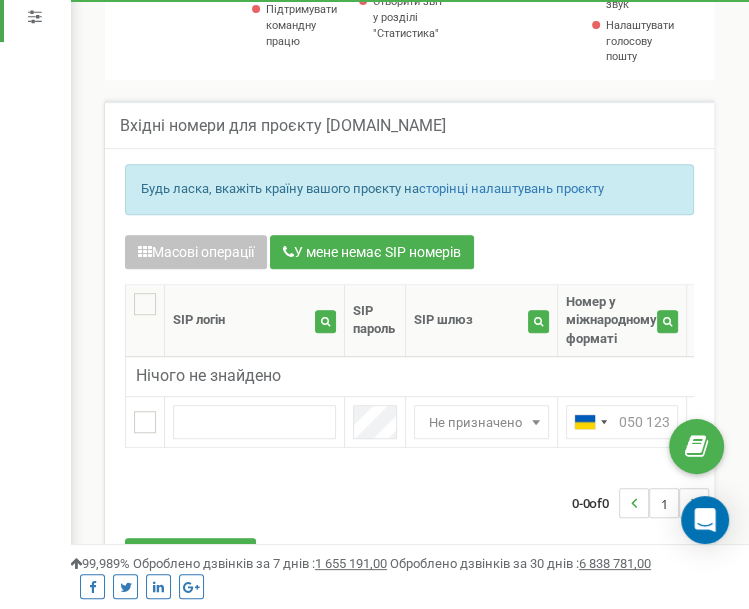 click on "Масові операції
У мене немає SIP номерів
Налаштування
Виберіть налаштування для редагування
Схема переадресації
SIP шлюз
Виберіть налаштування для редагування
Нове значення
Не призначено
Не призначено
Intertelecom
No registration
DIDWW
[GEOGRAPHIC_DATA]" at bounding box center (409, 406) 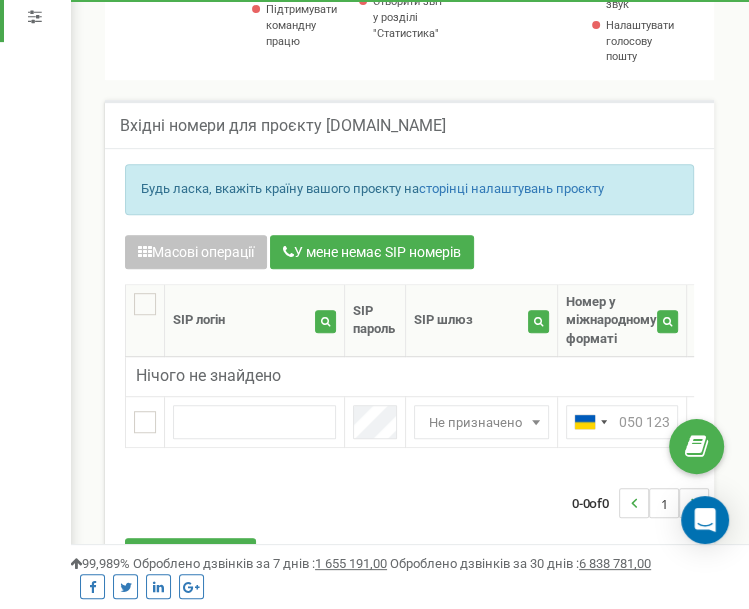 scroll, scrollTop: 191, scrollLeft: 0, axis: vertical 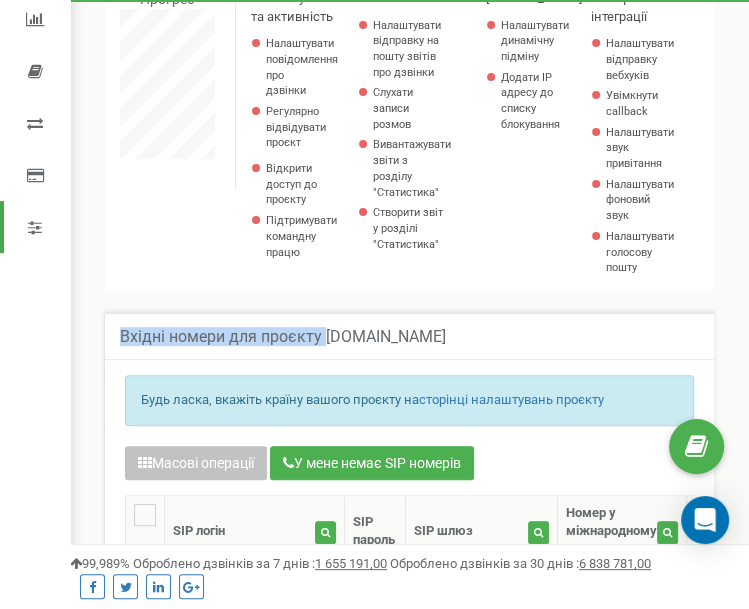 drag, startPoint x: 324, startPoint y: 334, endPoint x: 449, endPoint y: 334, distance: 125 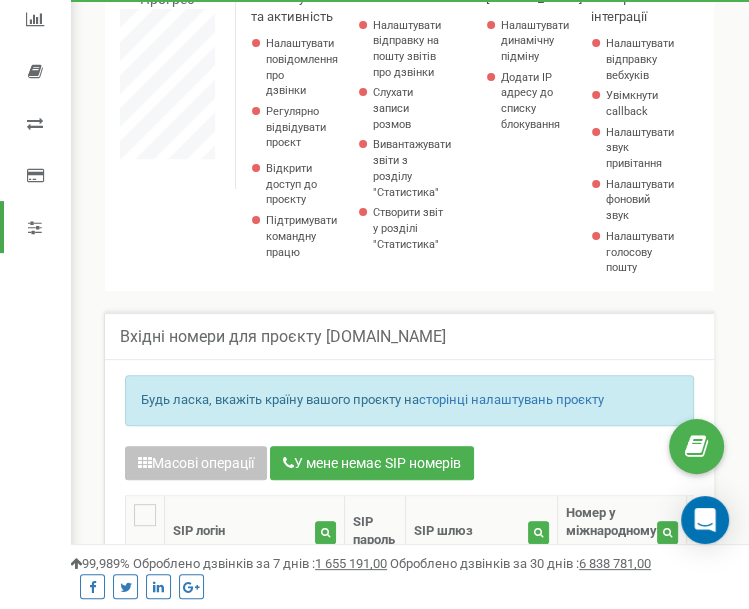 drag, startPoint x: 450, startPoint y: 327, endPoint x: 473, endPoint y: 354, distance: 35.468296 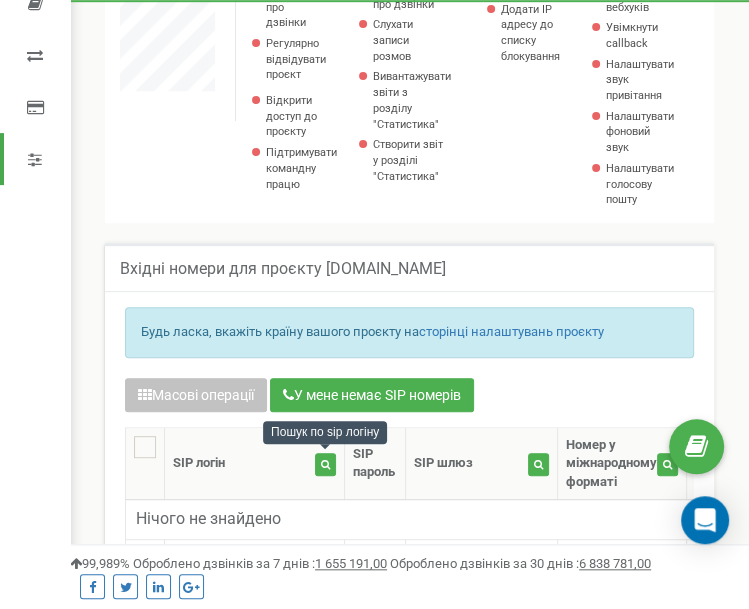 scroll, scrollTop: 296, scrollLeft: 0, axis: vertical 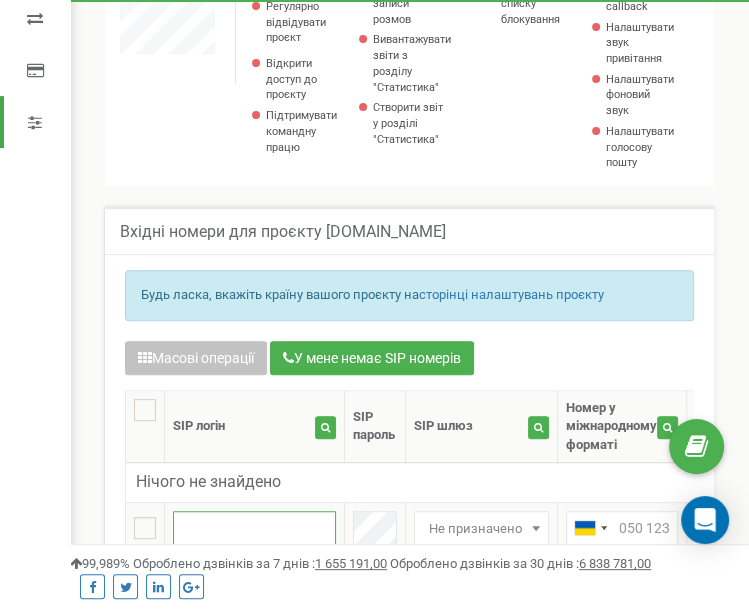 click at bounding box center (254, 528) 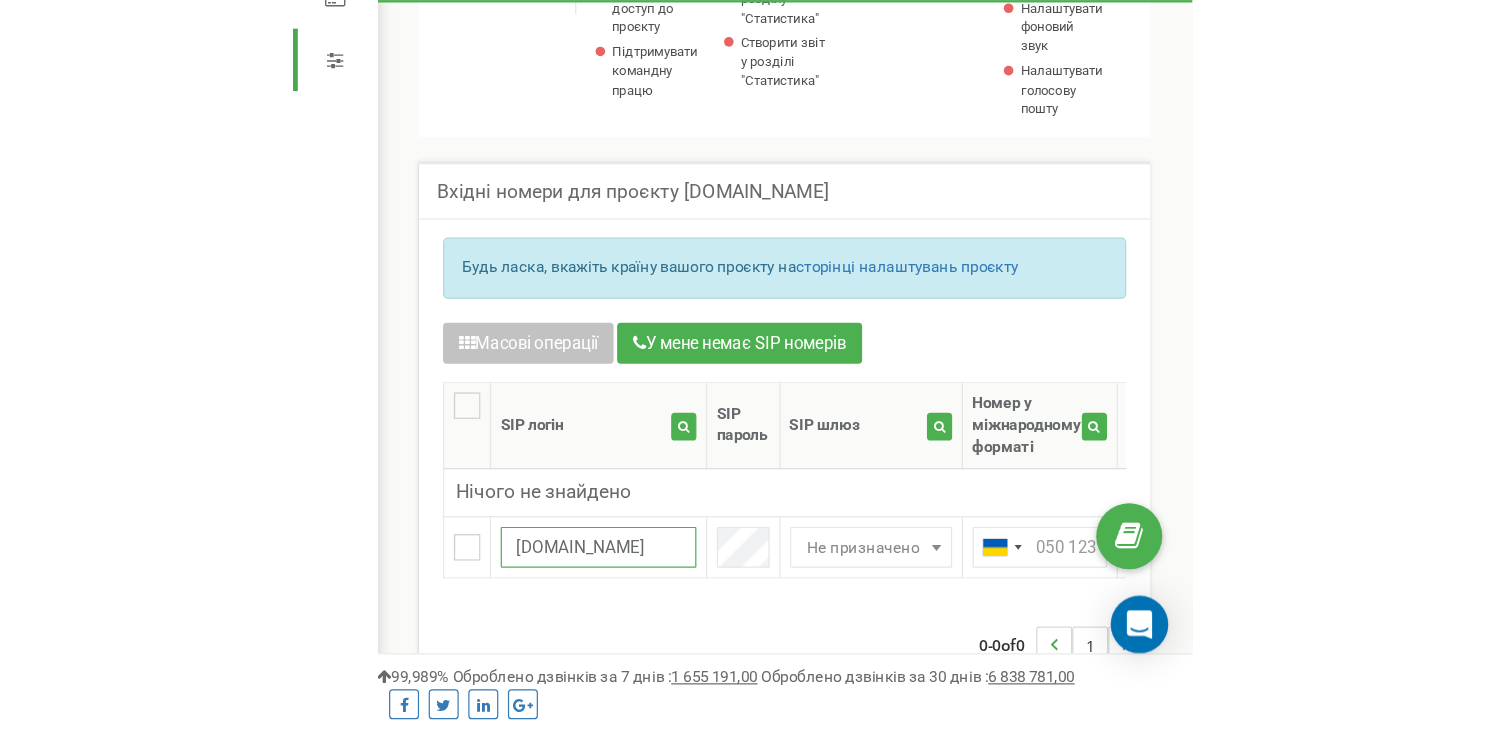 scroll, scrollTop: 402, scrollLeft: 0, axis: vertical 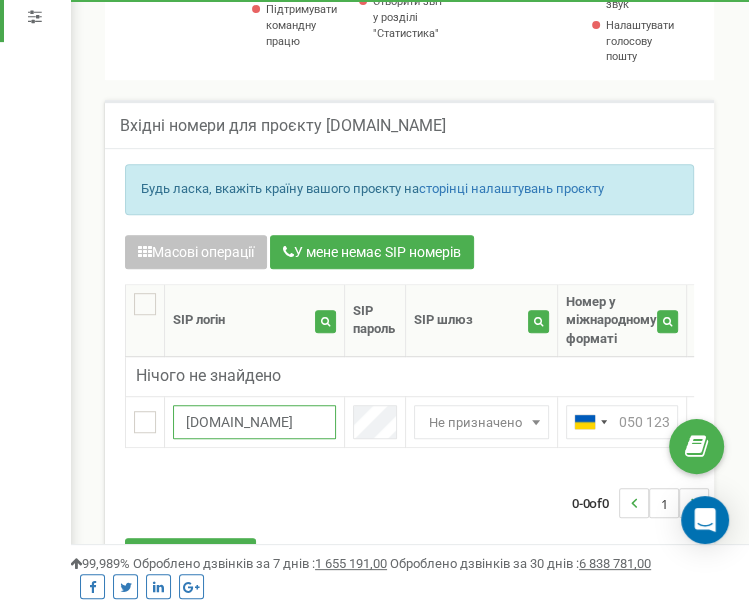 type on "[DOMAIN_NAME]" 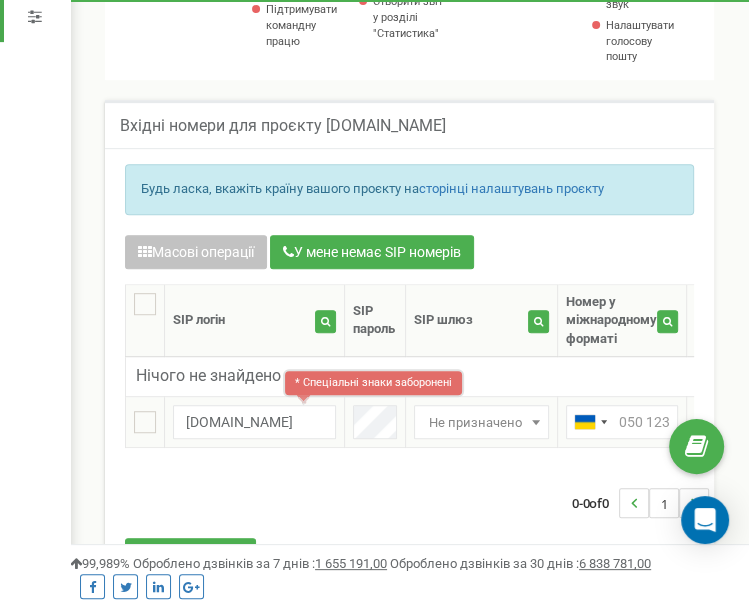drag, startPoint x: 495, startPoint y: 424, endPoint x: 470, endPoint y: 420, distance: 25.317978 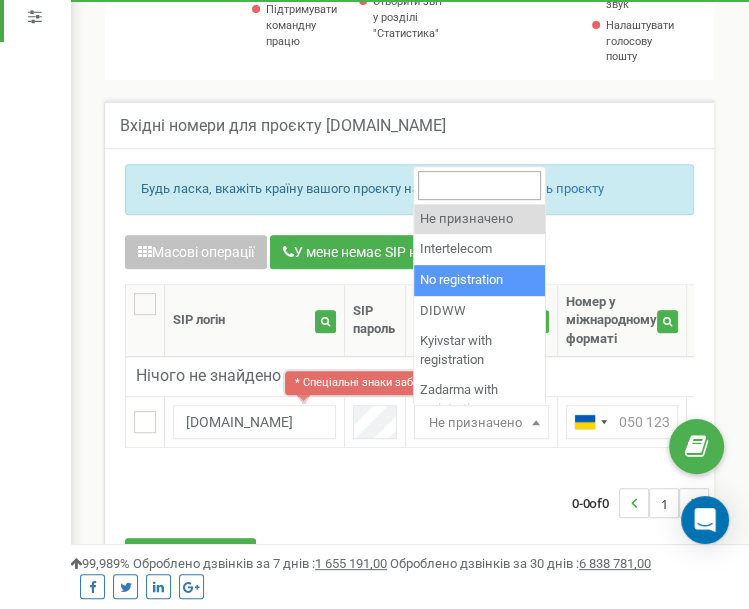 select on "2" 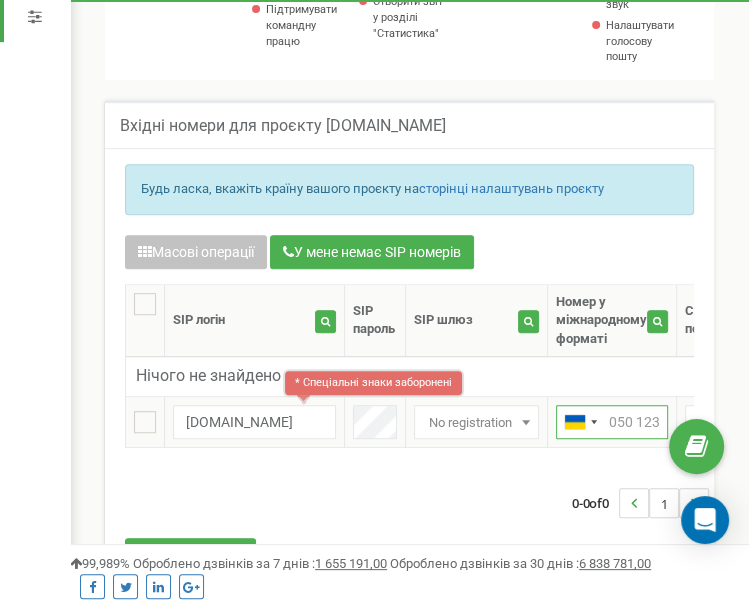 click at bounding box center (612, 422) 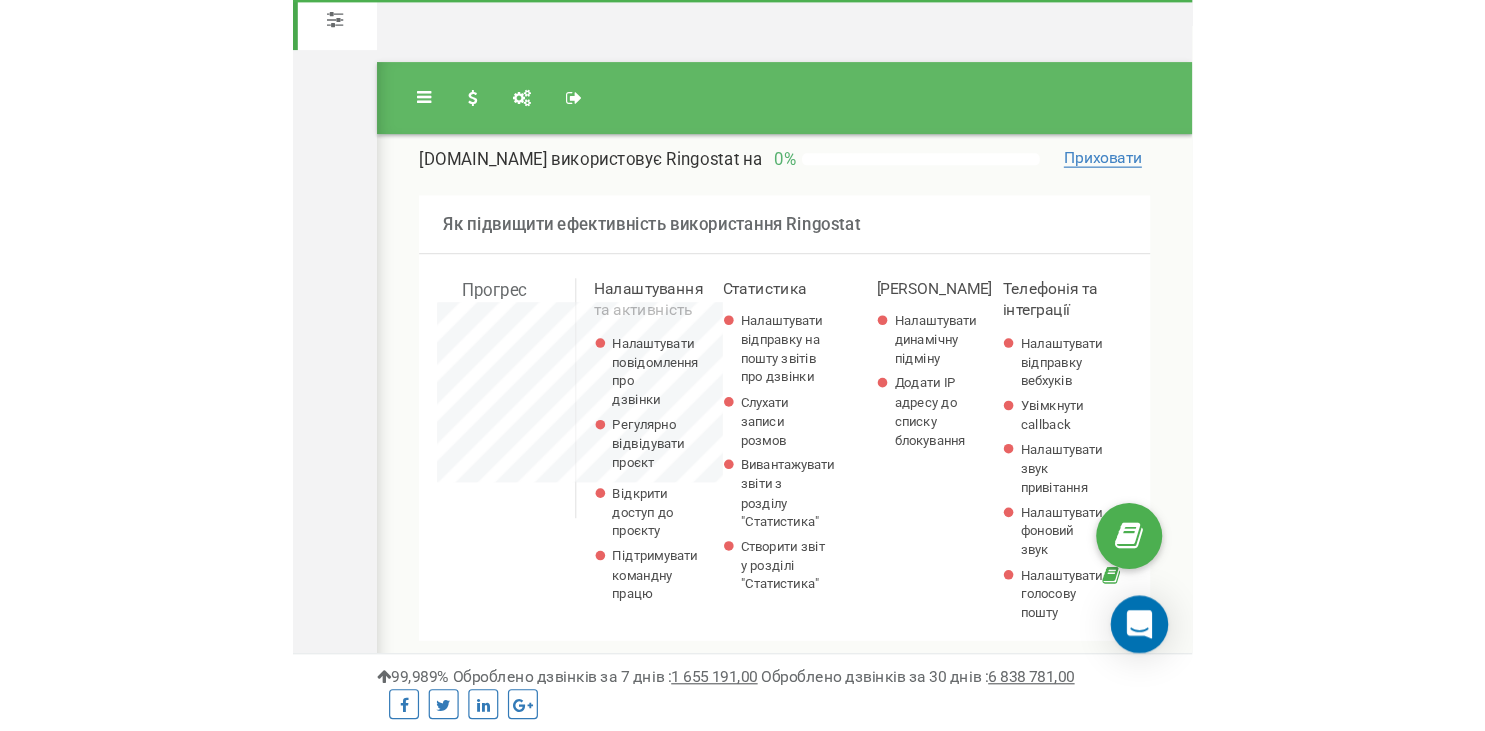 scroll, scrollTop: 998800, scrollLeft: 998586, axis: both 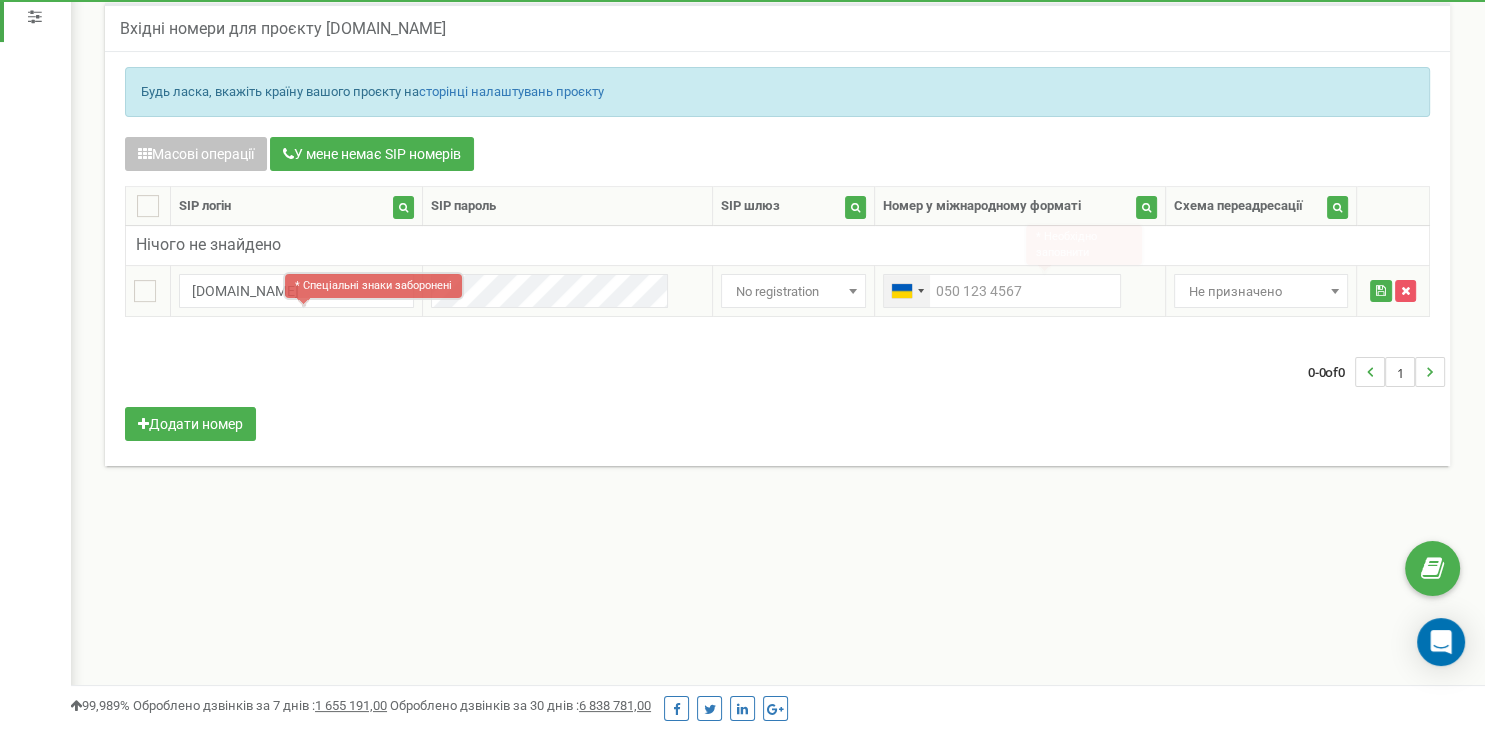 click at bounding box center [907, 291] 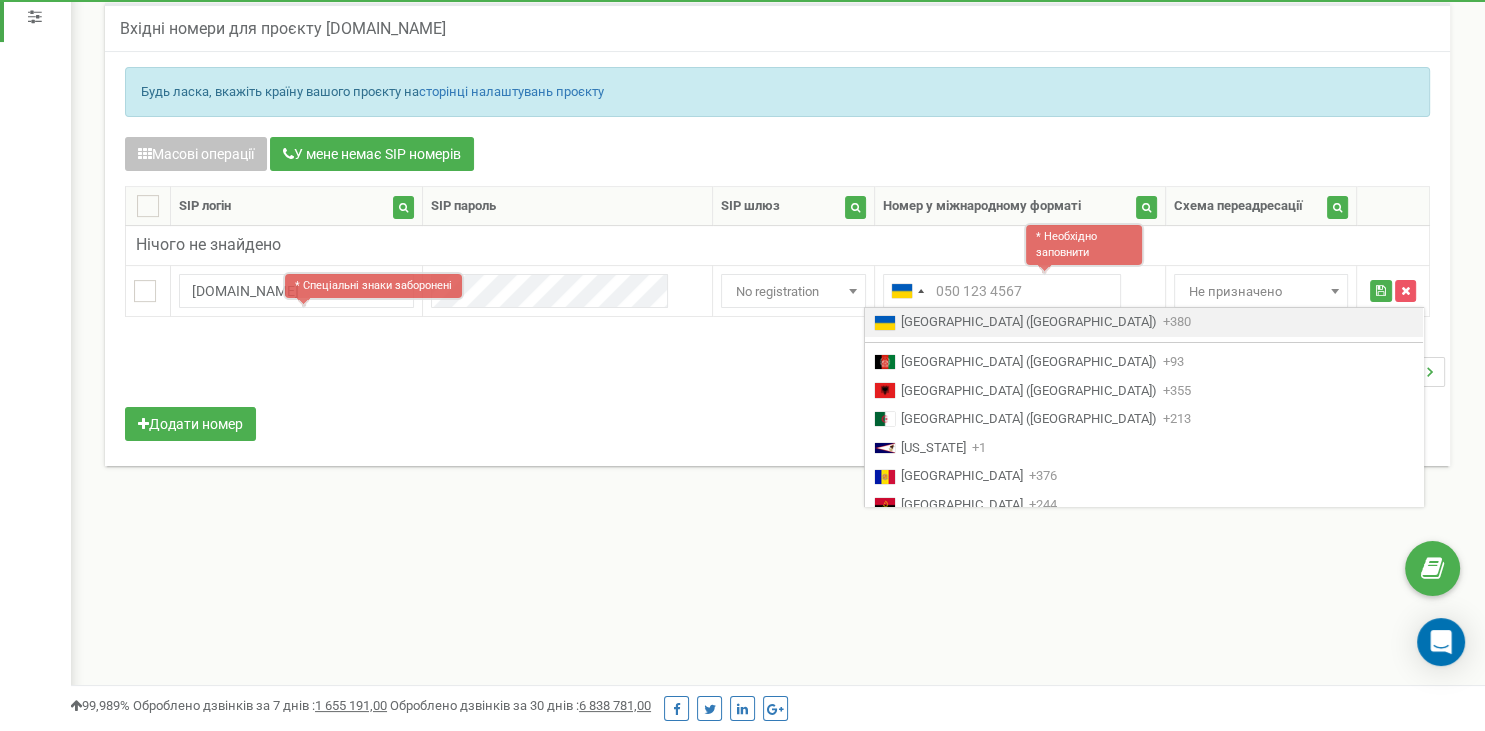 click on "[GEOGRAPHIC_DATA] ([GEOGRAPHIC_DATA]) +380" at bounding box center (1144, 322) 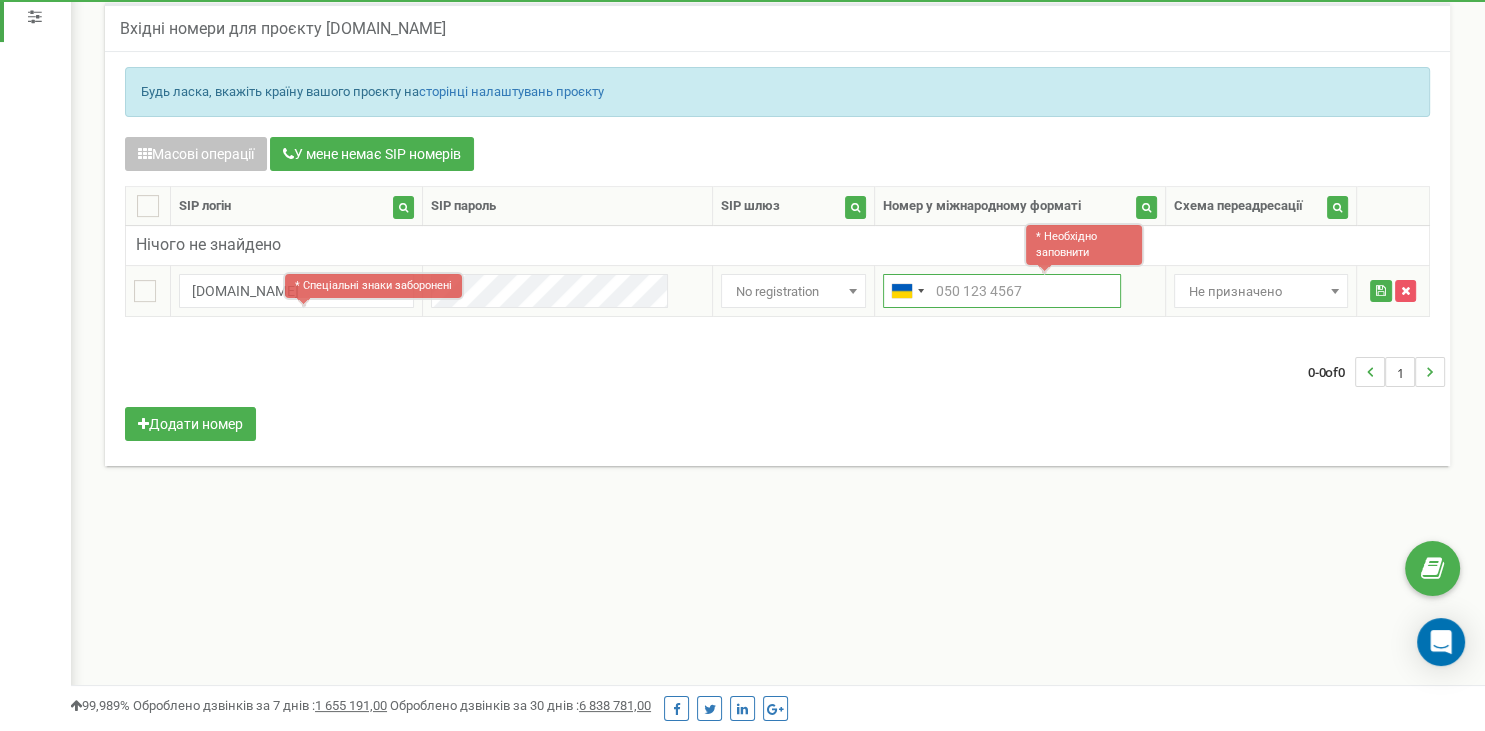 paste on "No registration" 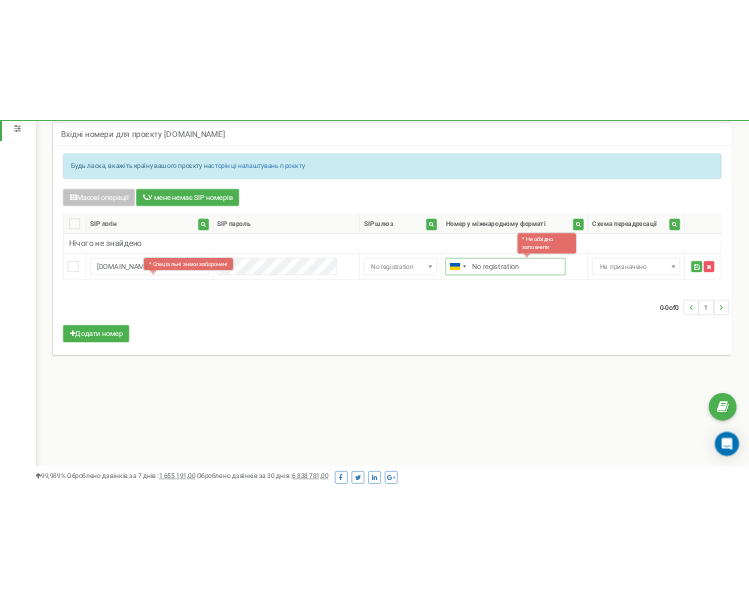 scroll, scrollTop: 1062, scrollLeft: 679, axis: both 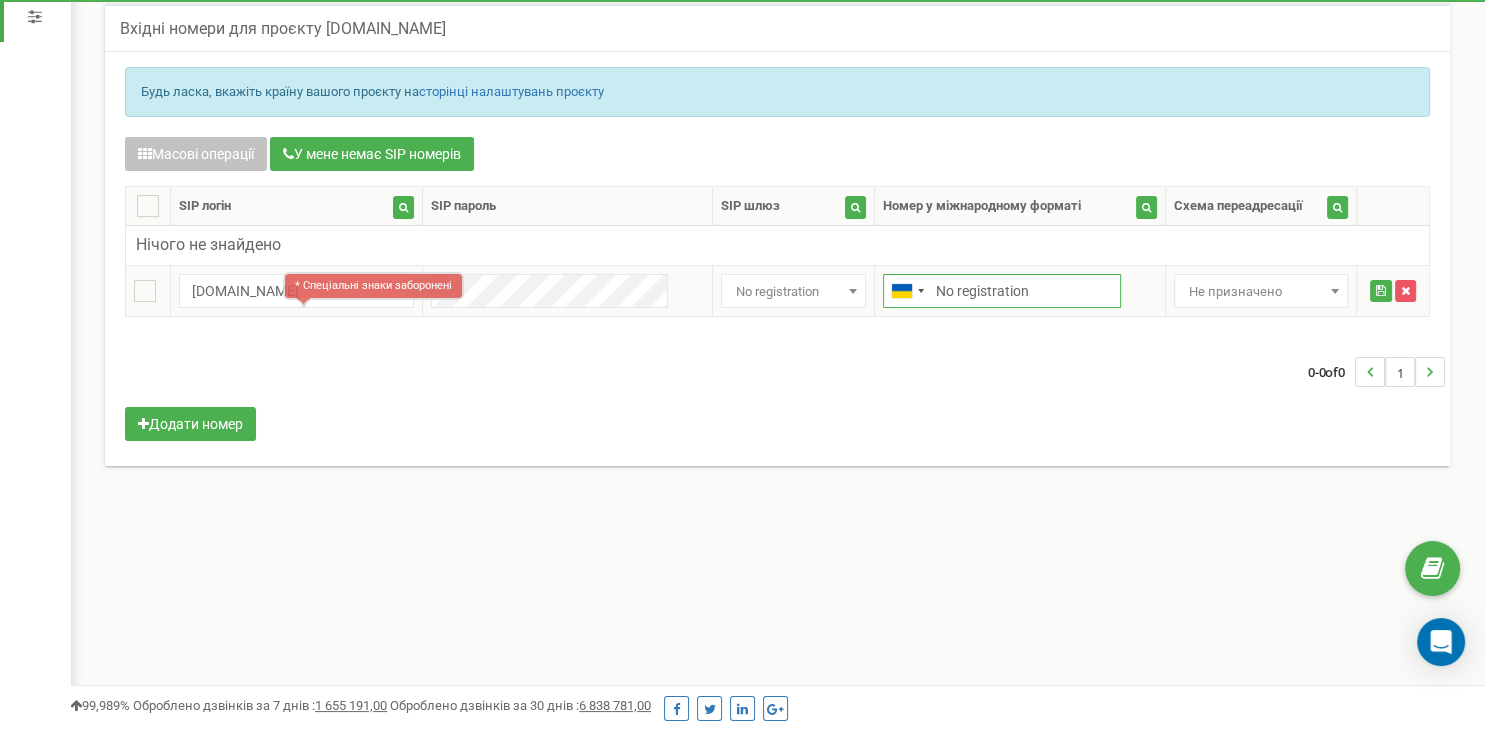 click on "No registration" at bounding box center [1002, 291] 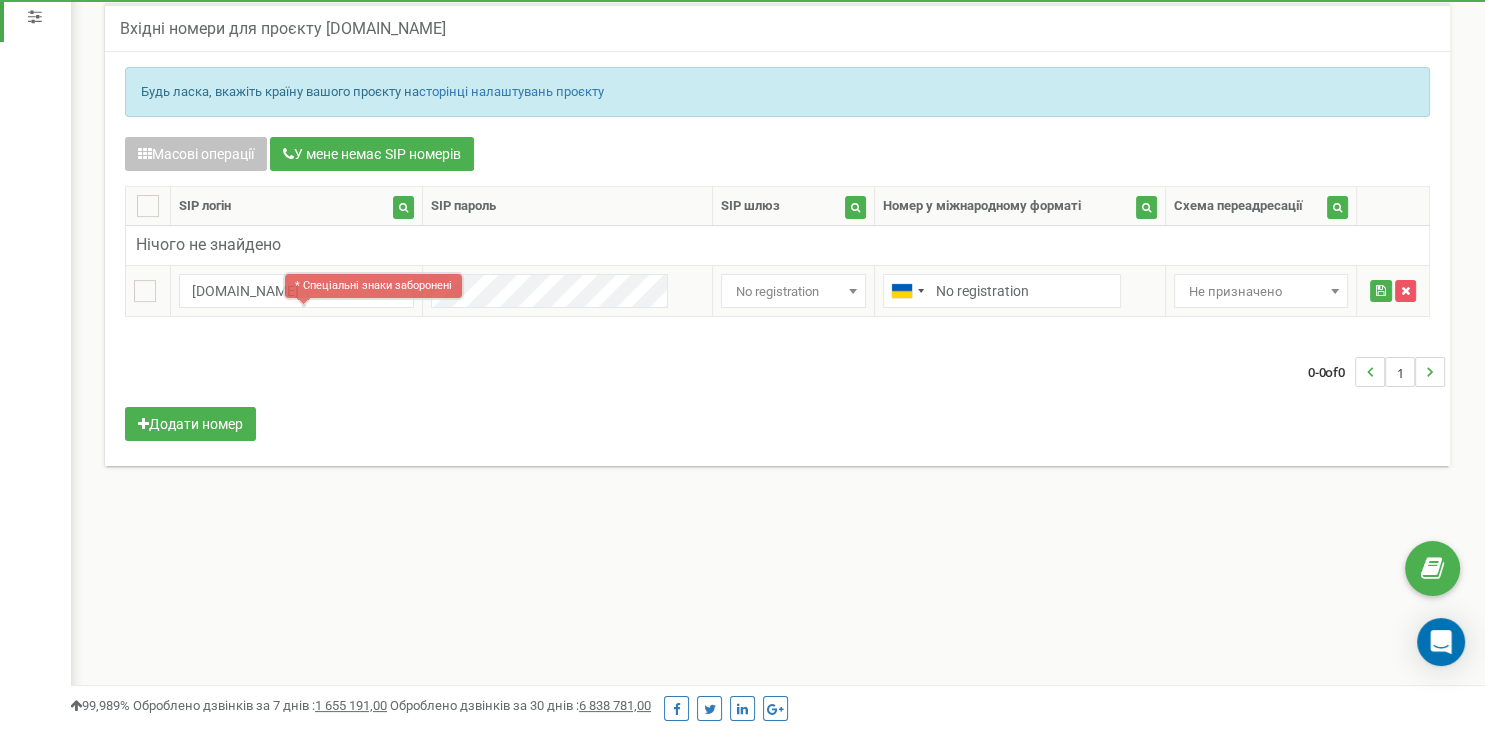 click on "Не призначено" at bounding box center (1261, 292) 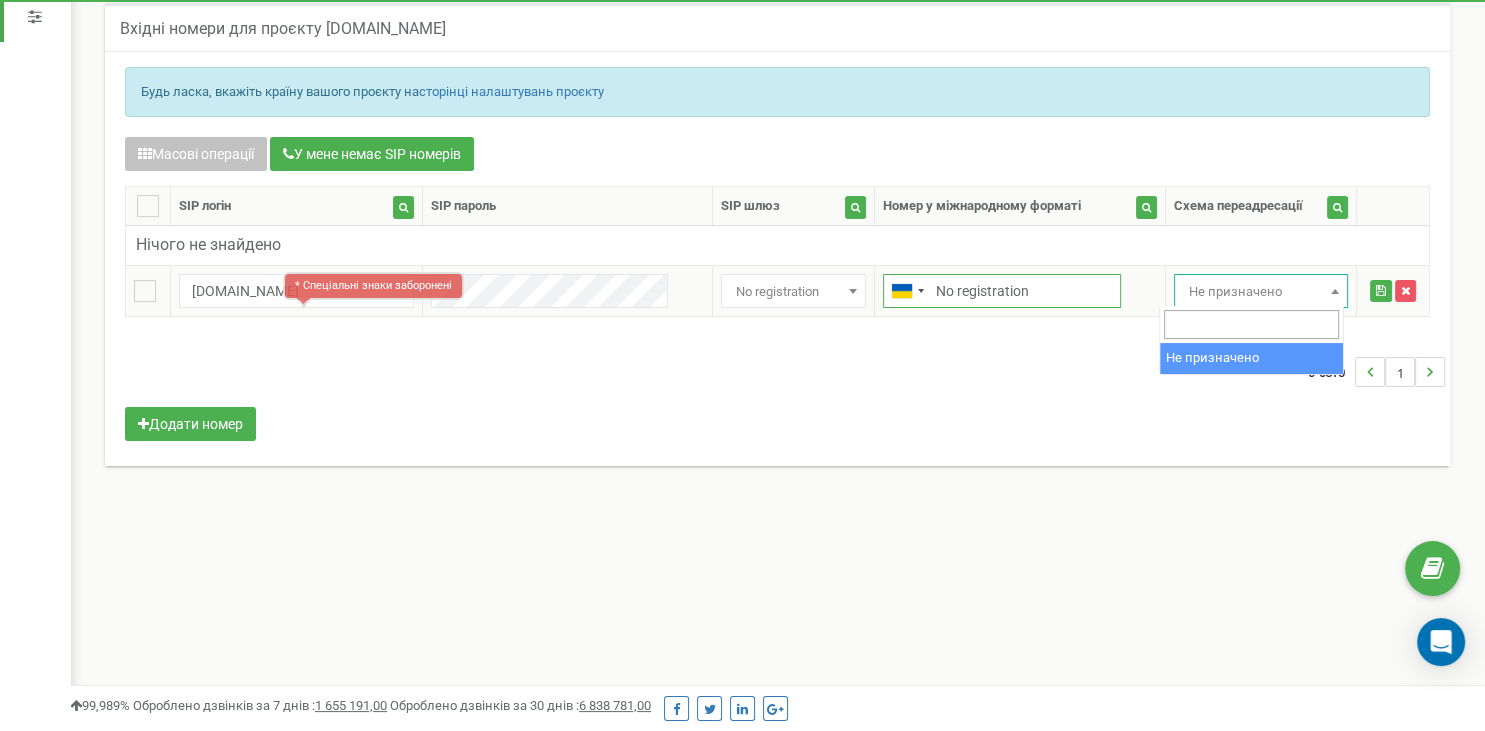 click on "No registration" at bounding box center [1002, 291] 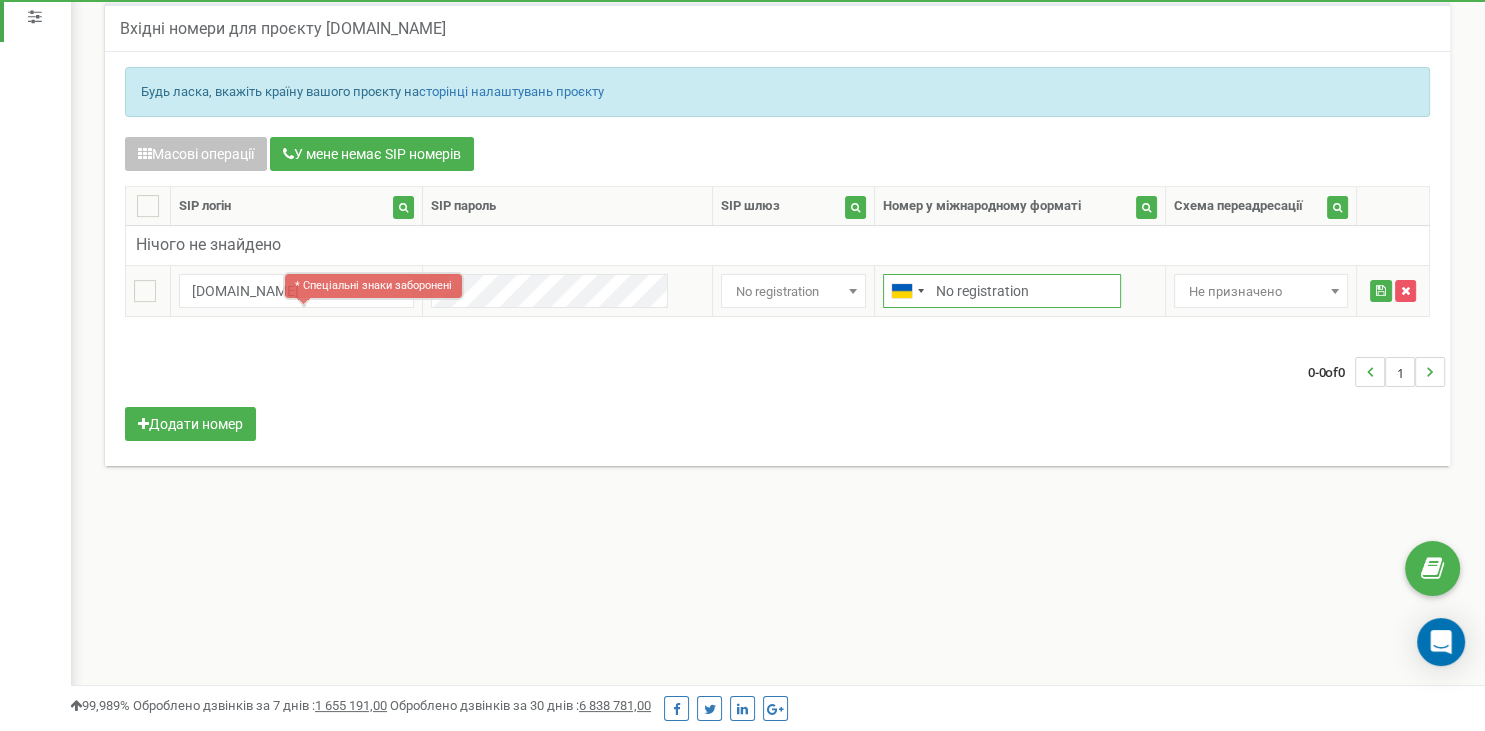 drag, startPoint x: 1016, startPoint y: 280, endPoint x: 875, endPoint y: 279, distance: 141.00354 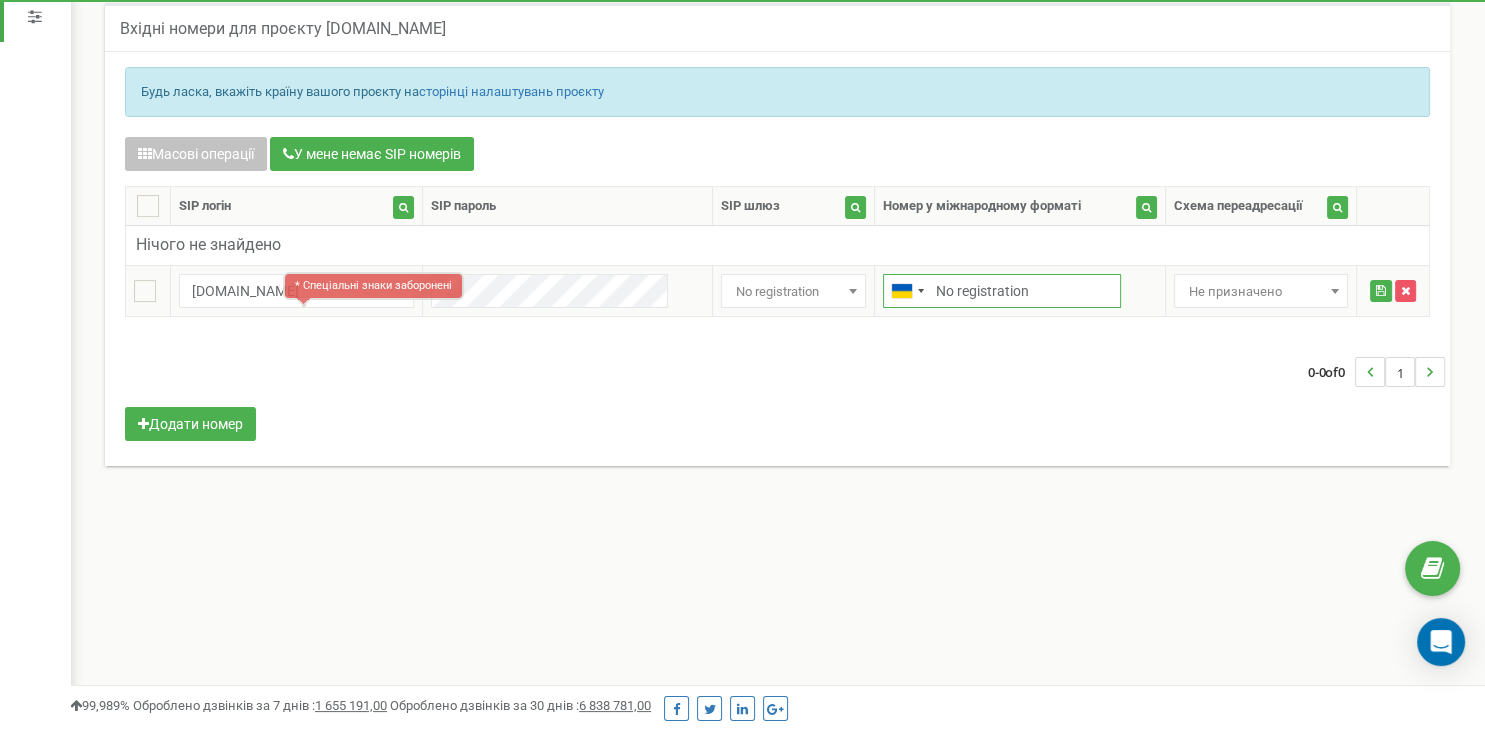 paste on "380978889911" 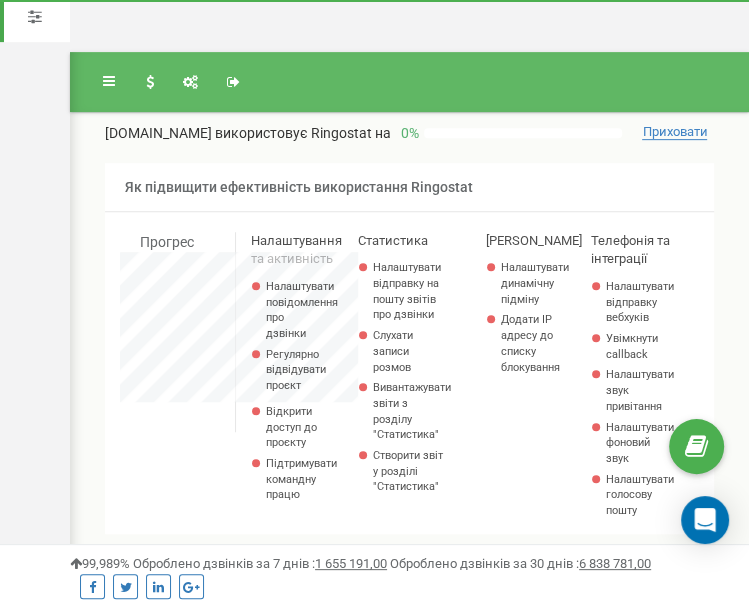 scroll, scrollTop: 1062, scrollLeft: 679, axis: both 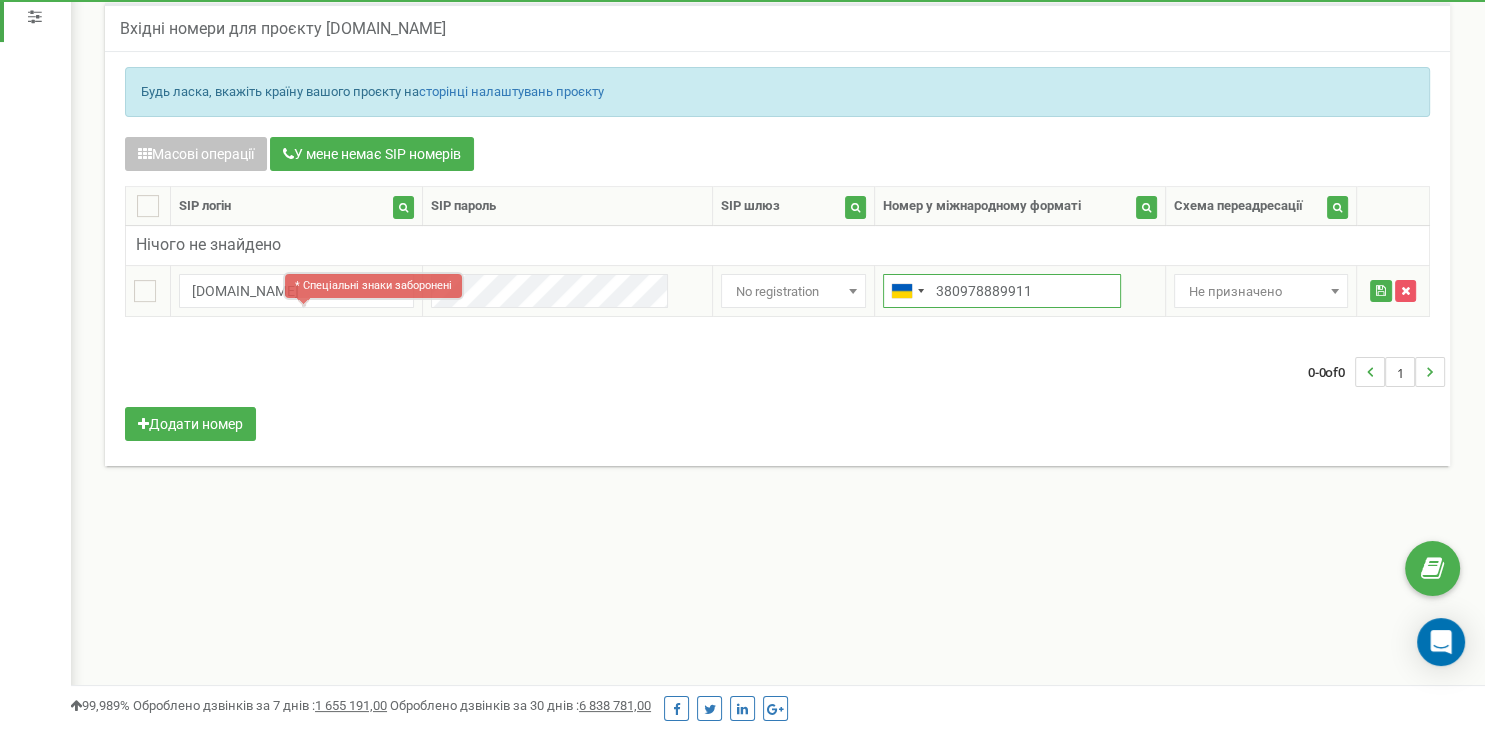type on "380978889911" 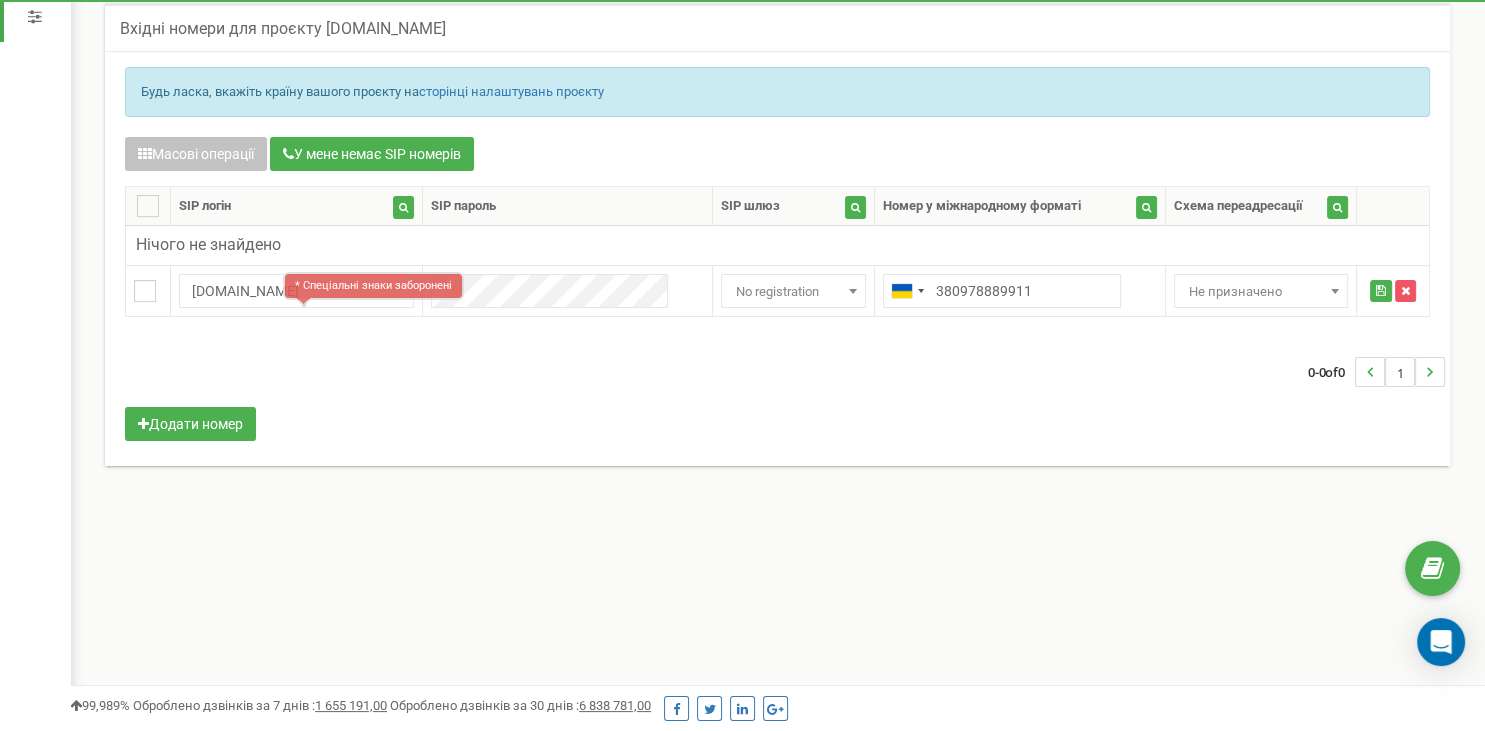 click on "0-0  of  0
1" at bounding box center [777, 372] 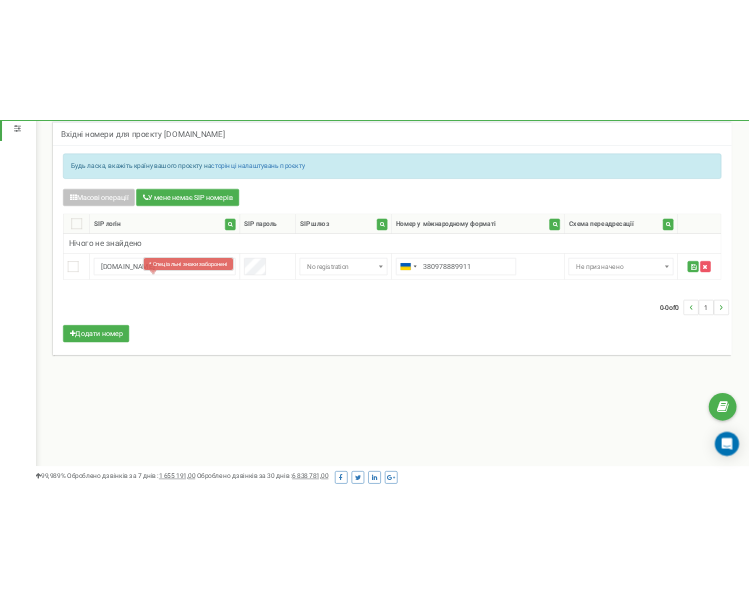 scroll, scrollTop: 1062, scrollLeft: 679, axis: both 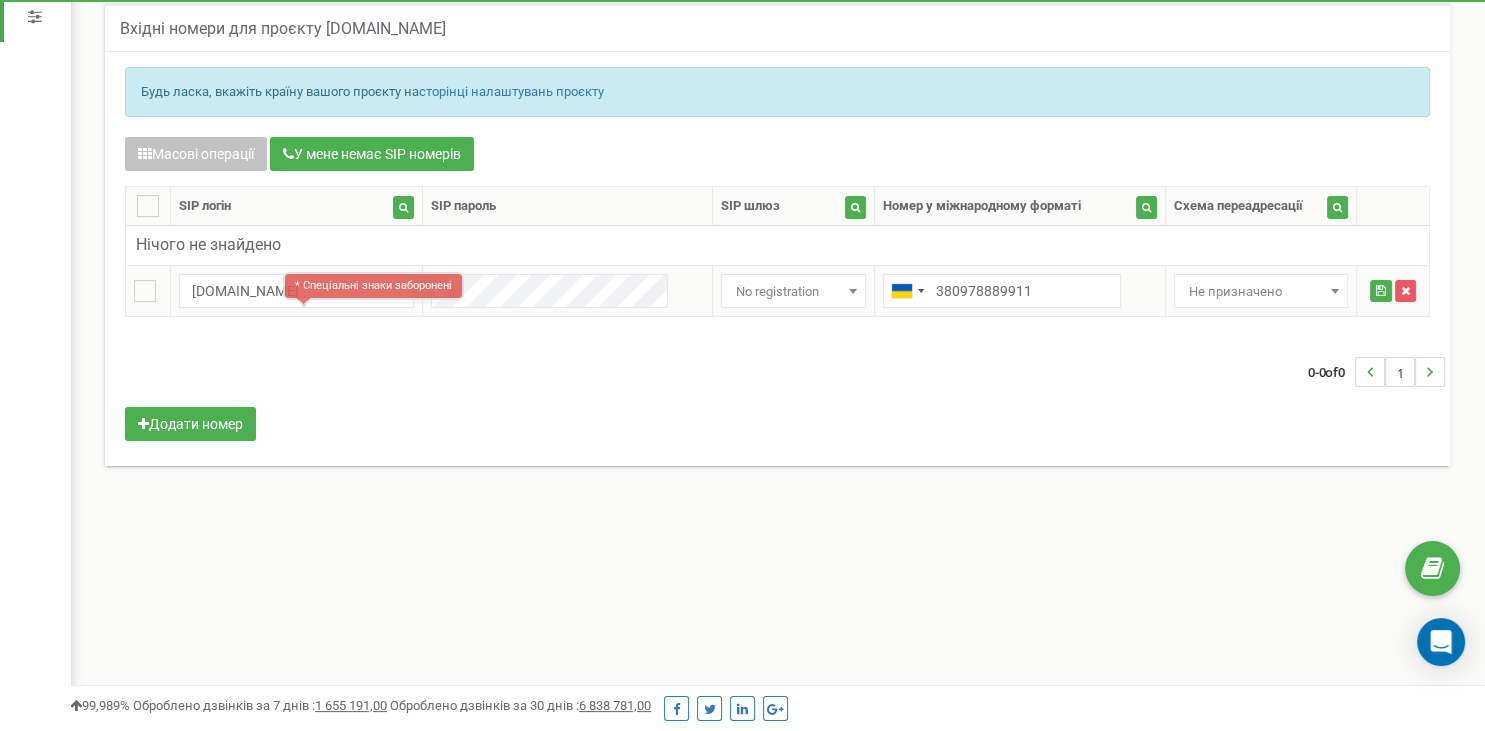 click on "Не призначено" at bounding box center [1261, 292] 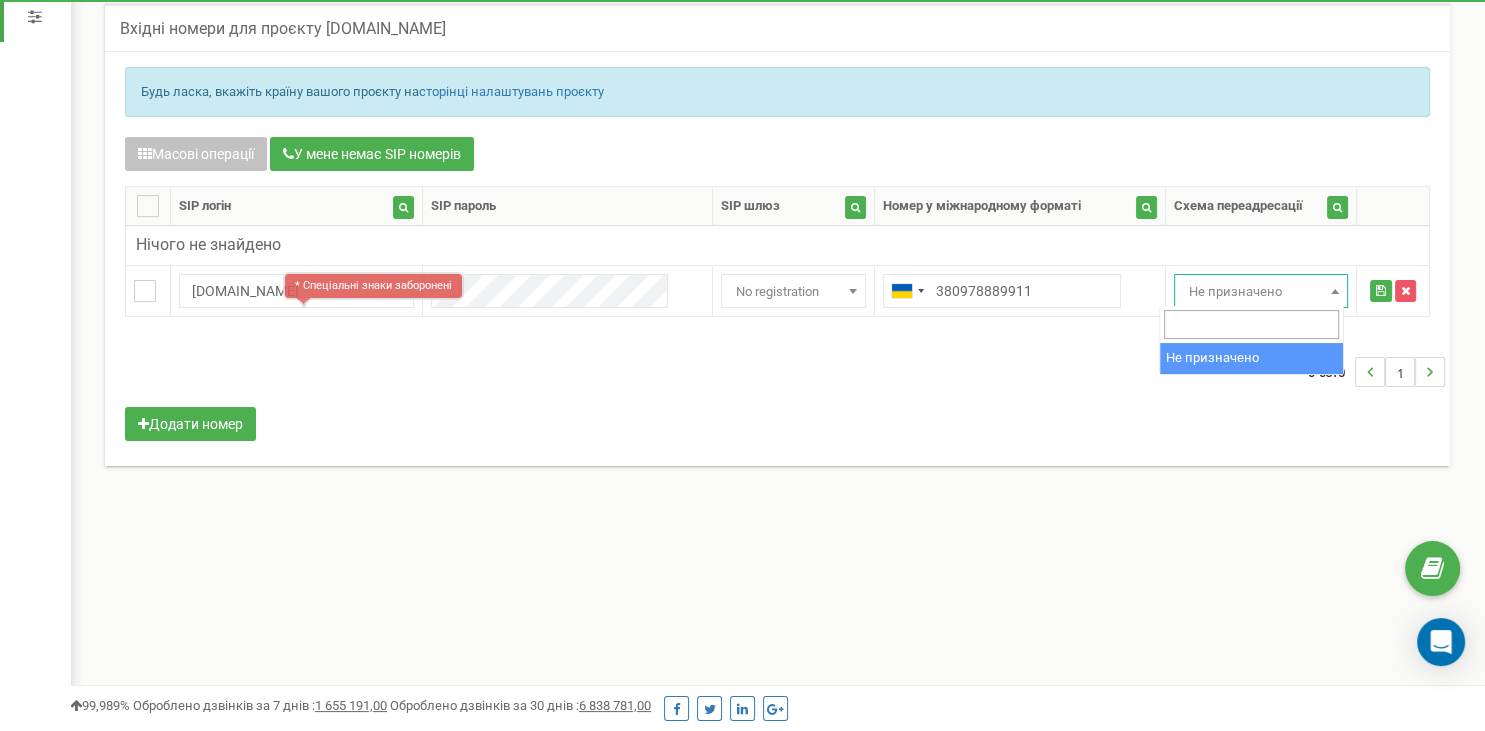 click at bounding box center (1251, 324) 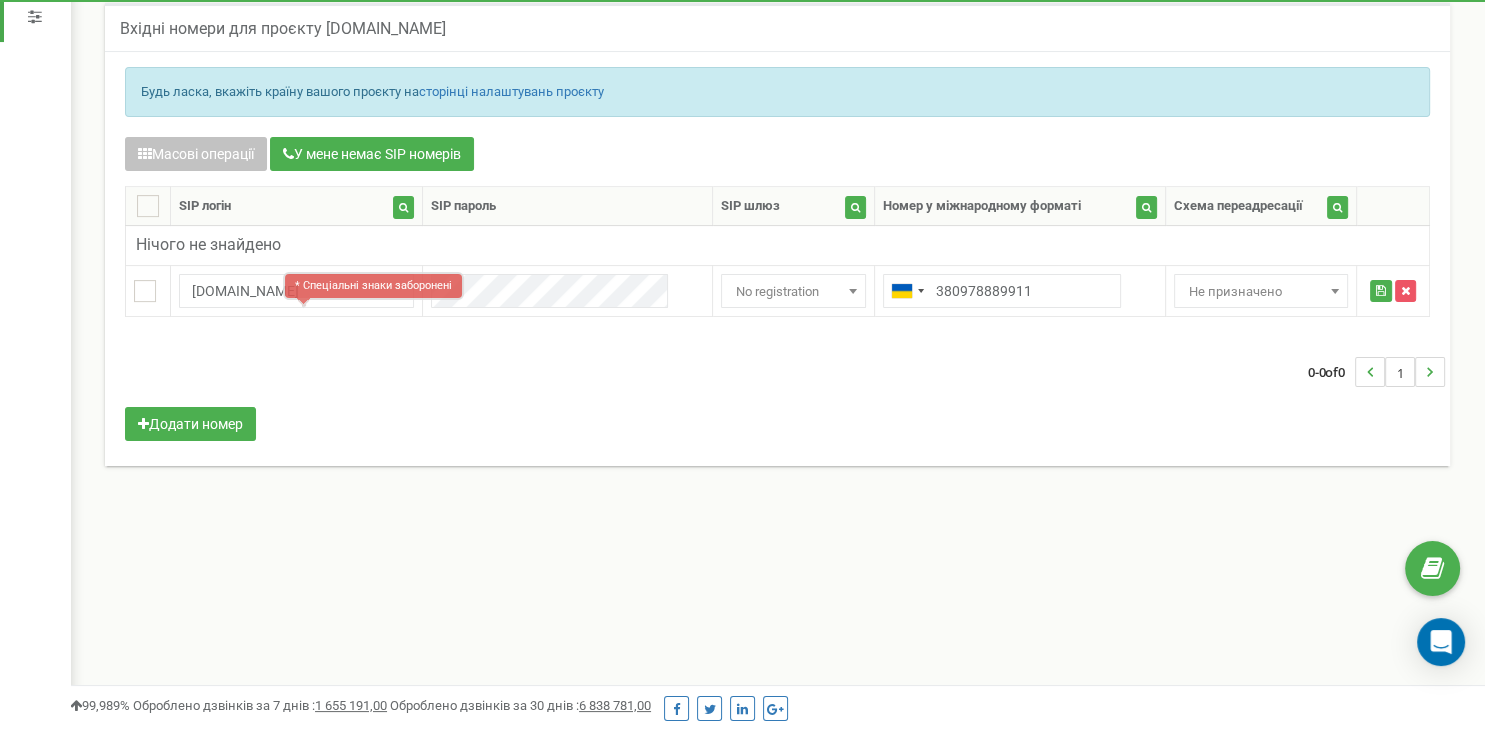 click on "0-0  of  0
1" at bounding box center (777, 372) 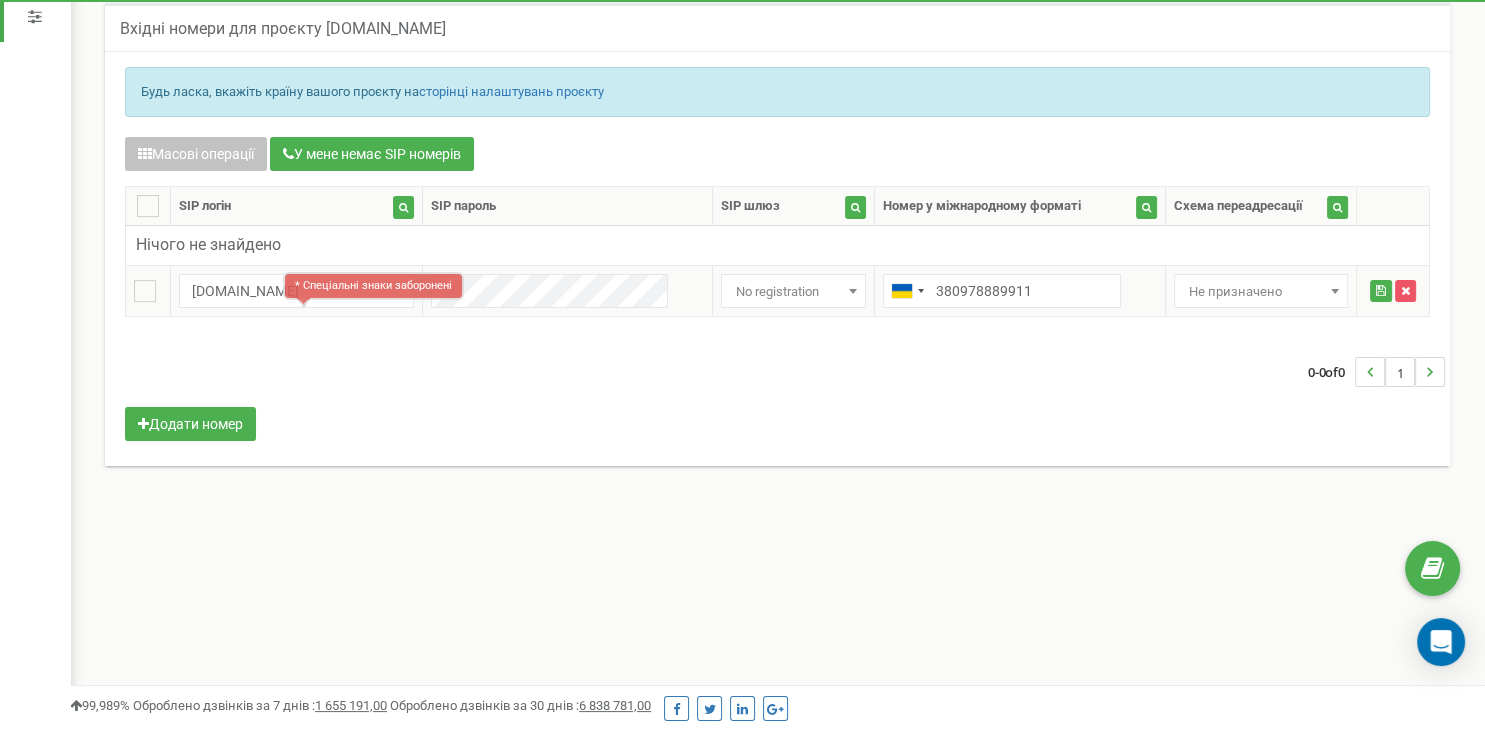 click on "Не призначено" at bounding box center [1261, 292] 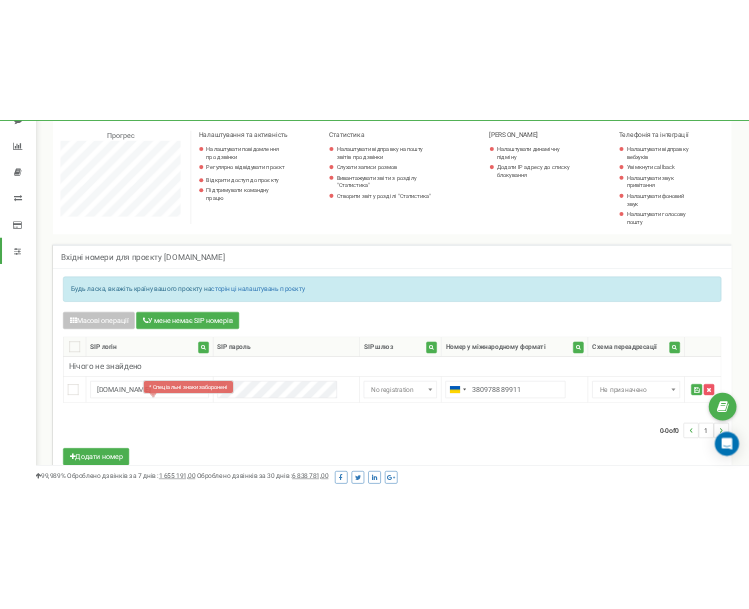 scroll, scrollTop: 211, scrollLeft: 0, axis: vertical 